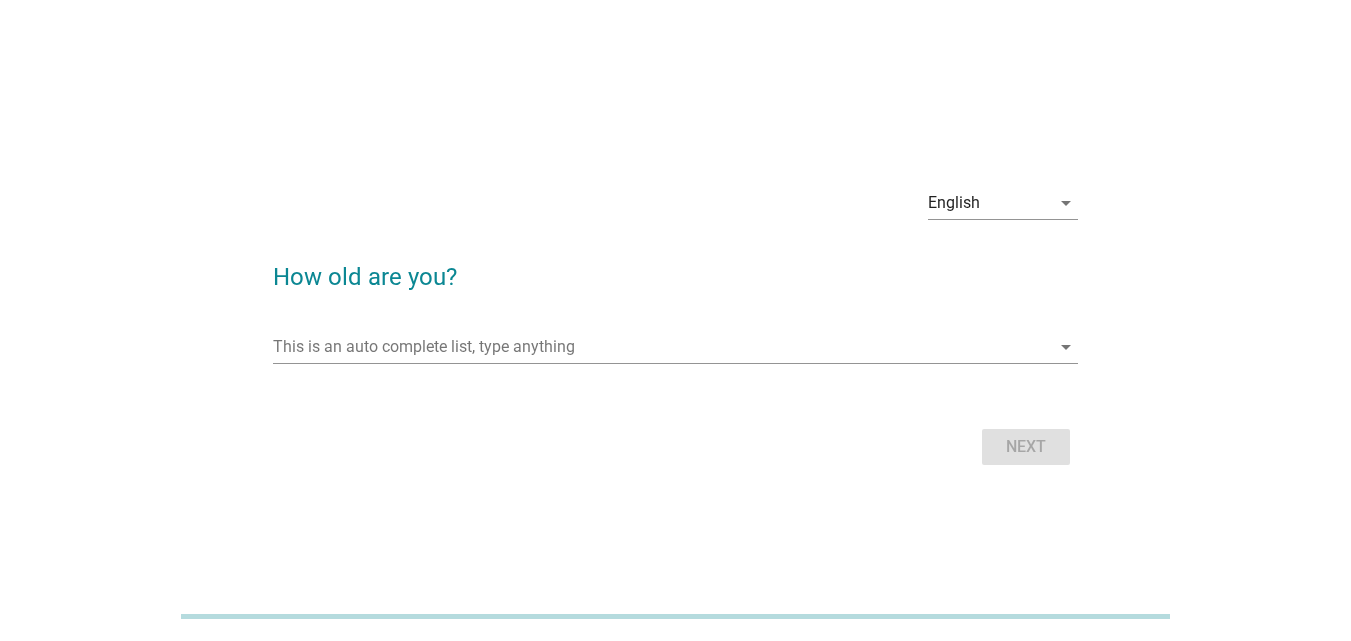 scroll, scrollTop: 0, scrollLeft: 0, axis: both 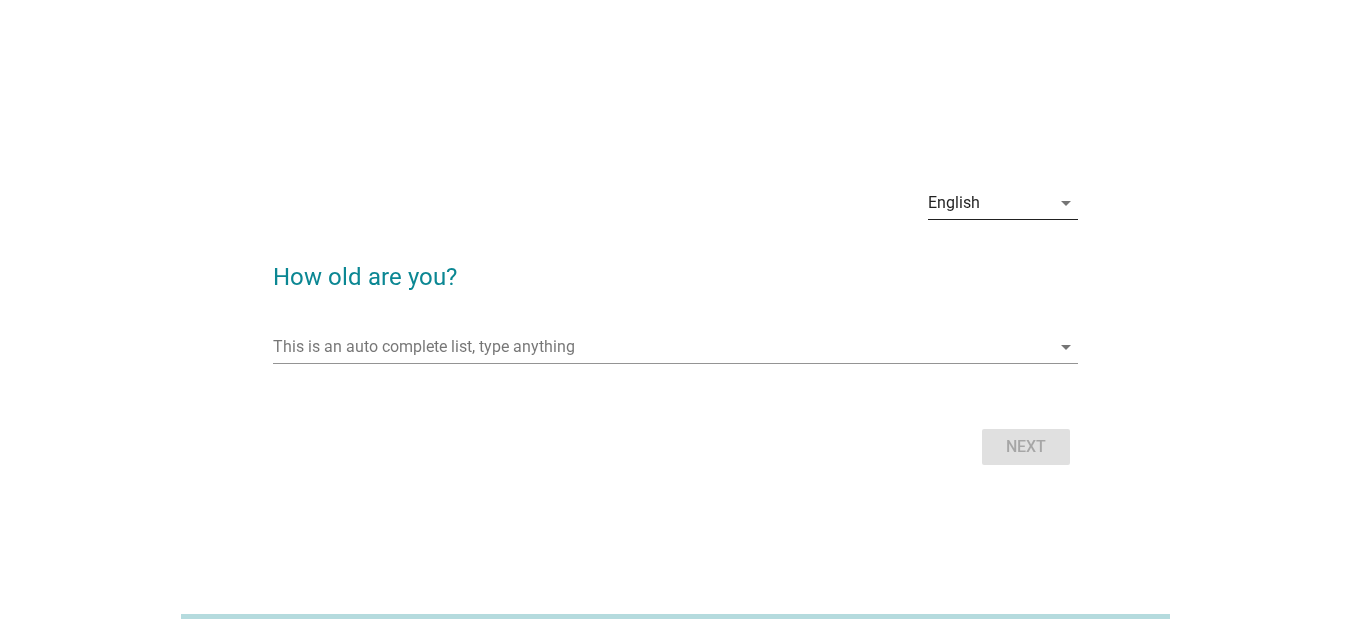 click on "English" at bounding box center [954, 203] 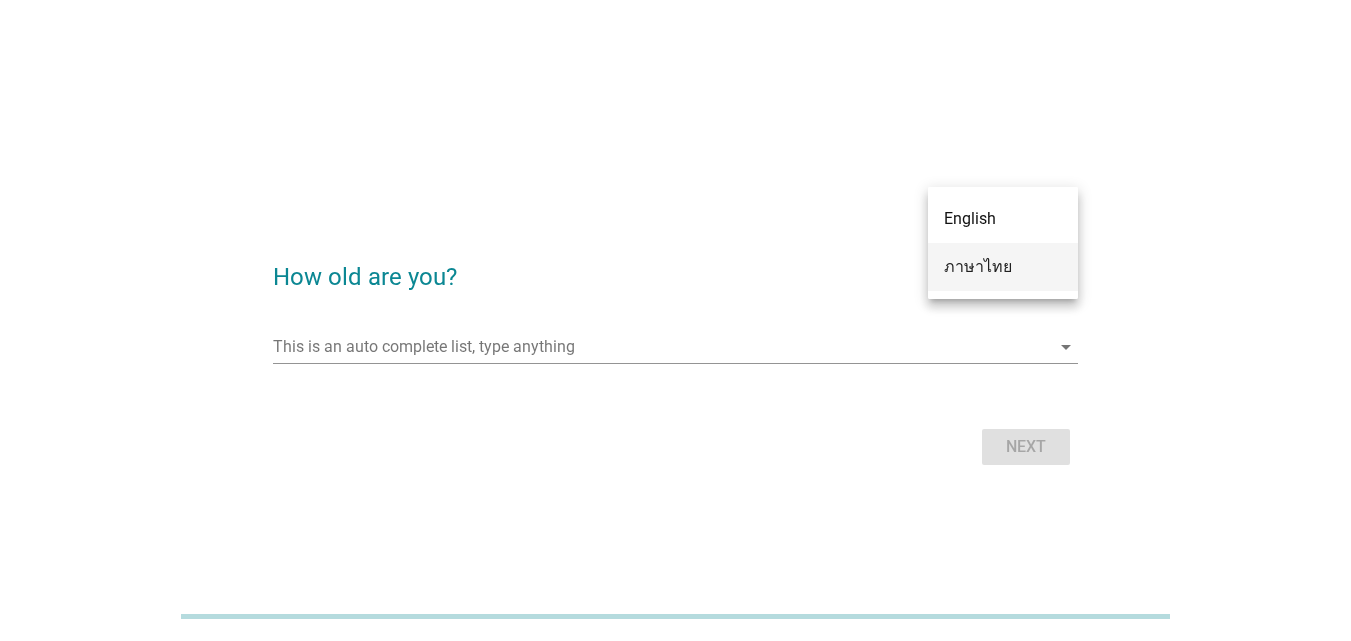 click on "ภาษาไทย" at bounding box center [1003, 267] 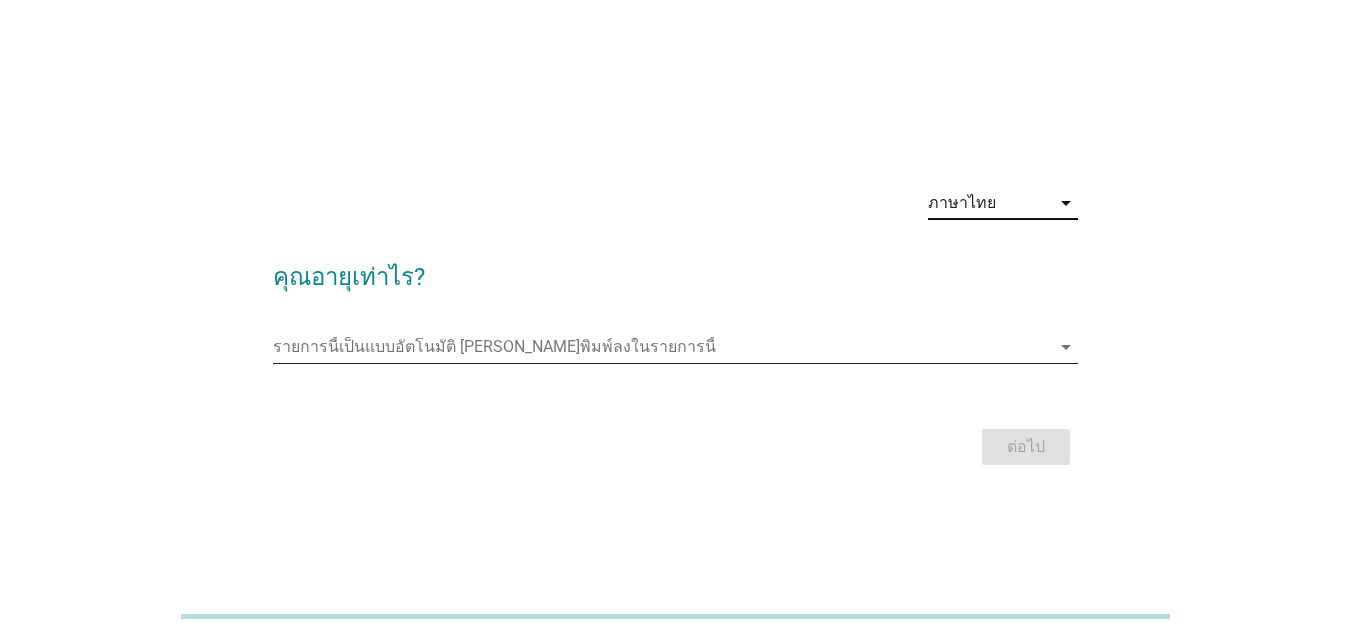 click at bounding box center [661, 347] 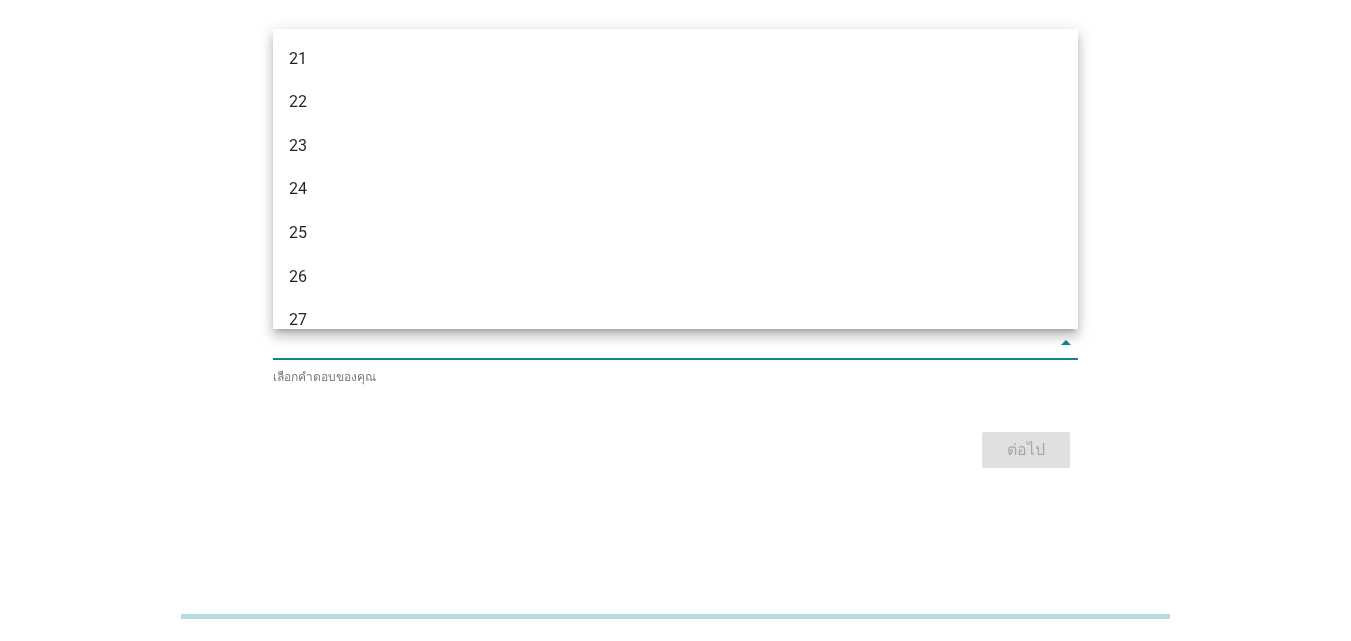 scroll, scrollTop: 138, scrollLeft: 0, axis: vertical 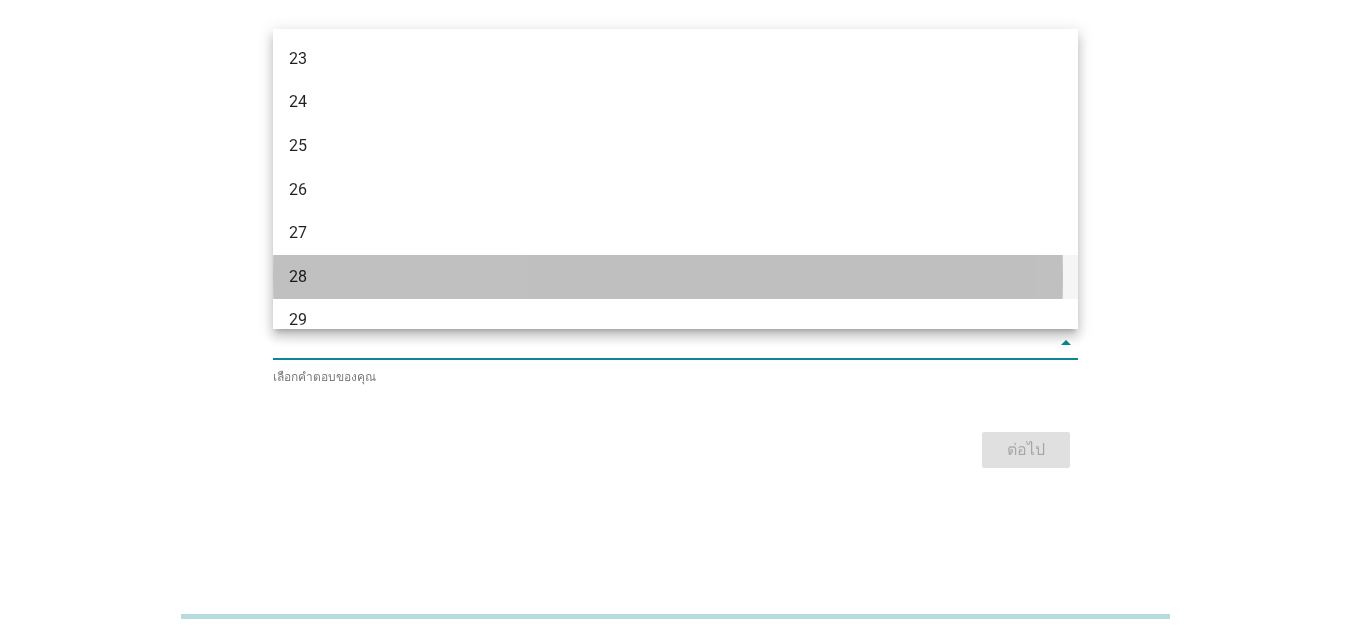 click on "28" at bounding box center [643, 277] 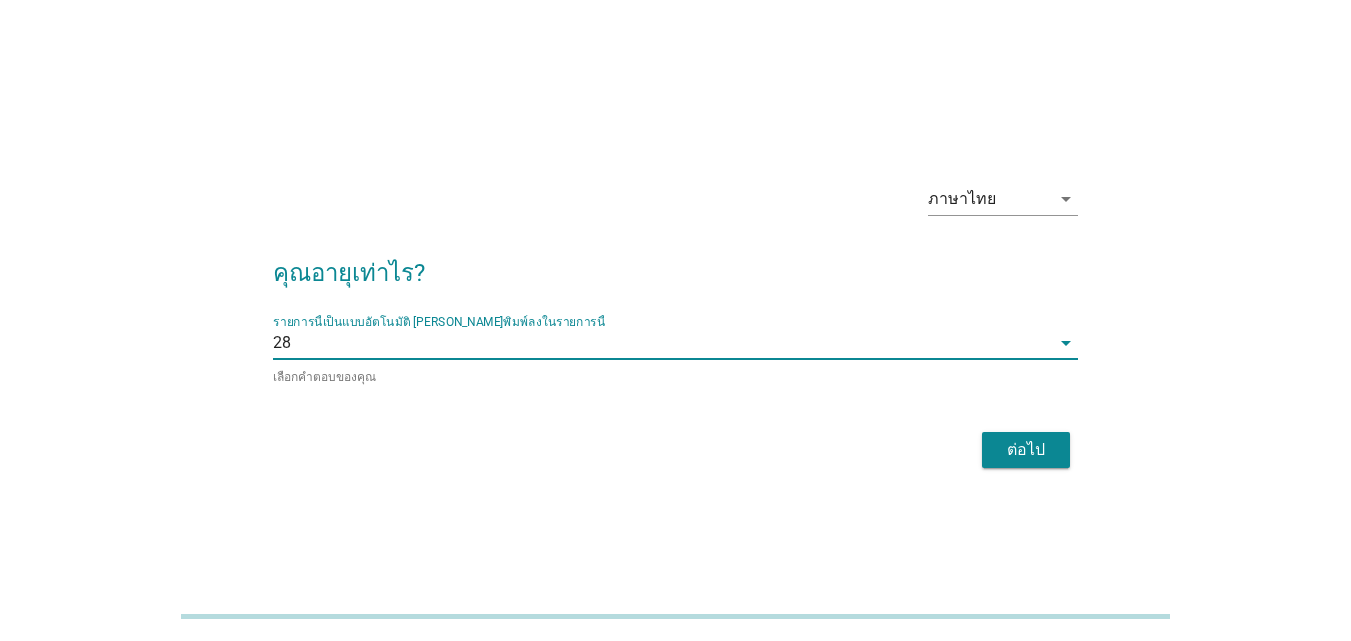 click on "ต่อไป" at bounding box center [1026, 450] 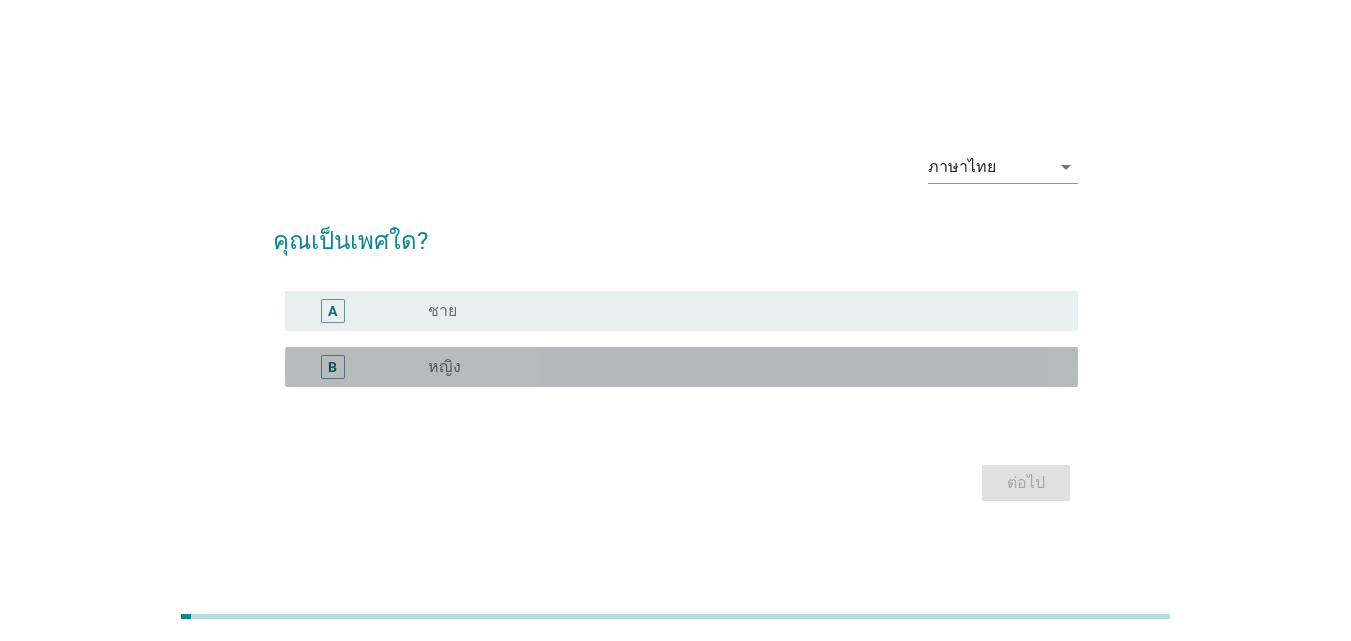 click on "radio_button_unchecked หญิง" at bounding box center (737, 367) 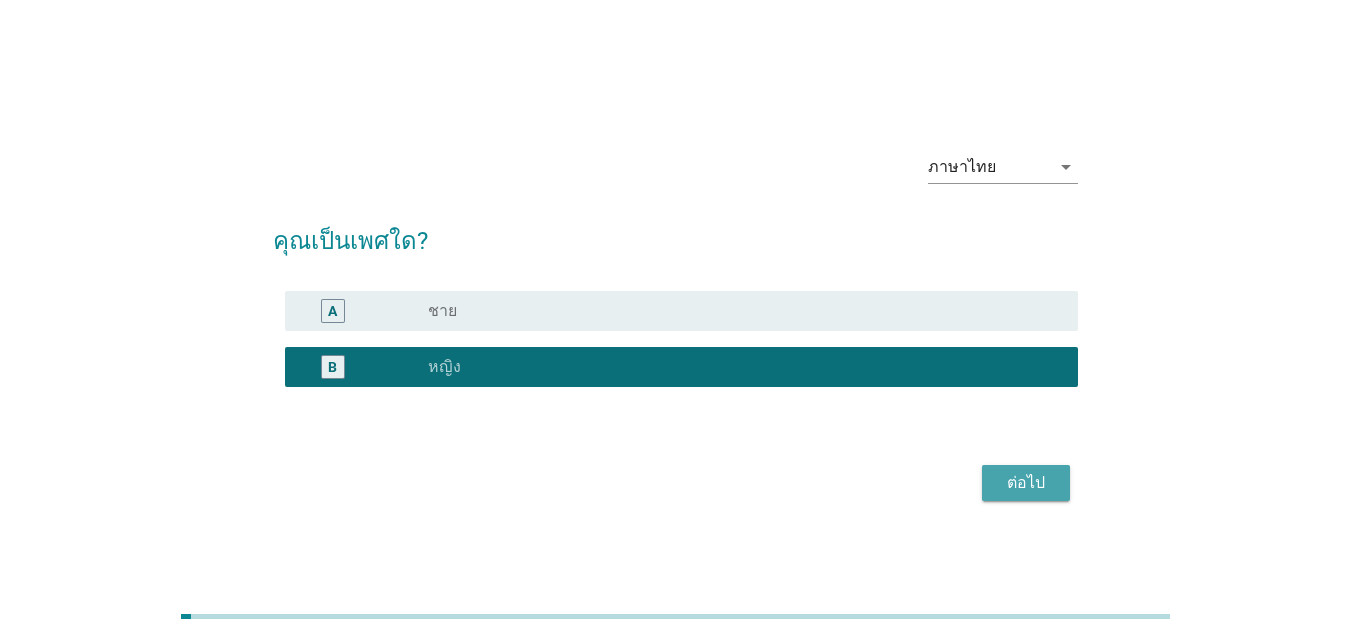 click on "ต่อไป" at bounding box center (1026, 483) 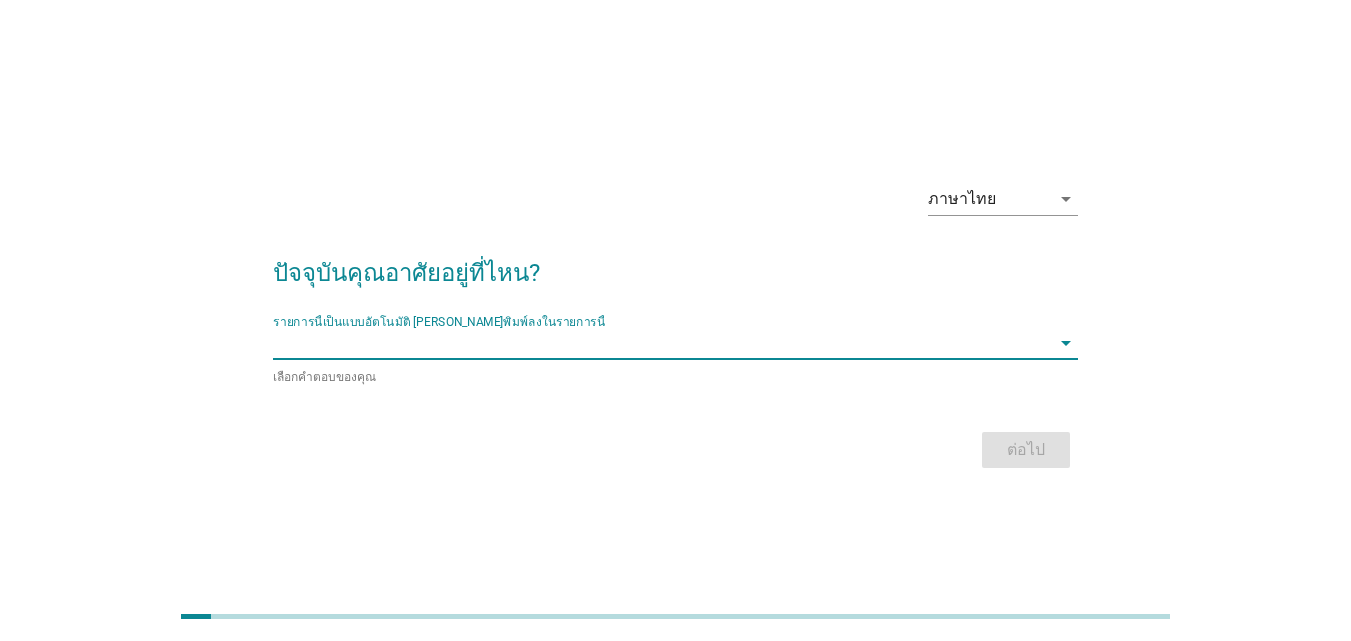 click at bounding box center (661, 343) 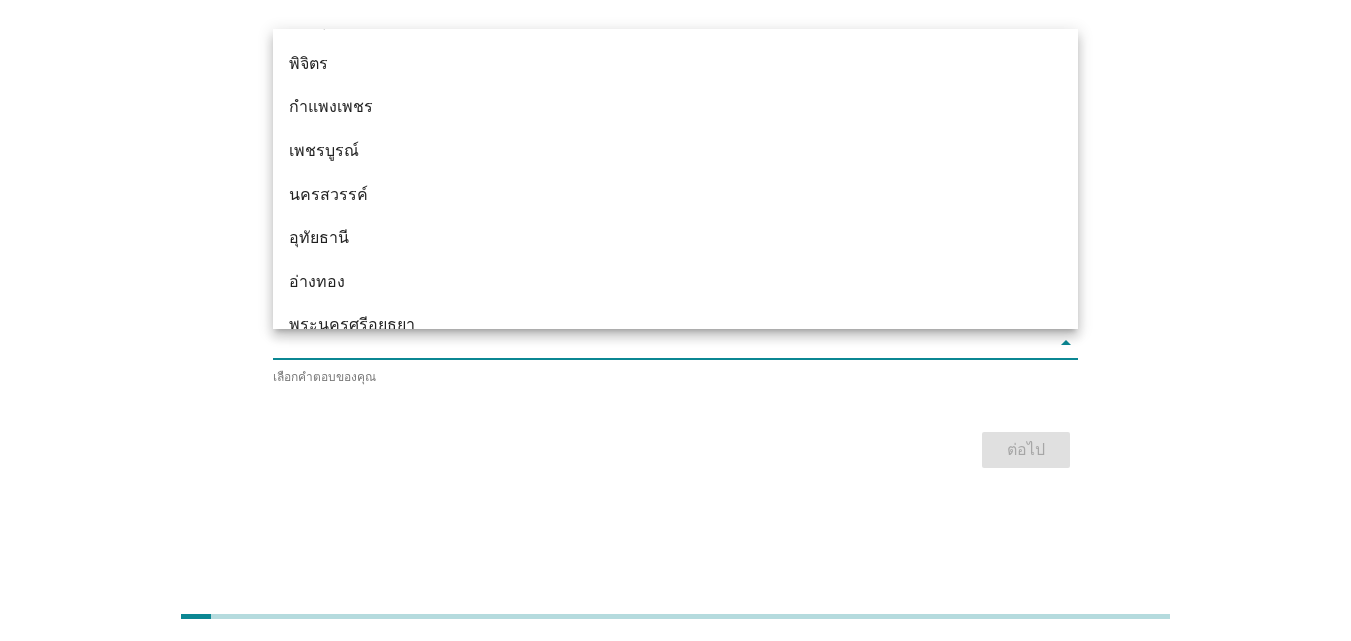 scroll, scrollTop: 1550, scrollLeft: 0, axis: vertical 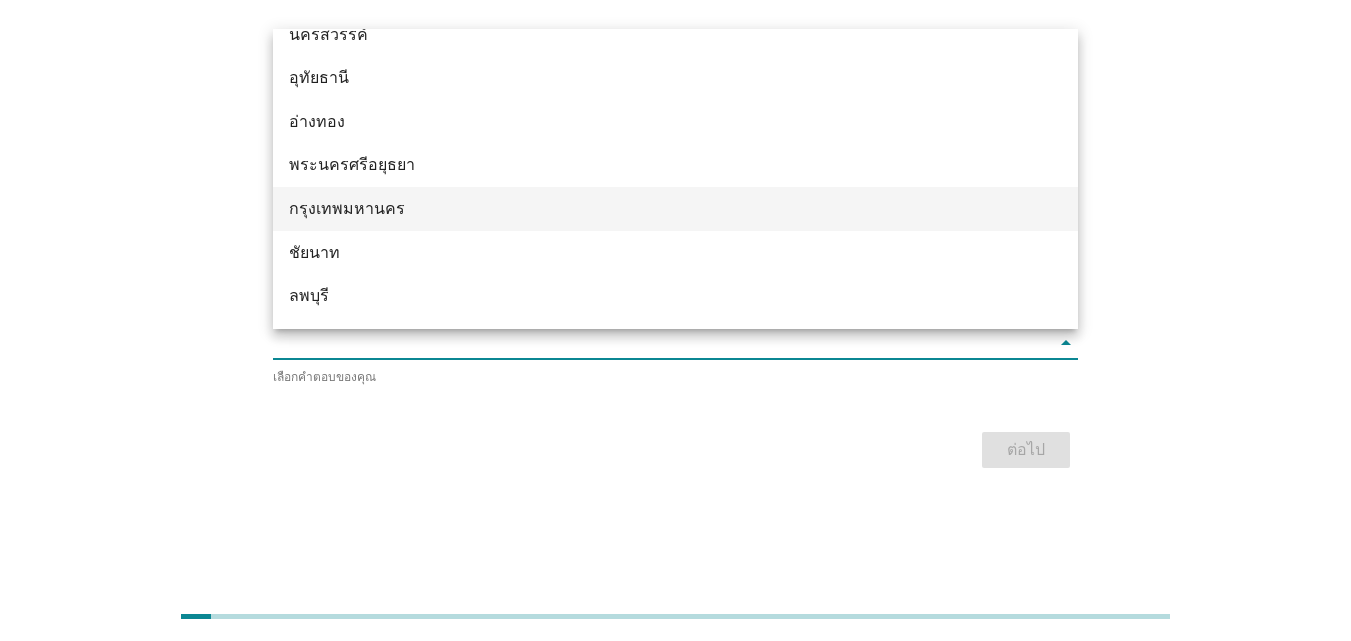 click on "กรุงเทพมหานคร" at bounding box center (643, 209) 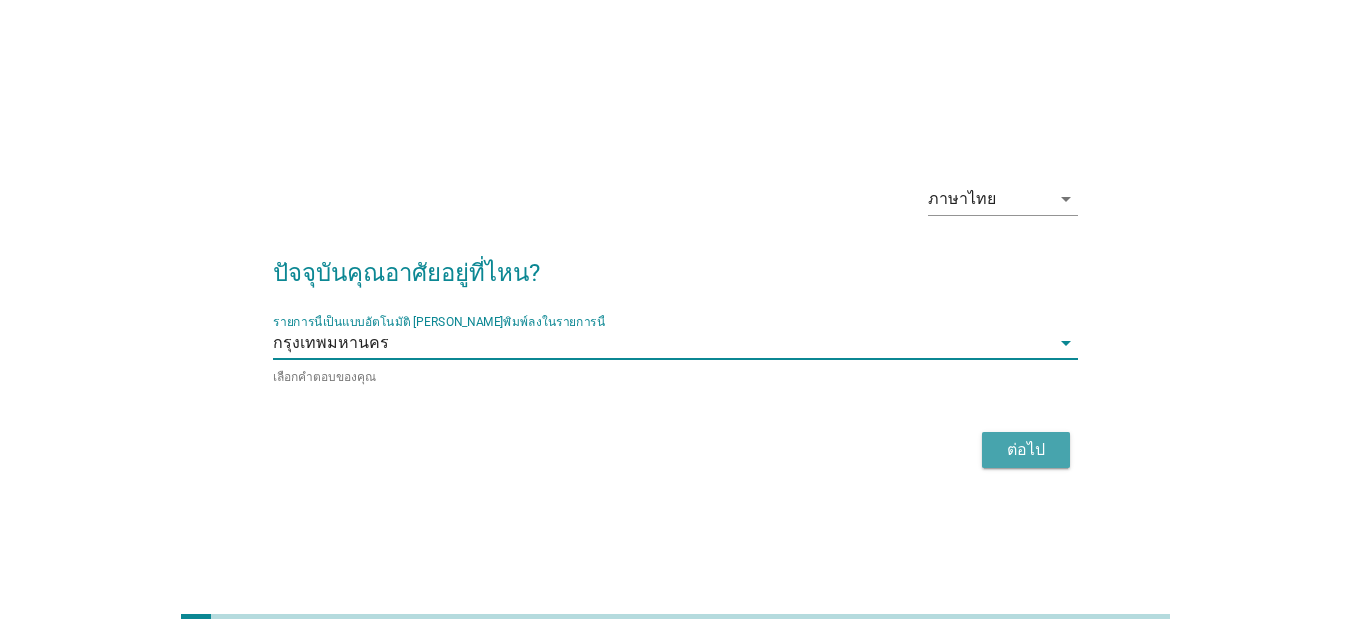 click on "ต่อไป" at bounding box center [1026, 450] 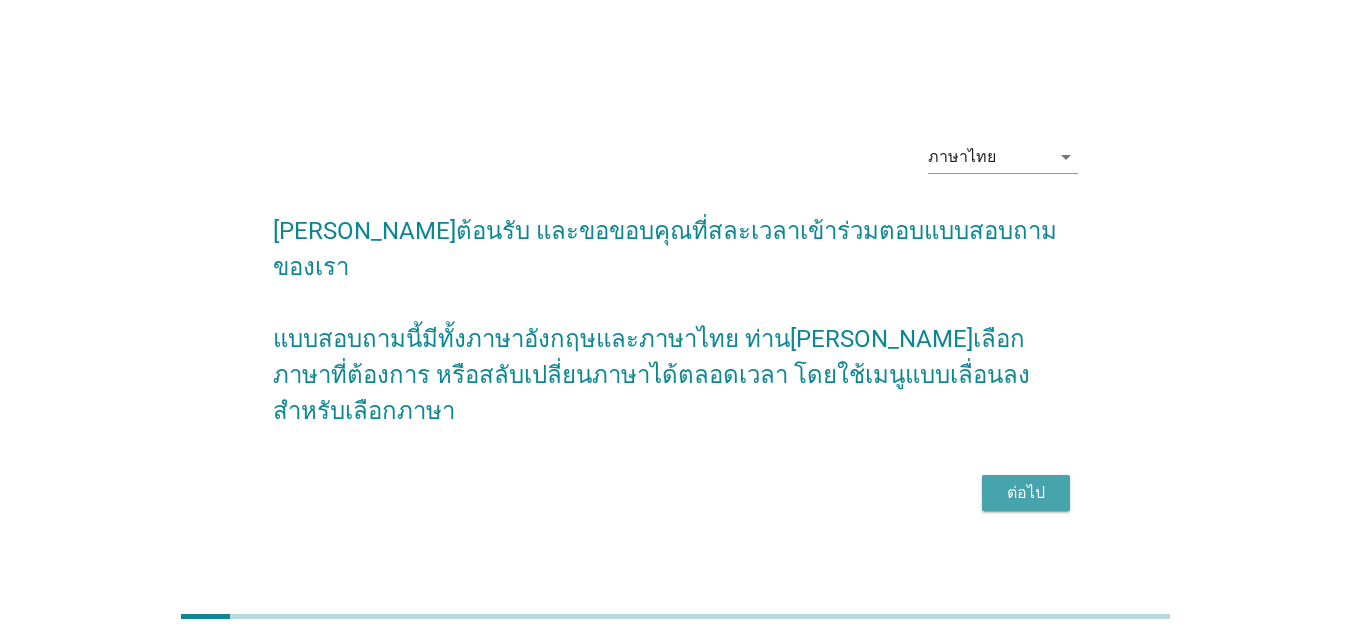 click on "ต่อไป" at bounding box center [1026, 493] 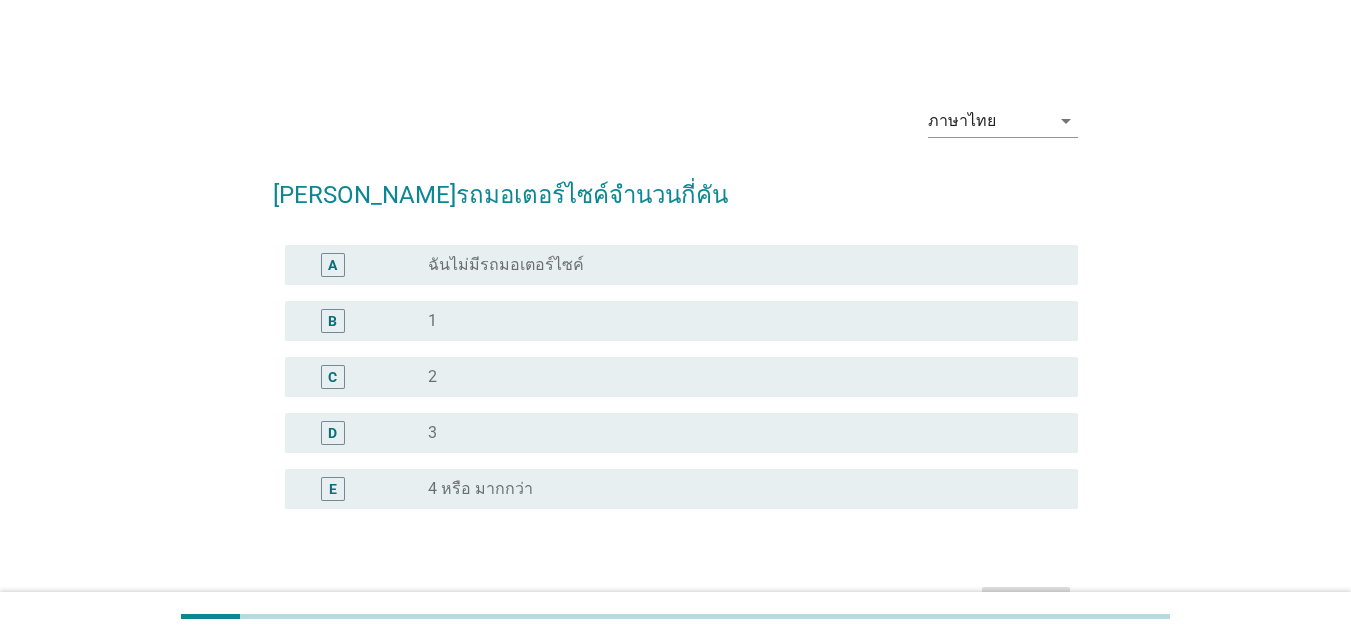 click on "B     radio_button_unchecked 1" at bounding box center [681, 321] 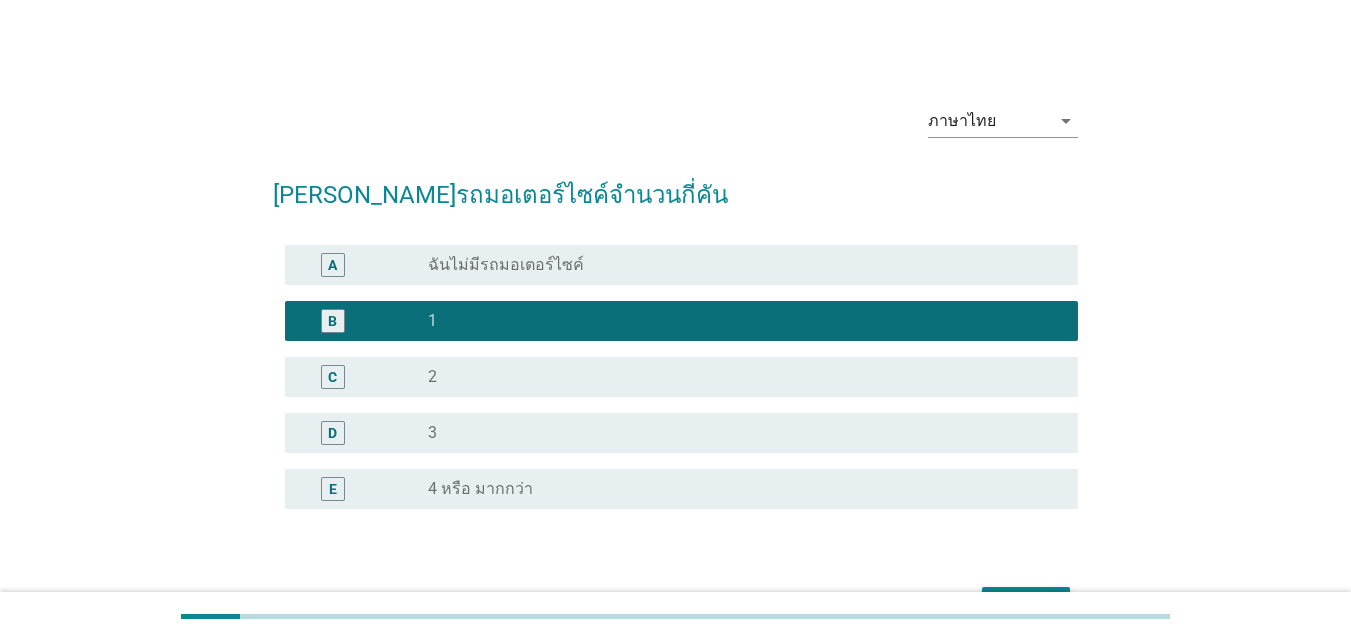 scroll, scrollTop: 125, scrollLeft: 0, axis: vertical 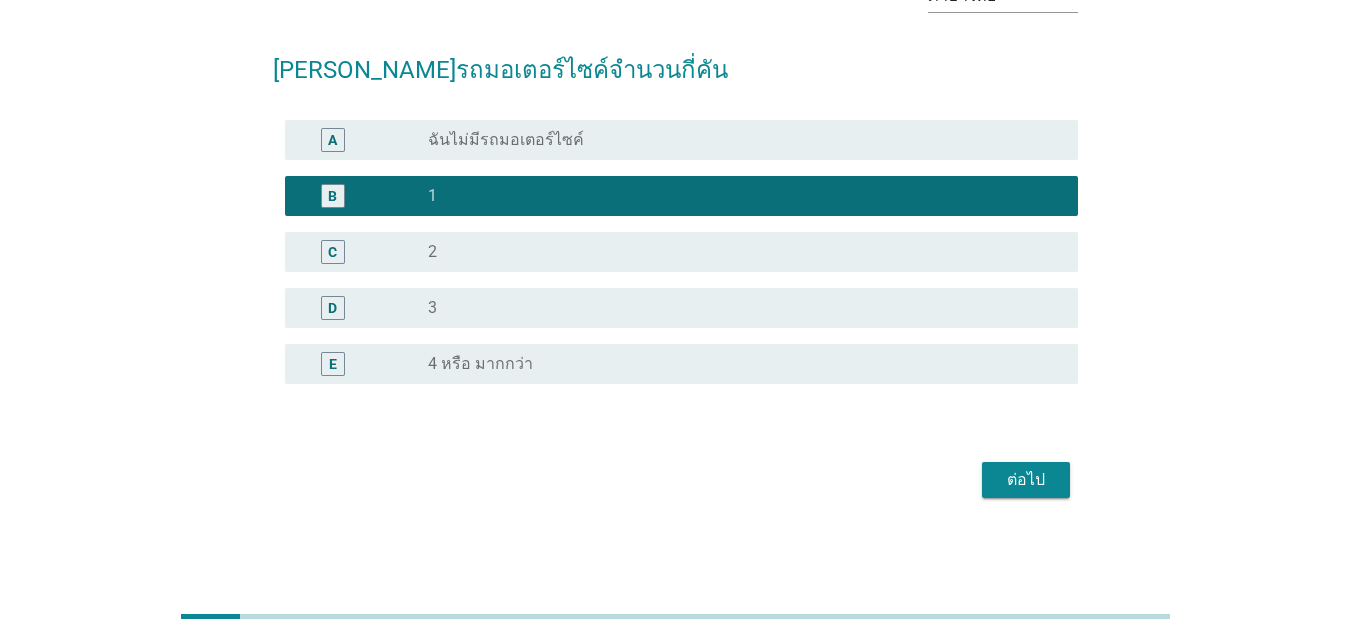 click on "ต่อไป" at bounding box center [1026, 480] 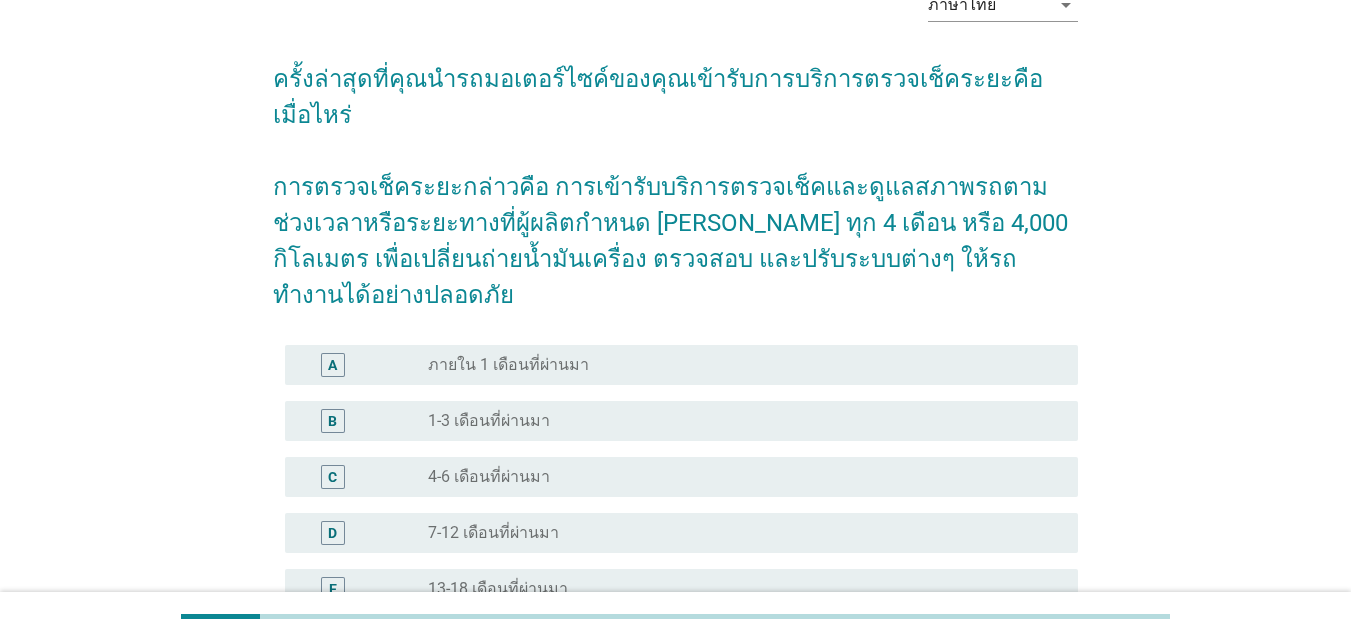 scroll, scrollTop: 121, scrollLeft: 0, axis: vertical 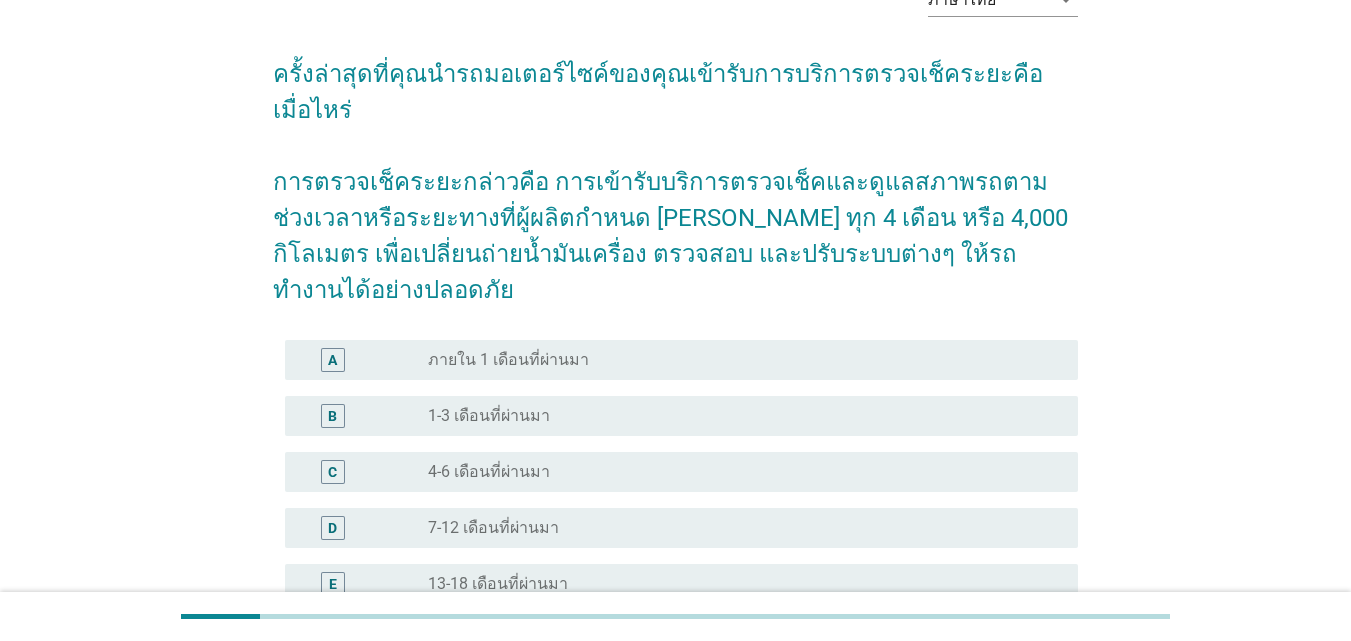 click on "radio_button_unchecked 1-3 เดือนที่ผ่านมา" at bounding box center (737, 416) 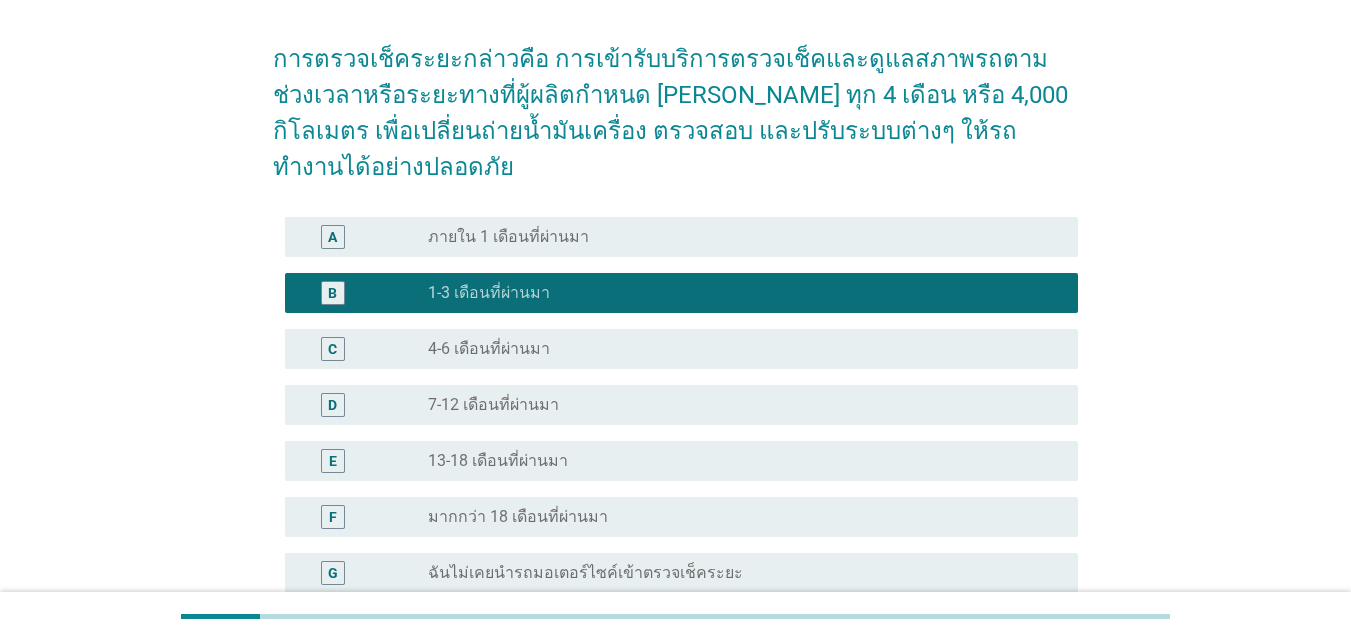 scroll, scrollTop: 325, scrollLeft: 0, axis: vertical 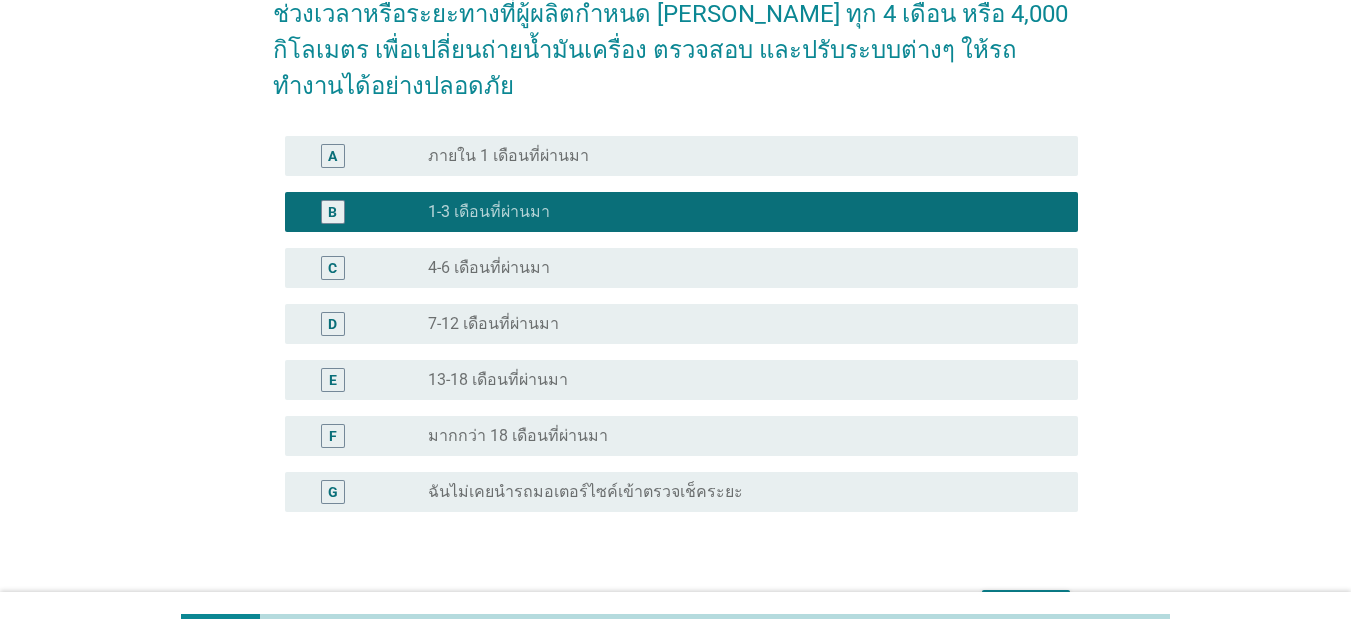 click on "radio_button_unchecked 4-6 เดือนที่ผ่านมา" at bounding box center [737, 268] 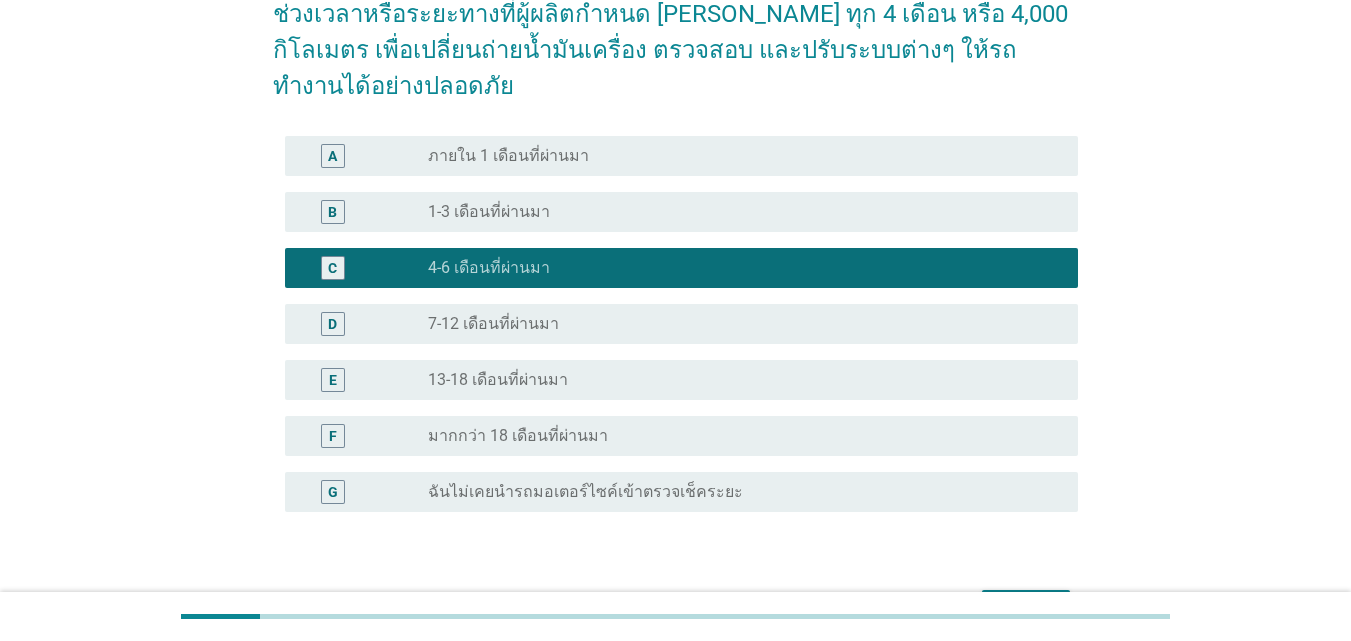 click on "ต่อไป" at bounding box center (1026, 608) 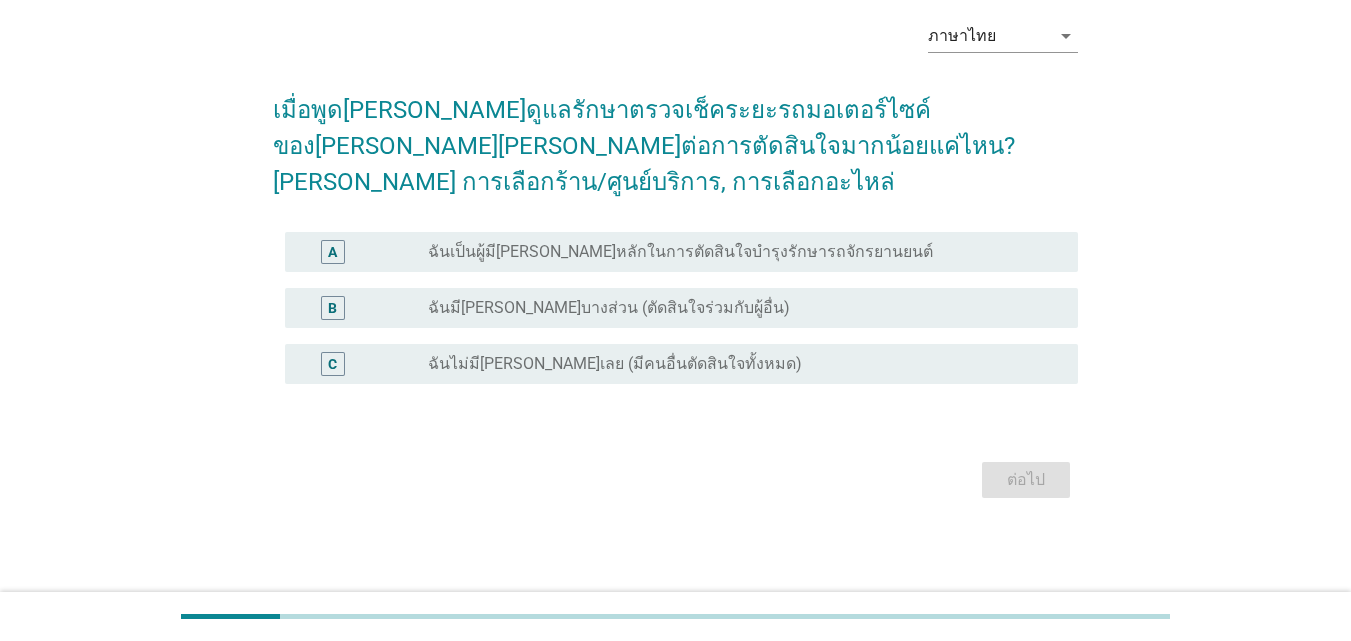 scroll, scrollTop: 0, scrollLeft: 0, axis: both 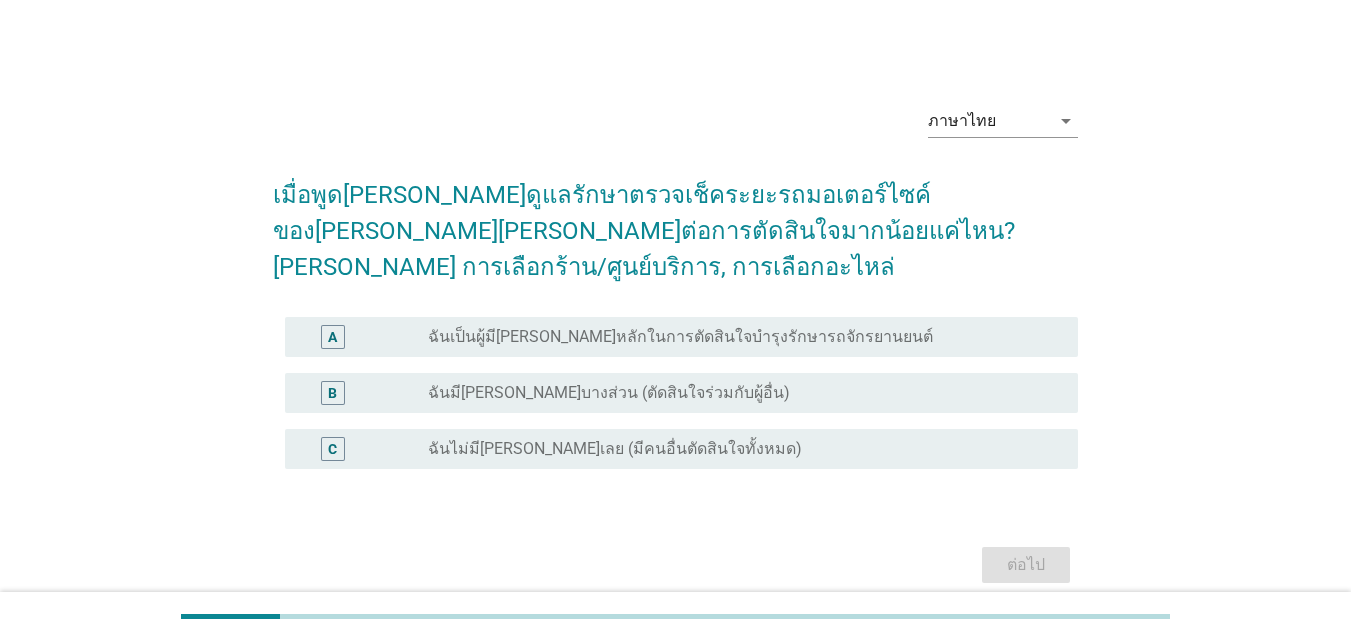 click on "ฉันเป็นผู้มี[PERSON_NAME]หลักในการตัดสินใจบำรุงรักษารถจักรยานยนต์" at bounding box center (680, 337) 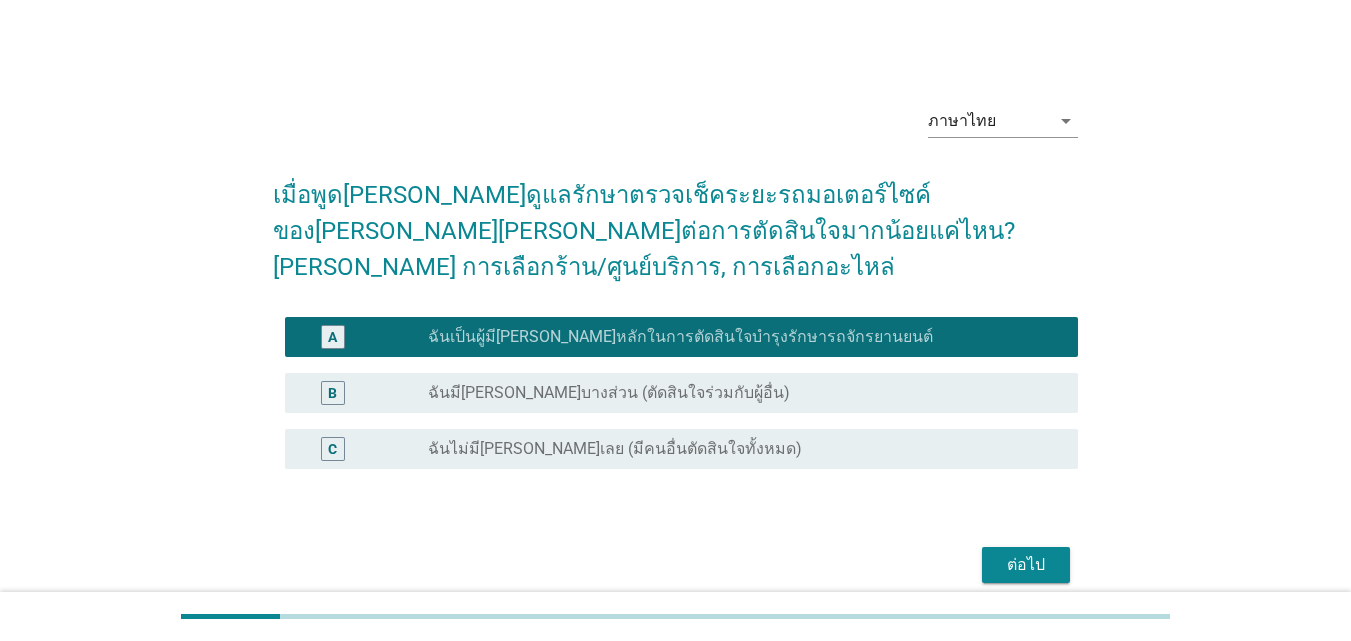click on "ต่อไป" at bounding box center (1026, 565) 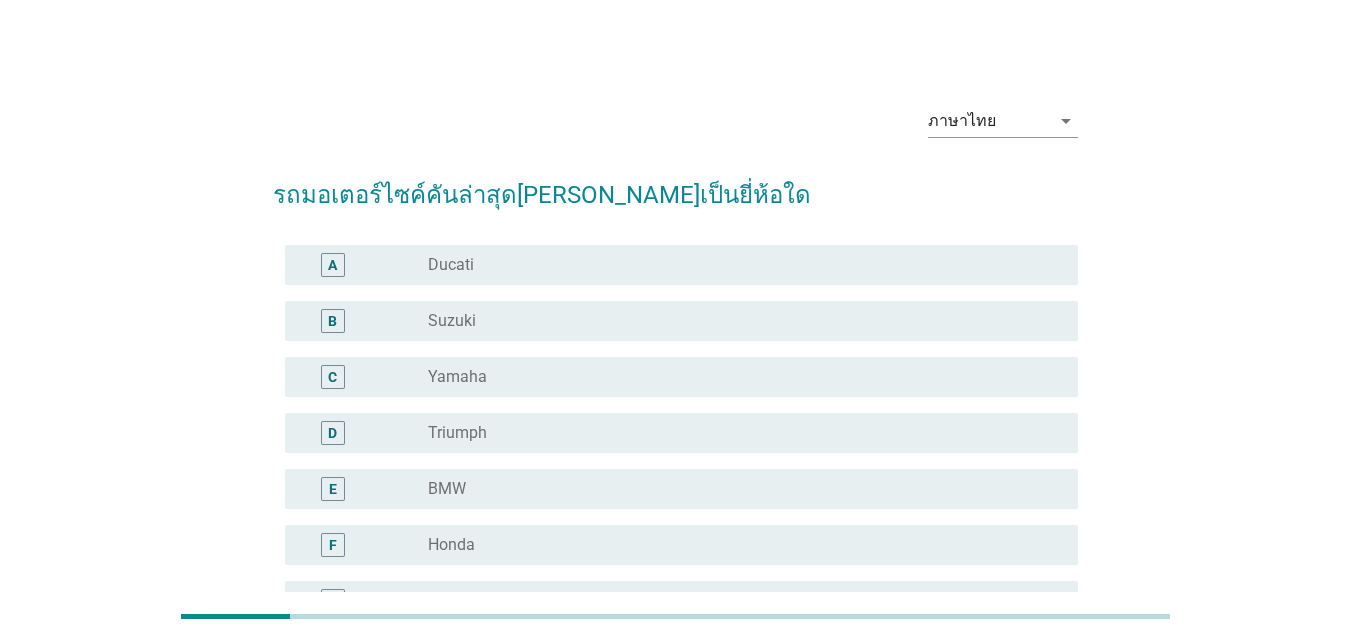 click on "radio_button_unchecked Honda" at bounding box center (737, 545) 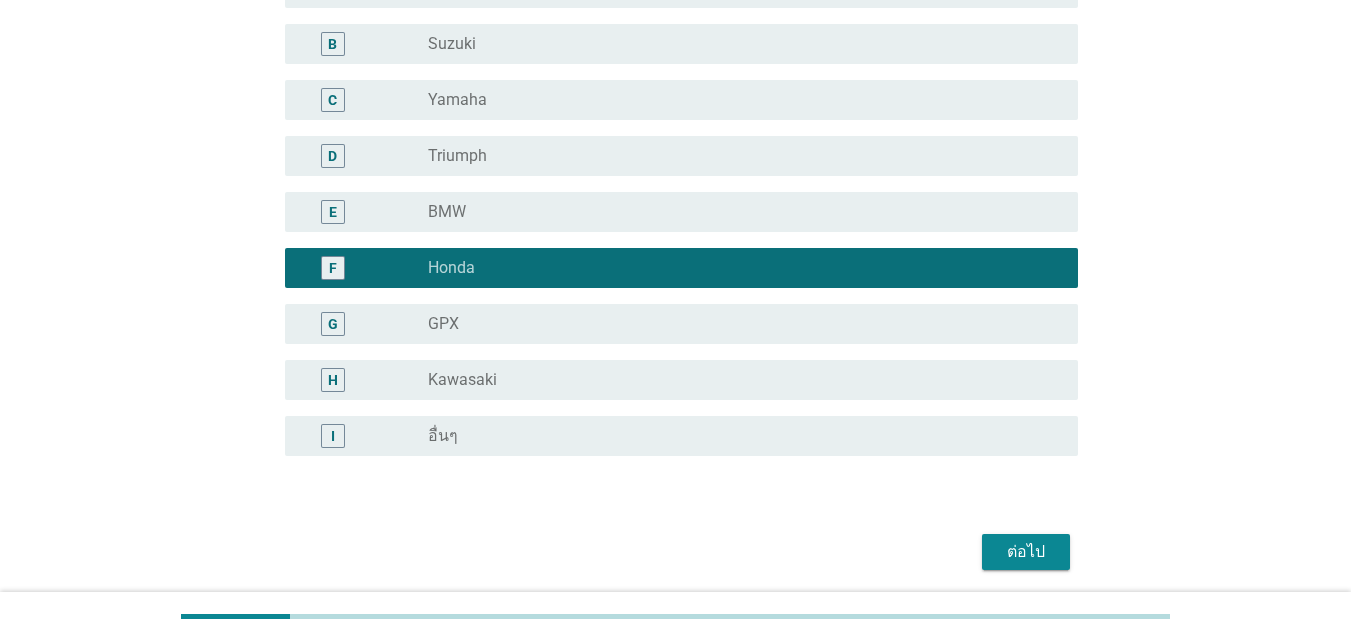 scroll, scrollTop: 279, scrollLeft: 0, axis: vertical 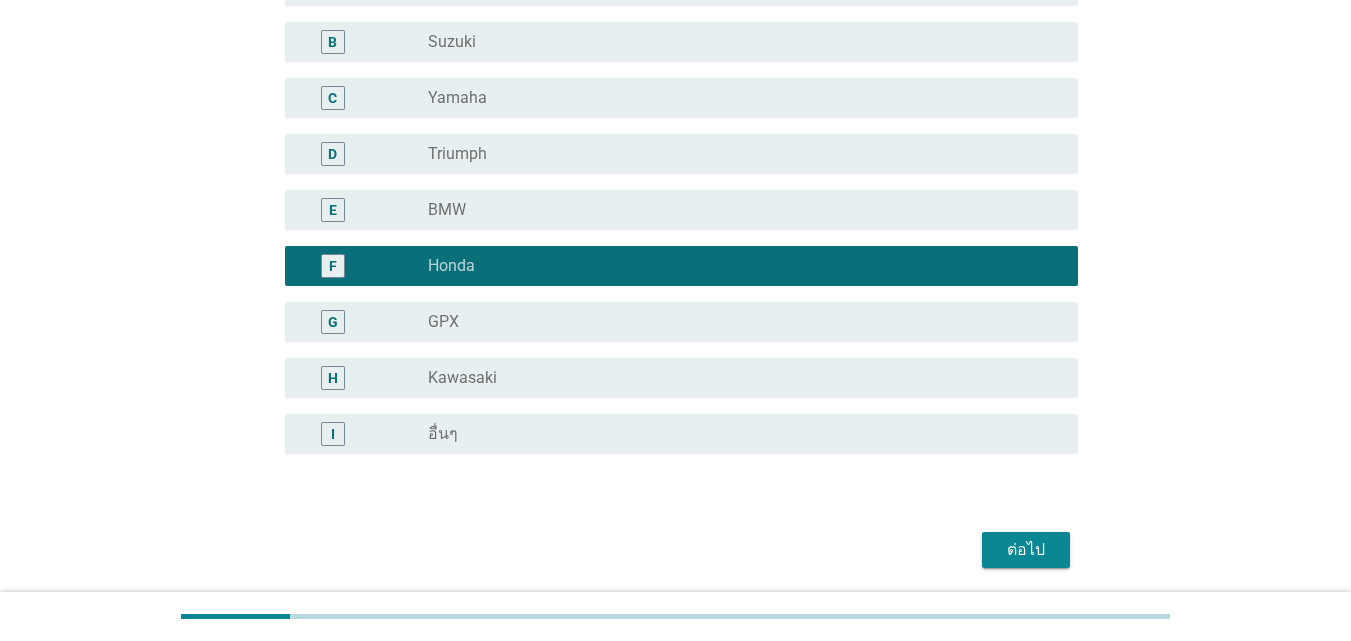 click on "ต่อไป" at bounding box center [1026, 550] 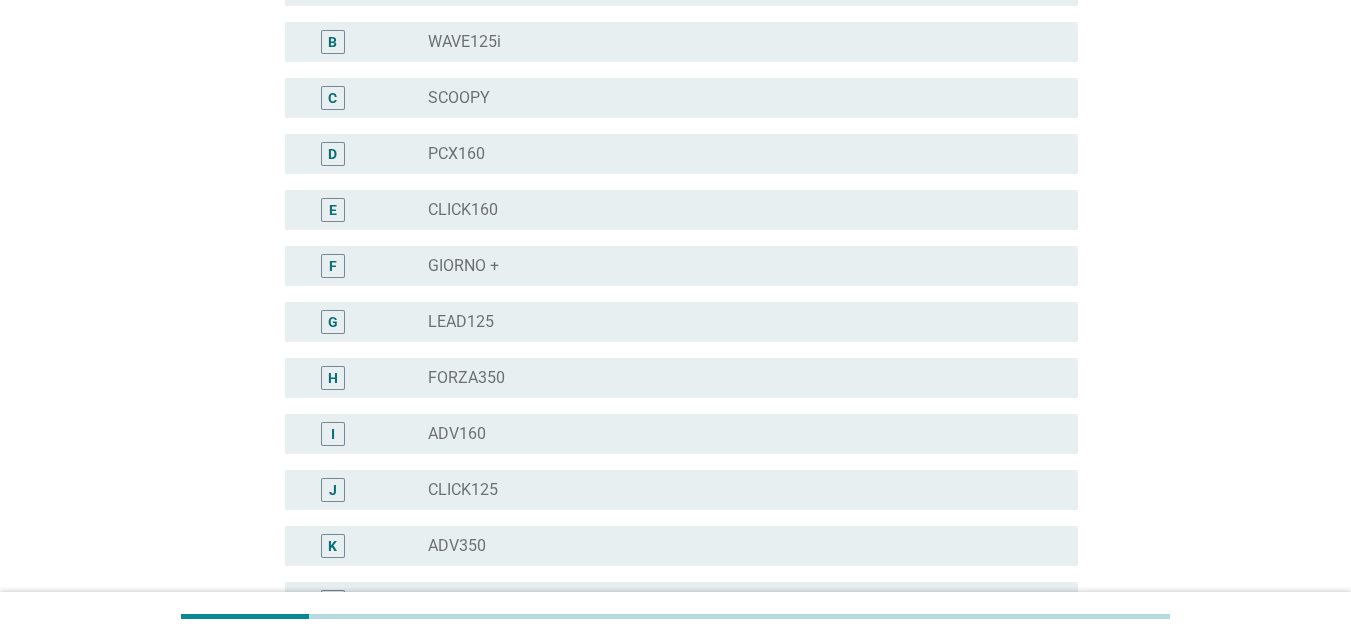 scroll, scrollTop: 0, scrollLeft: 0, axis: both 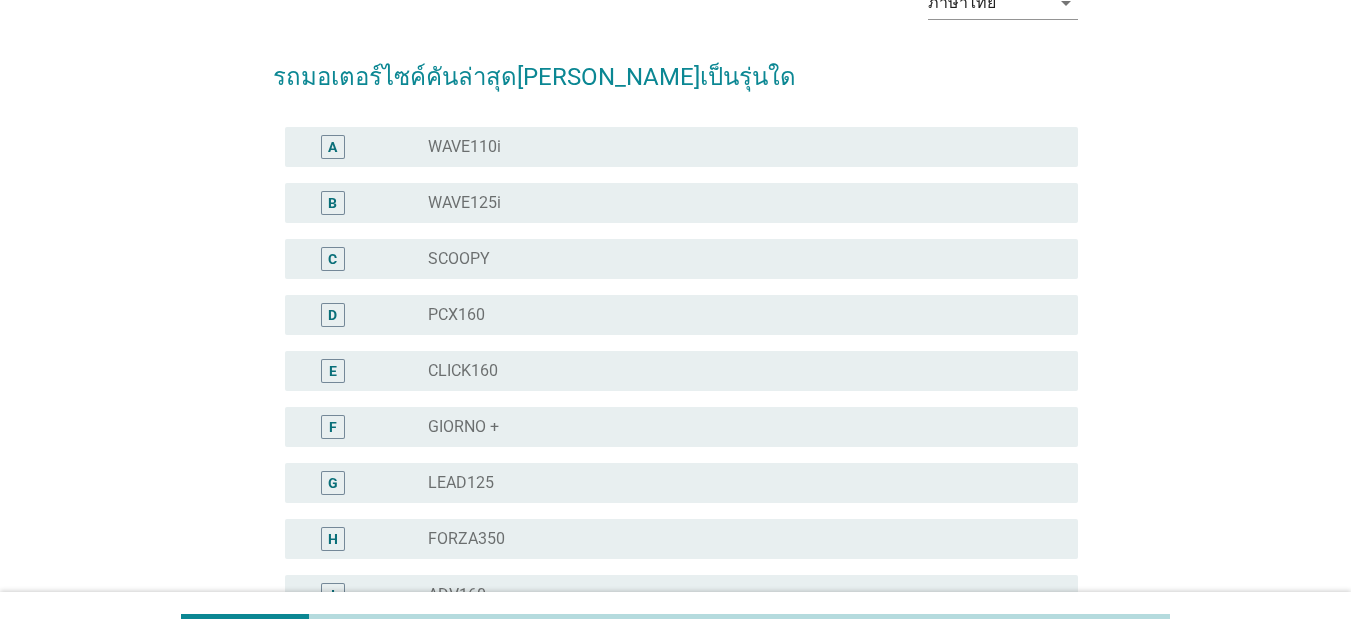 click on "radio_button_unchecked LEAD125" at bounding box center [737, 483] 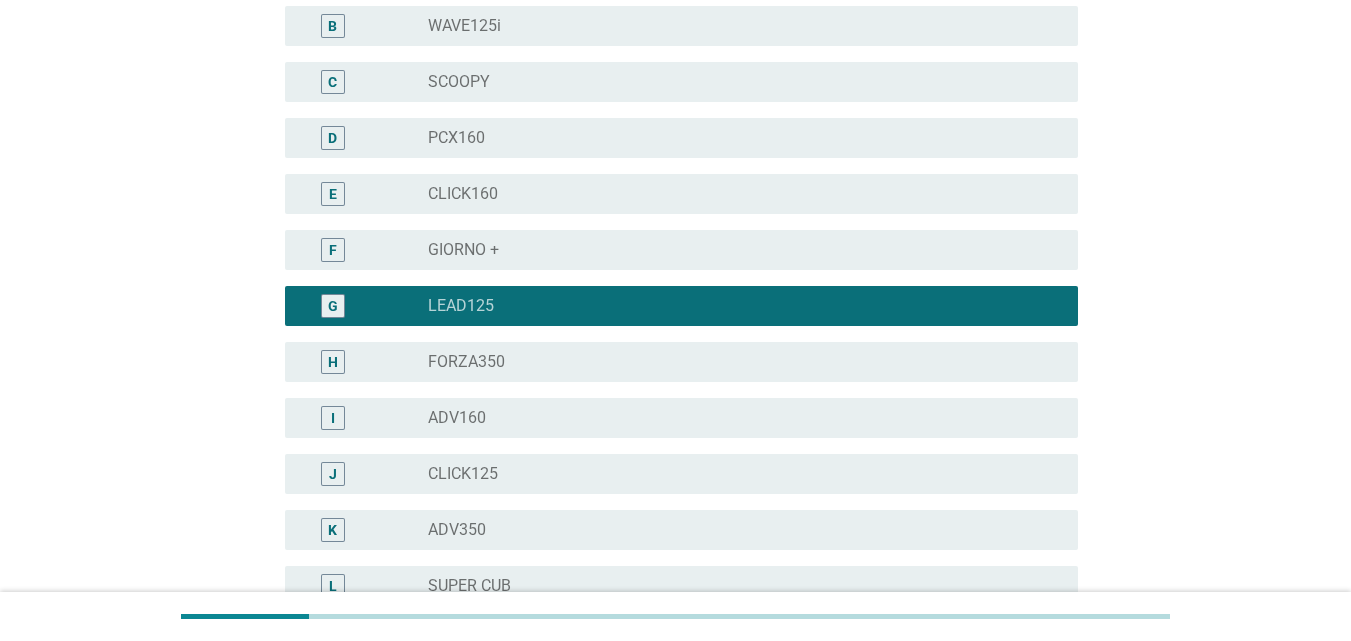 scroll, scrollTop: 319, scrollLeft: 0, axis: vertical 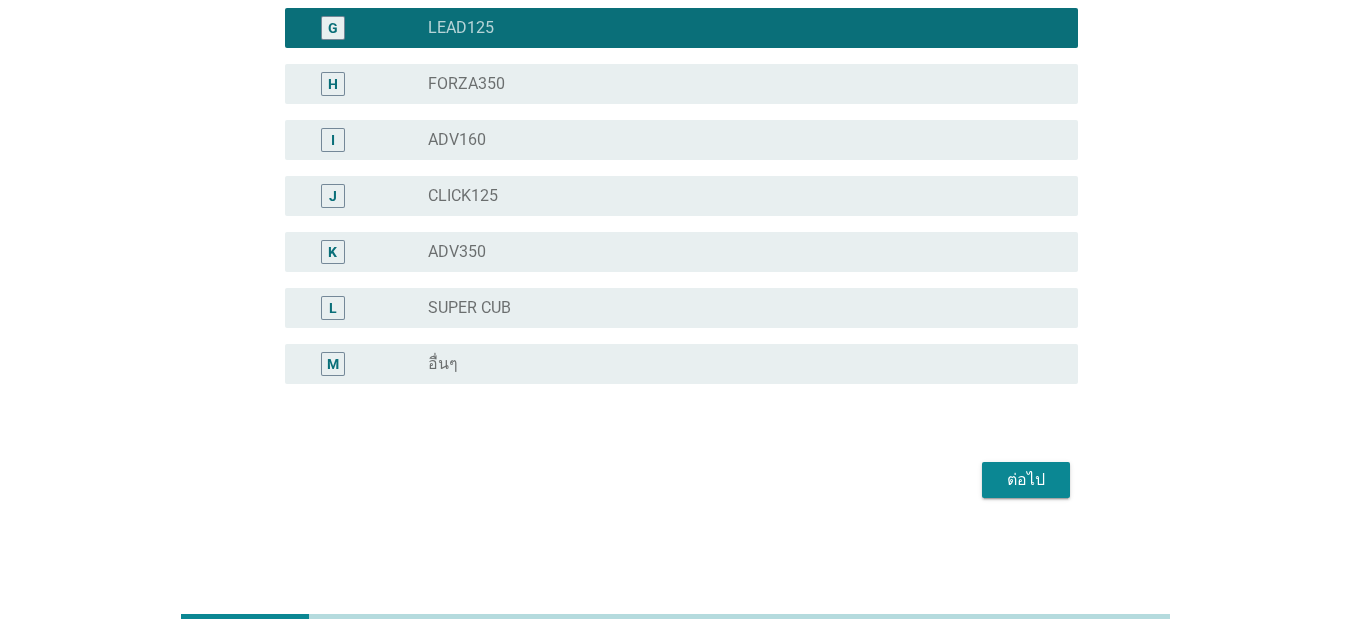 click on "ต่อไป" at bounding box center [1026, 480] 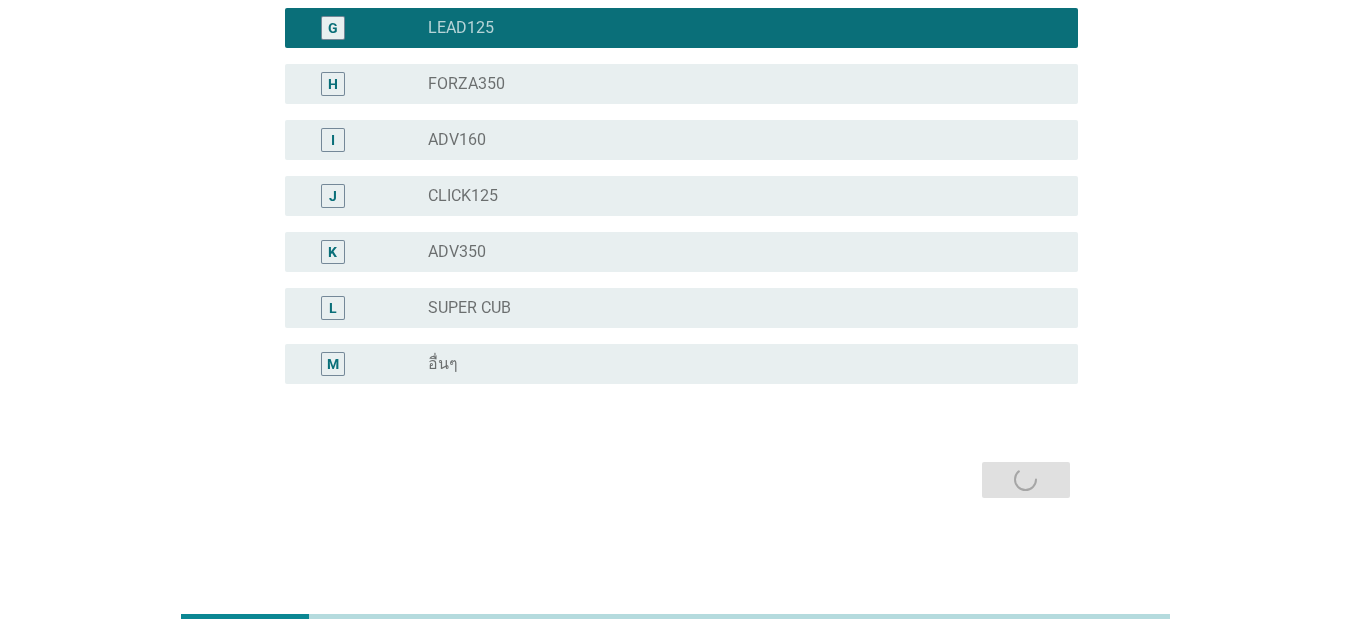 scroll, scrollTop: 0, scrollLeft: 0, axis: both 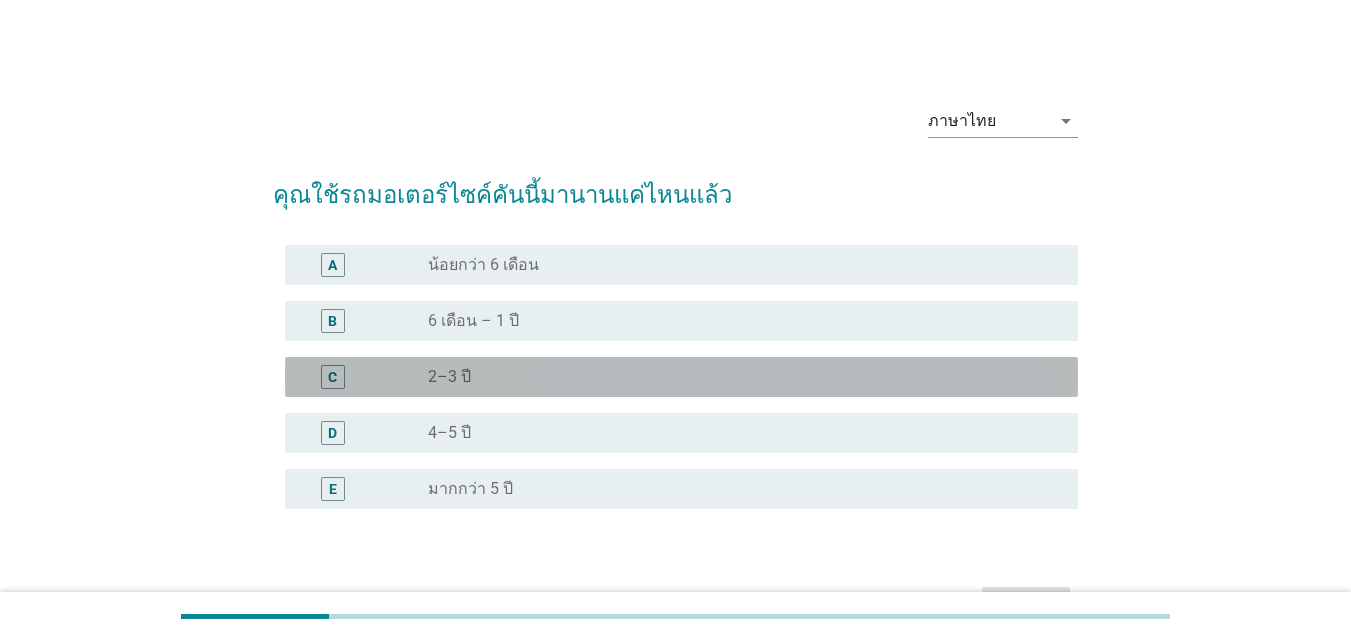 click on "radio_button_unchecked 2–3 ปี" at bounding box center [737, 377] 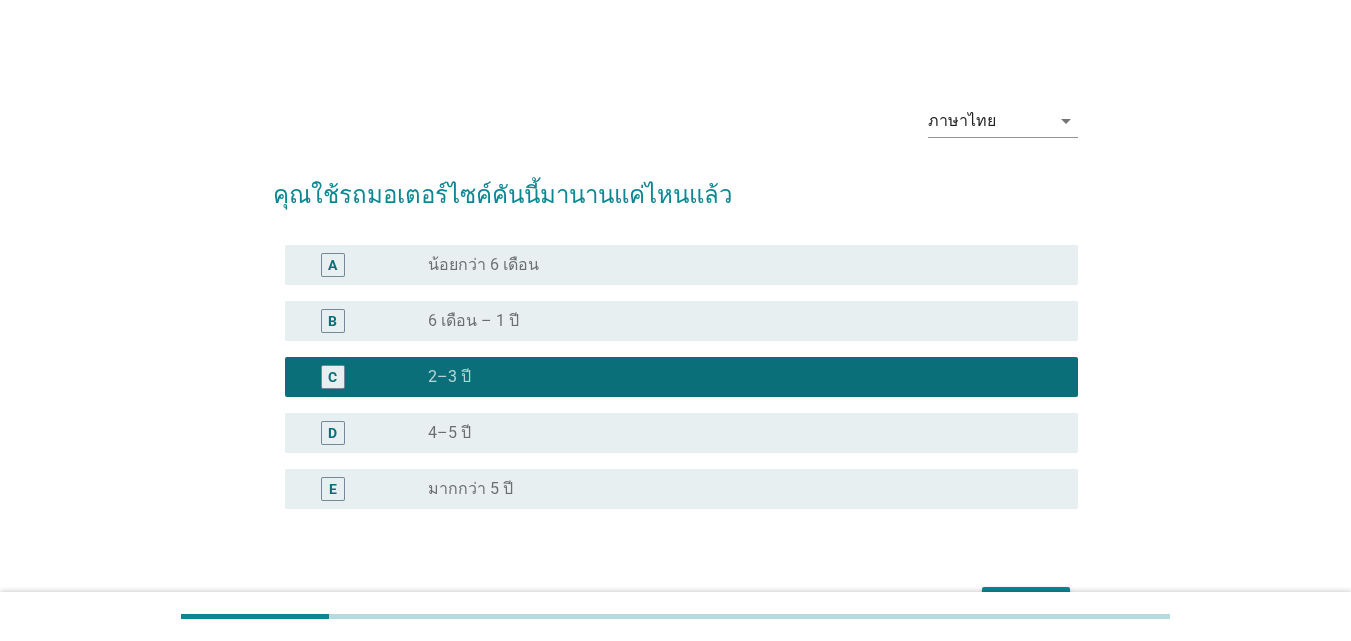 scroll, scrollTop: 87, scrollLeft: 0, axis: vertical 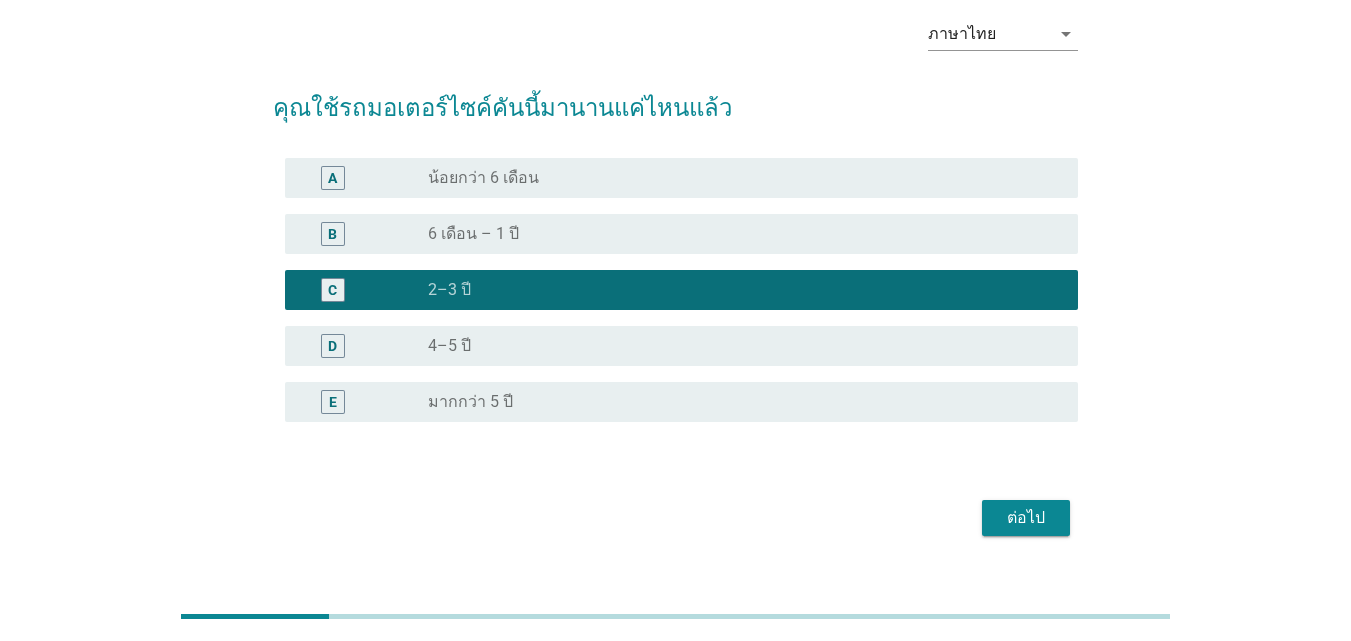 click on "ต่อไป" at bounding box center [1026, 518] 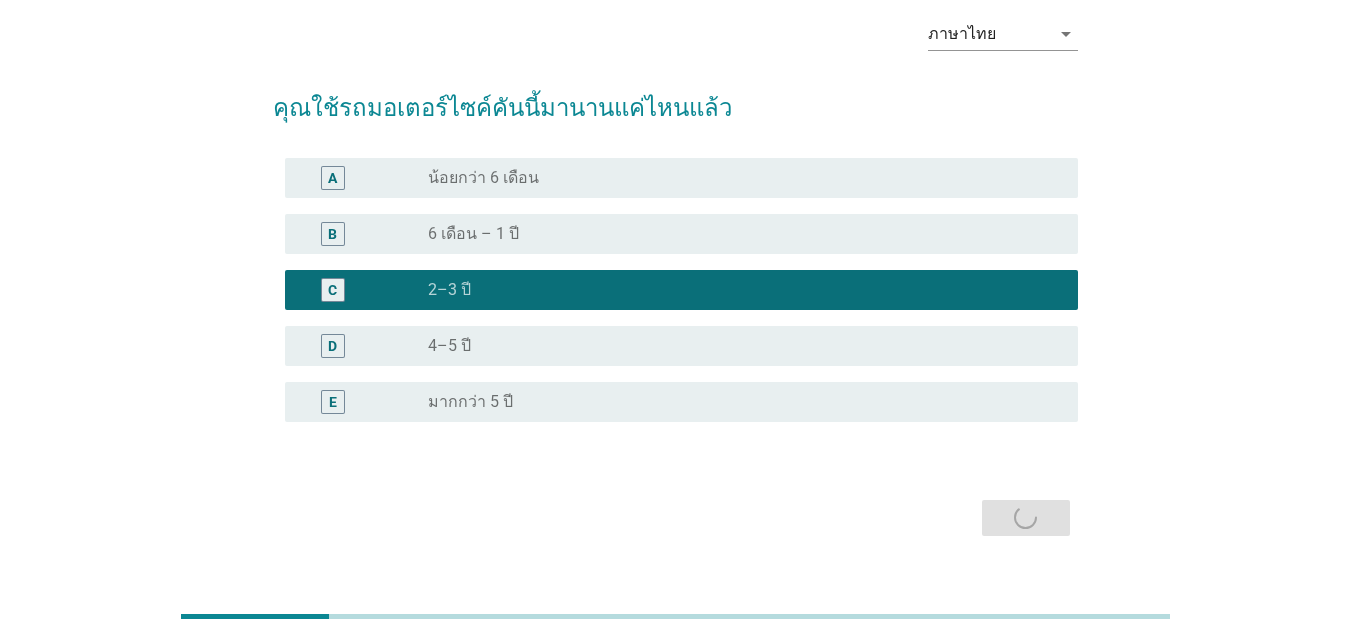 scroll, scrollTop: 0, scrollLeft: 0, axis: both 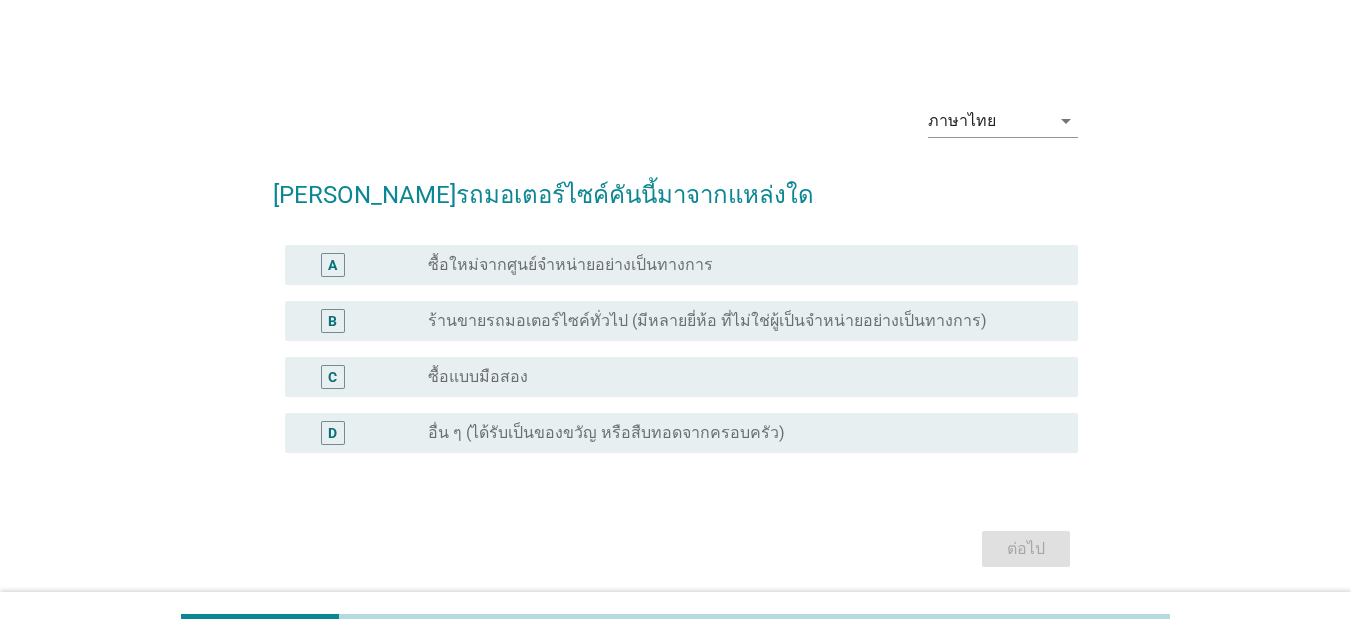 click on "radio_button_unchecked ซื้อใหม่จากศูนย์จำหน่ายอย่างเป็นทางการ" at bounding box center [745, 265] 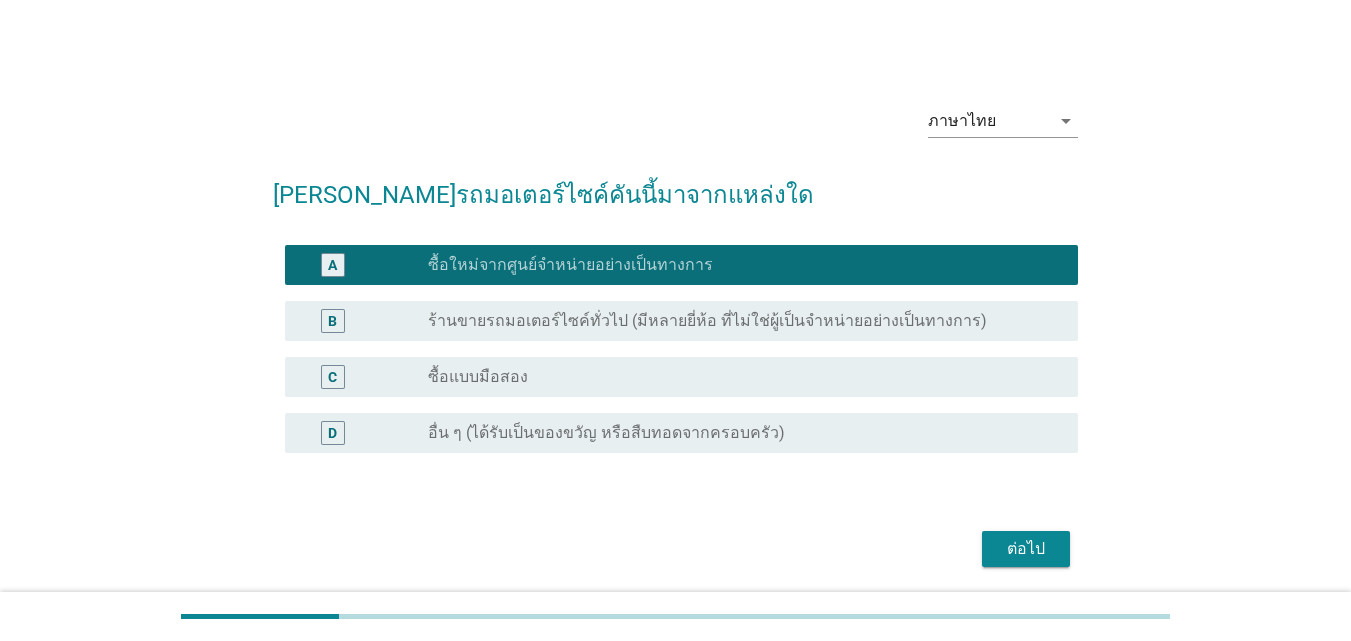 click on "ต่อไป" at bounding box center [1026, 549] 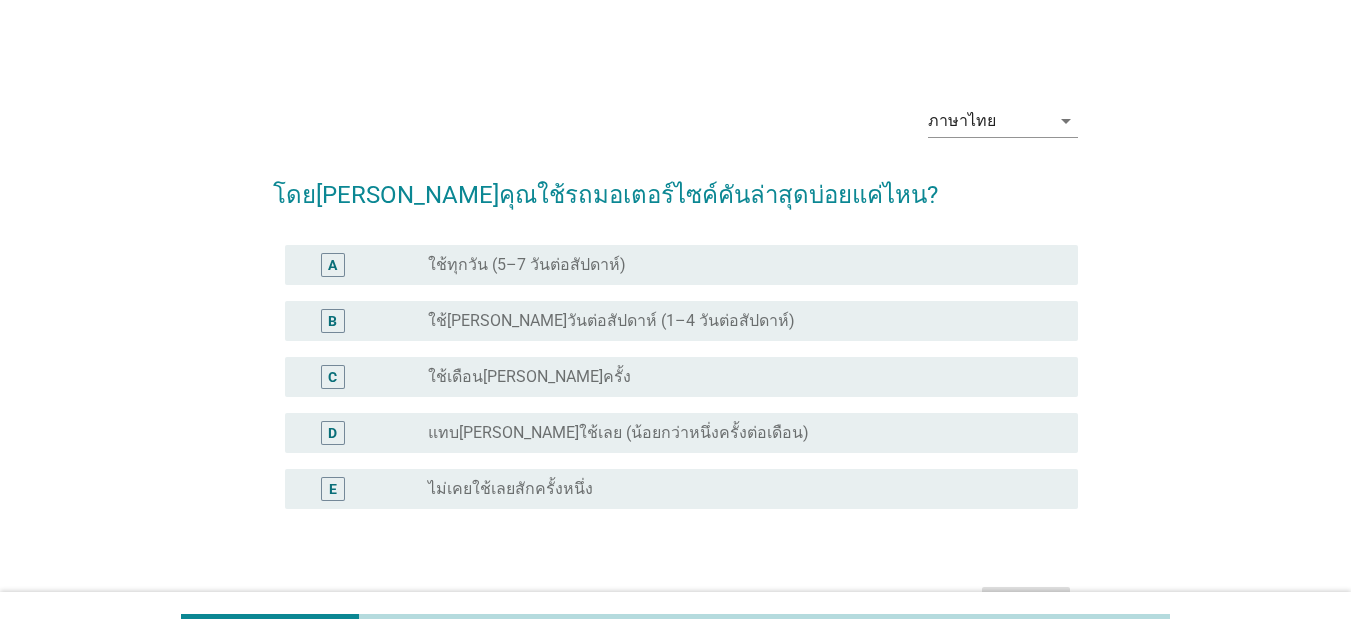 click on "ใช้ทุกวัน (5–7 วันต่อสัปดาห์)" at bounding box center (527, 265) 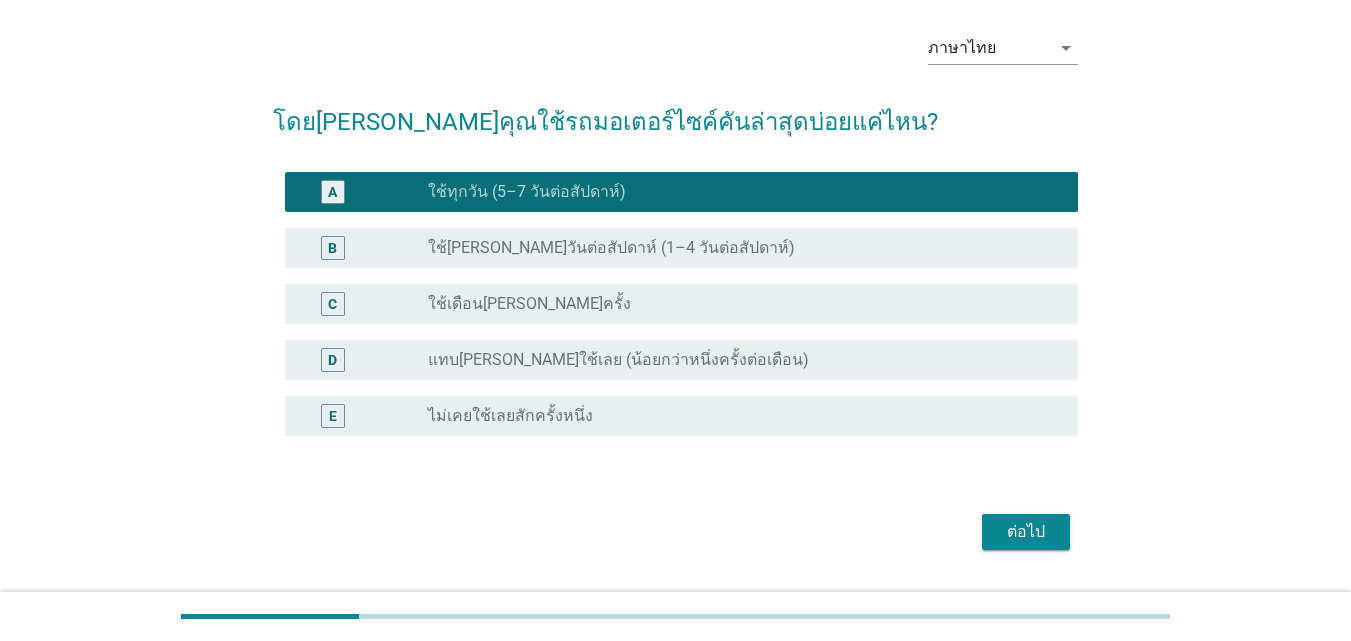 scroll, scrollTop: 86, scrollLeft: 0, axis: vertical 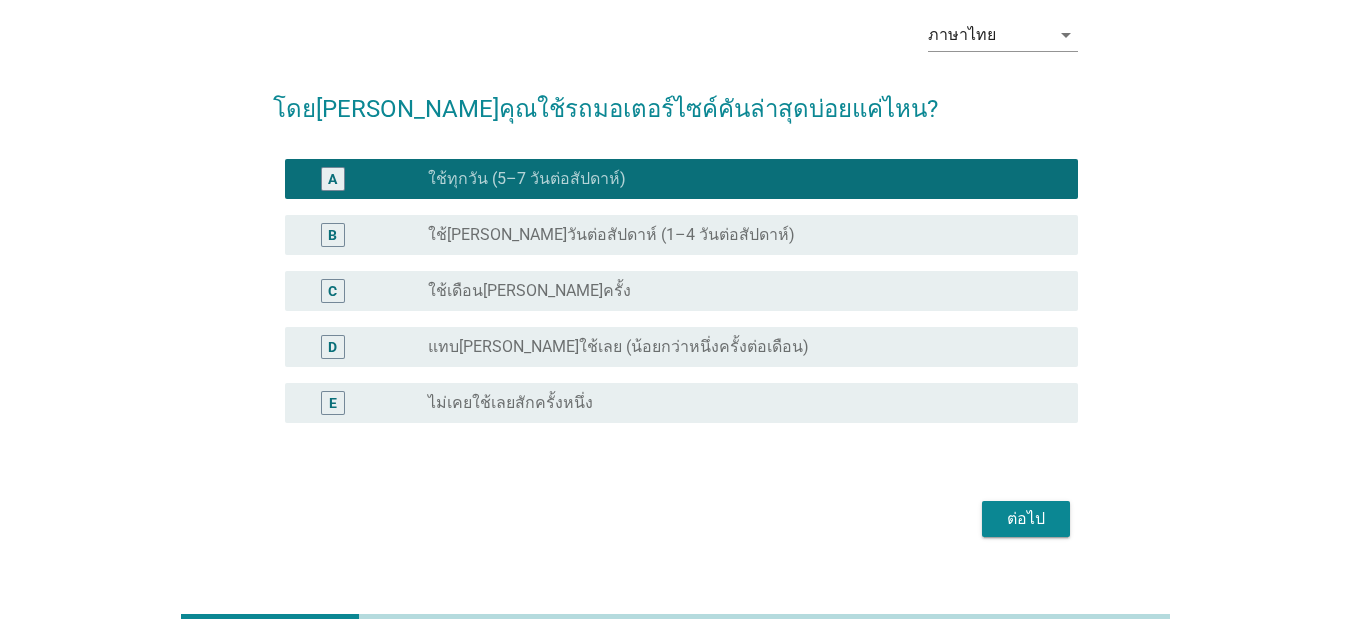 click on "ต่อไป" at bounding box center [1026, 519] 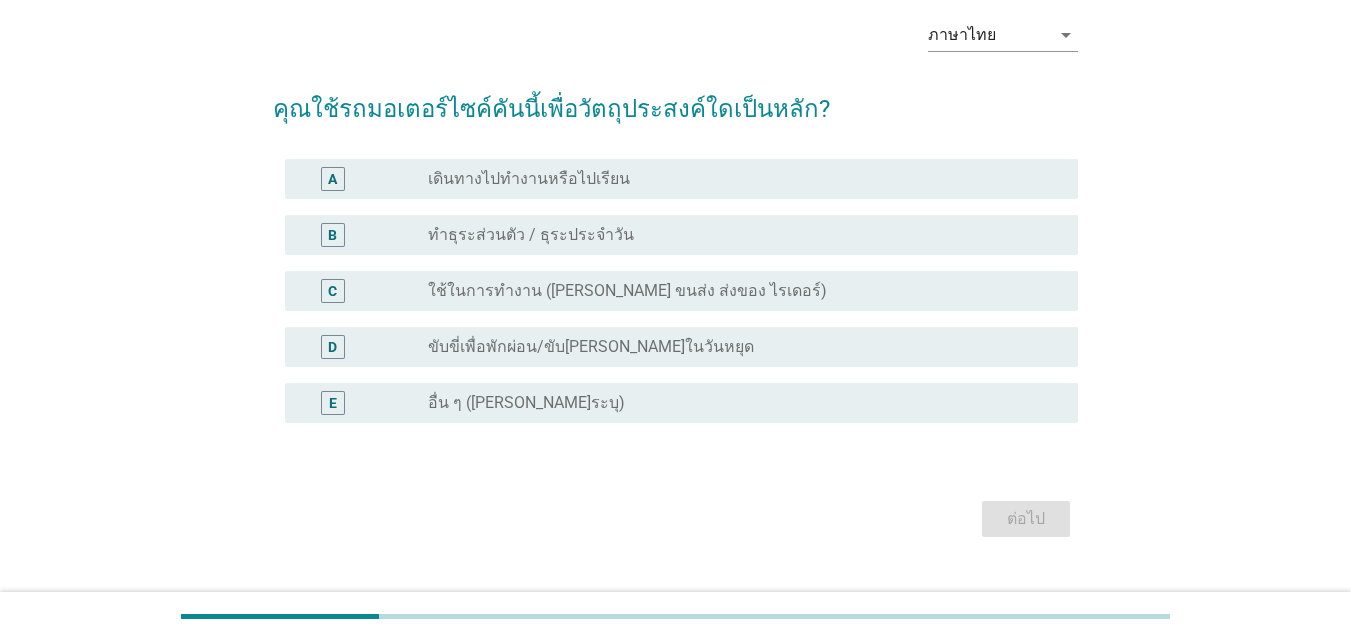 scroll, scrollTop: 0, scrollLeft: 0, axis: both 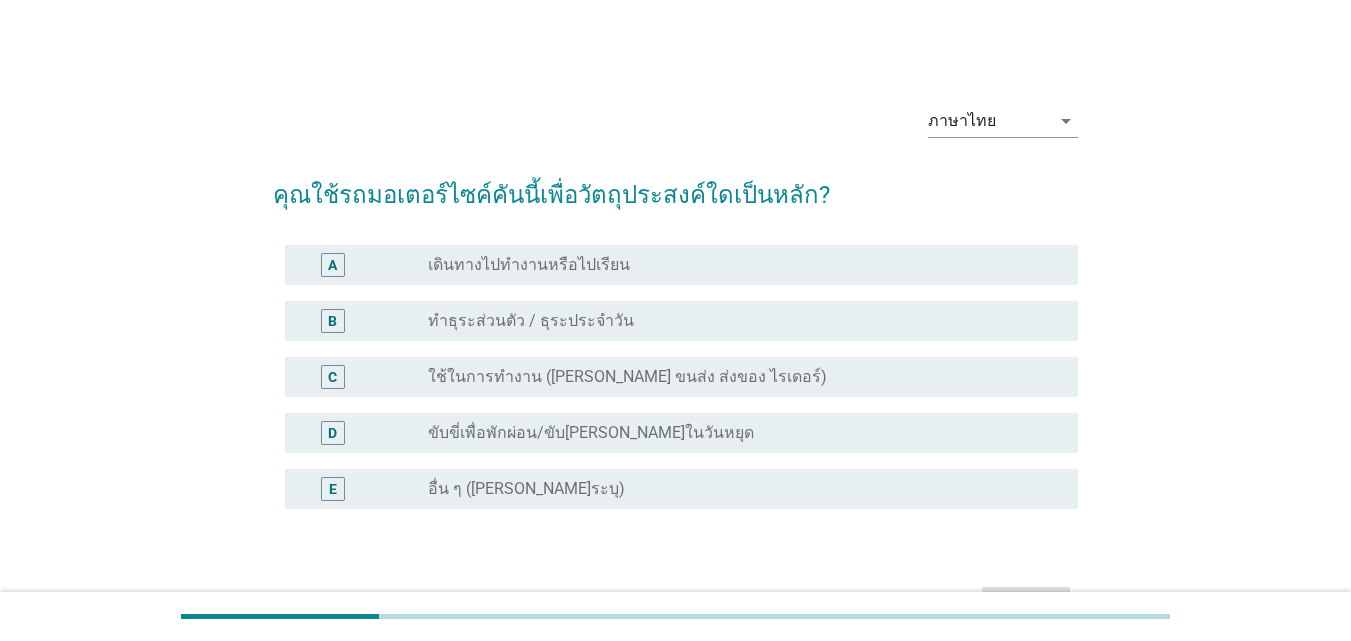 click on "radio_button_unchecked ทำธุระส่วนตัว / ธุระประจำวัน" at bounding box center [745, 321] 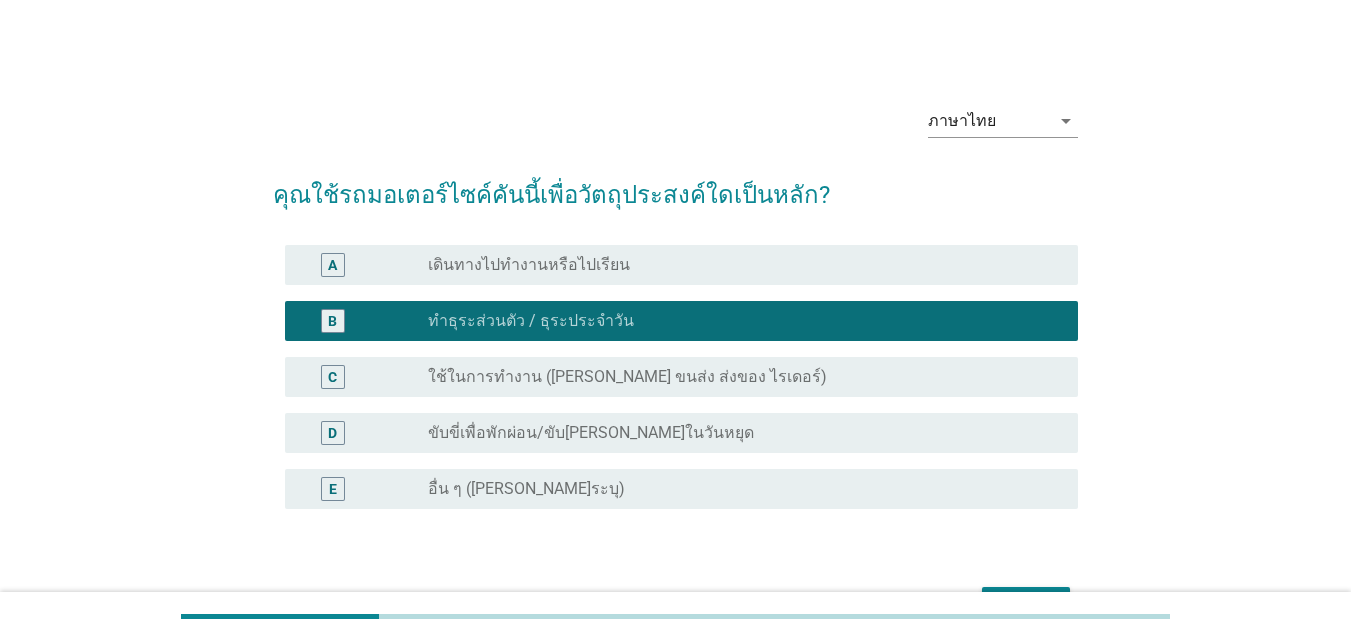 click on "radio_button_unchecked เดินทางไปทำงานหรือไปเรียน" at bounding box center (737, 265) 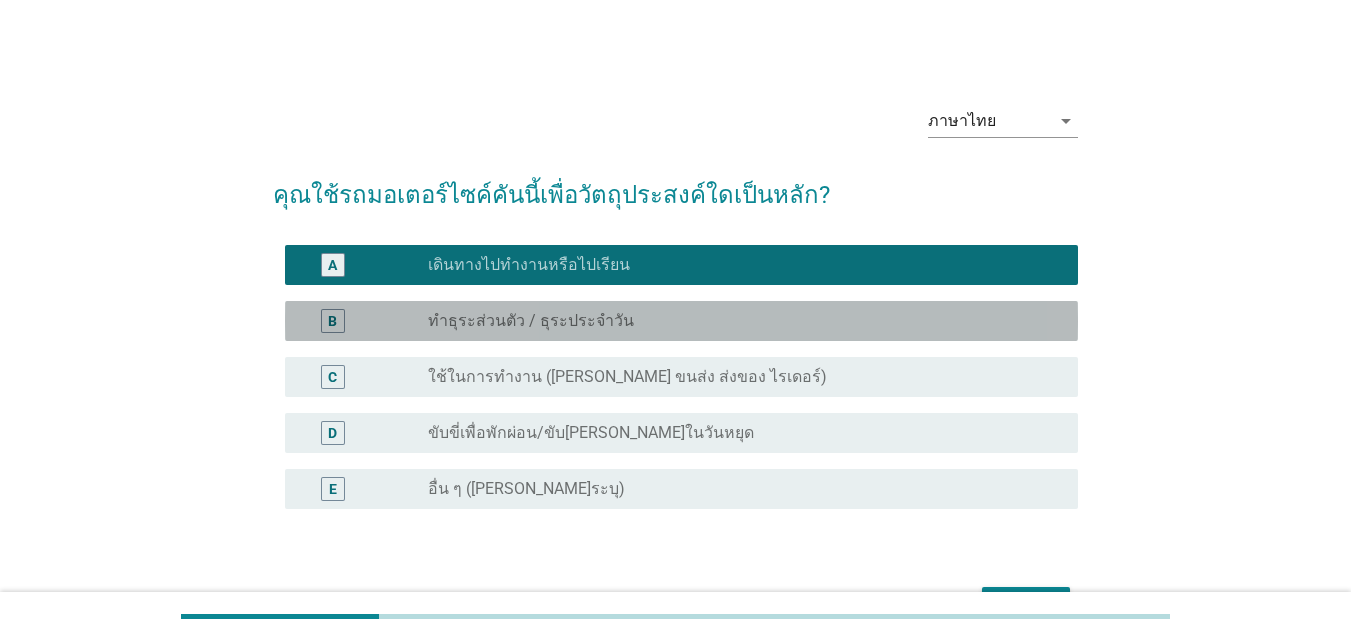 click on "radio_button_unchecked ทำธุระส่วนตัว / ธุระประจำวัน" at bounding box center [737, 321] 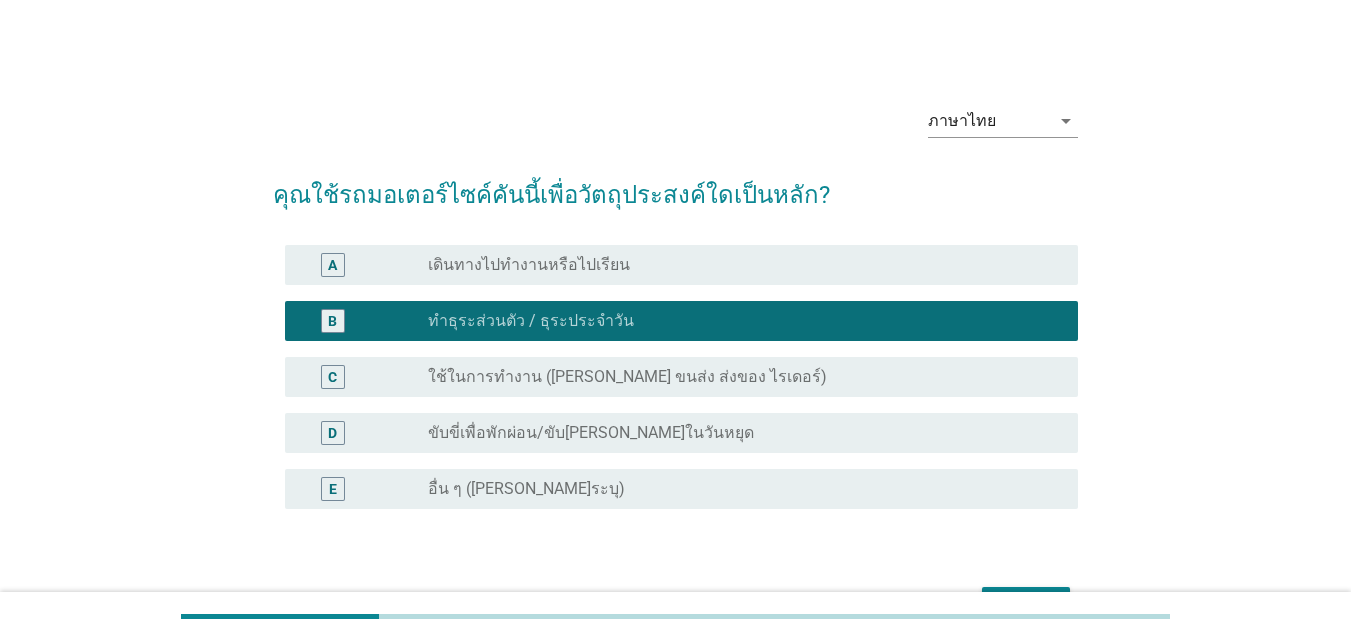 scroll, scrollTop: 125, scrollLeft: 0, axis: vertical 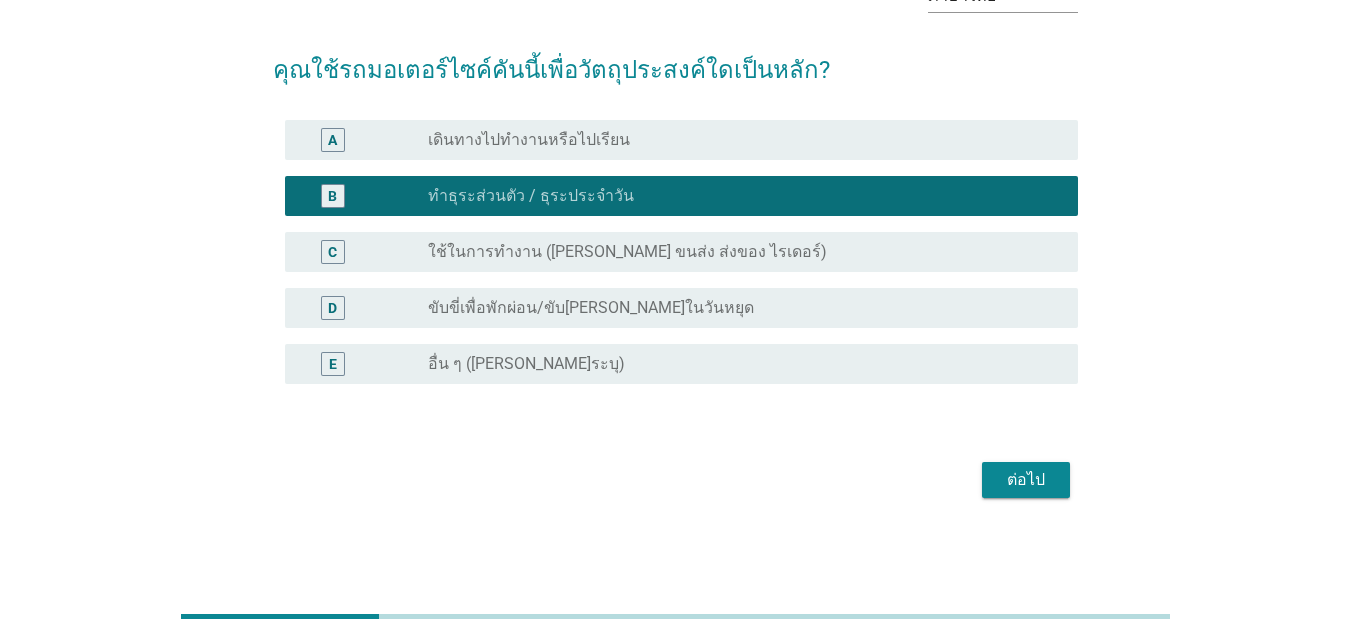 click on "ต่อไป" at bounding box center (1026, 480) 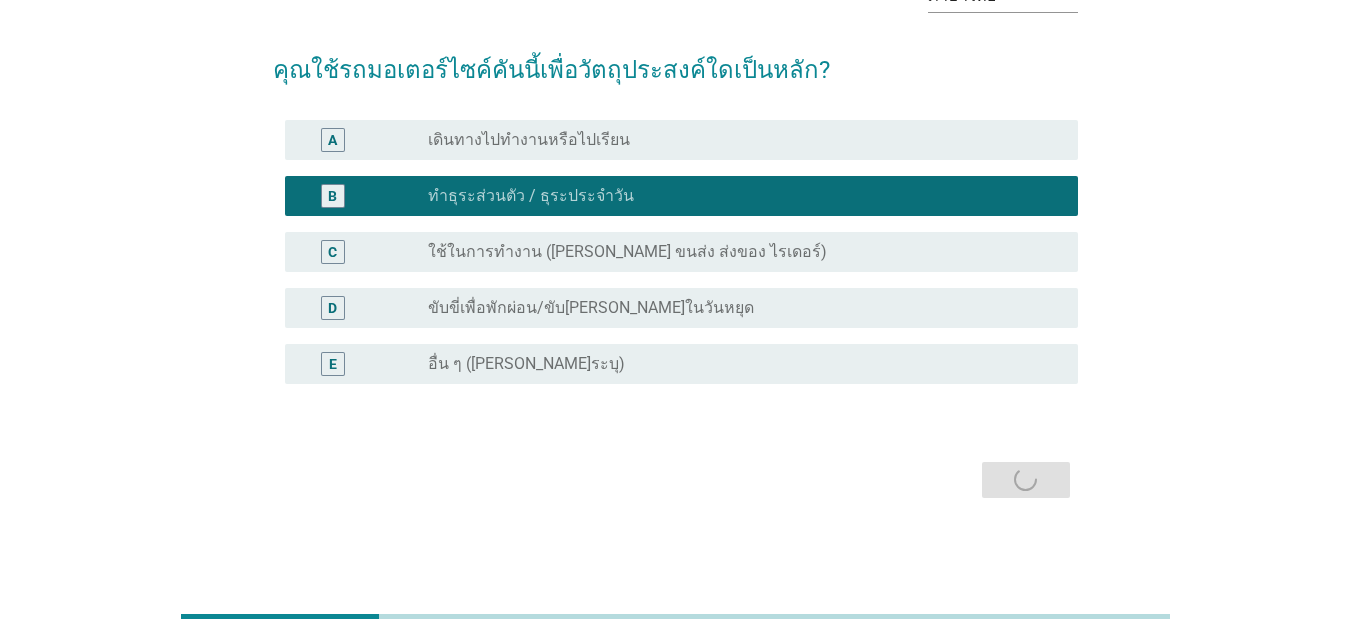 scroll, scrollTop: 0, scrollLeft: 0, axis: both 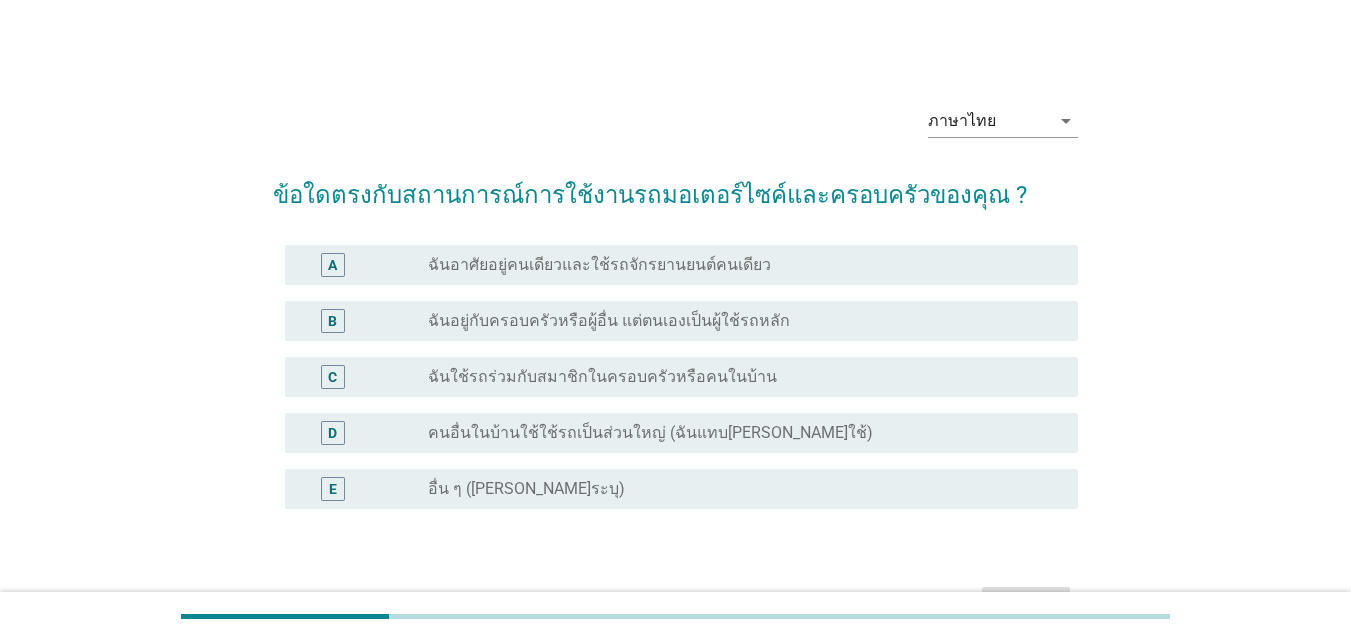 click on "radio_button_unchecked ฉันอยู่กับครอบครัวหรือผู้อื่น แต่ตนเองเป็นผู้ใช้รถหลัก" at bounding box center [737, 321] 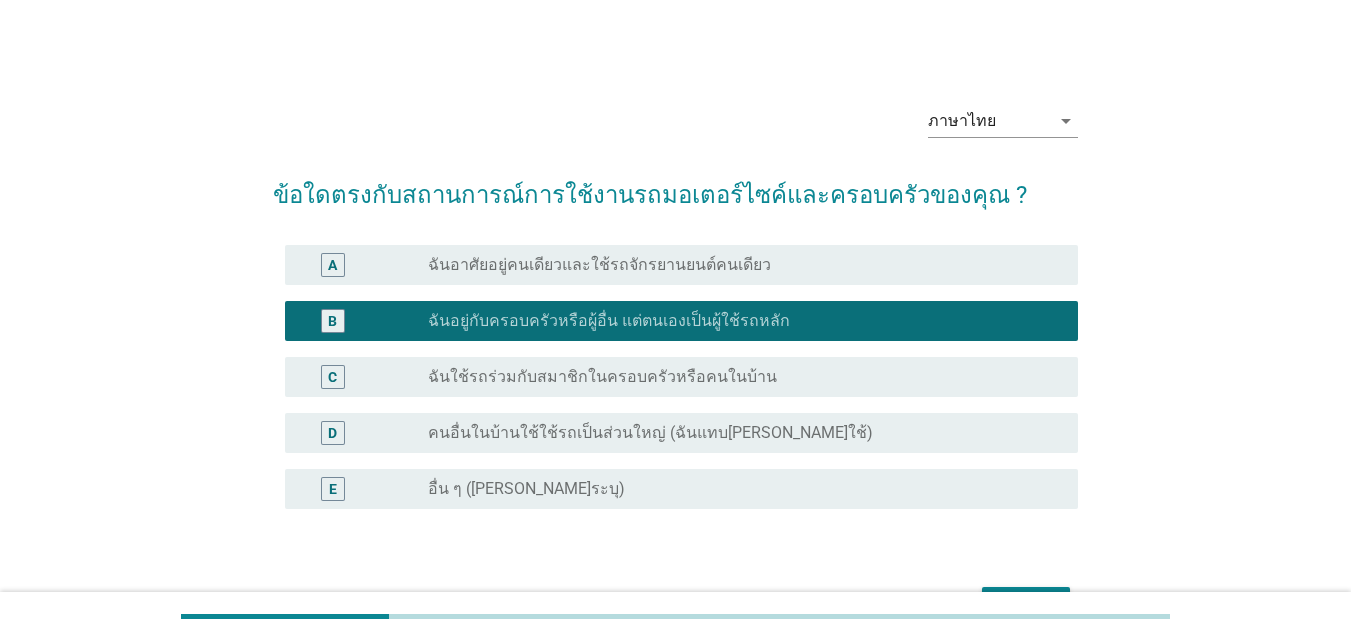 scroll, scrollTop: 69, scrollLeft: 0, axis: vertical 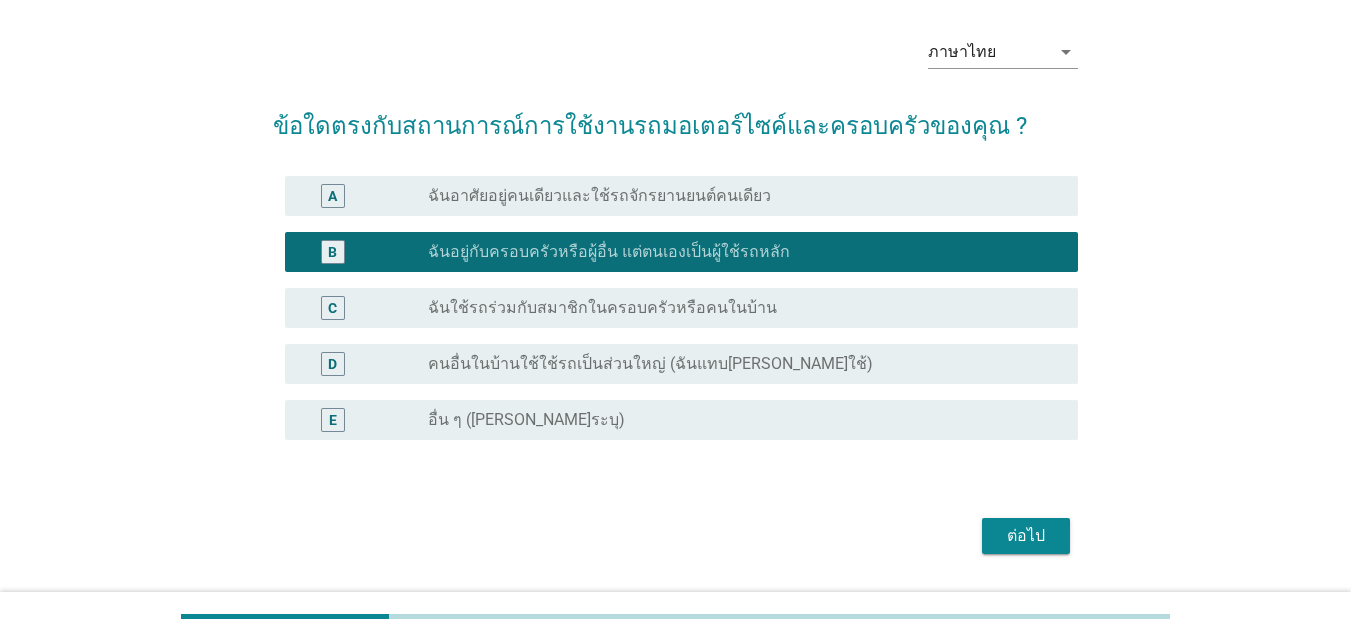 click on "ต่อไป" at bounding box center (1026, 536) 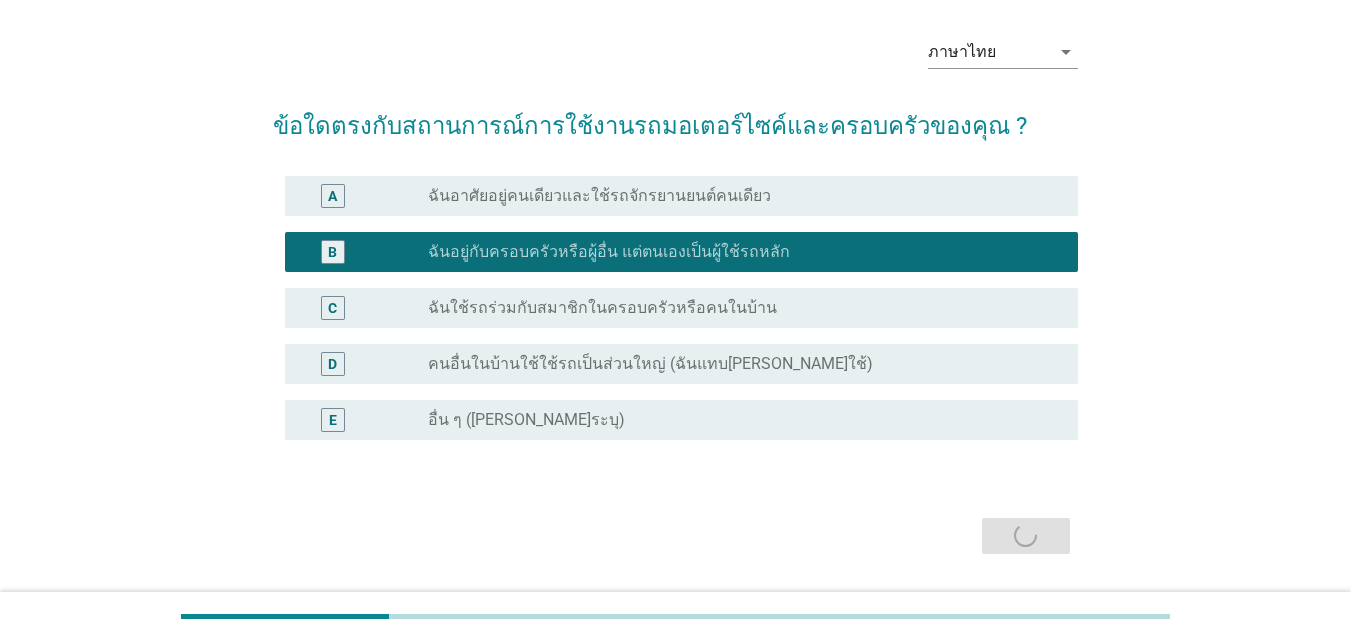 scroll, scrollTop: 0, scrollLeft: 0, axis: both 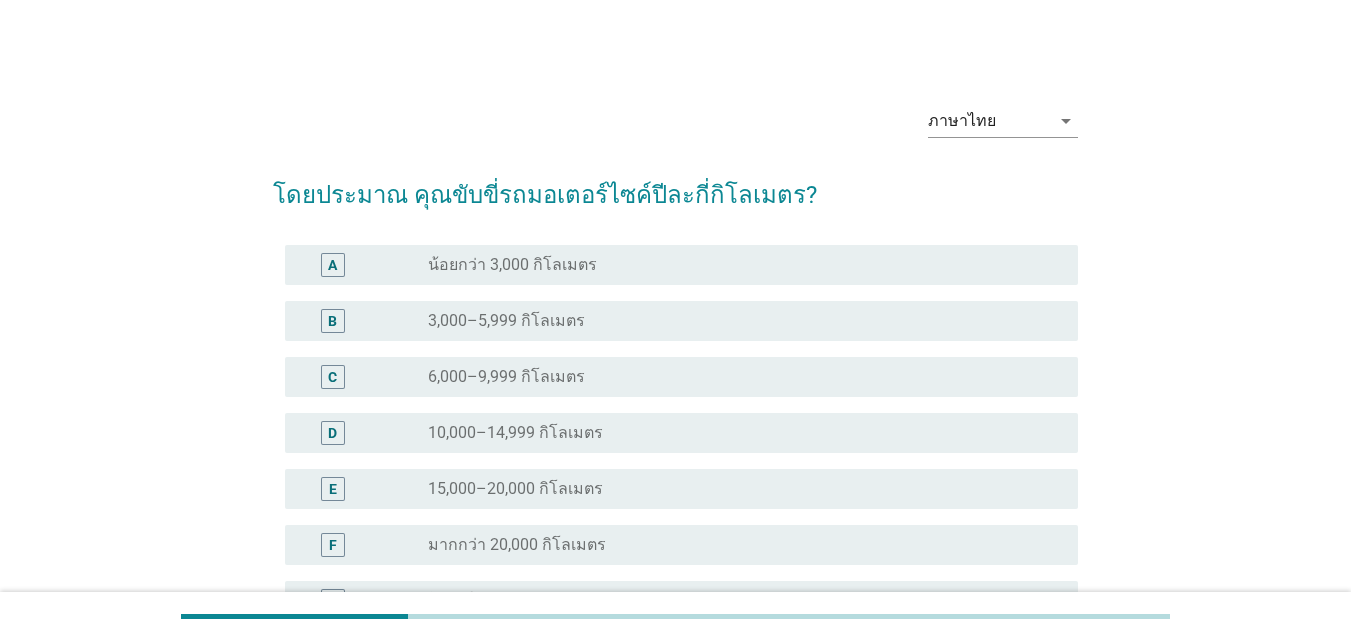 click on "radio_button_unchecked 3,000–5,999 กิโลเมตร" at bounding box center [737, 321] 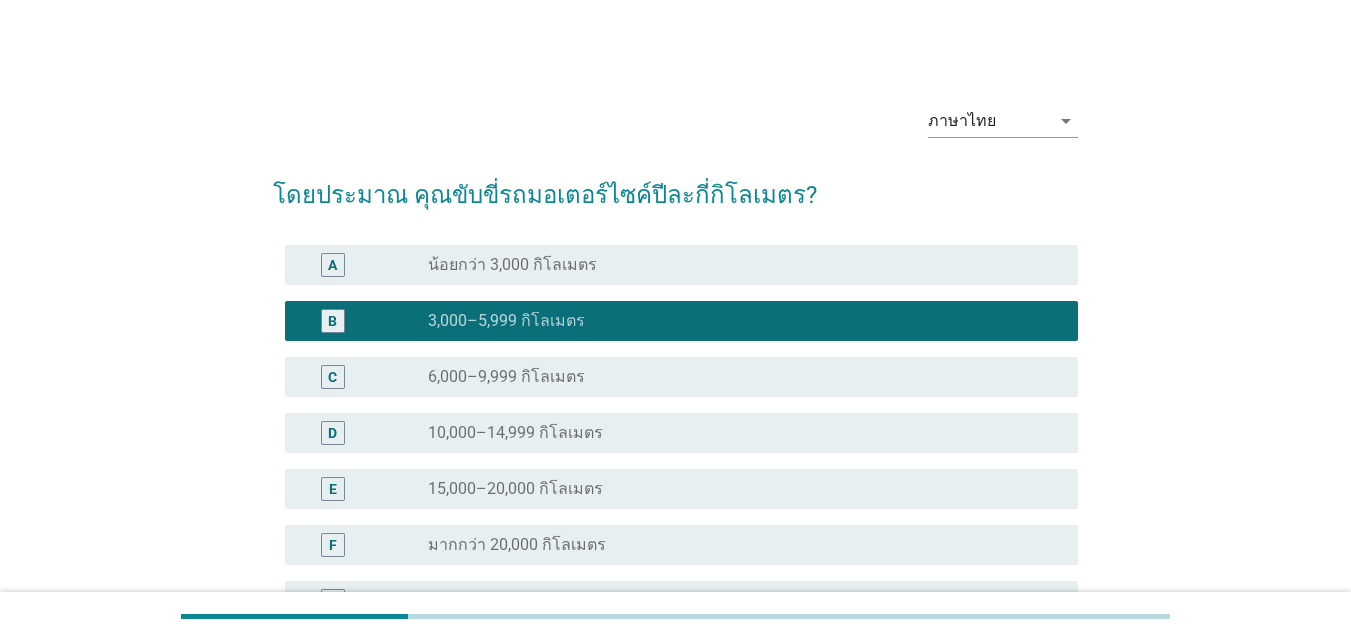 scroll, scrollTop: 112, scrollLeft: 0, axis: vertical 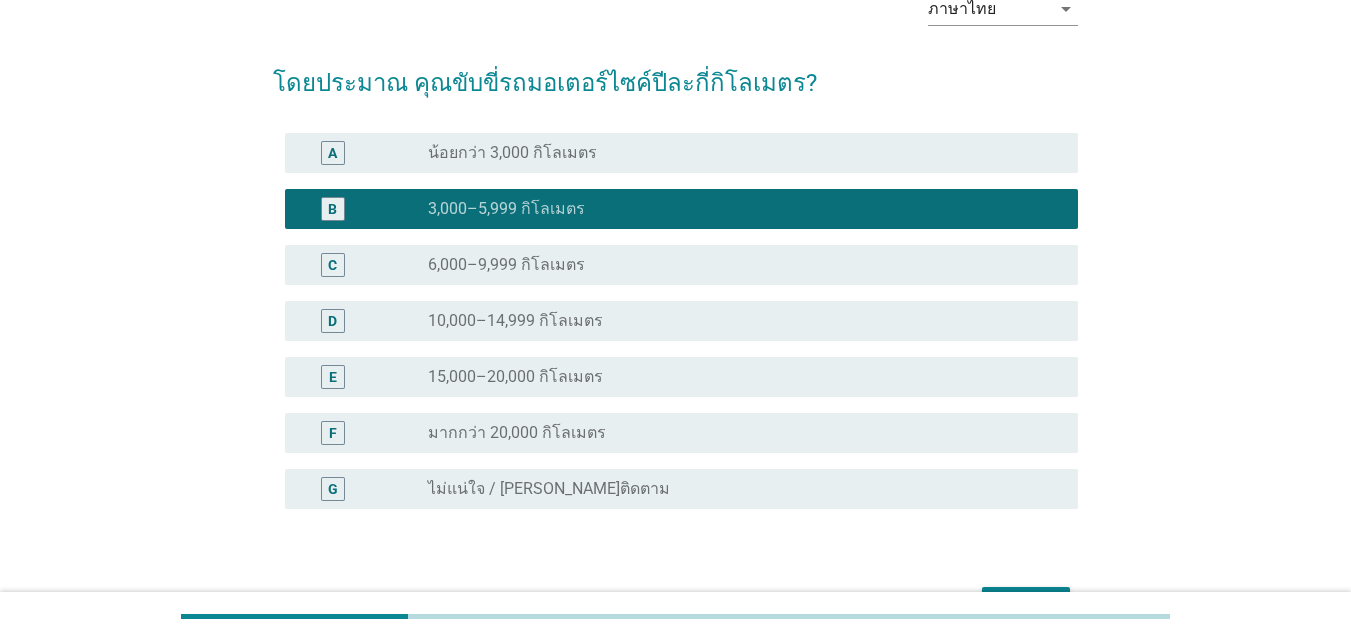click on "radio_button_unchecked ไม่แน่ใจ / [PERSON_NAME]ติดตาม" at bounding box center (737, 489) 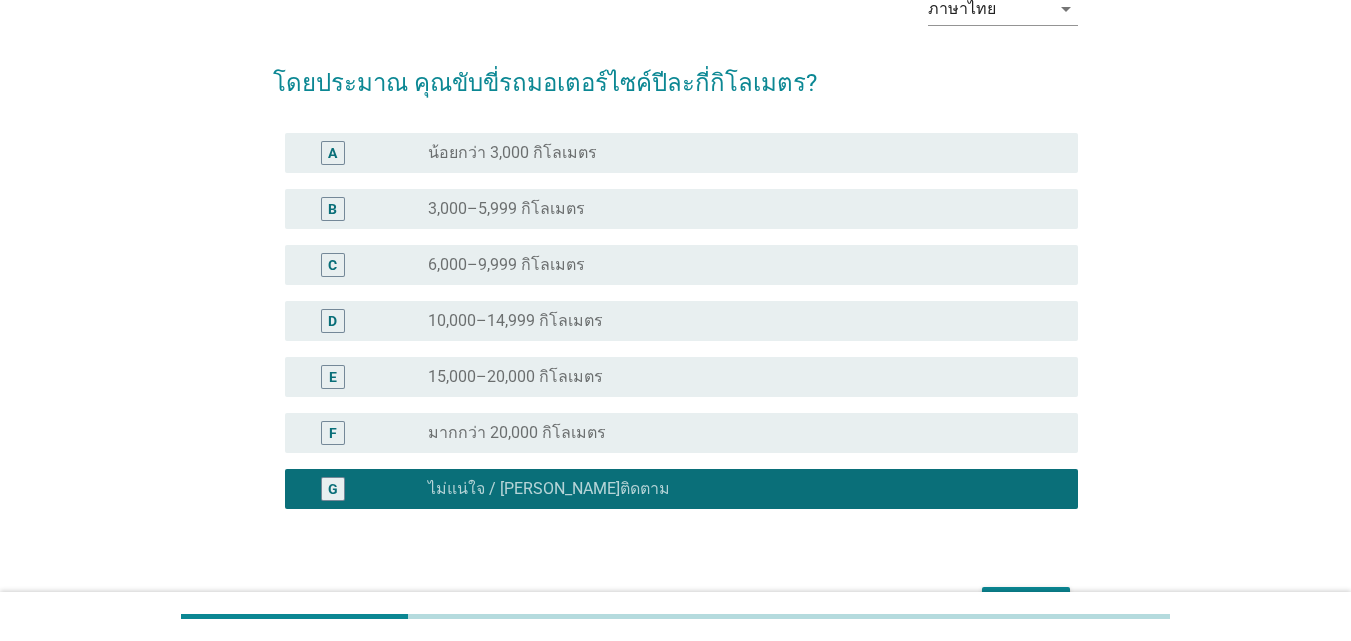 scroll, scrollTop: 216, scrollLeft: 0, axis: vertical 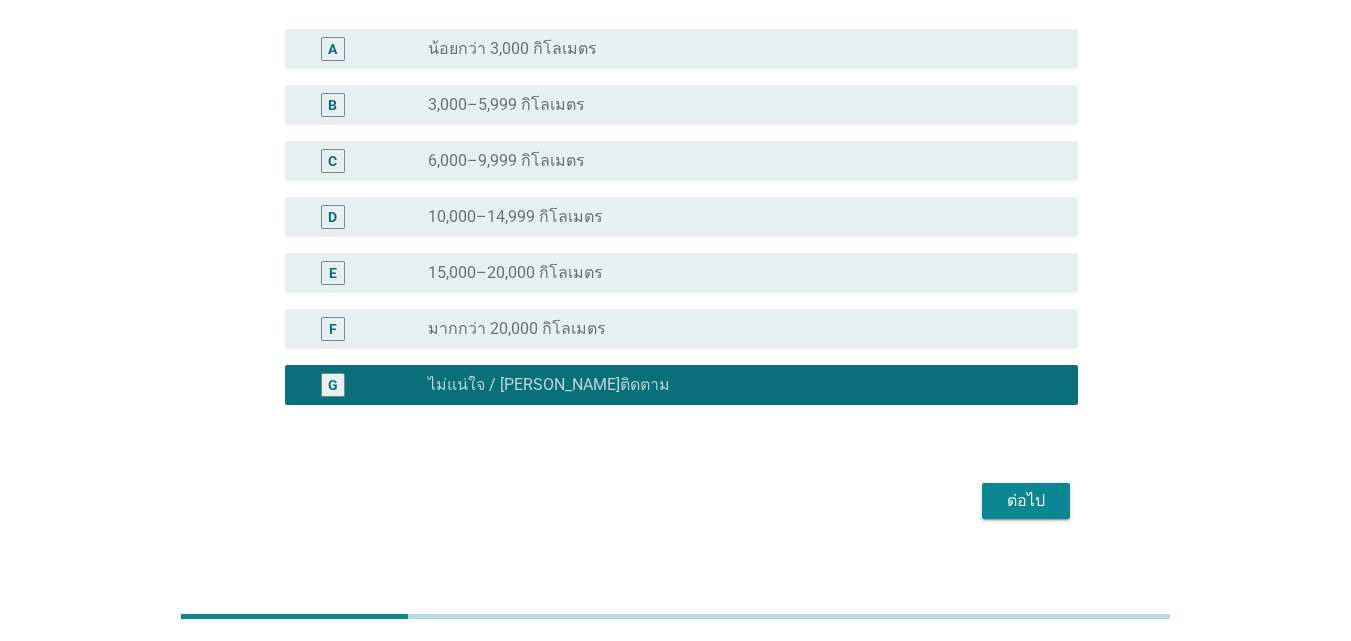 click on "ต่อไป" at bounding box center (675, 501) 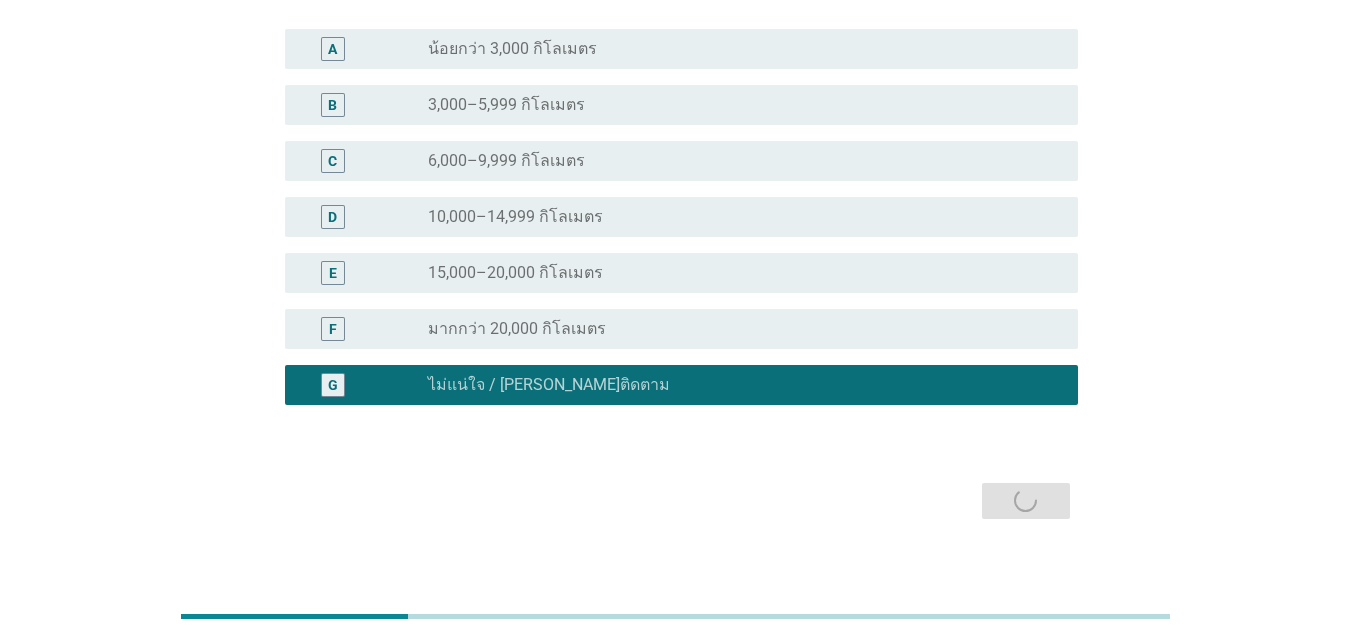 scroll, scrollTop: 0, scrollLeft: 0, axis: both 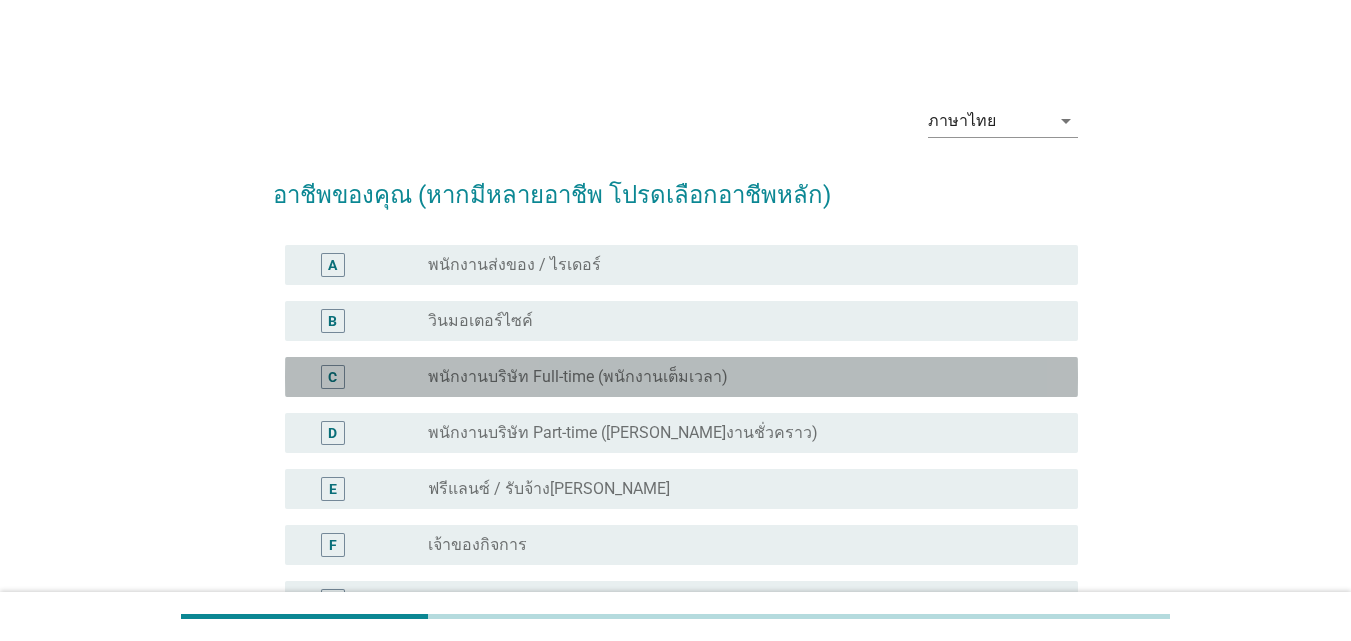 click on "radio_button_unchecked พนักงานบริษัท Full-time (พนักงานเต็มเวลา)" at bounding box center (737, 377) 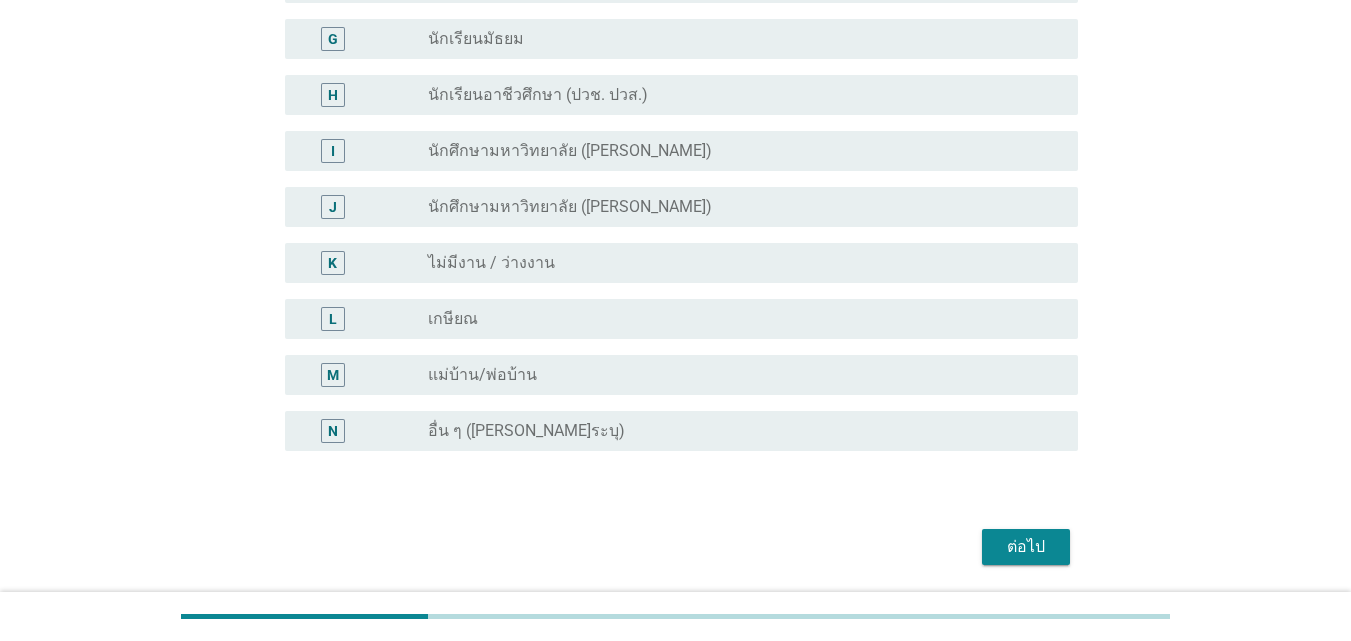 scroll, scrollTop: 629, scrollLeft: 0, axis: vertical 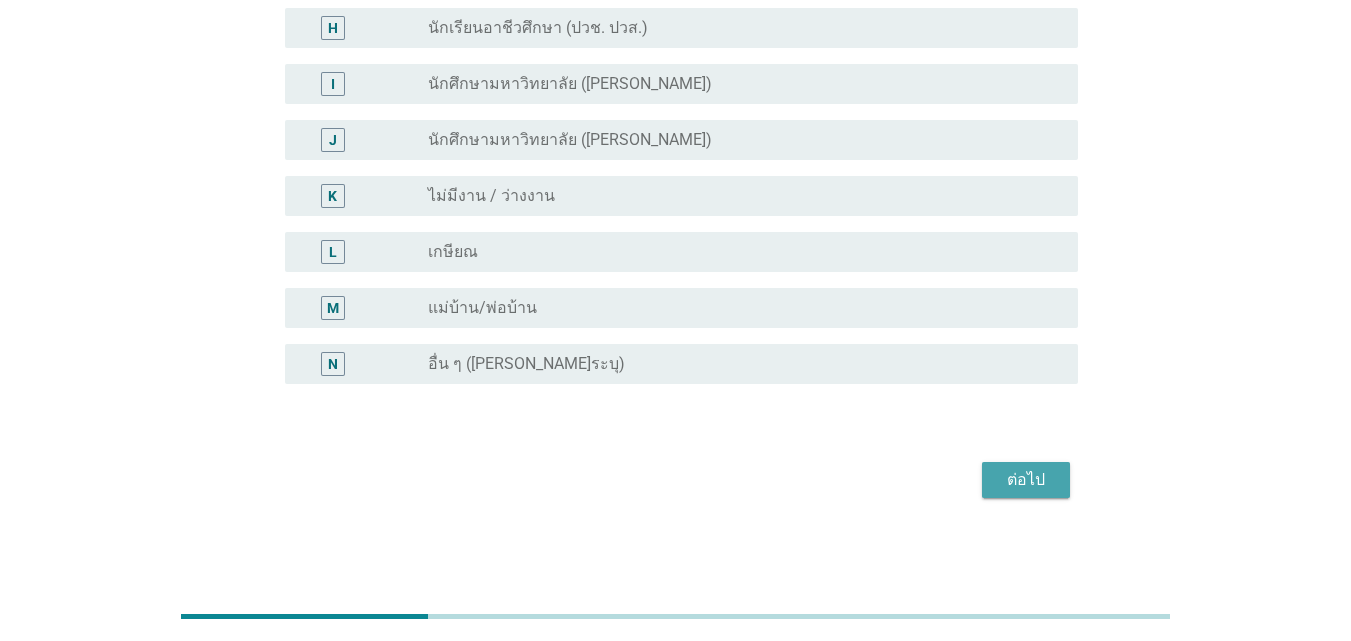 click on "ต่อไป" at bounding box center (1026, 480) 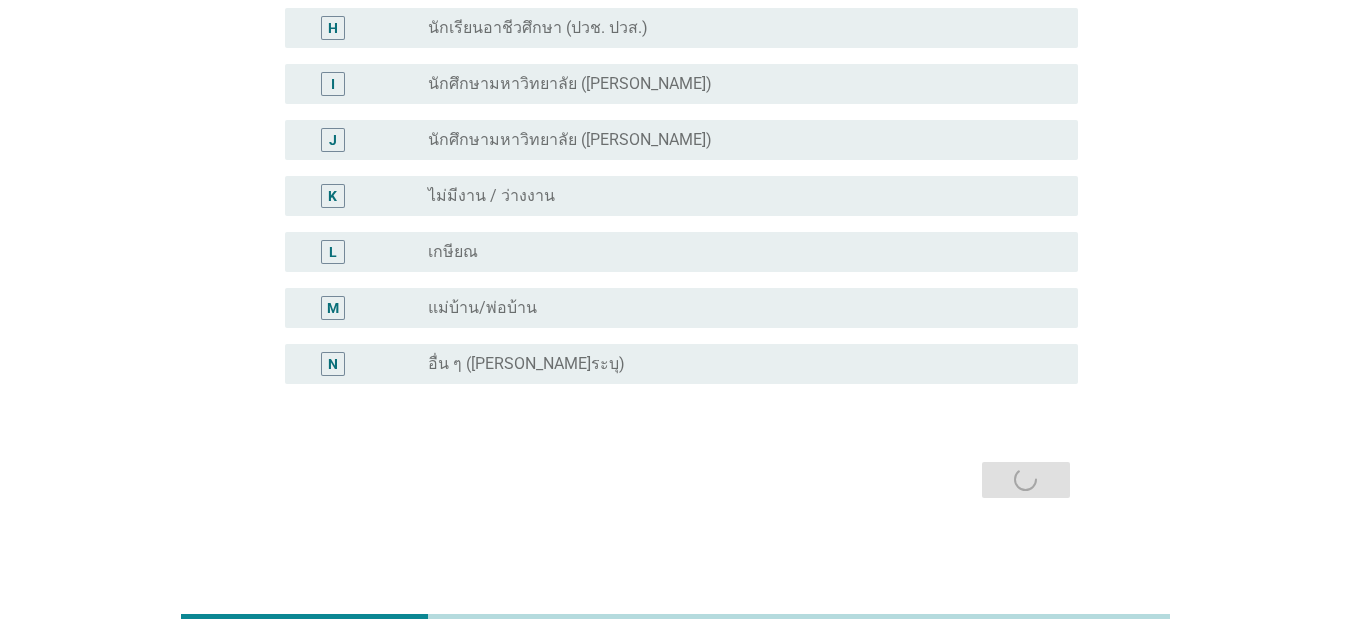 scroll, scrollTop: 0, scrollLeft: 0, axis: both 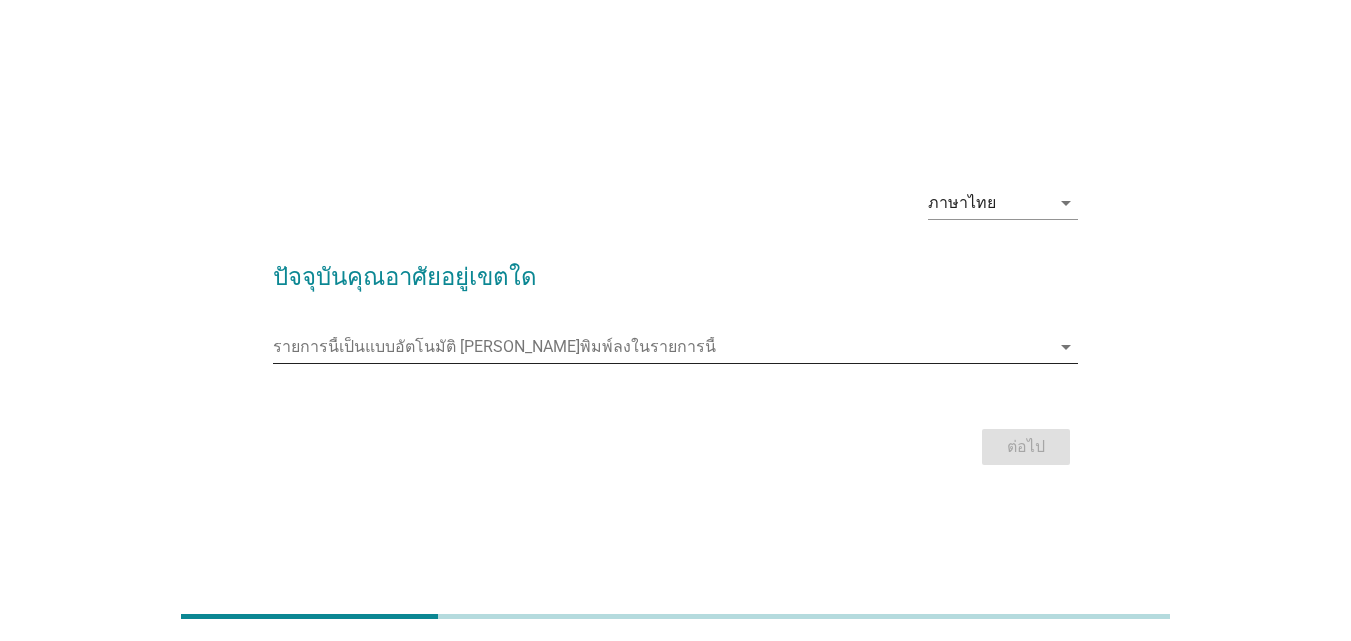 click at bounding box center [661, 347] 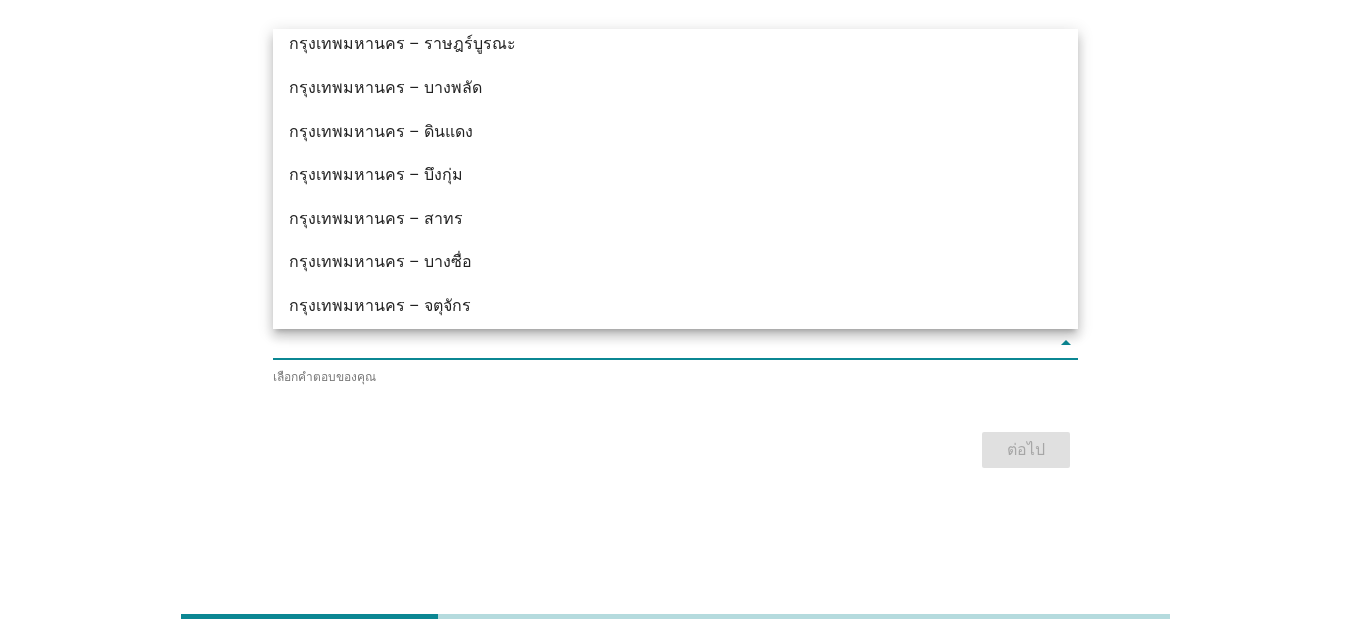 scroll, scrollTop: 1023, scrollLeft: 0, axis: vertical 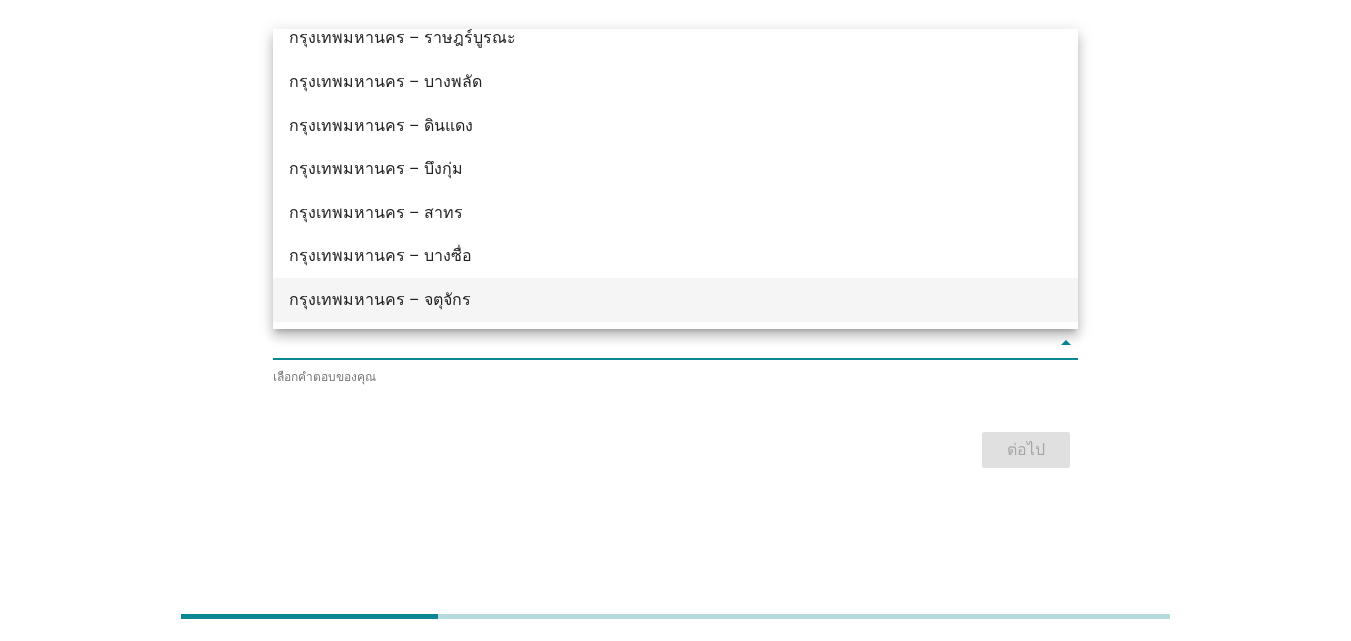click on "กรุงเทพมหานคร – จตุจักร" at bounding box center (643, 300) 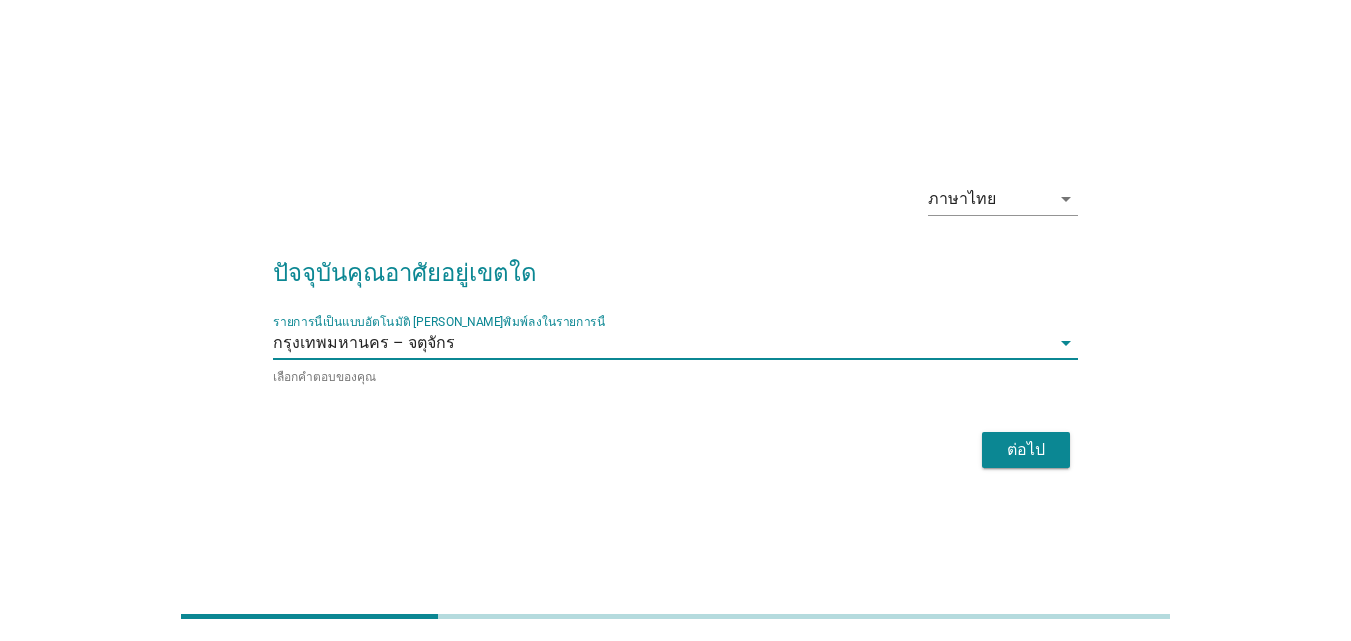 click on "ต่อไป" at bounding box center (1026, 450) 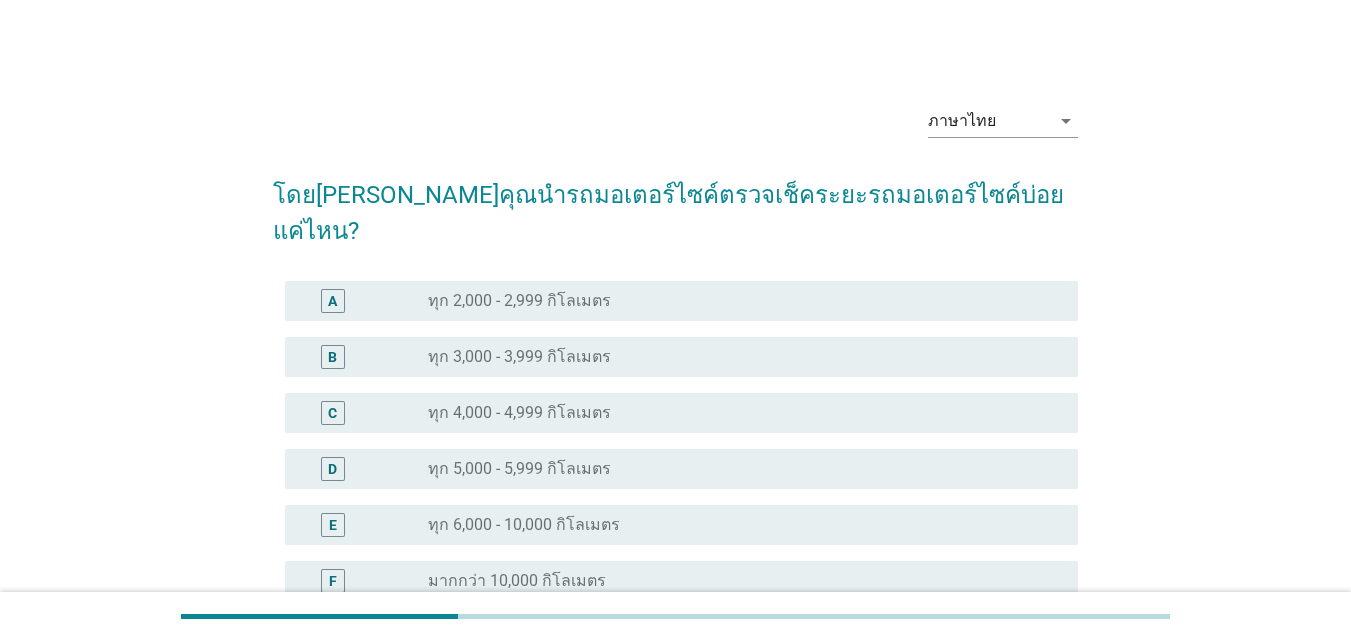click on "radio_button_unchecked ทุก 3,000 - 3,999 กิโลเมตร" at bounding box center [737, 357] 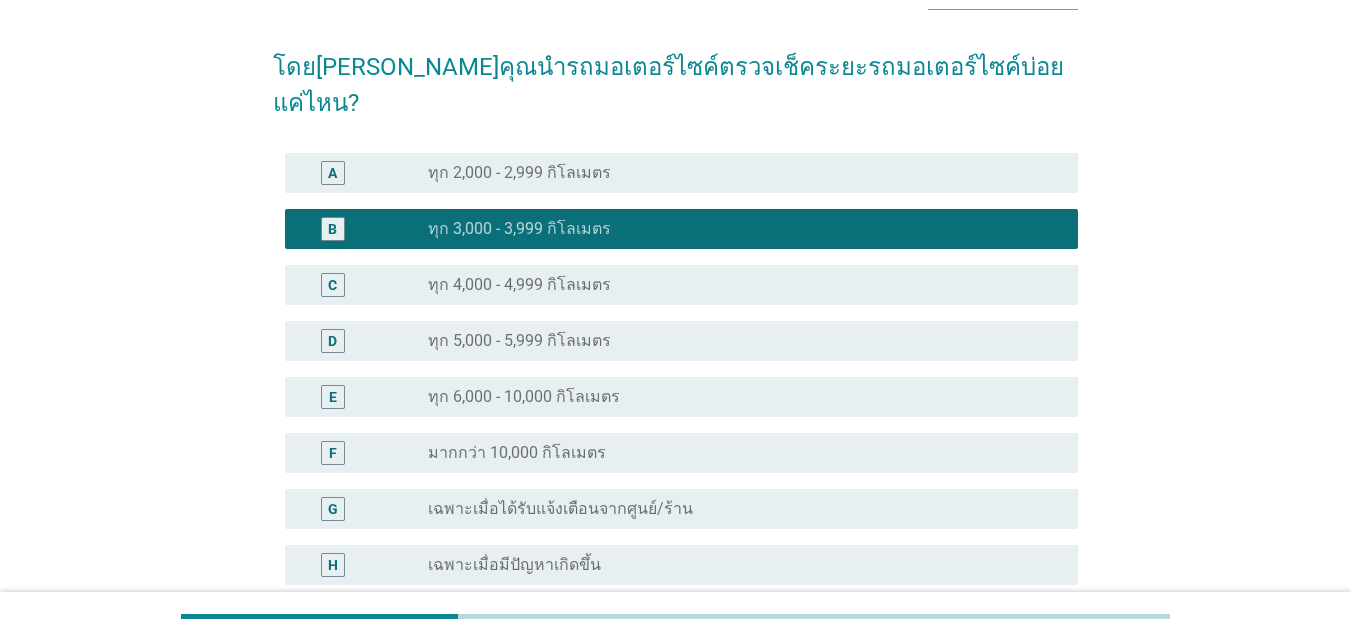 scroll, scrollTop: 251, scrollLeft: 0, axis: vertical 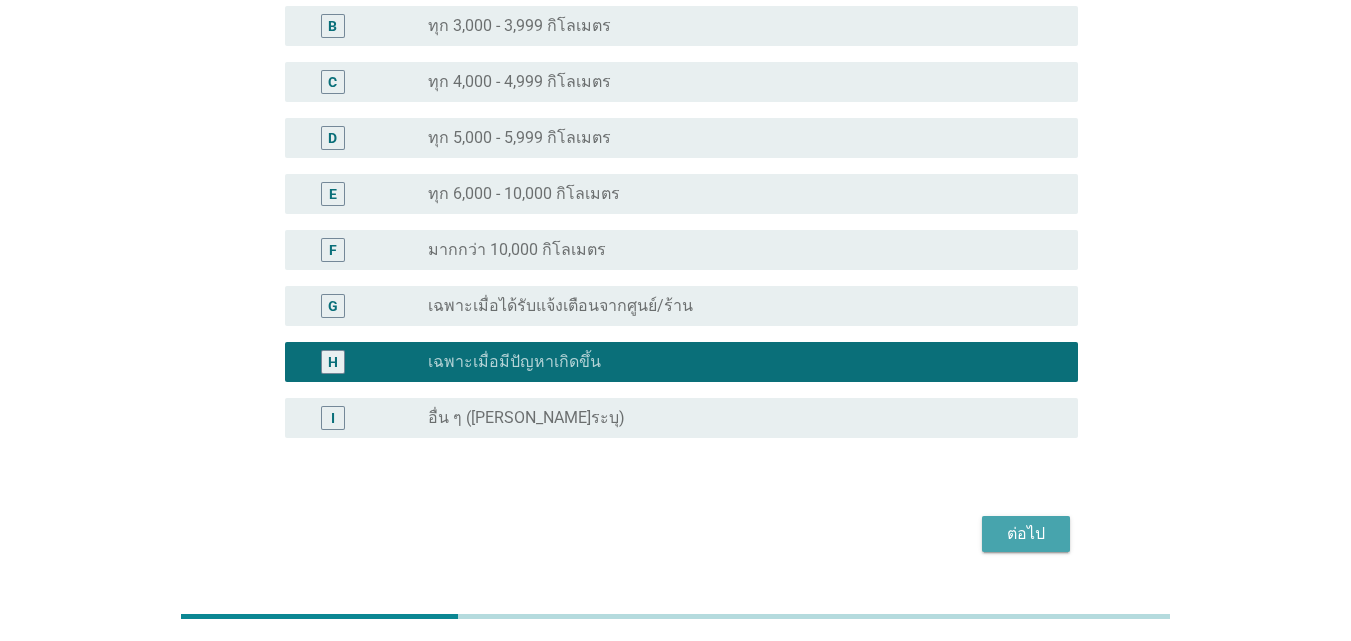 click on "ต่อไป" at bounding box center (1026, 534) 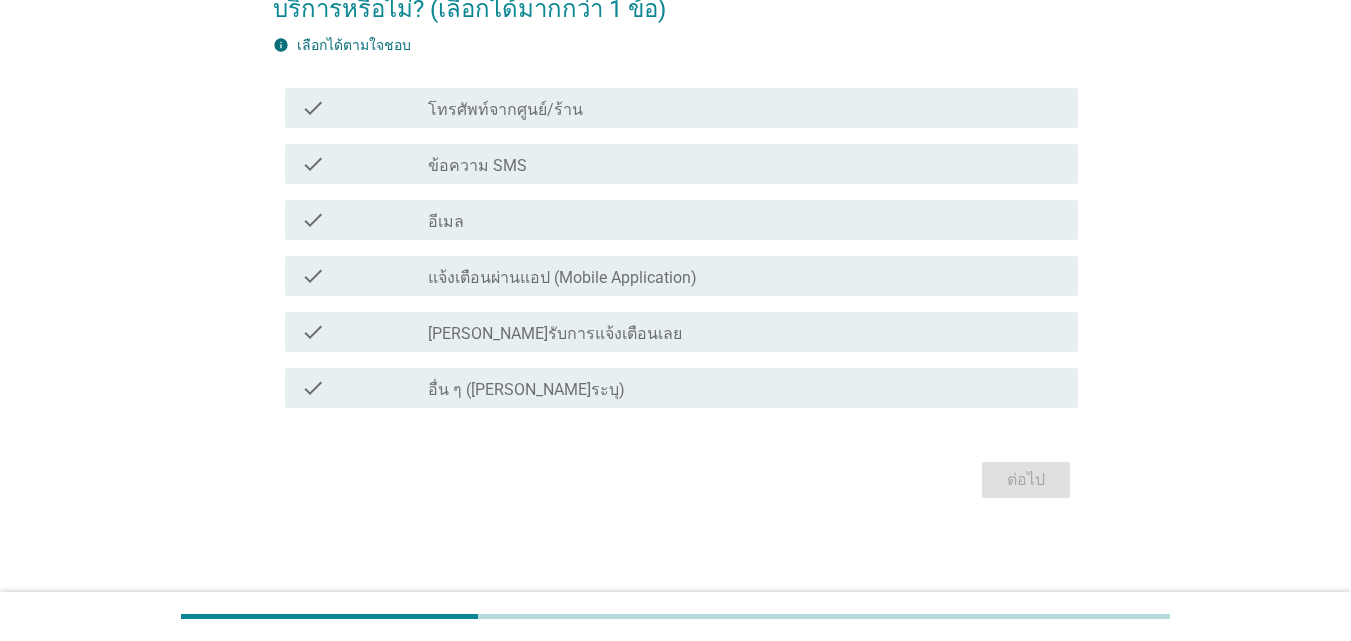 scroll, scrollTop: 0, scrollLeft: 0, axis: both 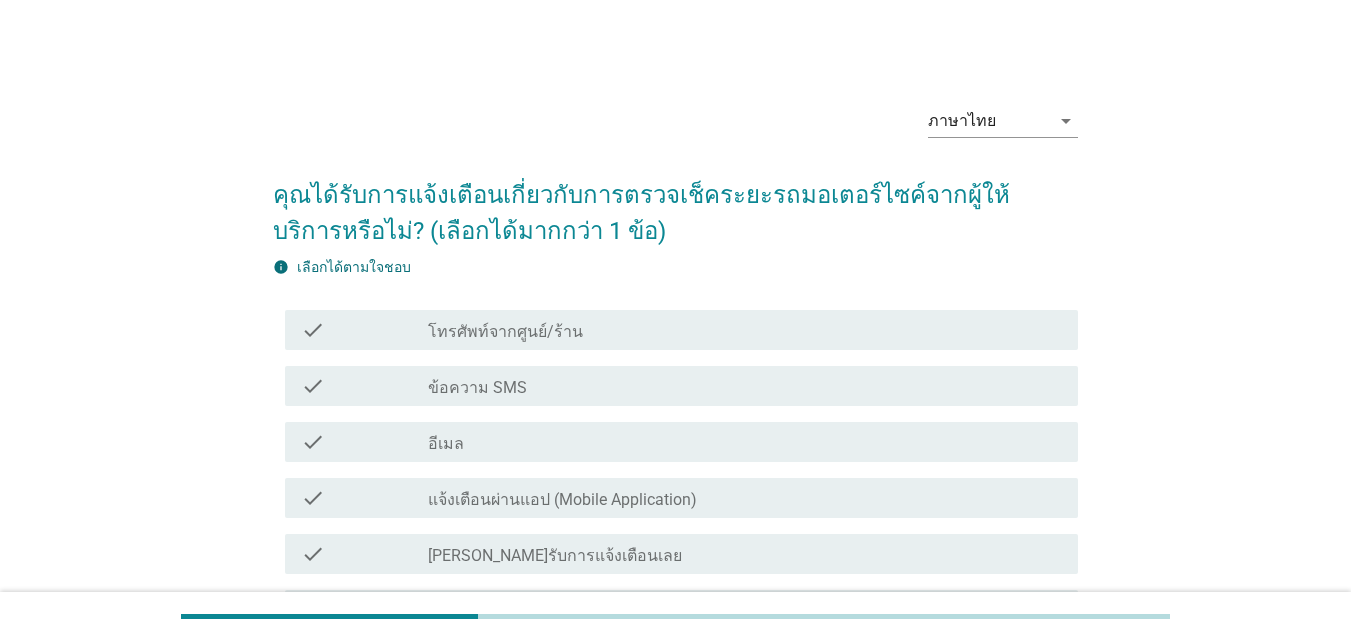 click on "check_box_outline_blank ข้อความ SMS" at bounding box center (745, 386) 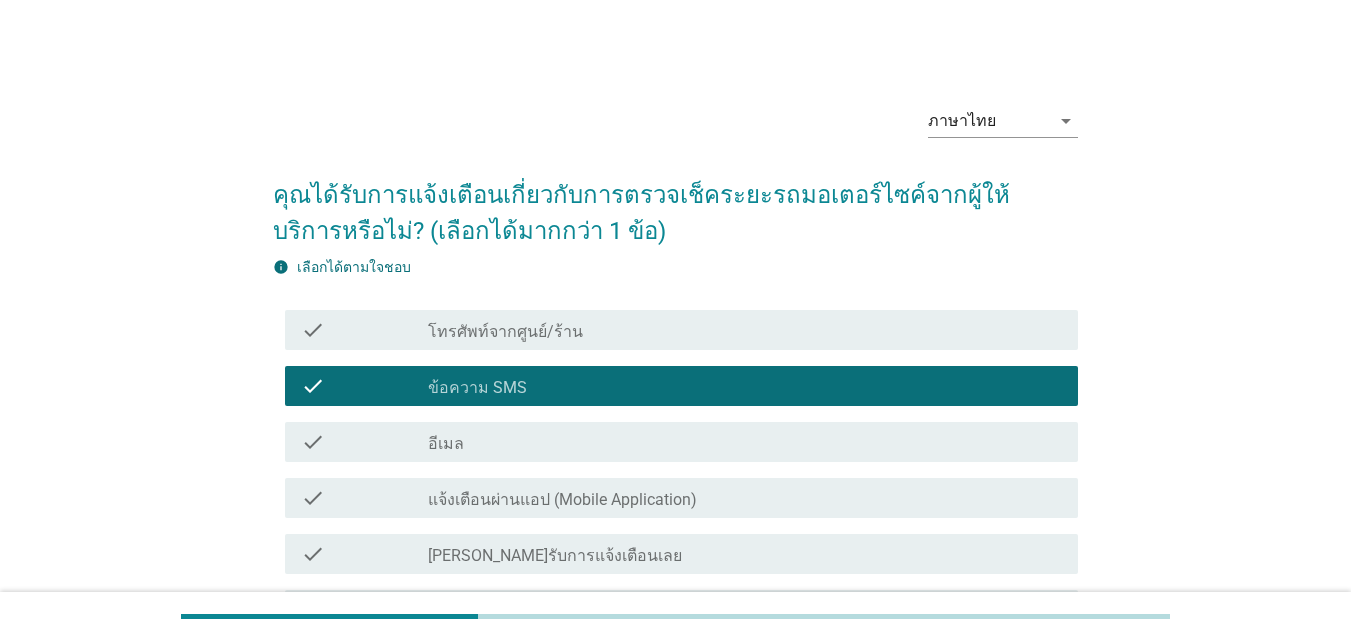 click on "check_box_outline_blank อีเมล" at bounding box center (745, 442) 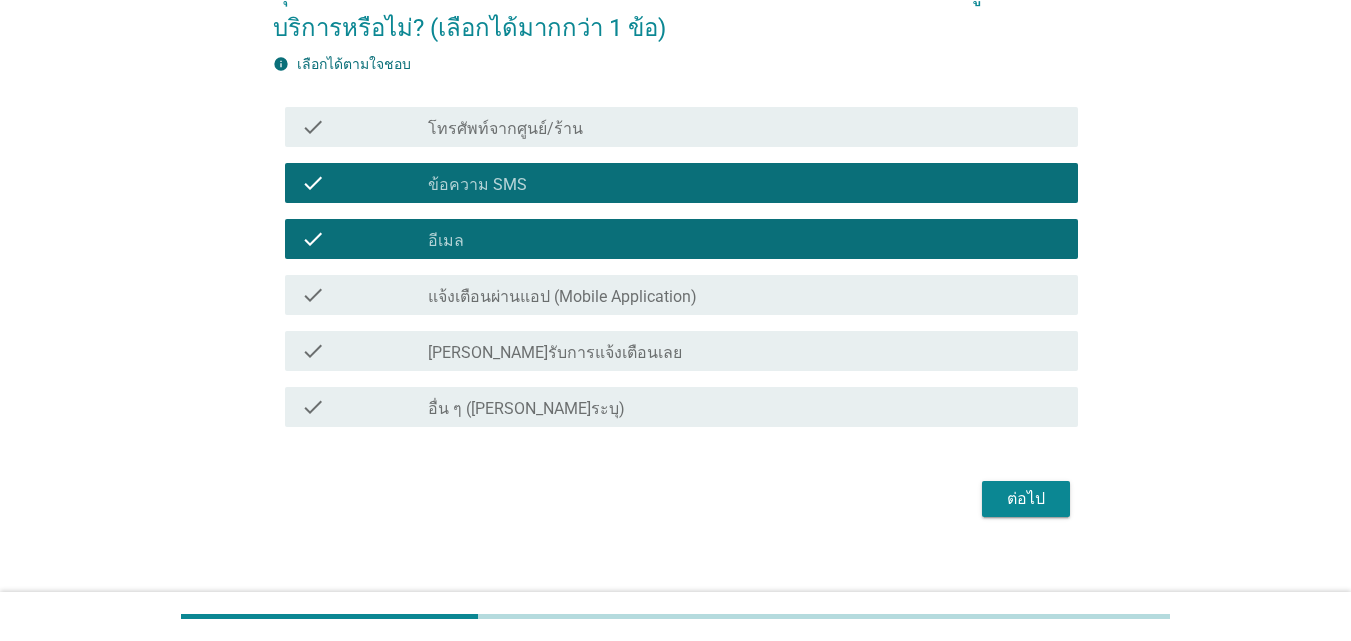 scroll, scrollTop: 222, scrollLeft: 0, axis: vertical 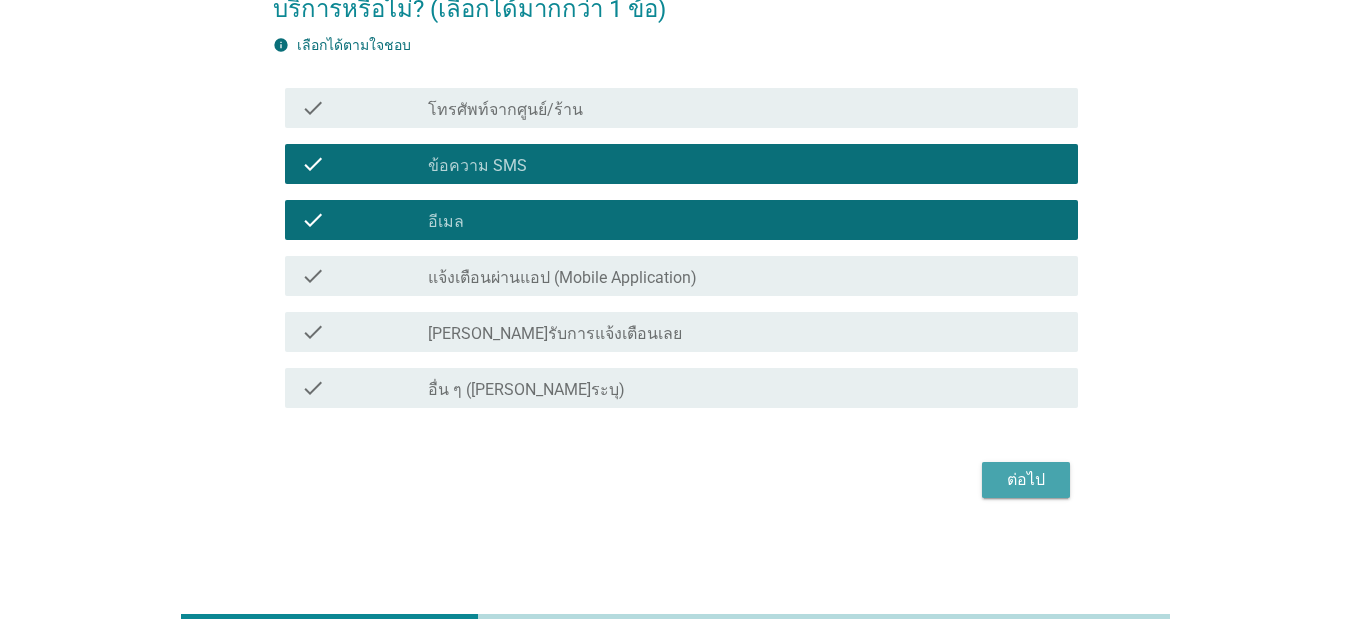 click on "ต่อไป" at bounding box center (1026, 480) 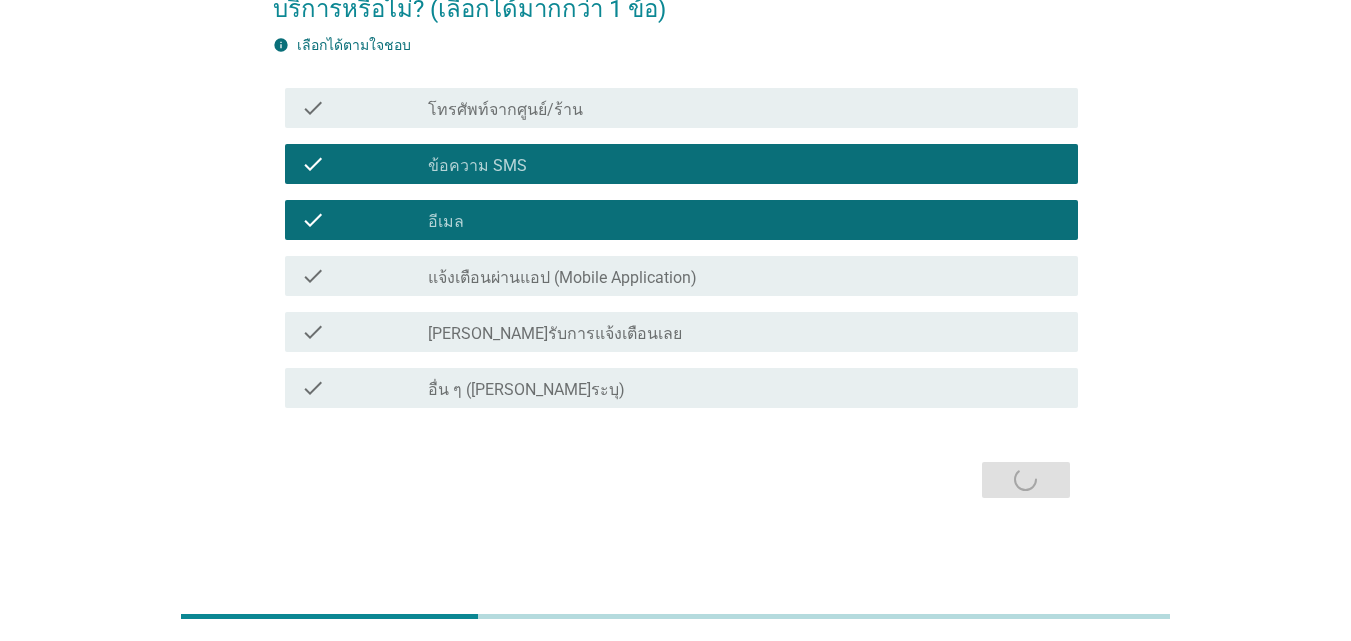 scroll, scrollTop: 0, scrollLeft: 0, axis: both 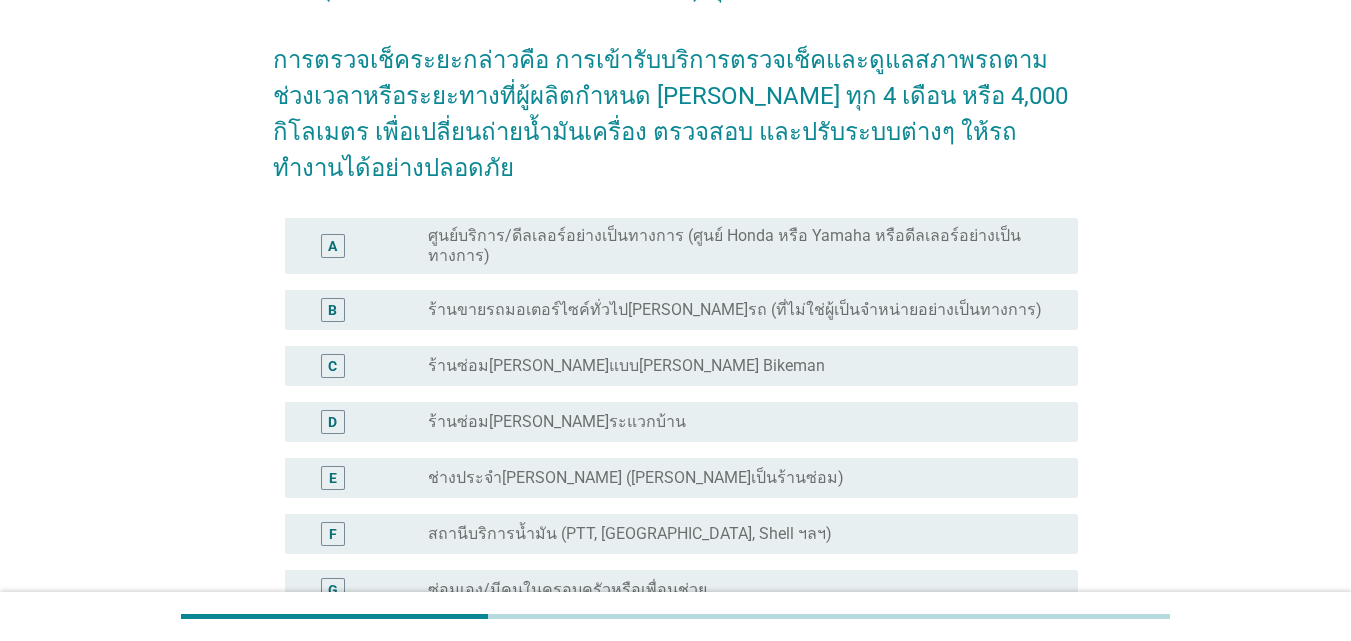 click on "สถานีบริการน้ำมัน (PTT, [GEOGRAPHIC_DATA], Shell ฯลฯ)" at bounding box center [630, 534] 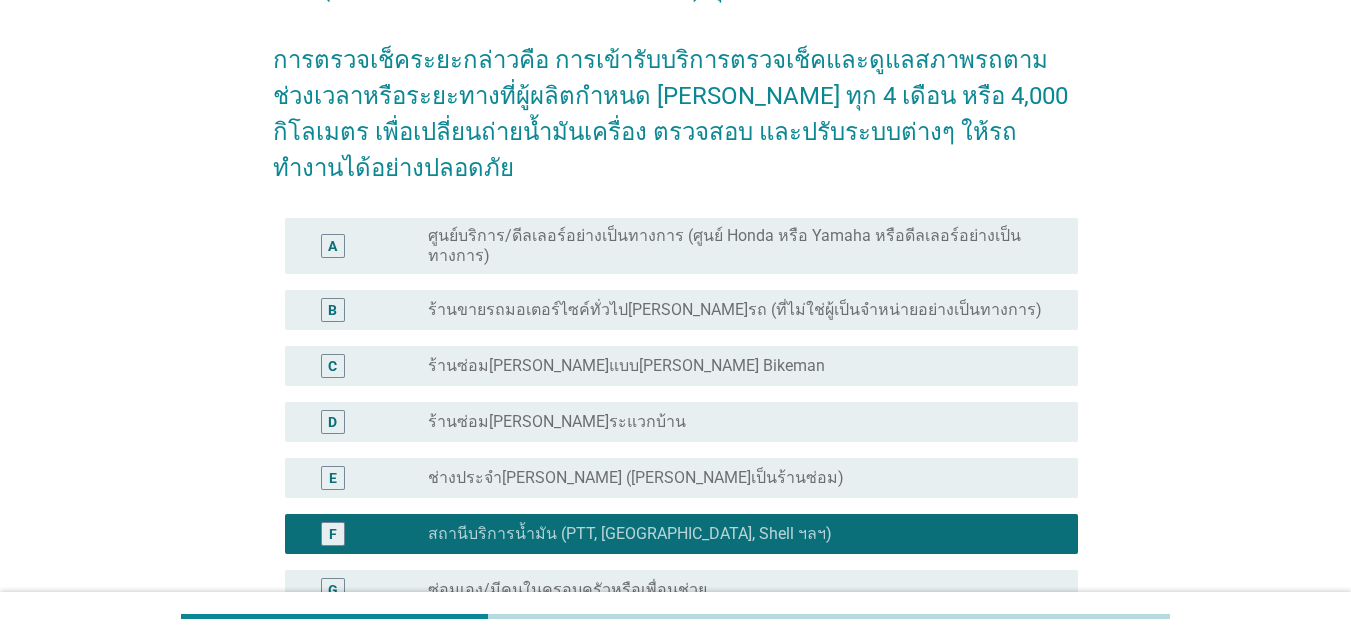 click on "ศูนย์บริการ/ดีลเลอร์อย่างเป็นทางการ (ศูนย์ Honda หรือ Yamaha หรือดีลเลอร์อย่างเป็นทางการ)" at bounding box center (737, 246) 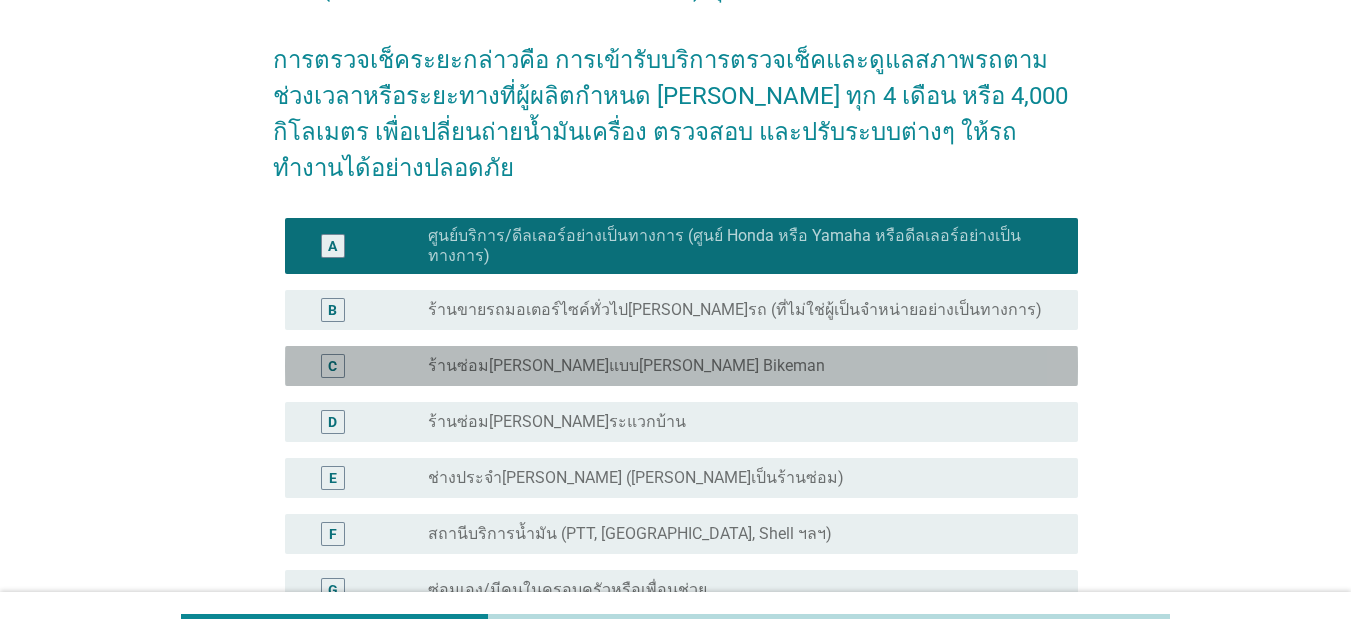 click on "radio_button_unchecked ร้านซ่อม[PERSON_NAME]แบบ[PERSON_NAME] Bikeman" at bounding box center [737, 366] 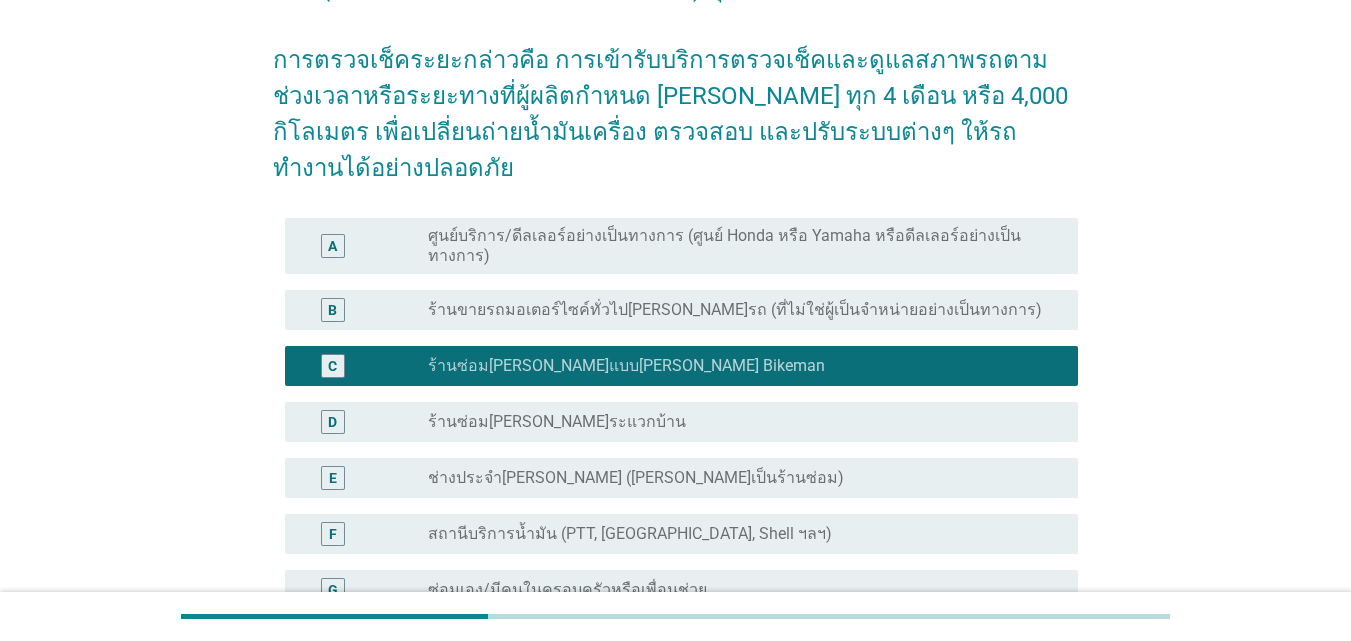 click on "F     radio_button_unchecked สถานีบริการน้ำมัน (PTT, [GEOGRAPHIC_DATA], Shell ฯลฯ)" at bounding box center (681, 534) 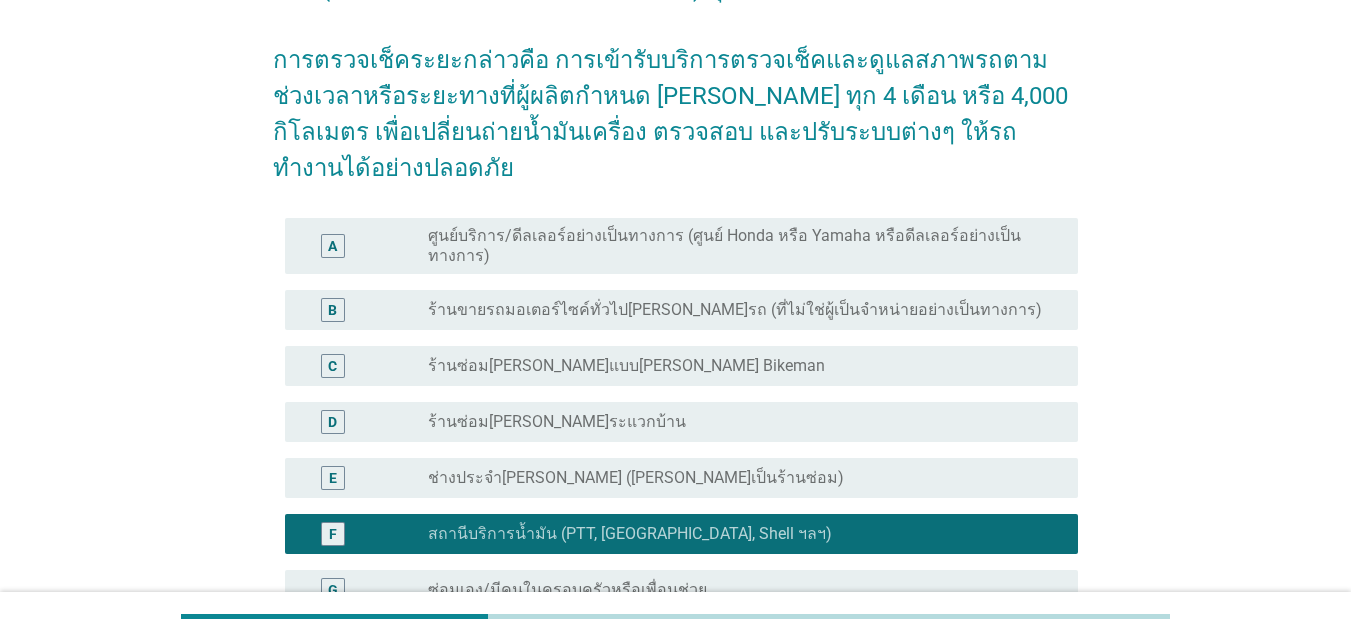 click on "radio_button_unchecked ร้านซ่อม[PERSON_NAME]แบบ[PERSON_NAME] Bikeman" at bounding box center [737, 366] 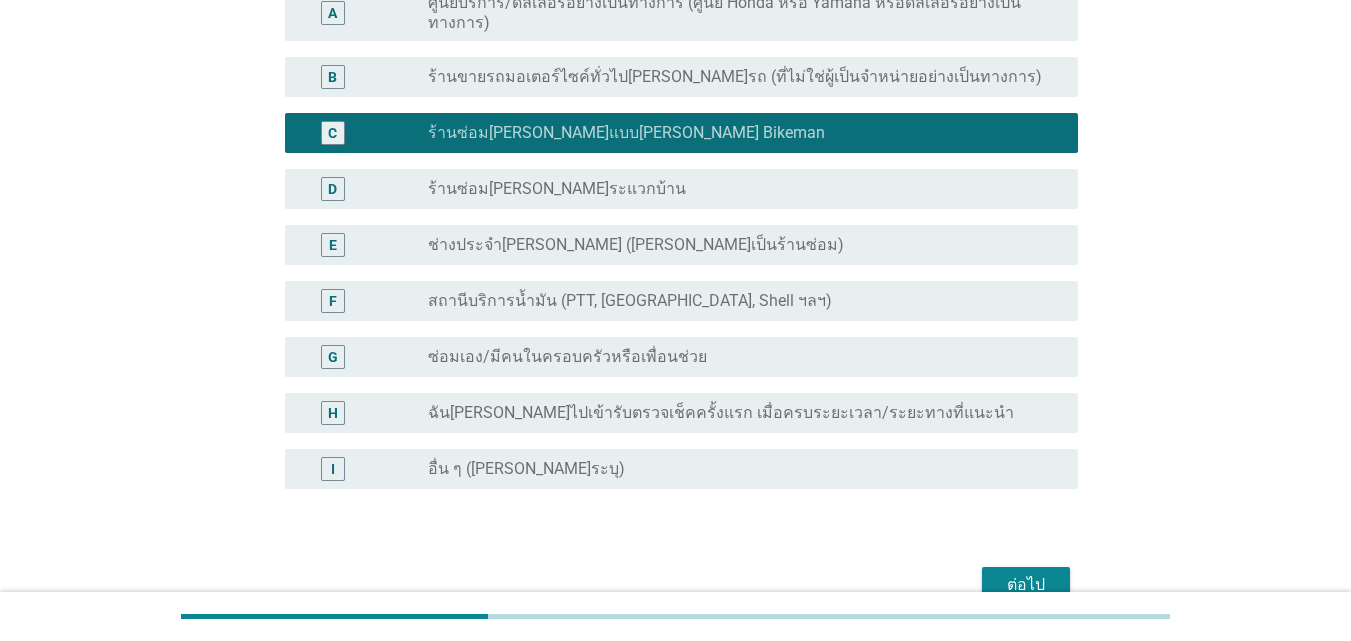 scroll, scrollTop: 506, scrollLeft: 0, axis: vertical 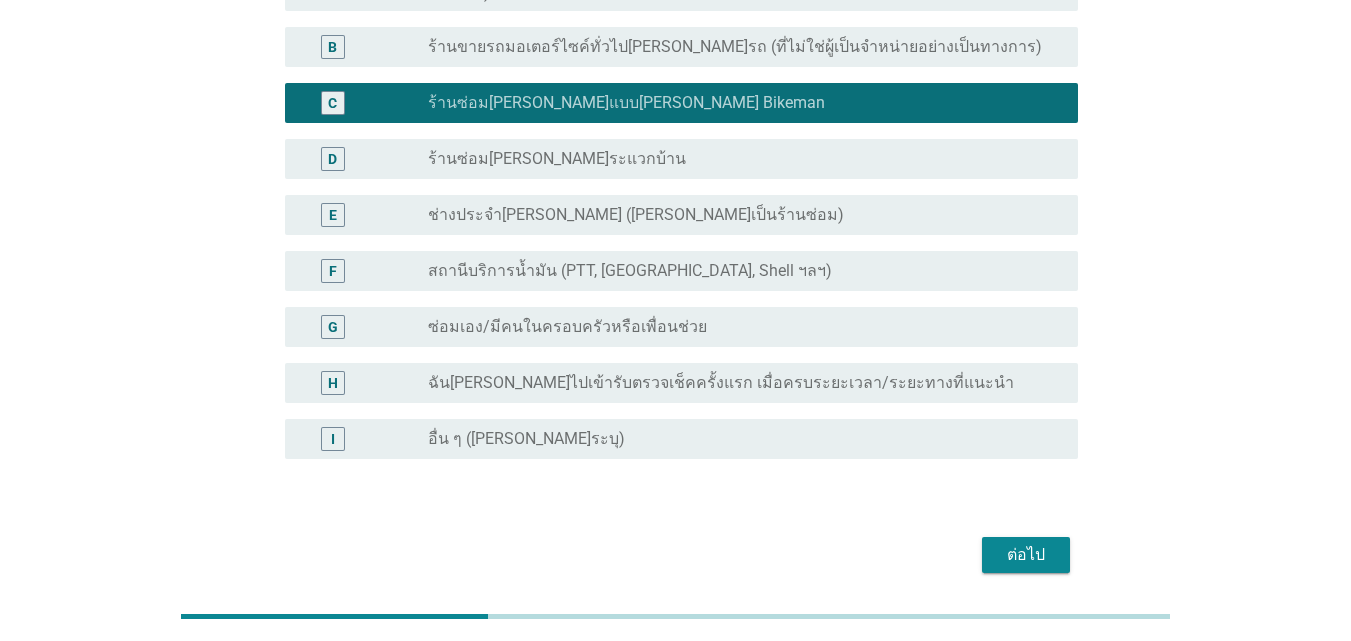 click on "ต่อไป" at bounding box center [1026, 555] 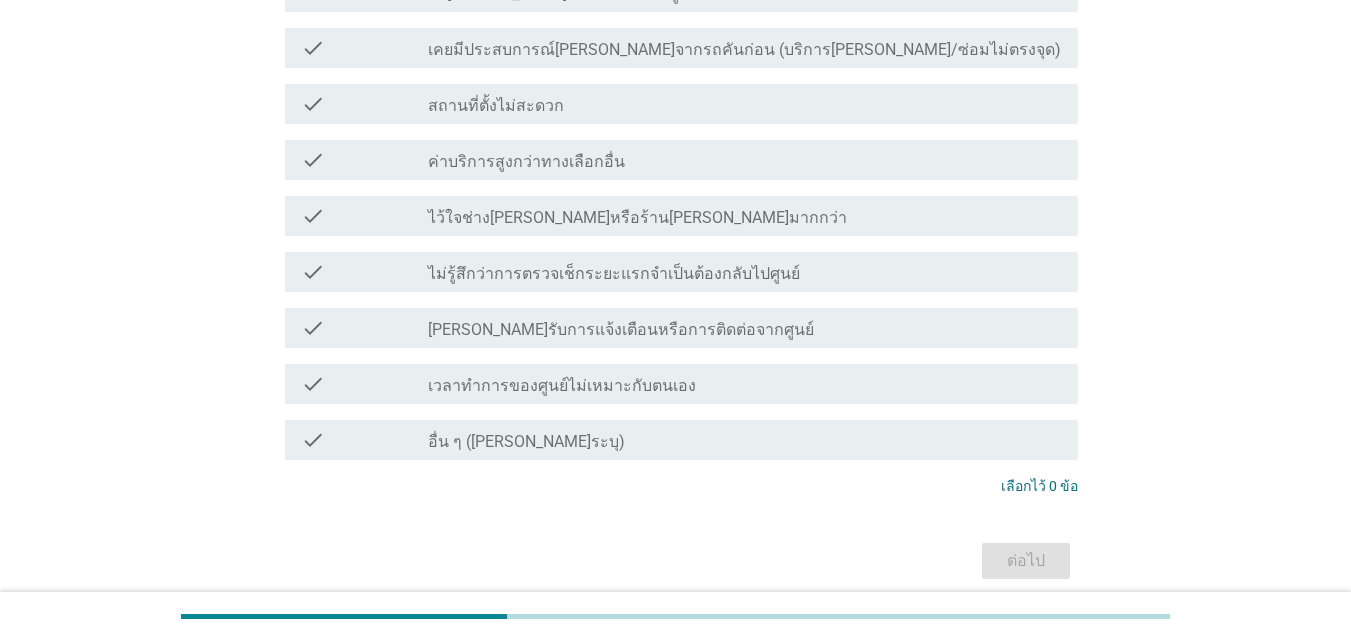 scroll, scrollTop: 0, scrollLeft: 0, axis: both 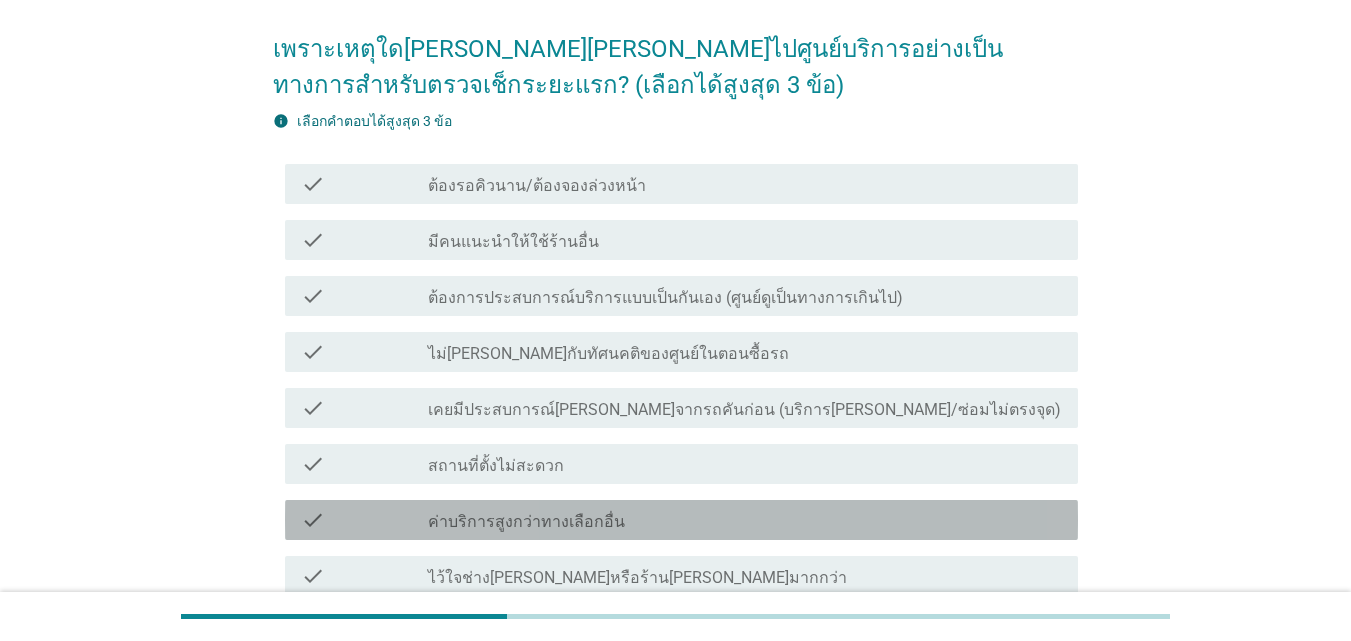 click on "check_box_outline_blank ค่าบริการสูงกว่าทางเลือกอื่น" at bounding box center (745, 520) 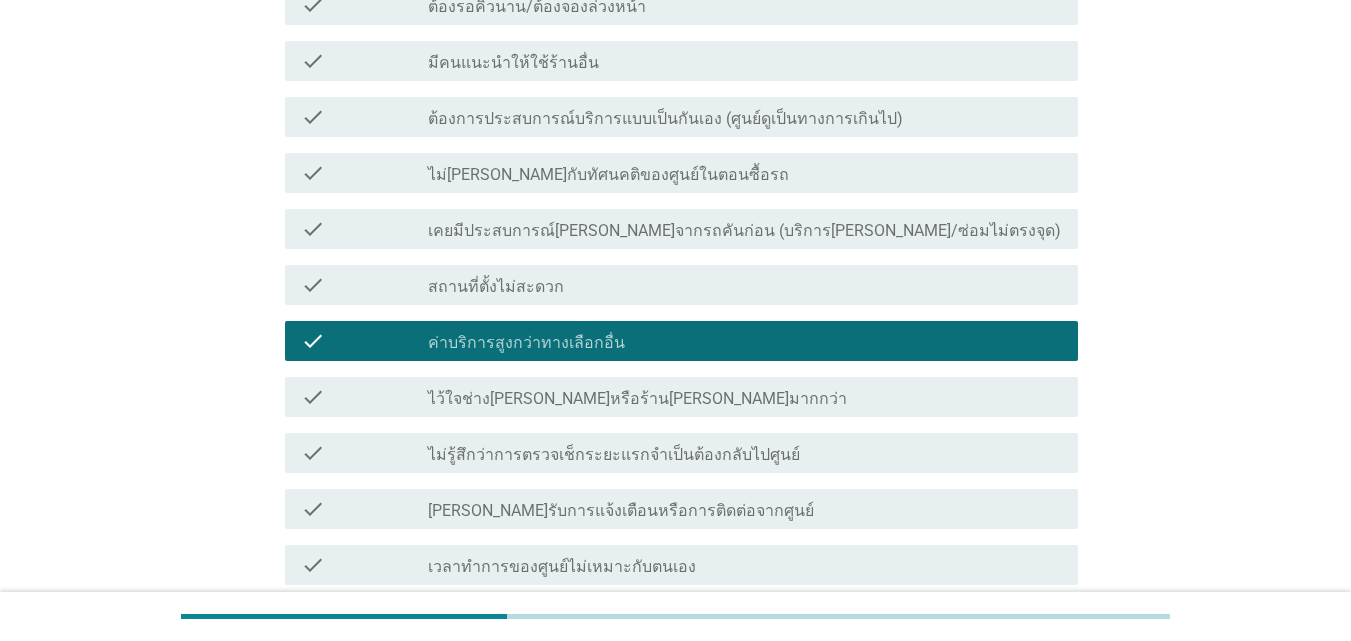 scroll, scrollTop: 382, scrollLeft: 0, axis: vertical 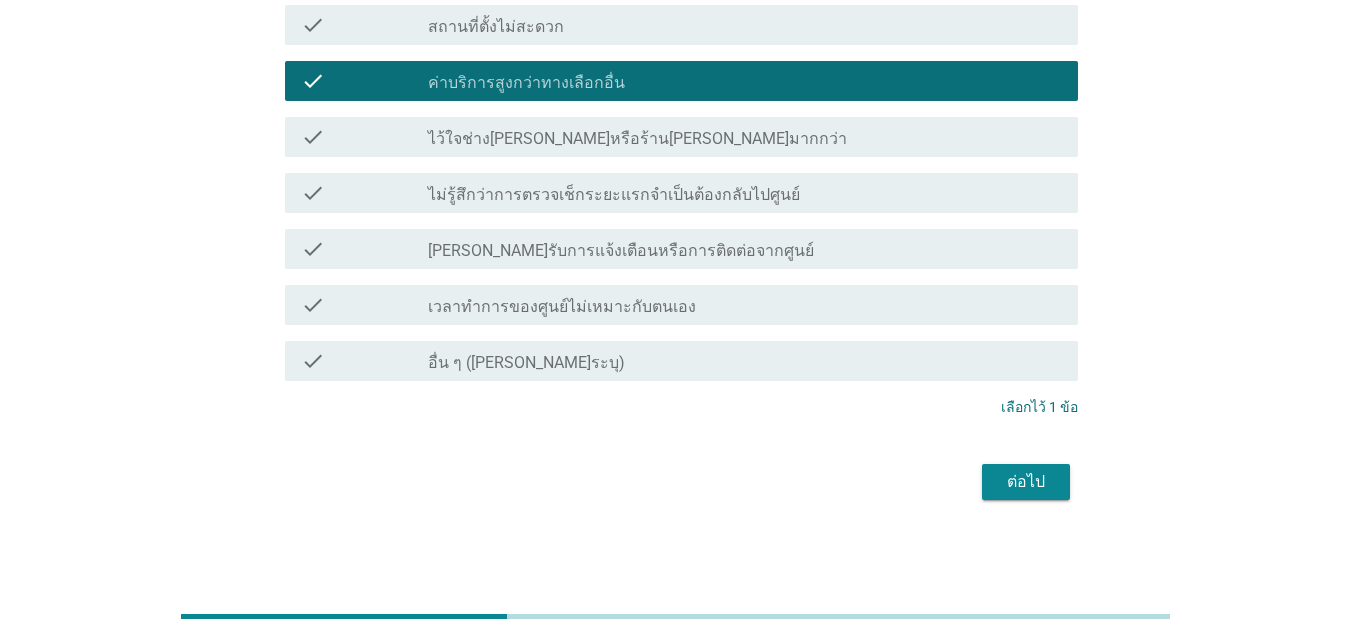 click on "สถานที่ตั้งไม่สะดวก" at bounding box center (496, 27) 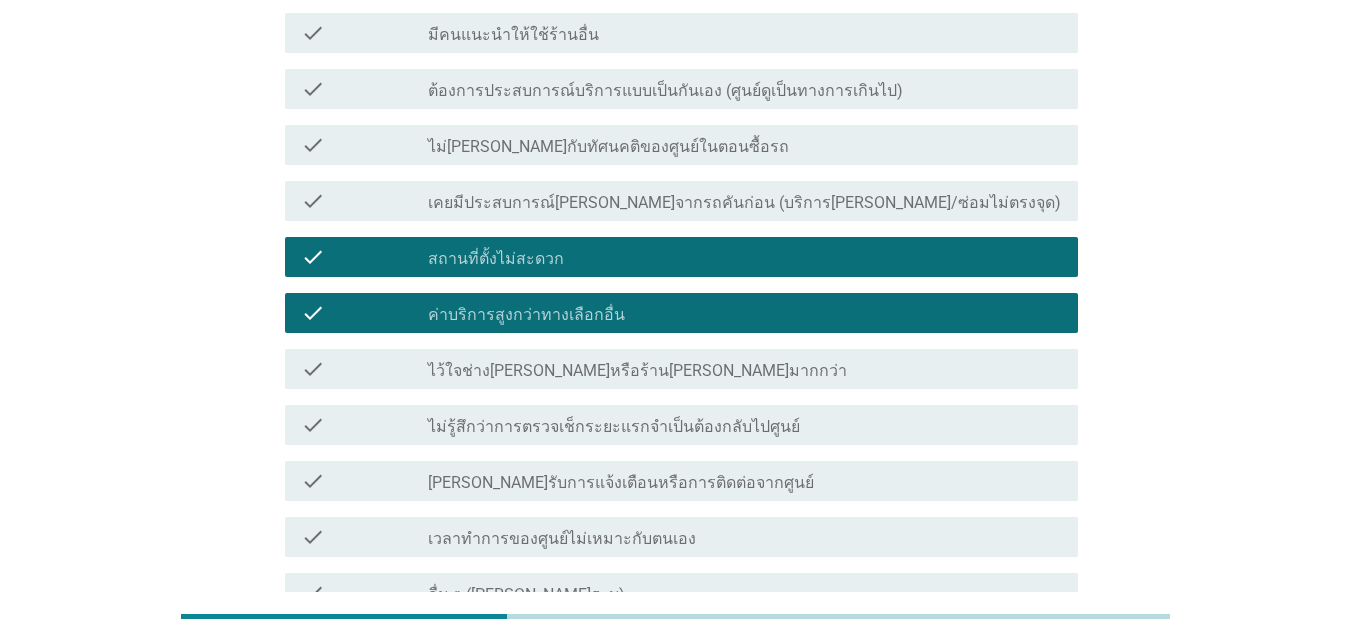 scroll, scrollTop: 351, scrollLeft: 0, axis: vertical 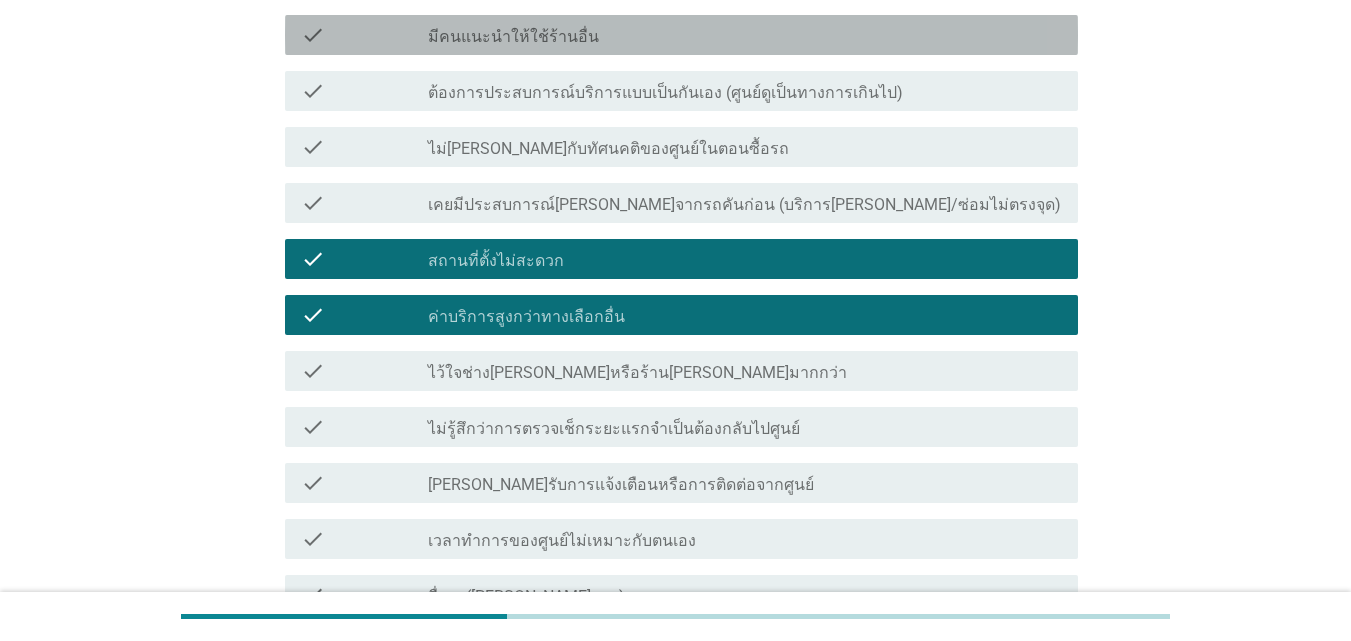 click on "check_box_outline_blank มีคนแนะนำให้ใช้ร้านอื่น" at bounding box center (745, 35) 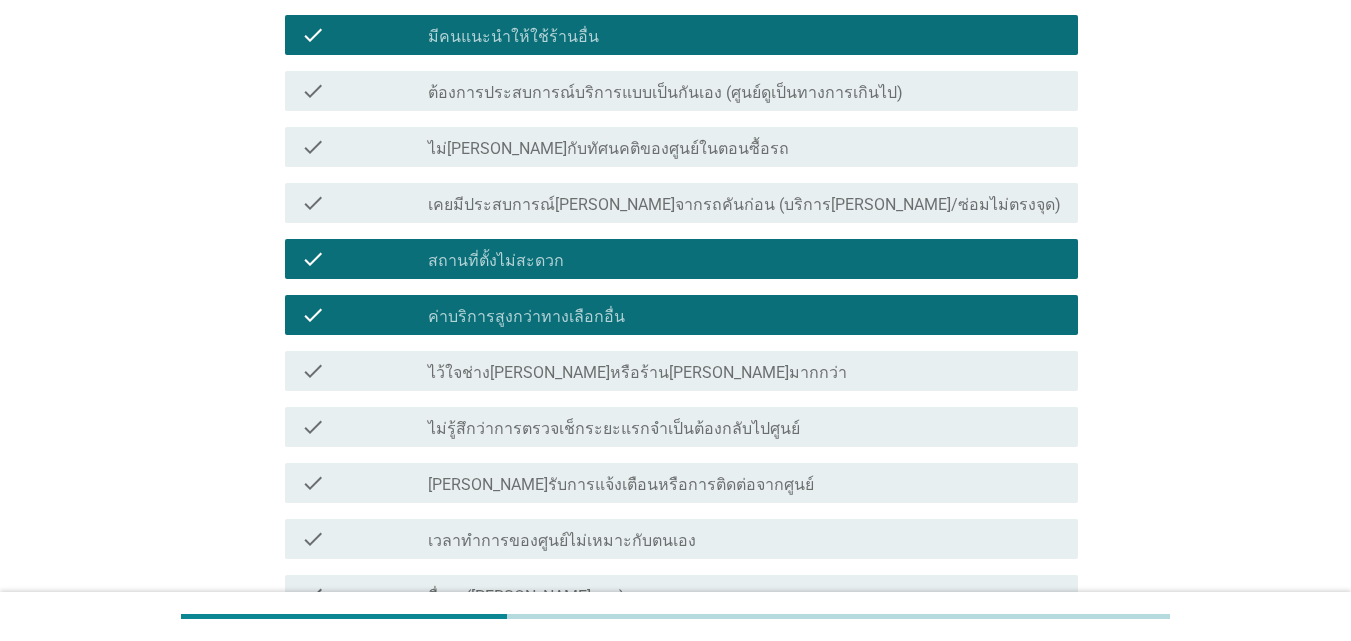 scroll, scrollTop: 587, scrollLeft: 0, axis: vertical 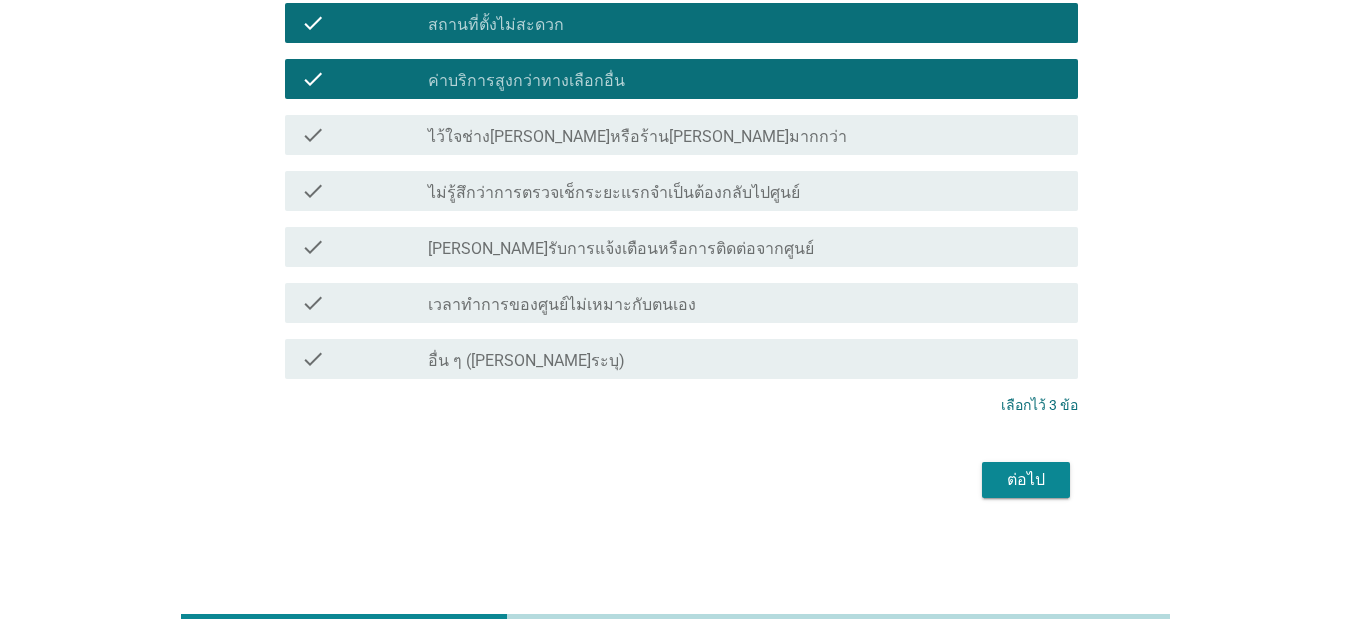 click on "ต่อไป" at bounding box center (1026, 480) 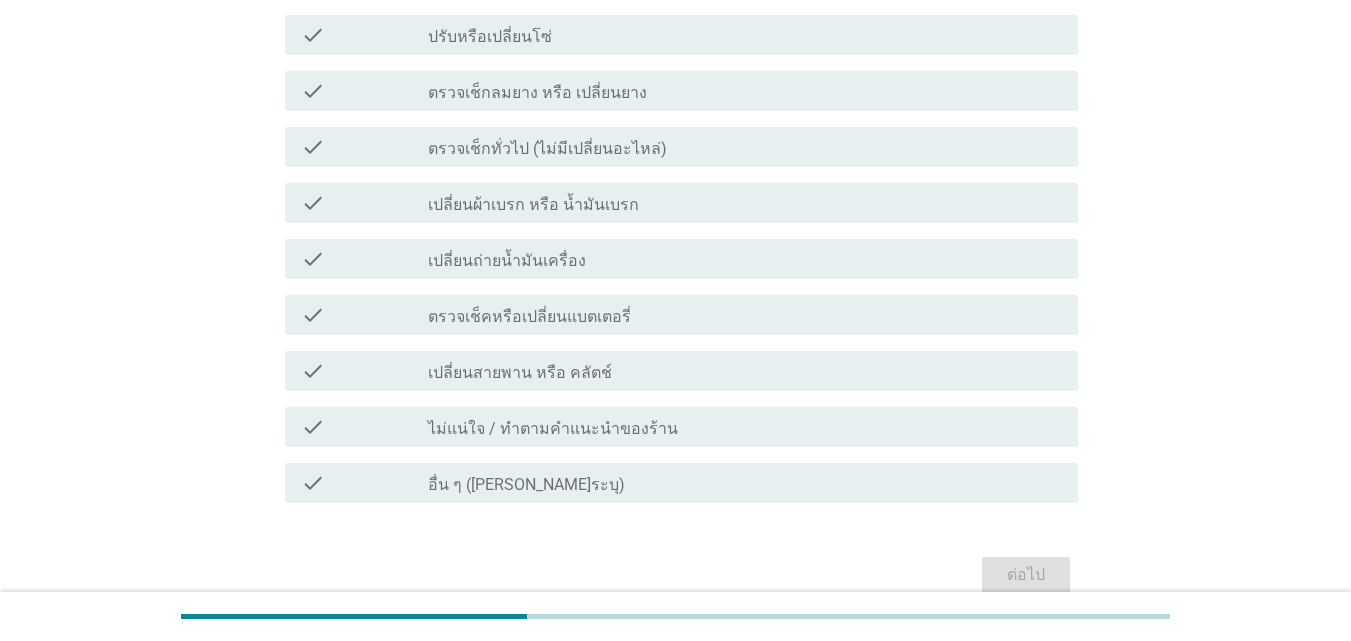 scroll, scrollTop: 0, scrollLeft: 0, axis: both 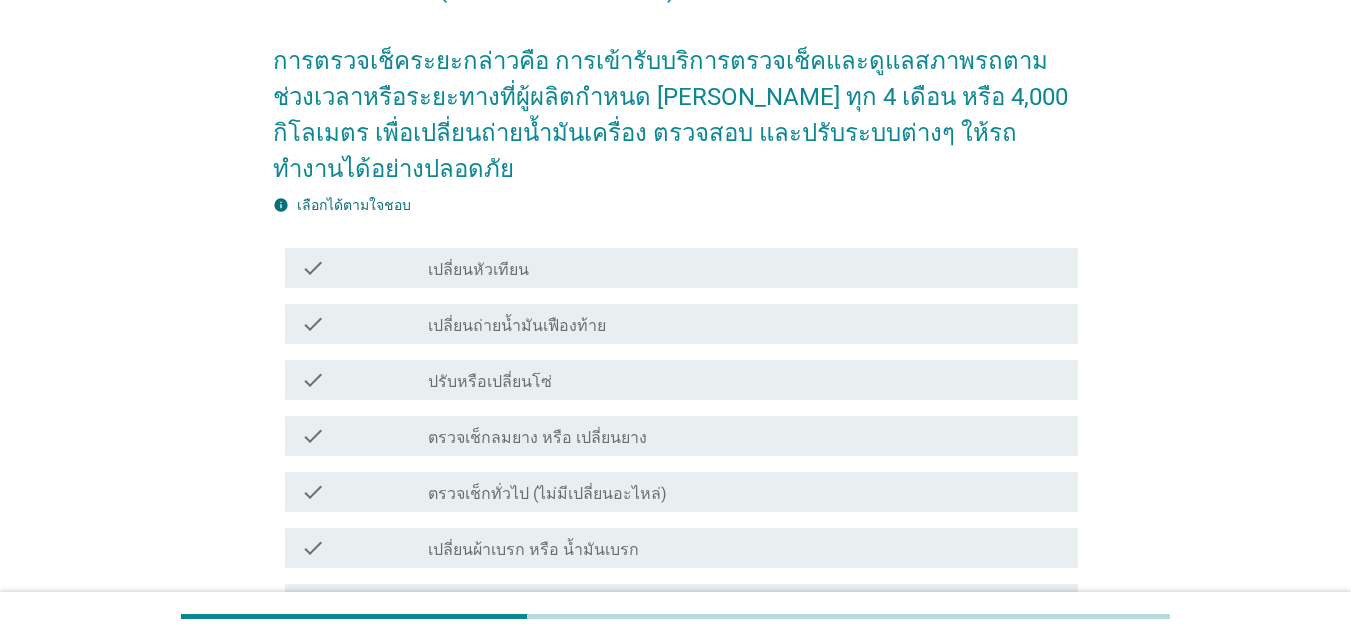 click on "check_box_outline_blank ตรวจเช็กลมยาง หรือ เปลี่ยนยาง" at bounding box center (745, 436) 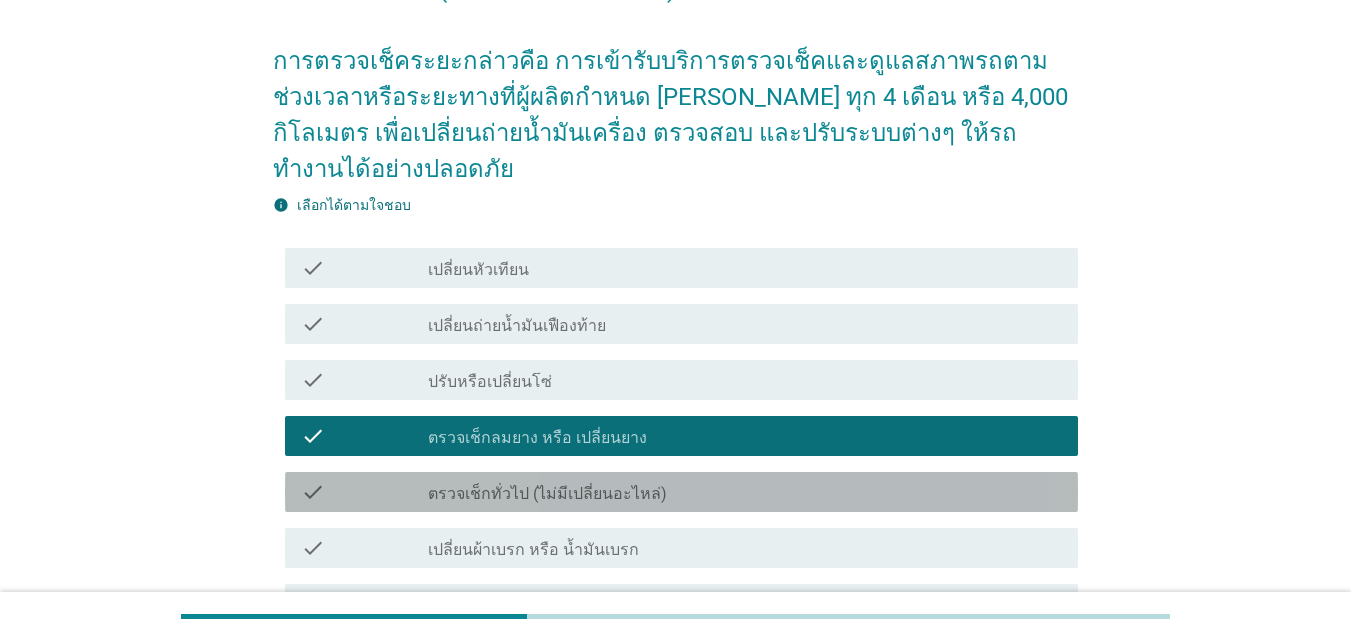 click on "check_box_outline_blank ตรวจเช็กทั่วไป (ไม่มีเปลี่ยนอะไหล่)" at bounding box center (745, 492) 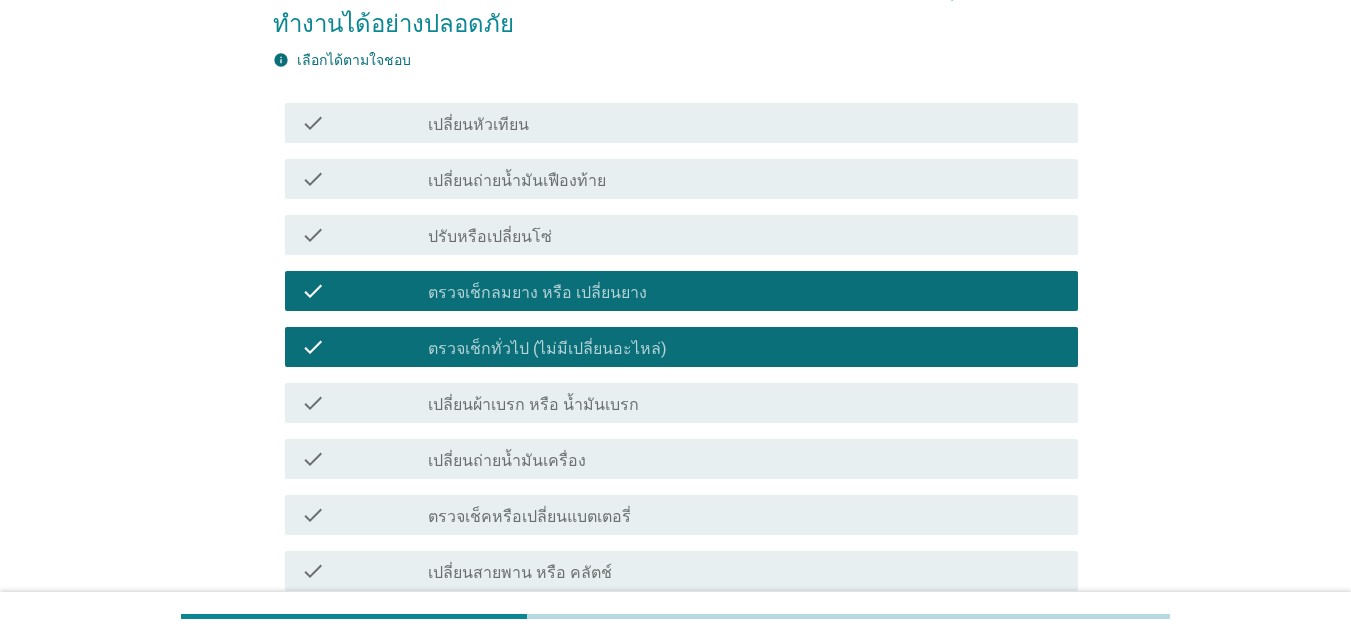 scroll, scrollTop: 472, scrollLeft: 0, axis: vertical 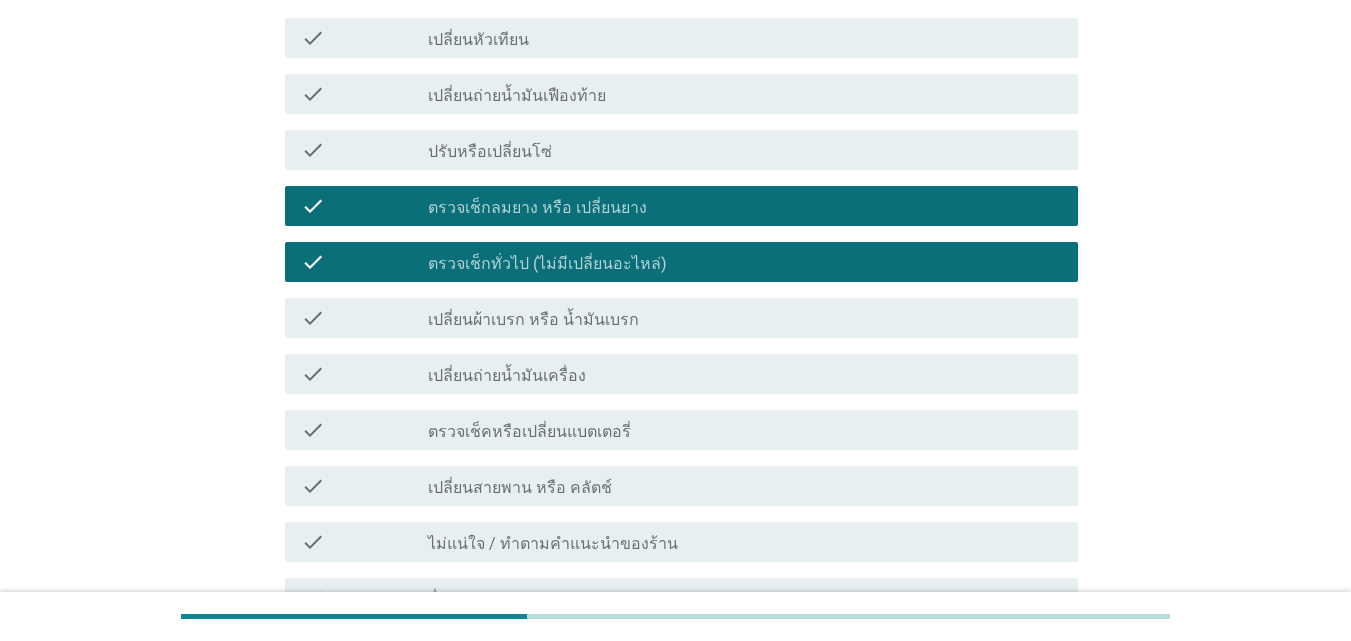 click on "check_box_outline_blank เปลี่ยนสายพาน หรือ คลัตช์" at bounding box center [745, 486] 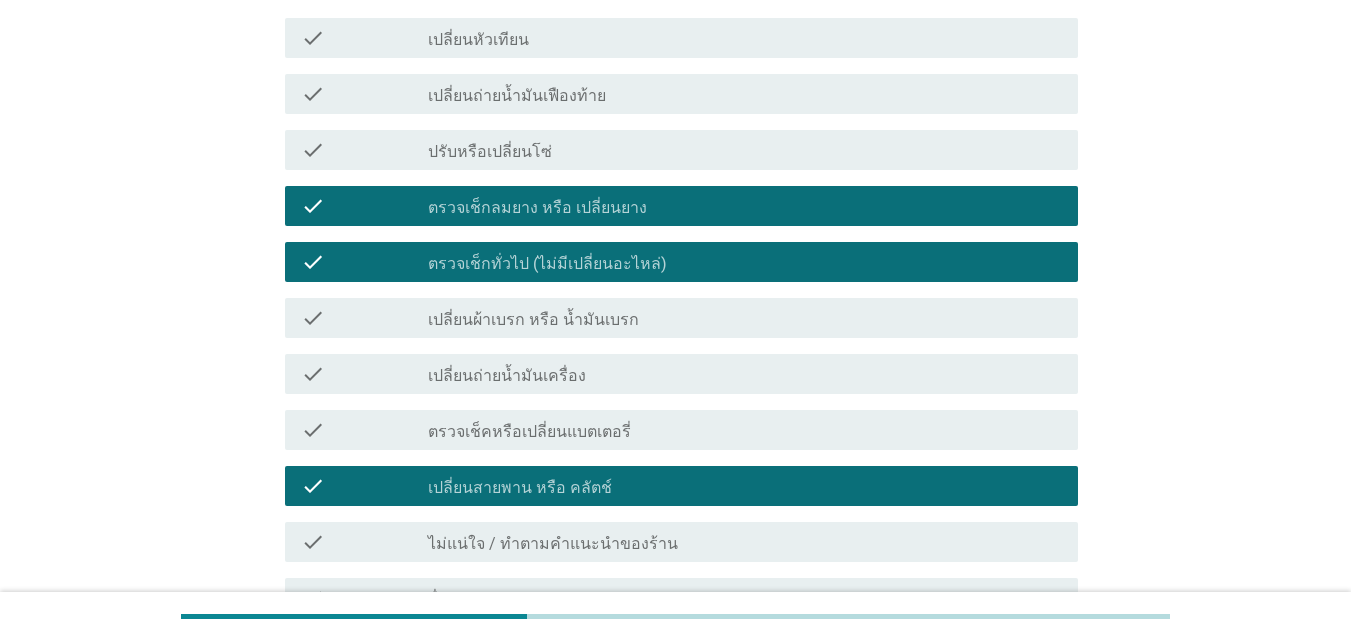 scroll, scrollTop: 646, scrollLeft: 0, axis: vertical 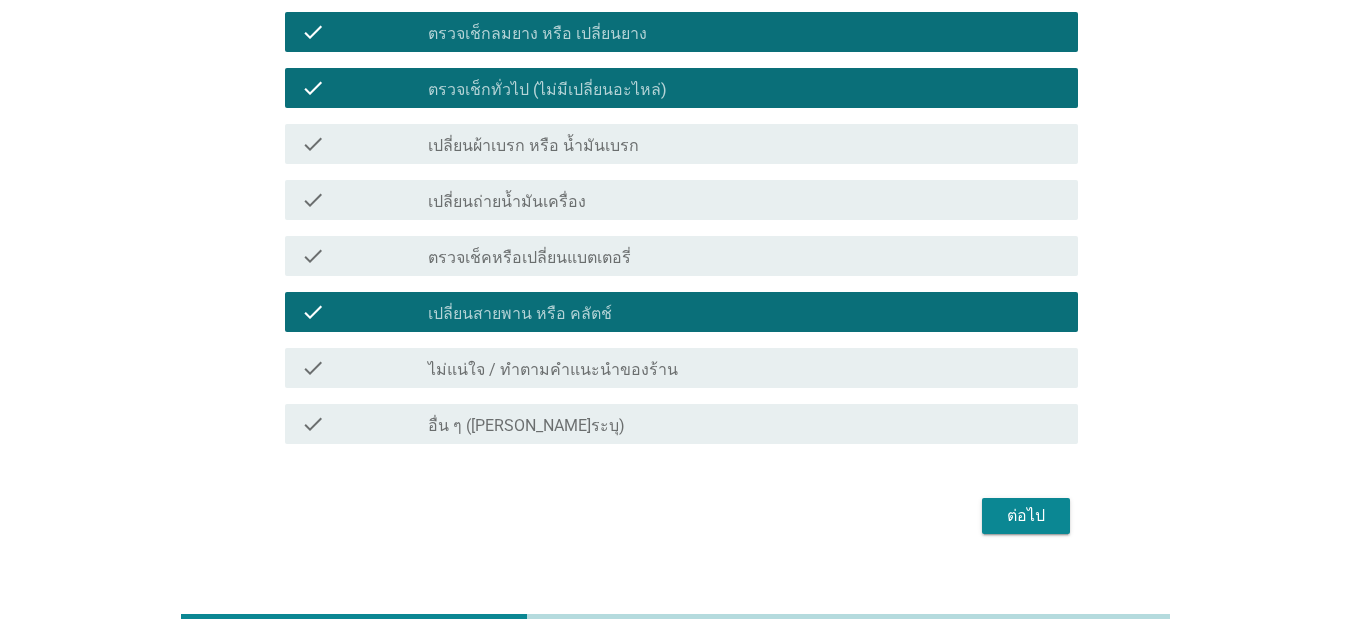 click on "ต่อไป" at bounding box center [1026, 516] 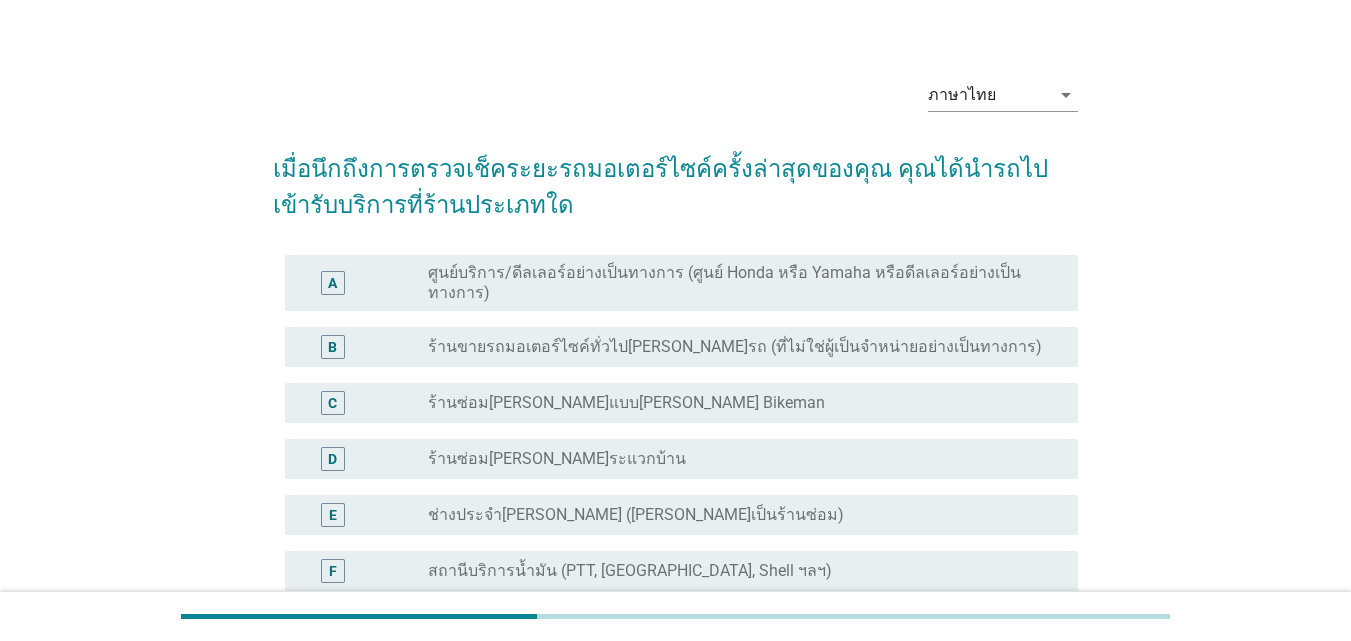 scroll, scrollTop: 42, scrollLeft: 0, axis: vertical 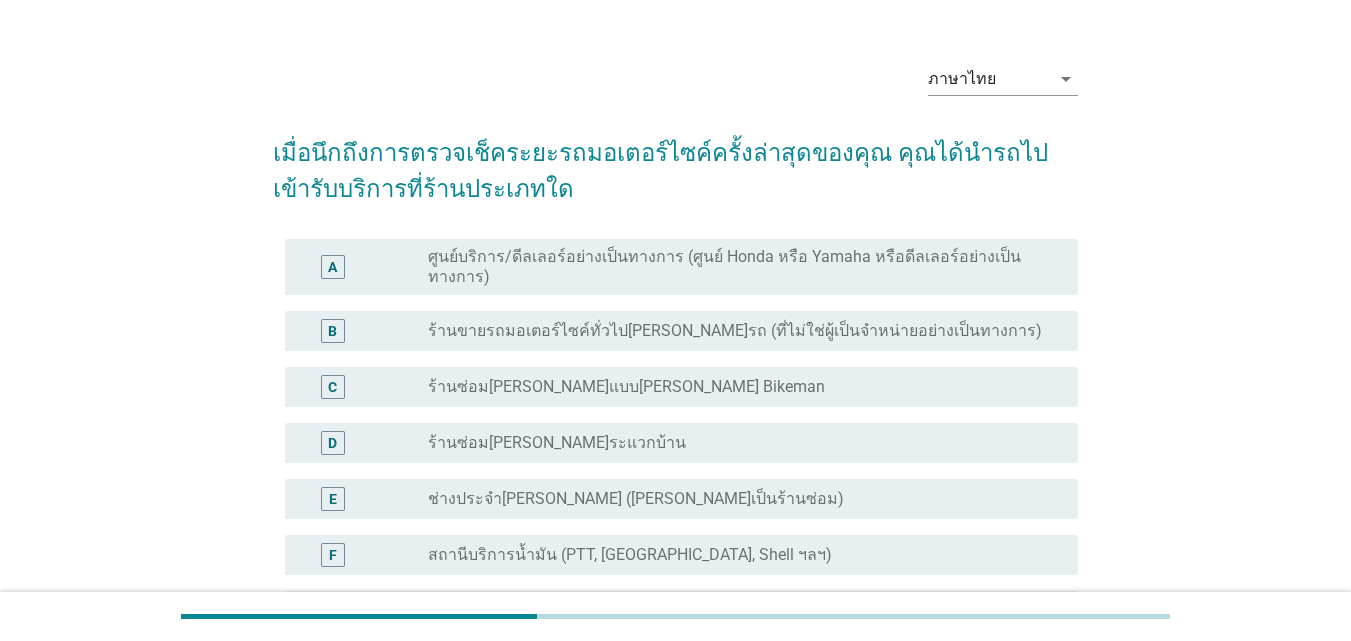click on "C     radio_button_unchecked ร้านซ่อม[PERSON_NAME]แบบ[PERSON_NAME] Bikeman" at bounding box center (681, 387) 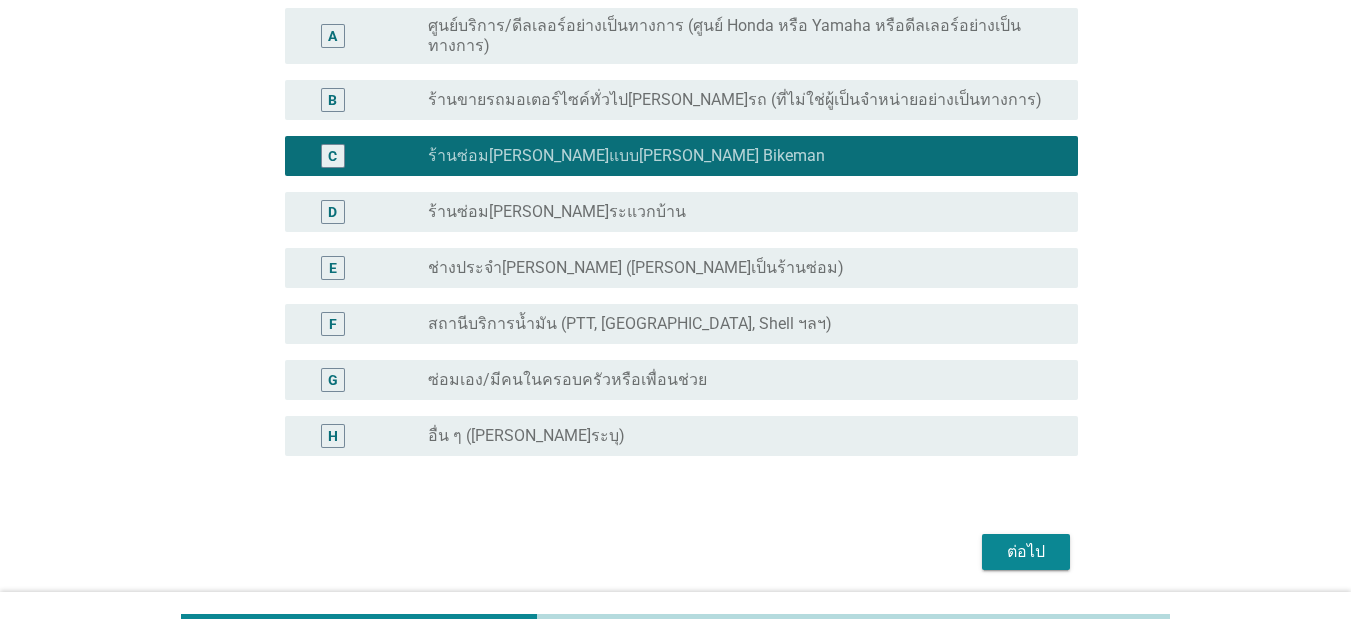 scroll, scrollTop: 291, scrollLeft: 0, axis: vertical 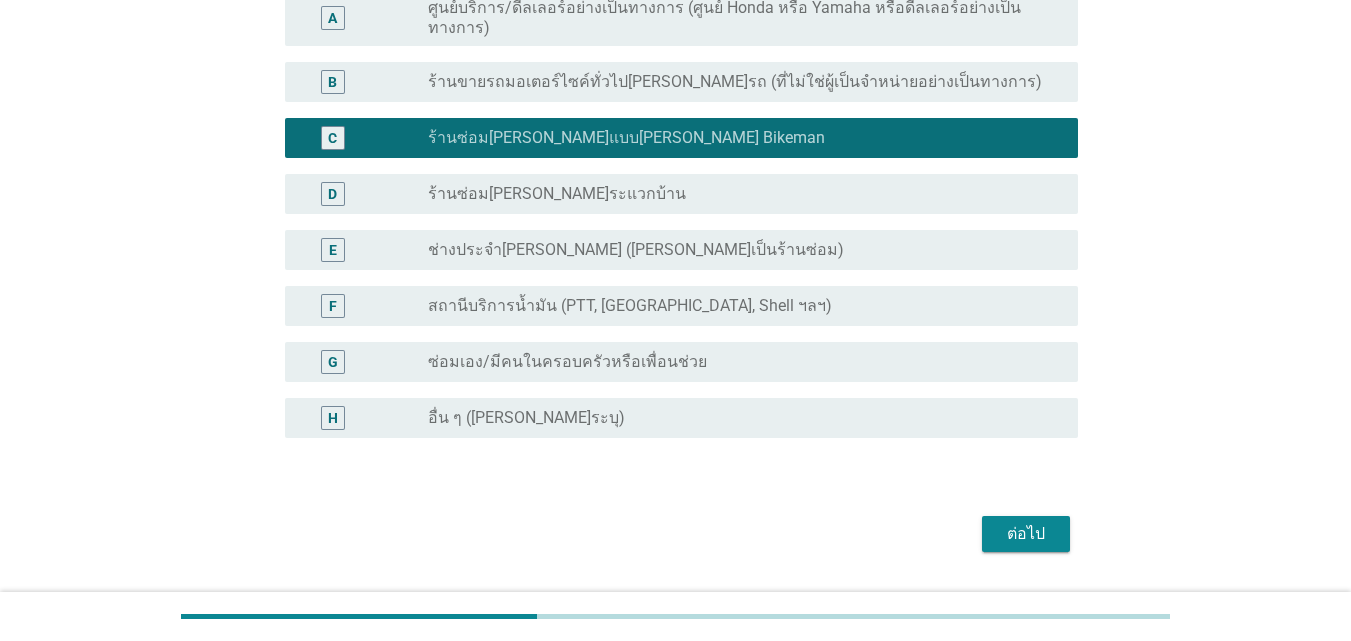 click on "ต่อไป" at bounding box center (1026, 534) 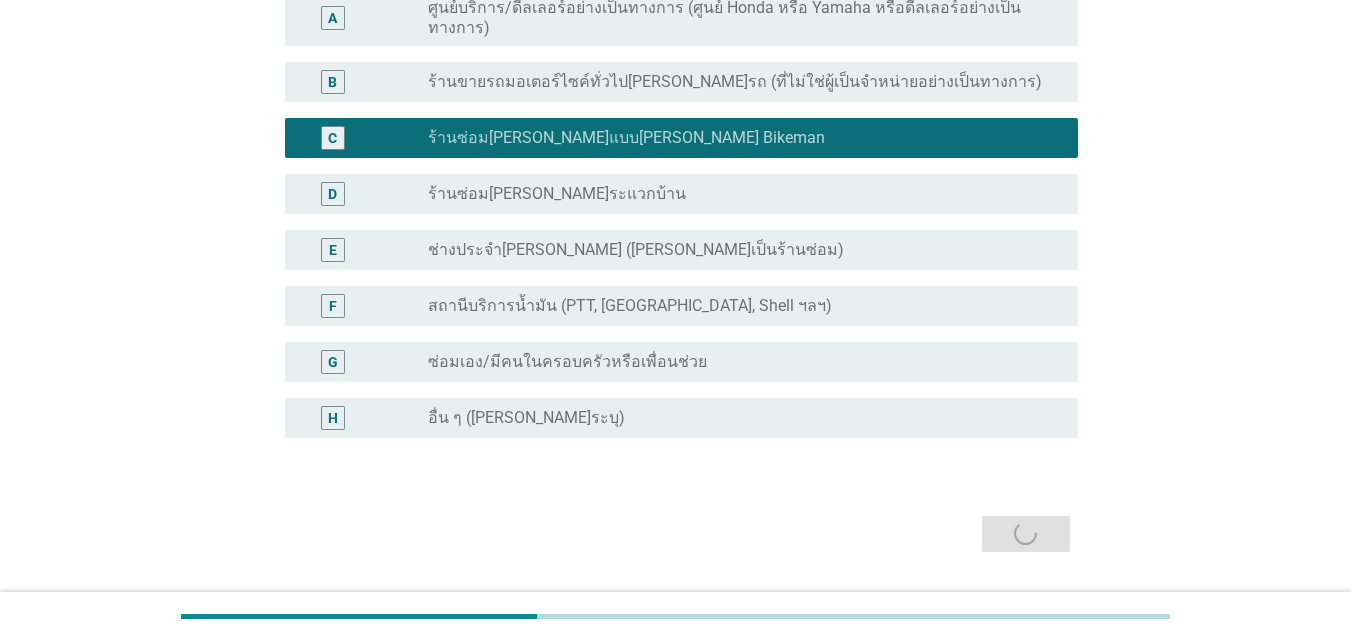 scroll, scrollTop: 0, scrollLeft: 0, axis: both 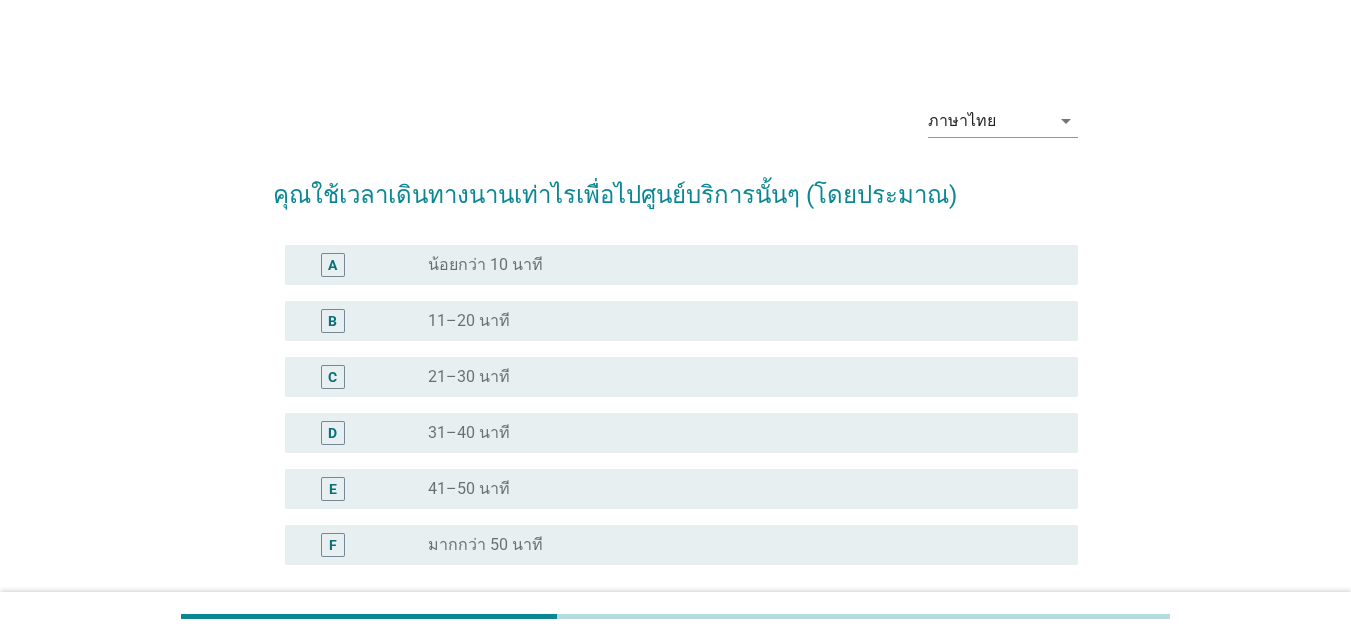 click on "A     radio_button_unchecked น้อยกว่า 10 นาที" at bounding box center [681, 265] 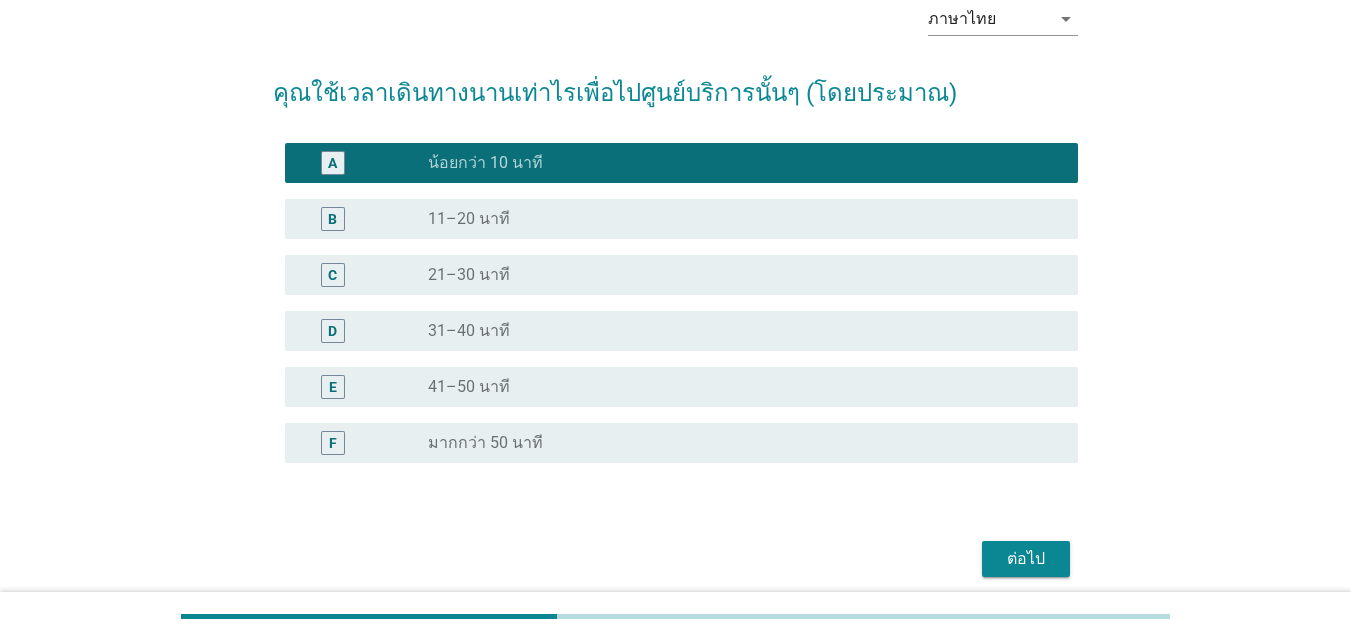 scroll, scrollTop: 119, scrollLeft: 0, axis: vertical 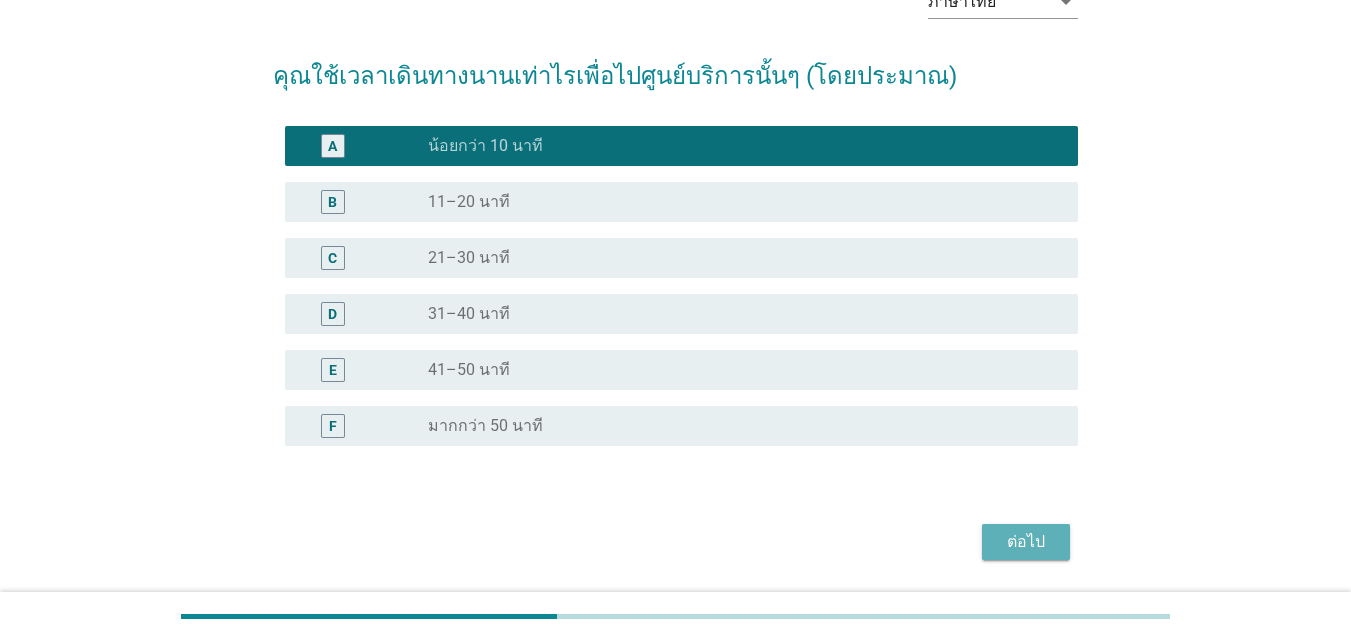 drag, startPoint x: 1022, startPoint y: 547, endPoint x: 992, endPoint y: 493, distance: 61.77378 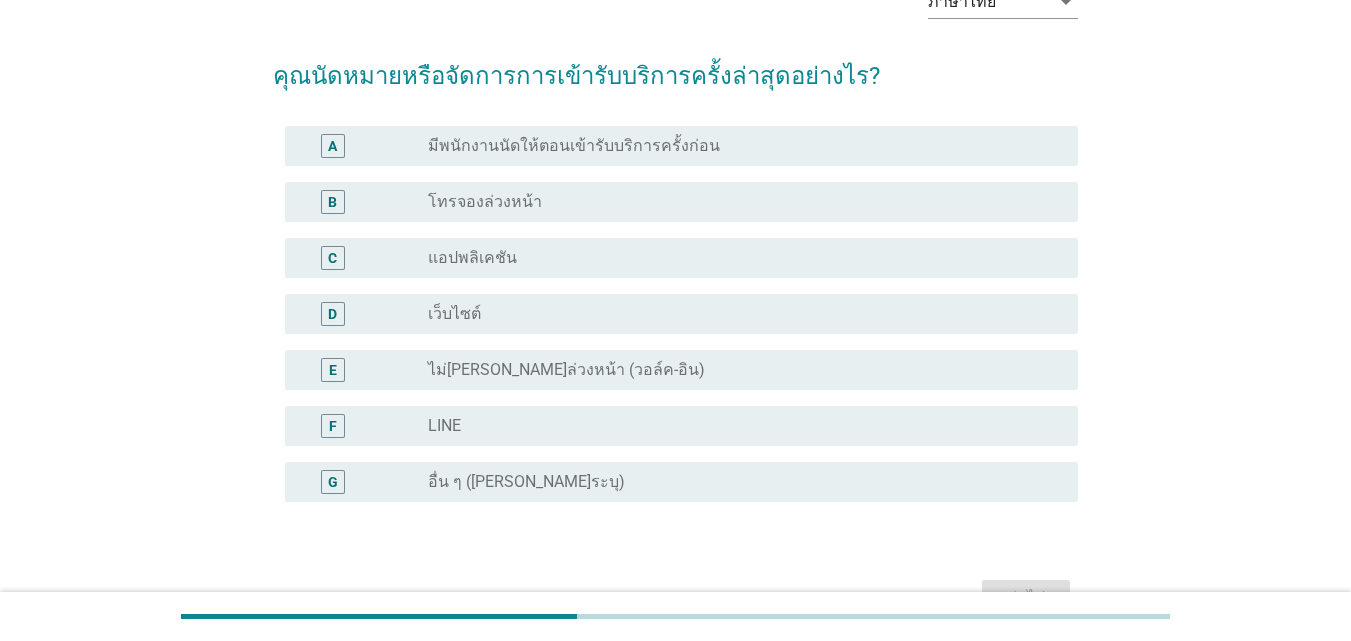scroll, scrollTop: 0, scrollLeft: 0, axis: both 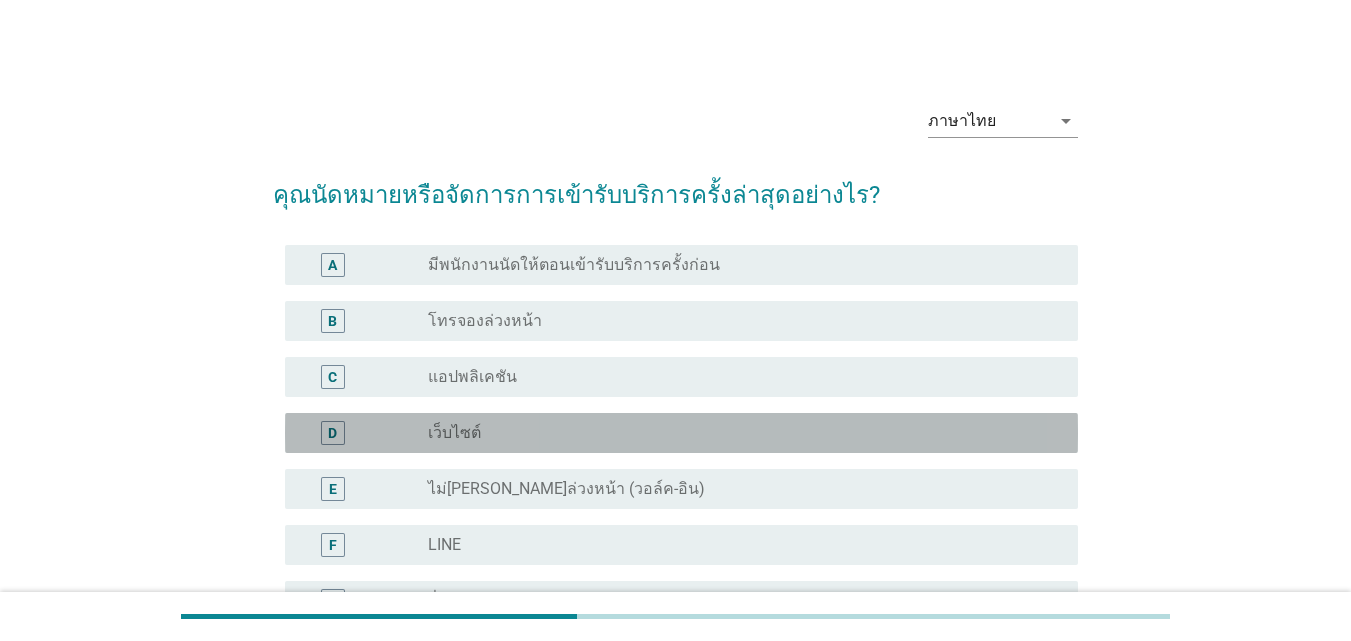click on "radio_button_unchecked เว็บไซต์" at bounding box center (737, 433) 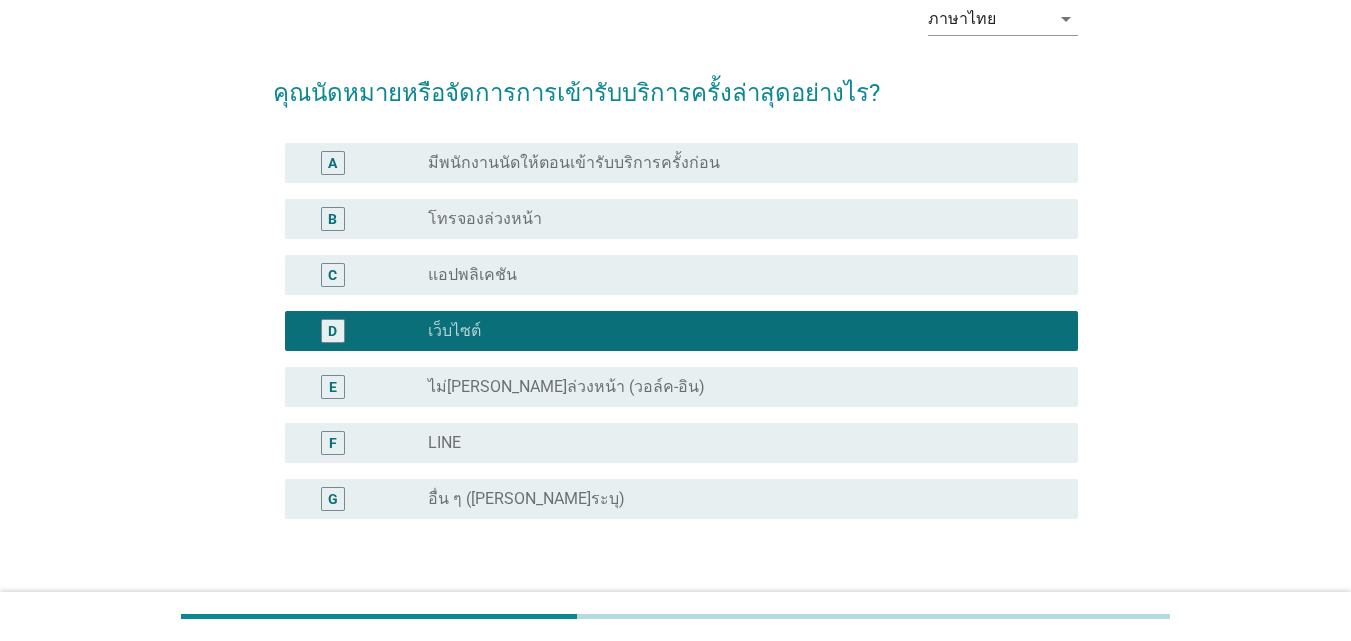 scroll, scrollTop: 105, scrollLeft: 0, axis: vertical 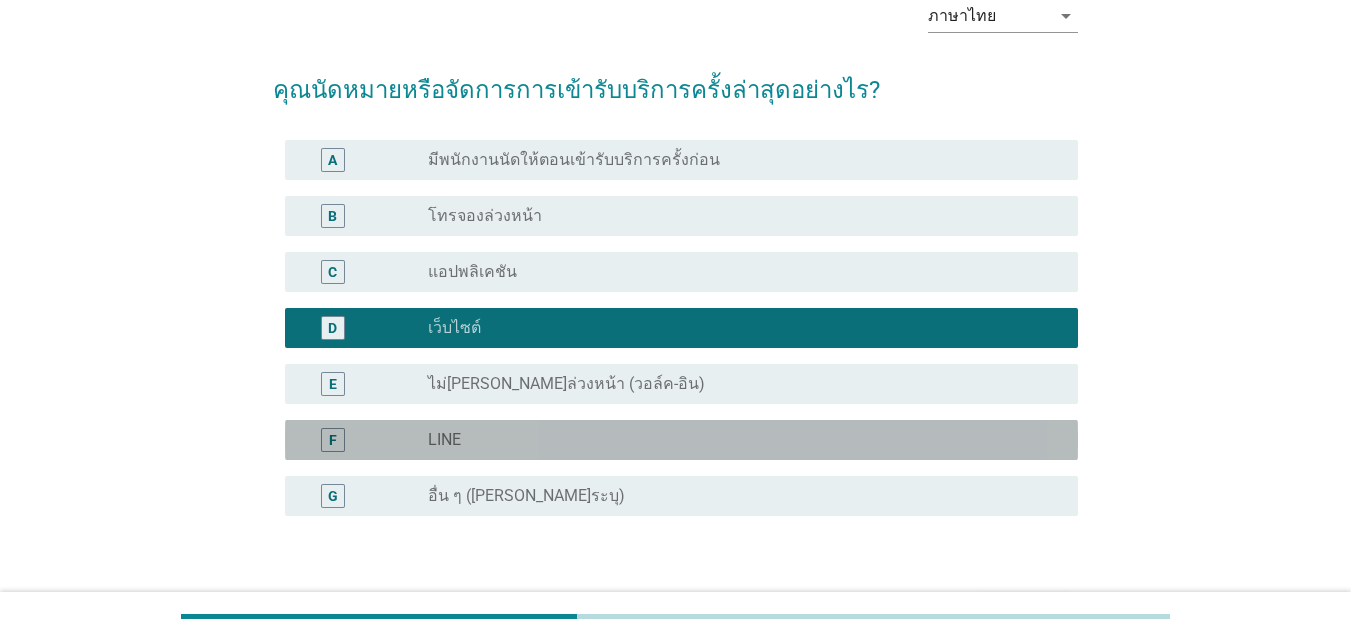click on "radio_button_unchecked LINE" at bounding box center [737, 440] 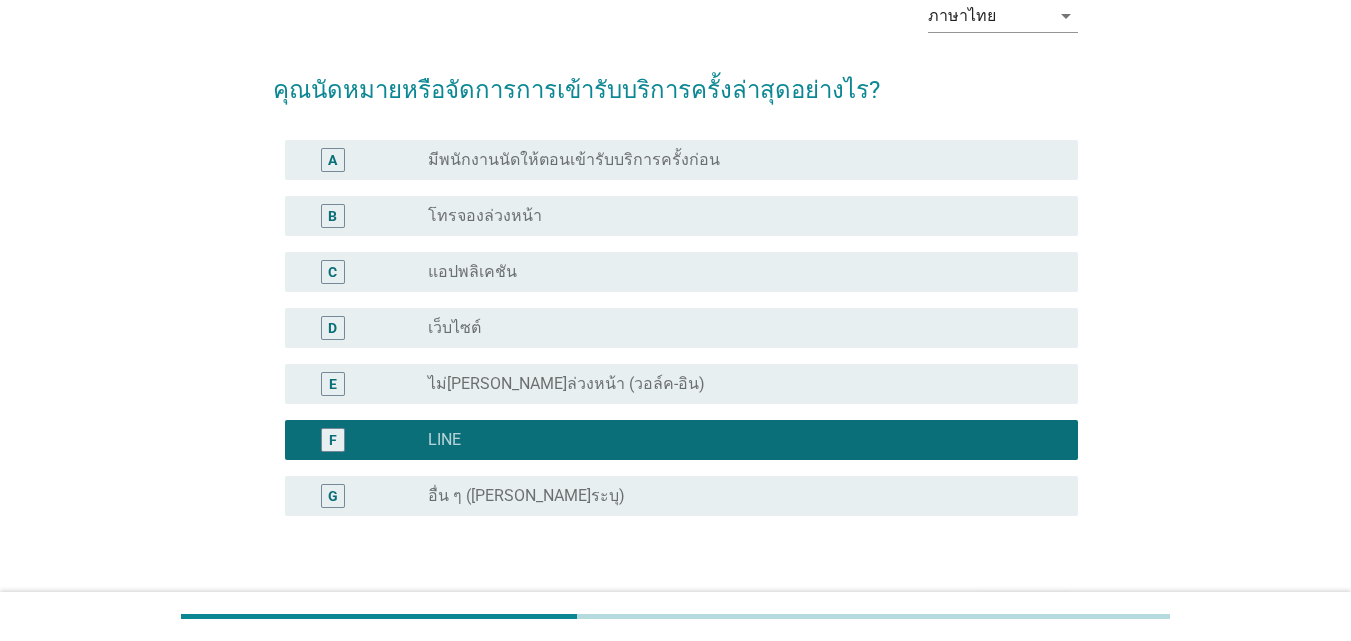 click on "radio_button_unchecked ไม่[PERSON_NAME]ล่วงหน้า (วอล์ค-อิน)" at bounding box center [737, 384] 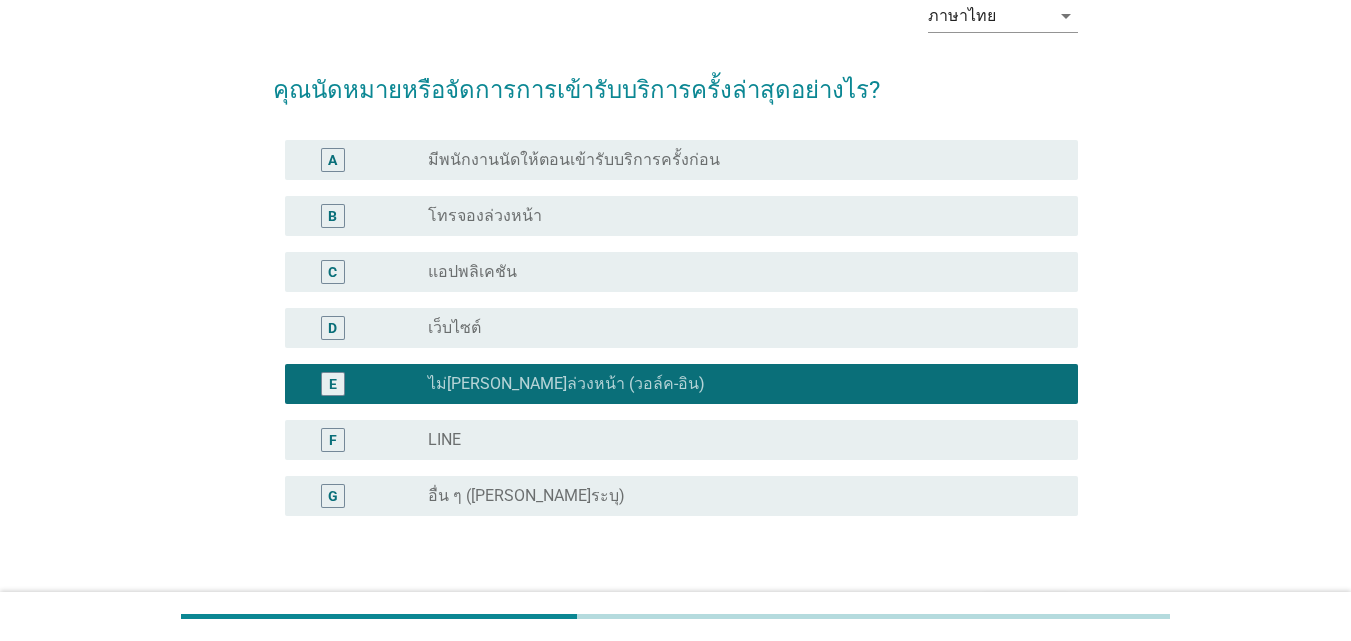 scroll, scrollTop: 237, scrollLeft: 0, axis: vertical 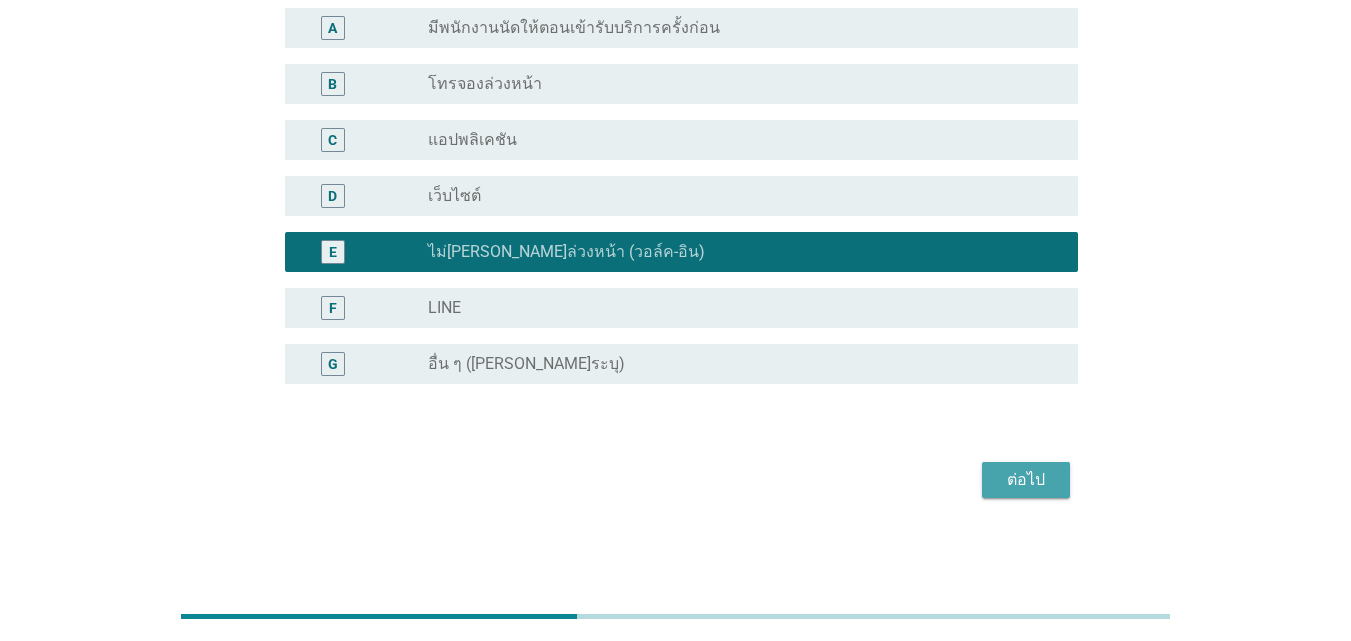 click on "ต่อไป" at bounding box center (1026, 480) 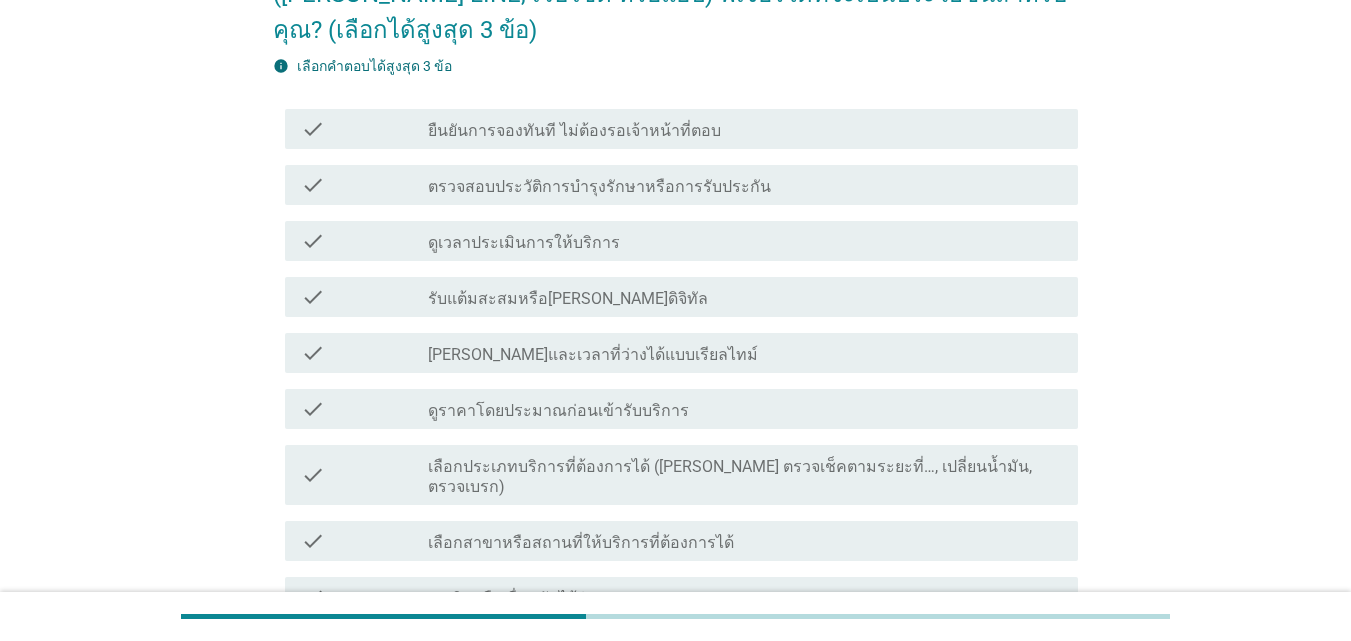 scroll, scrollTop: 0, scrollLeft: 0, axis: both 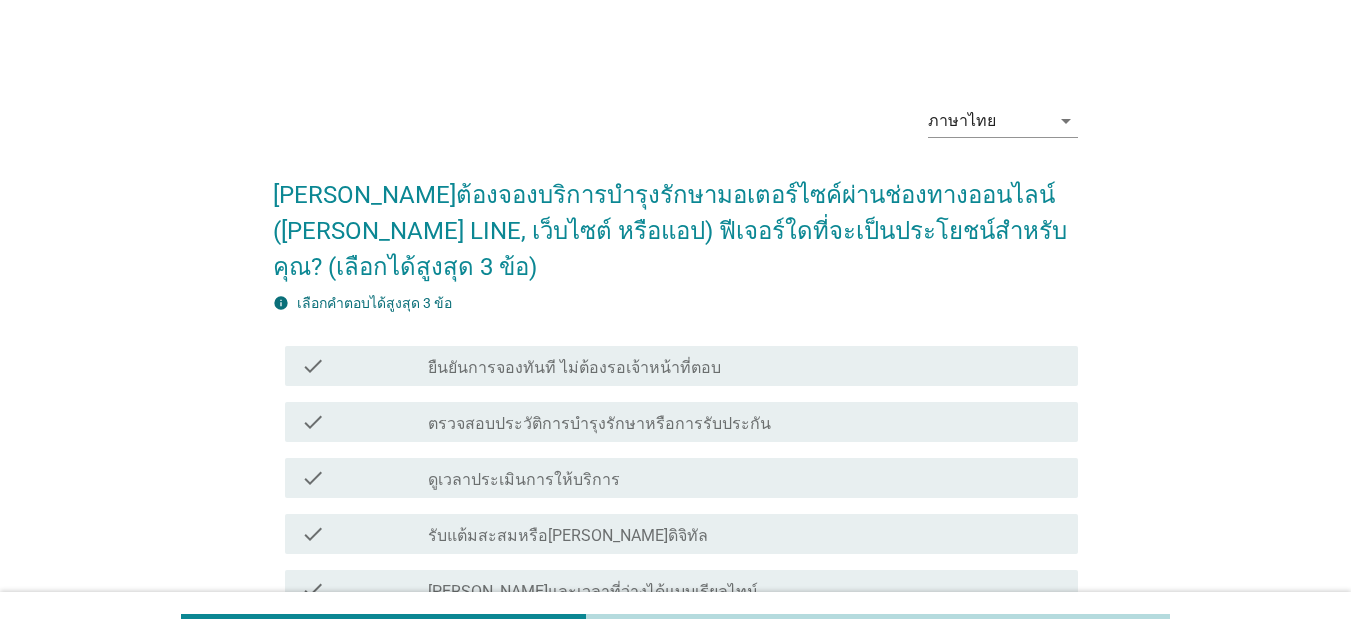 click on "ยืนยันการจองทันที ไม่ต้องรอเจ้าหน้าที่ตอบ" at bounding box center [574, 368] 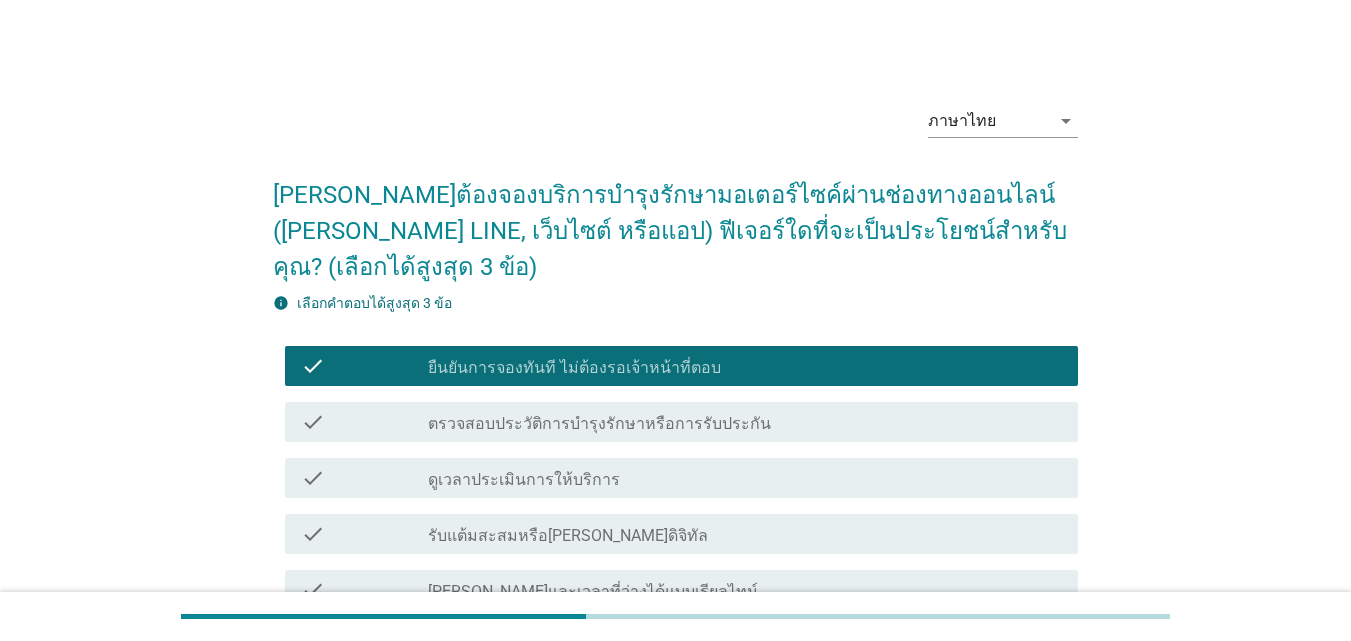 click on "check     check_box_outline_blank ตรวจสอบประวัติการบำรุงรักษาหรือการรับประกัน" at bounding box center [681, 422] 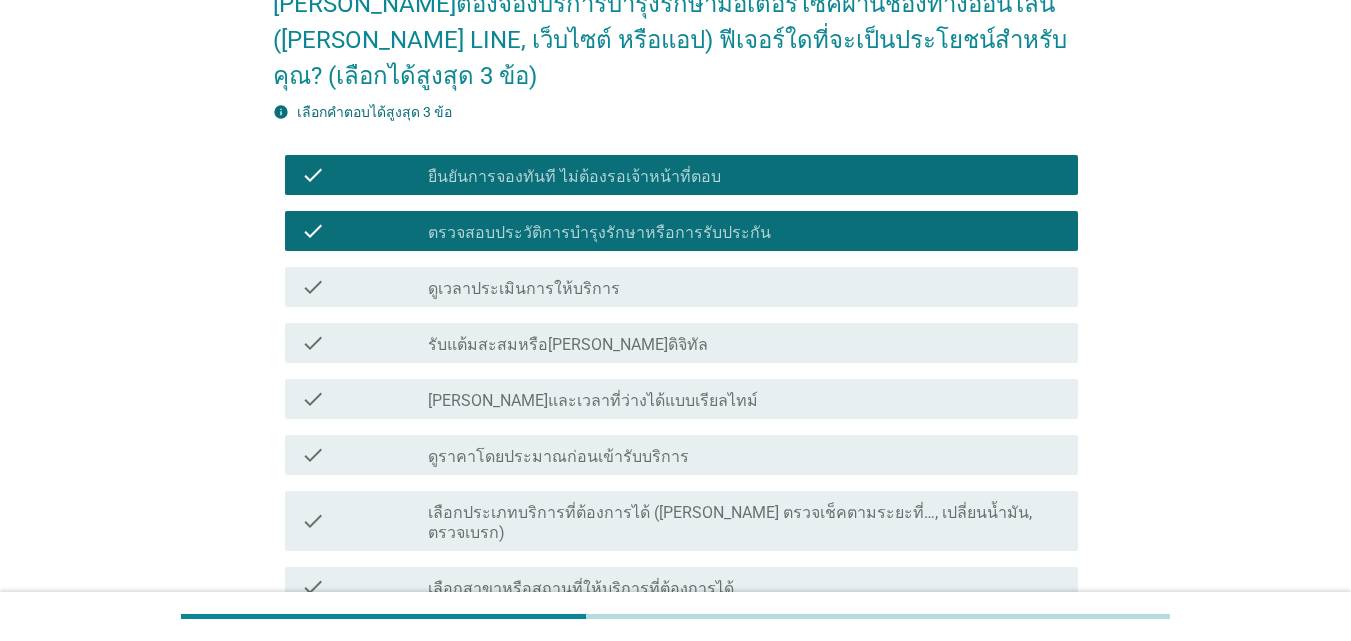 scroll, scrollTop: 193, scrollLeft: 0, axis: vertical 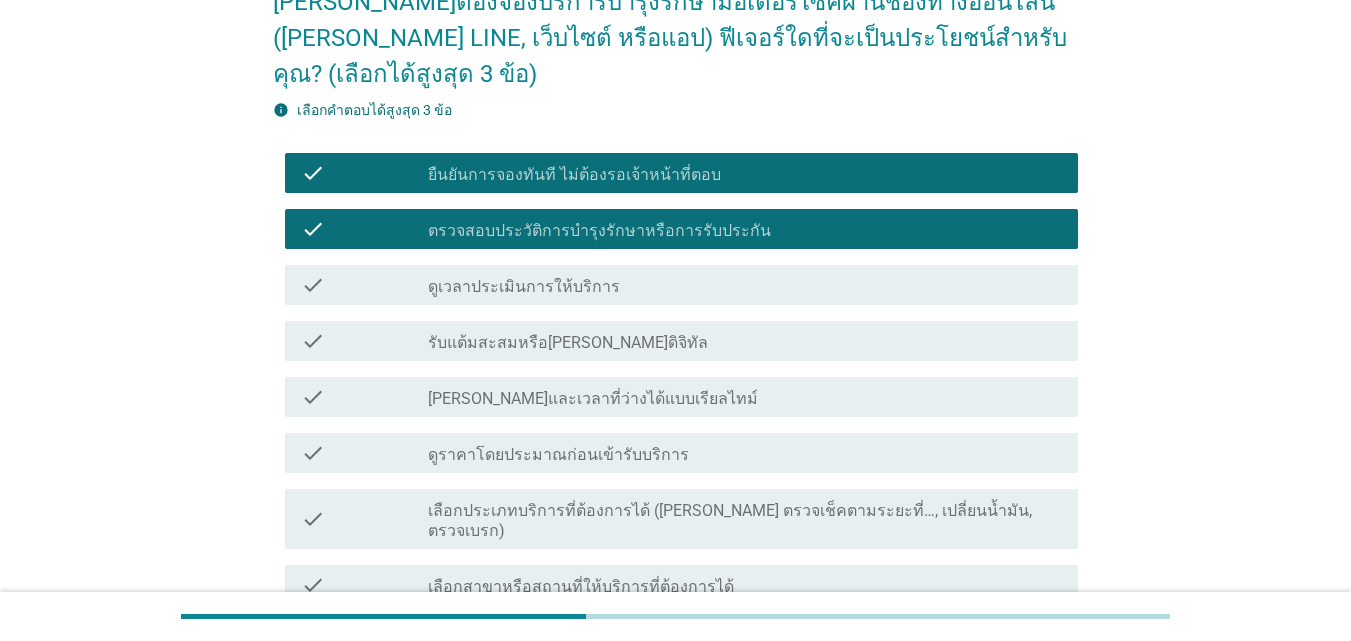 click on "check_box_outline_blank เลือกสาขาหรือสถานที่ให้บริการที่ต้องการได้" at bounding box center [745, 585] 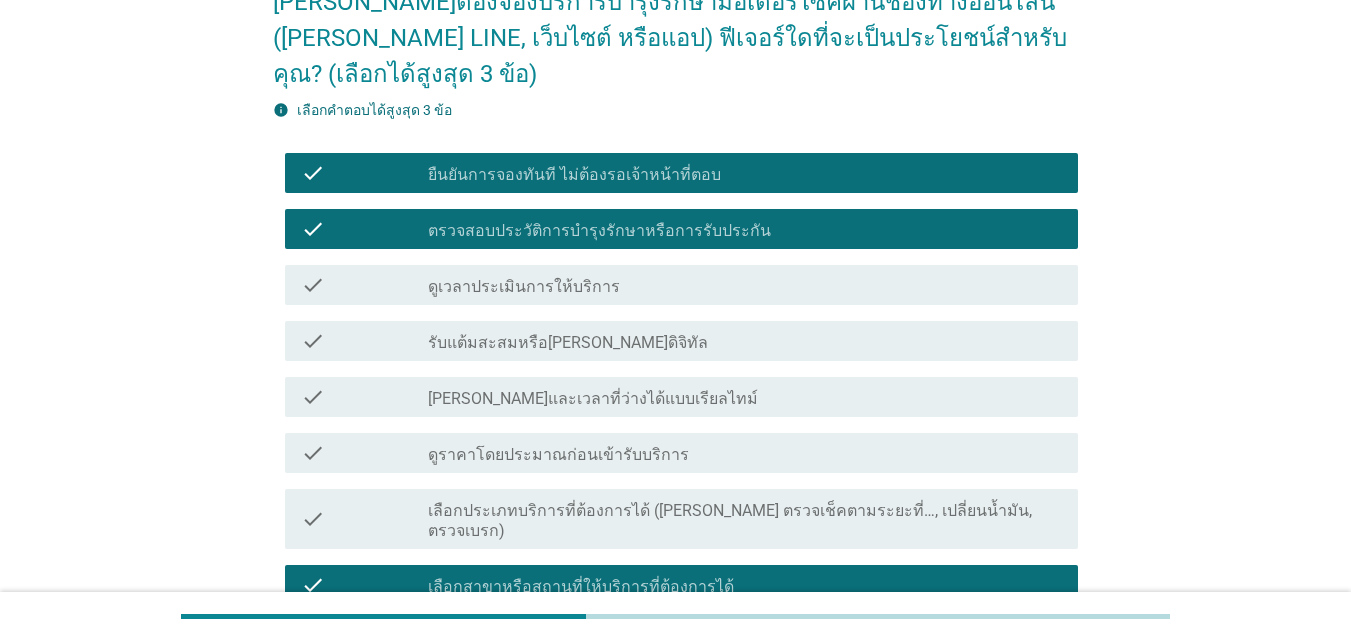 click on "check     check_box_outline_blank ยกเลิกหรือเลื่อนนัดได้ง่าย" at bounding box center (681, 641) 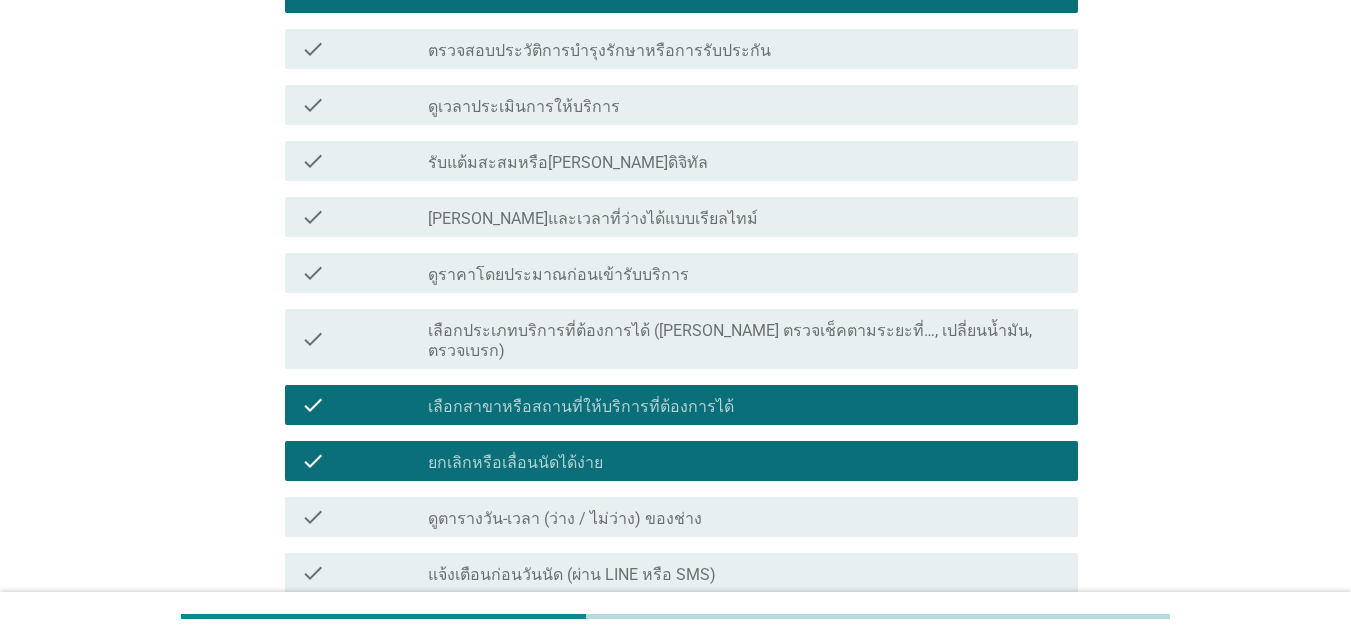 scroll, scrollTop: 403, scrollLeft: 0, axis: vertical 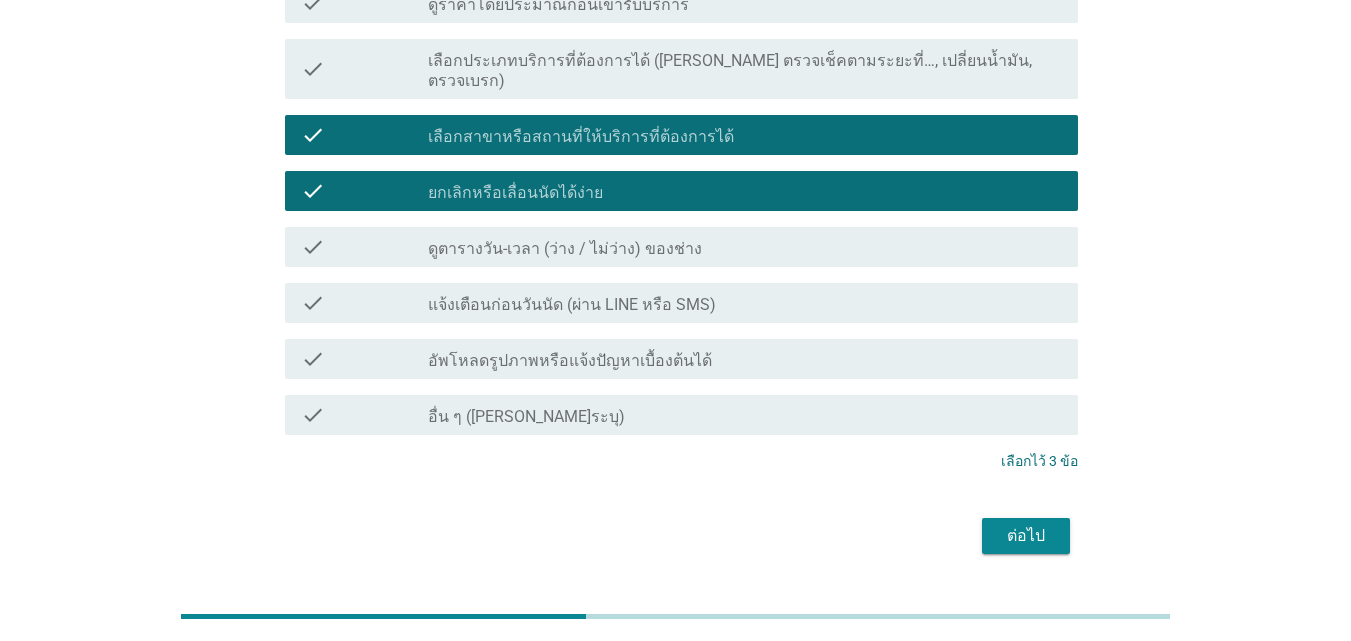 click on "ต่อไป" at bounding box center (1026, 536) 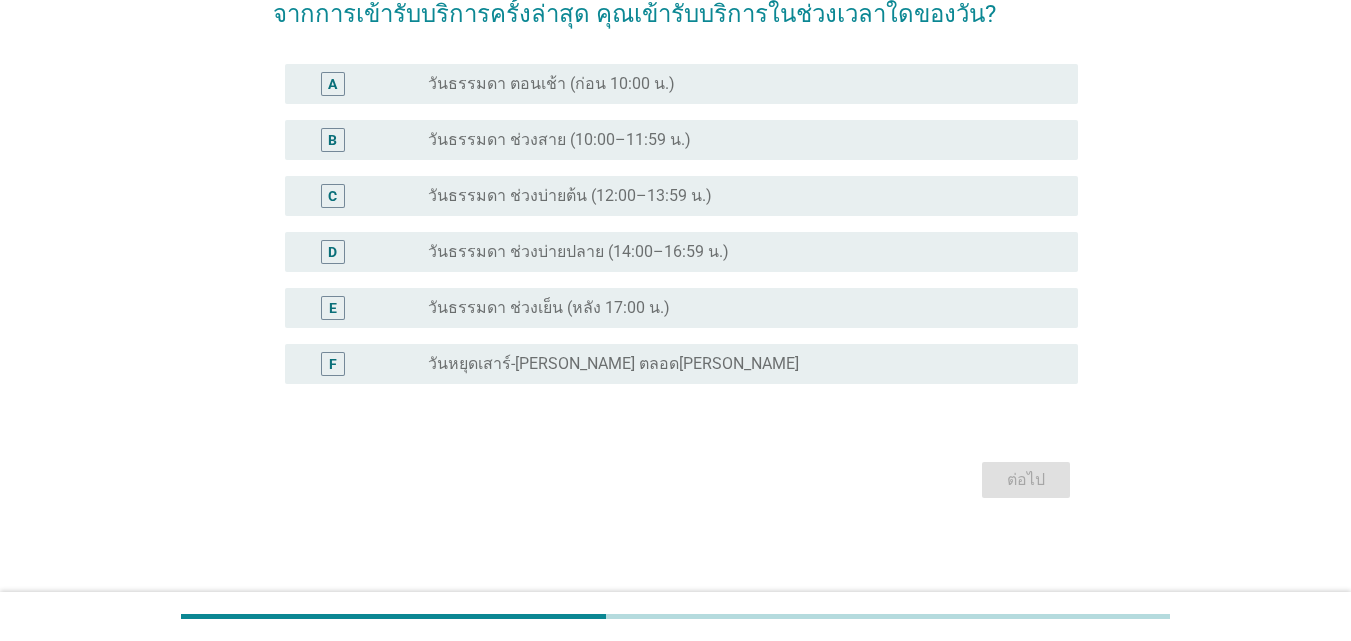 scroll, scrollTop: 0, scrollLeft: 0, axis: both 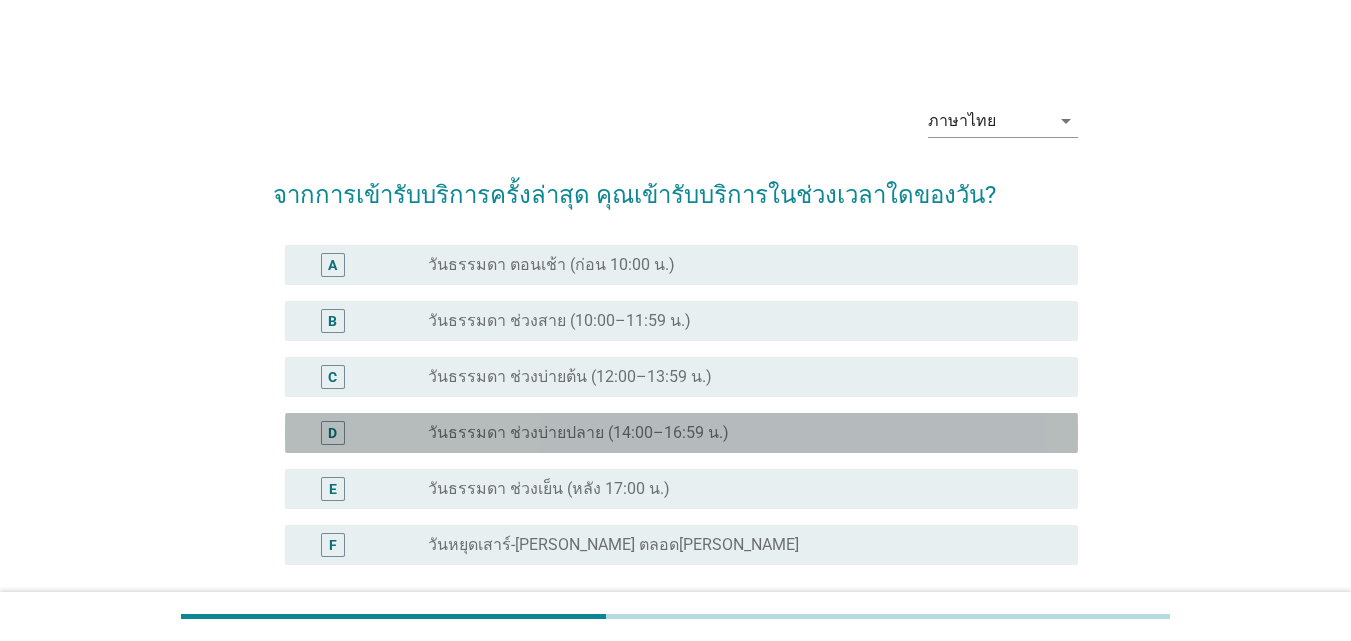 click on "radio_button_unchecked วันธรรมดา ช่วงบ่ายปลาย (14:00–16:59 น.)" at bounding box center [737, 433] 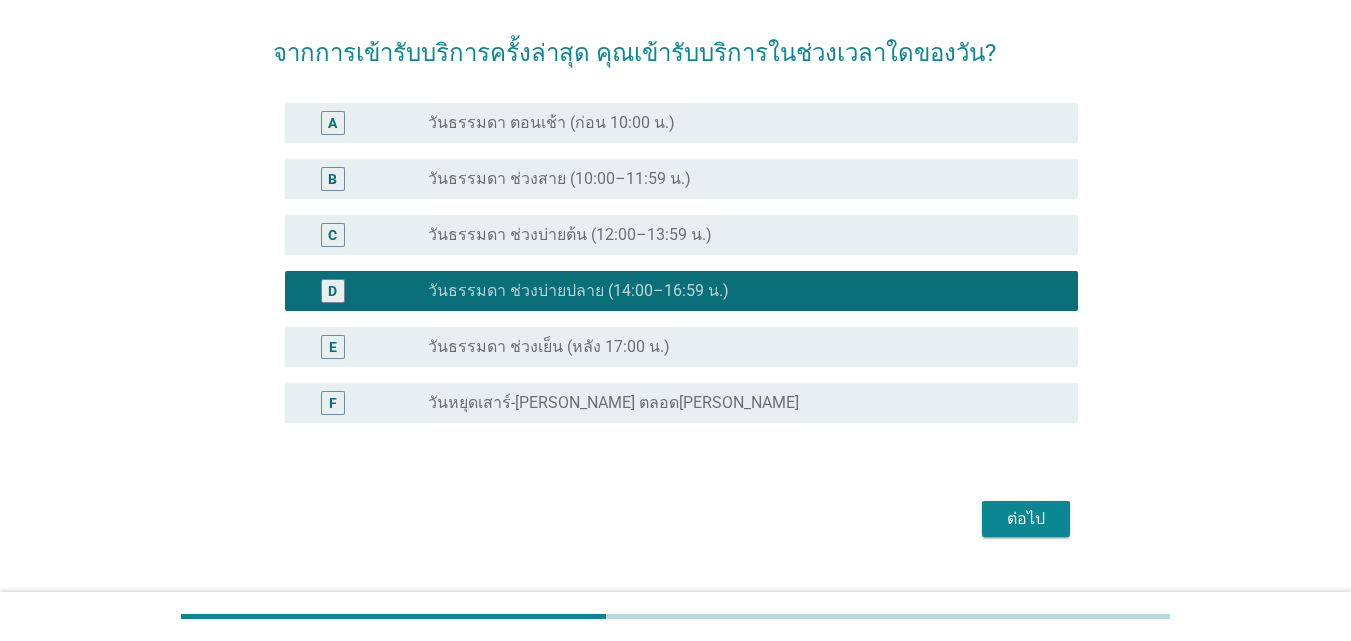 scroll, scrollTop: 144, scrollLeft: 0, axis: vertical 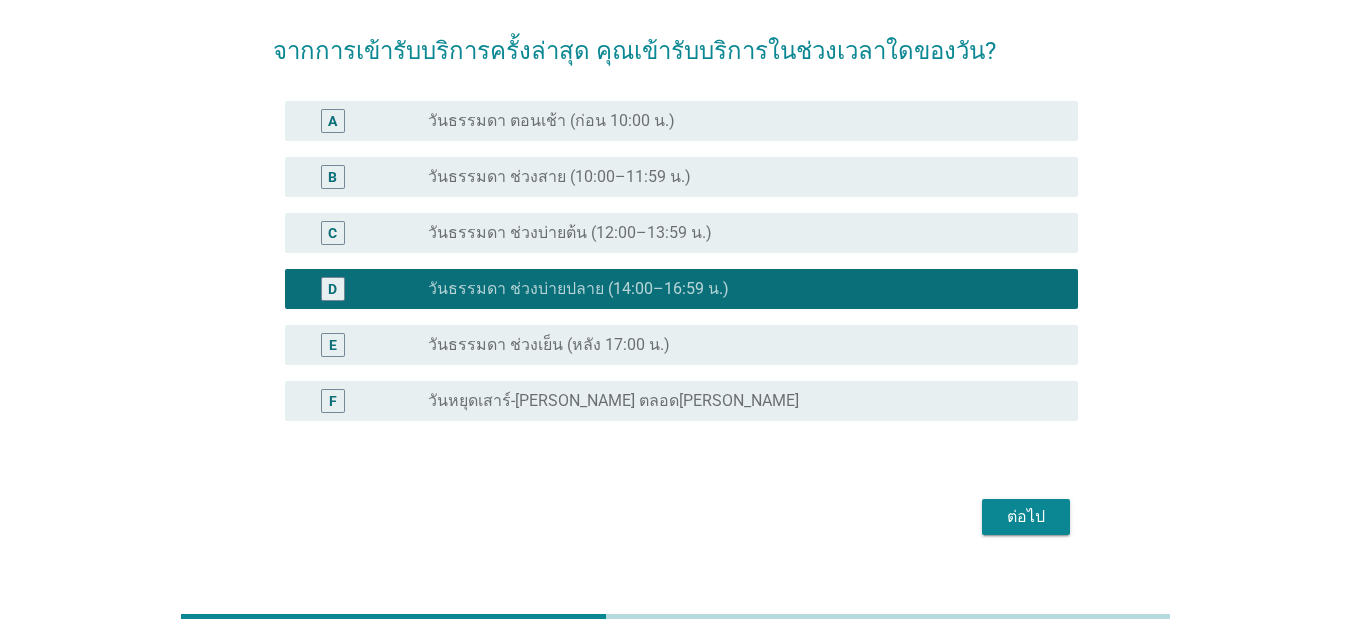click on "ต่อไป" at bounding box center [1026, 517] 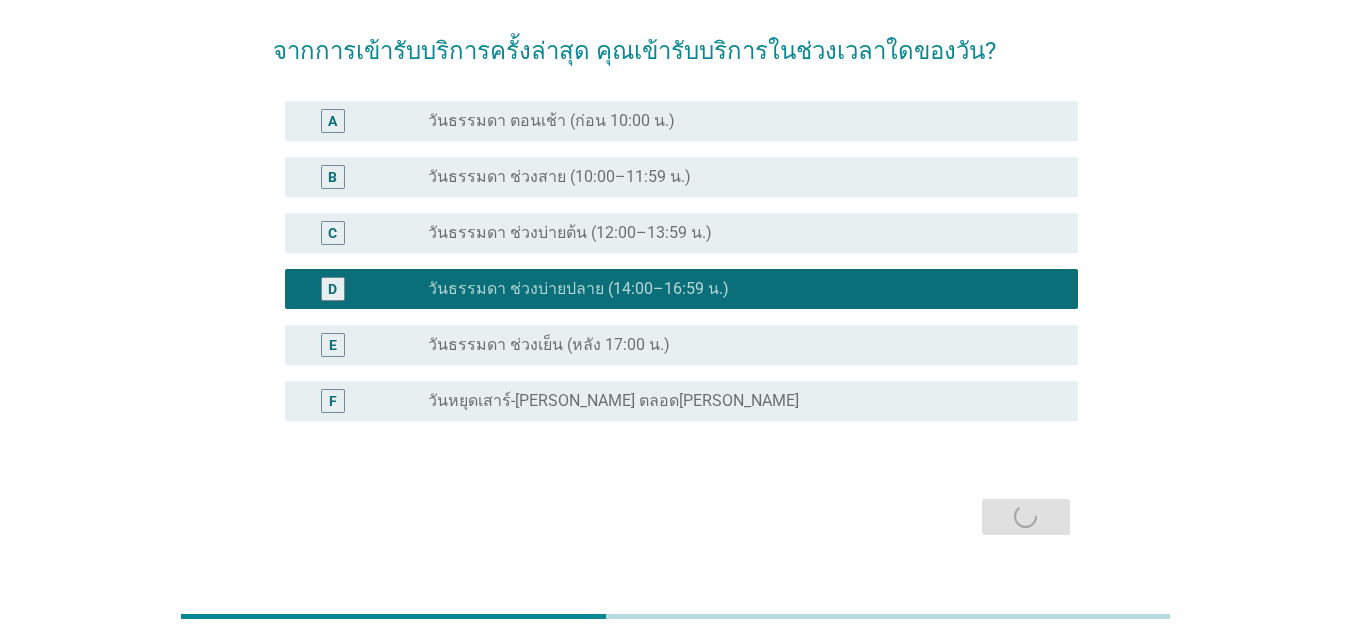 scroll, scrollTop: 0, scrollLeft: 0, axis: both 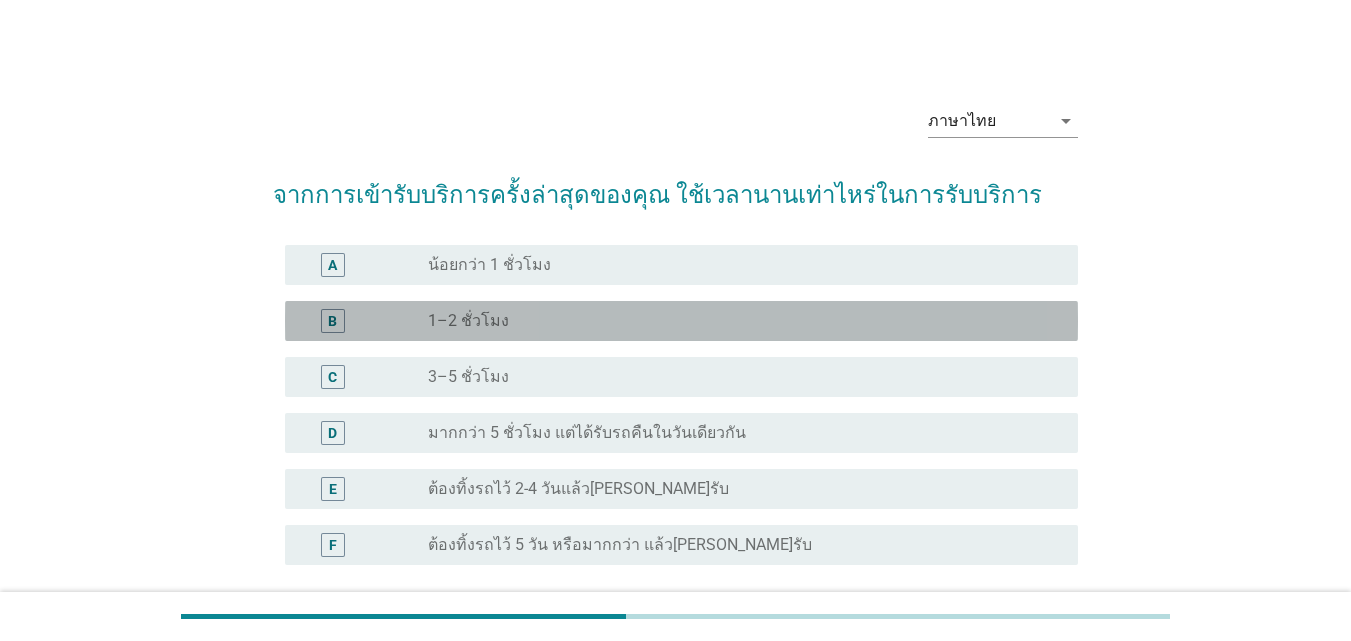 click on "radio_button_unchecked 1–2 ชั่วโมง" at bounding box center (737, 321) 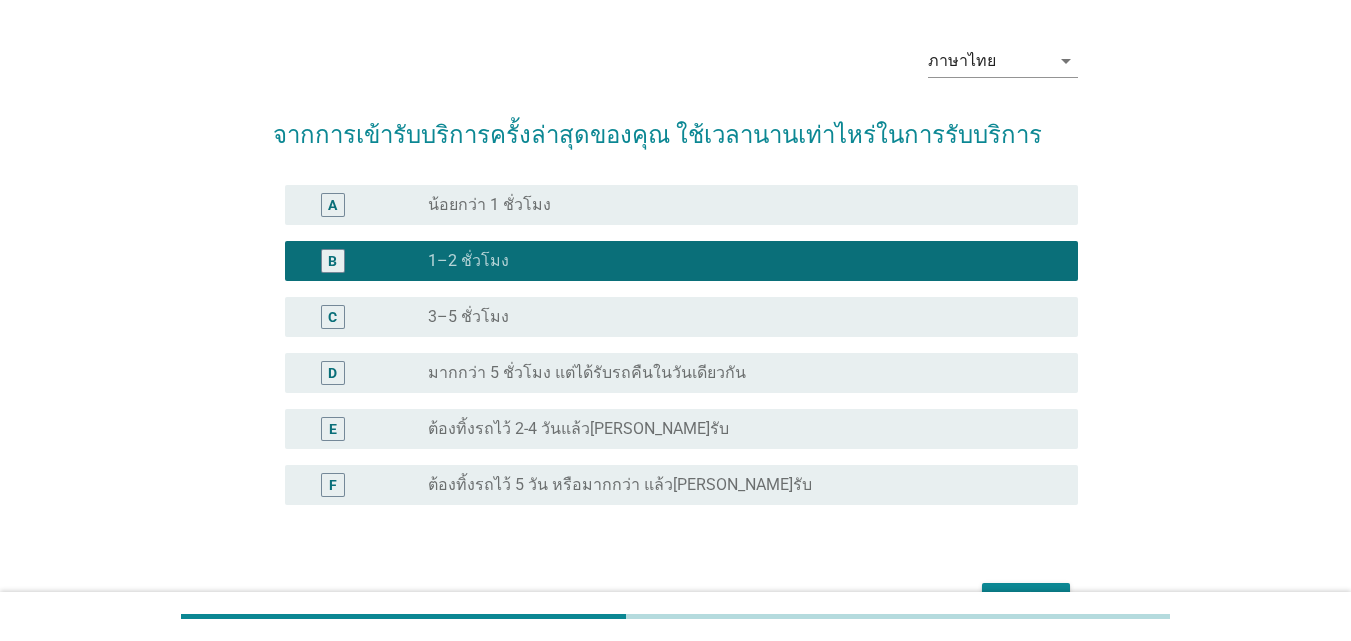 scroll, scrollTop: 61, scrollLeft: 0, axis: vertical 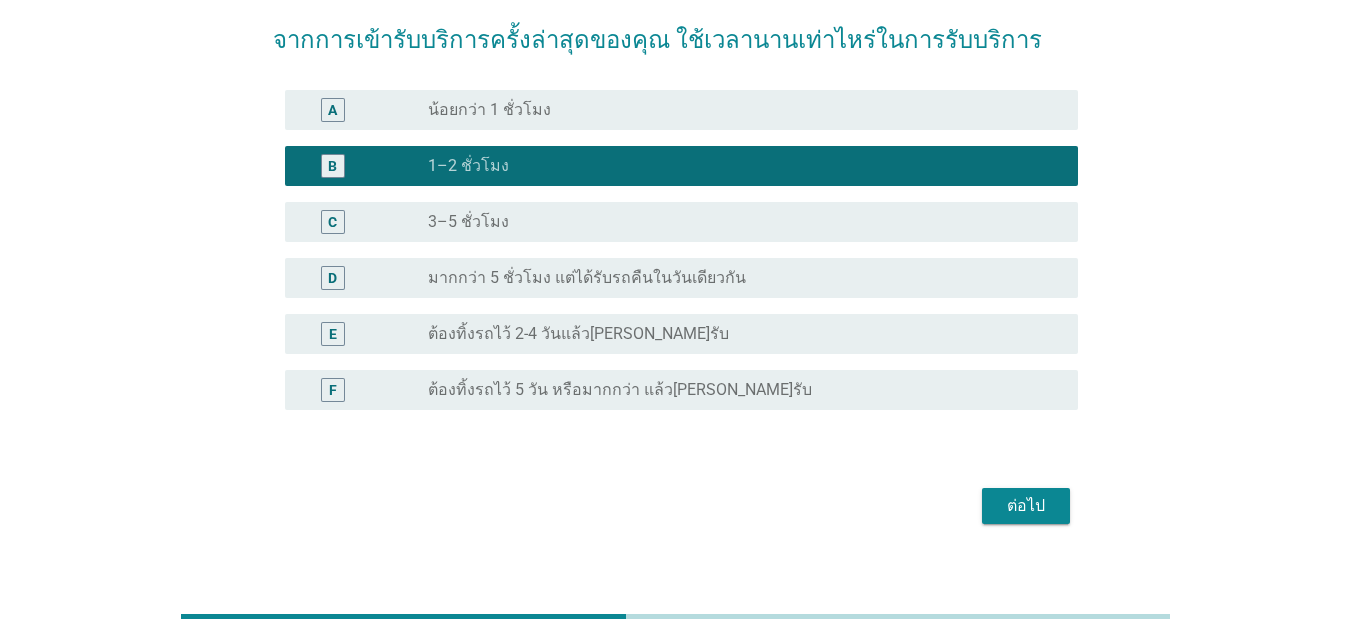 click on "ต่อไป" at bounding box center [1026, 506] 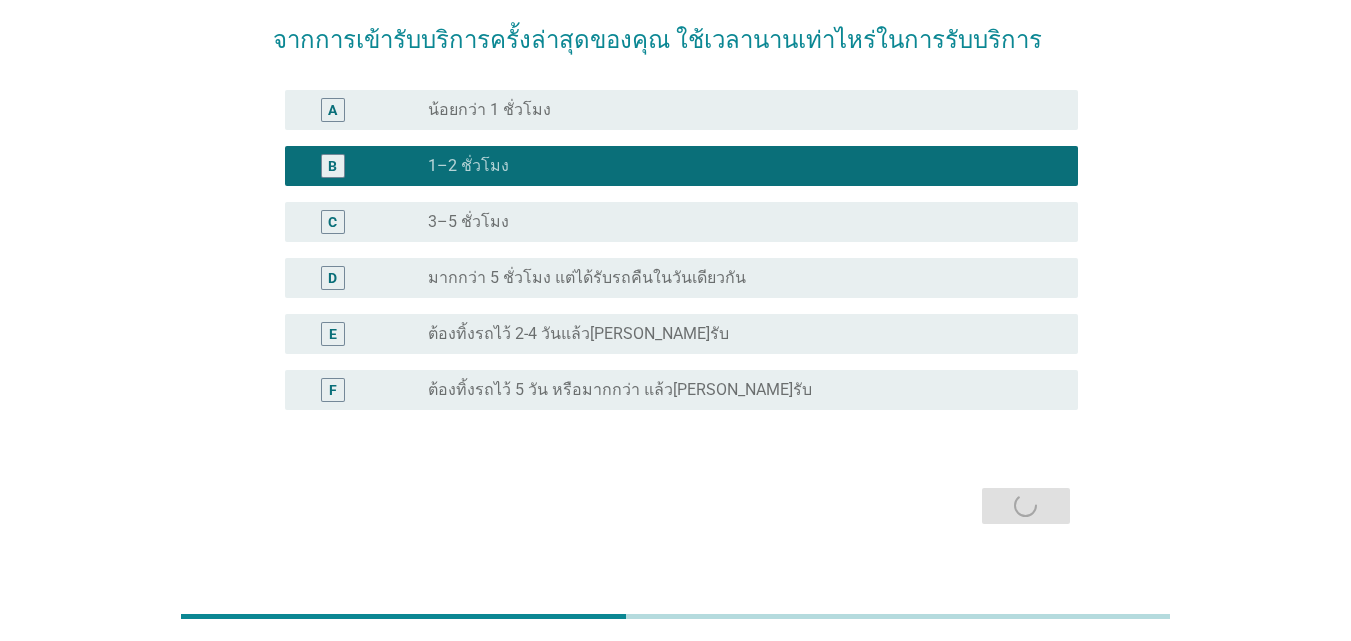 scroll, scrollTop: 0, scrollLeft: 0, axis: both 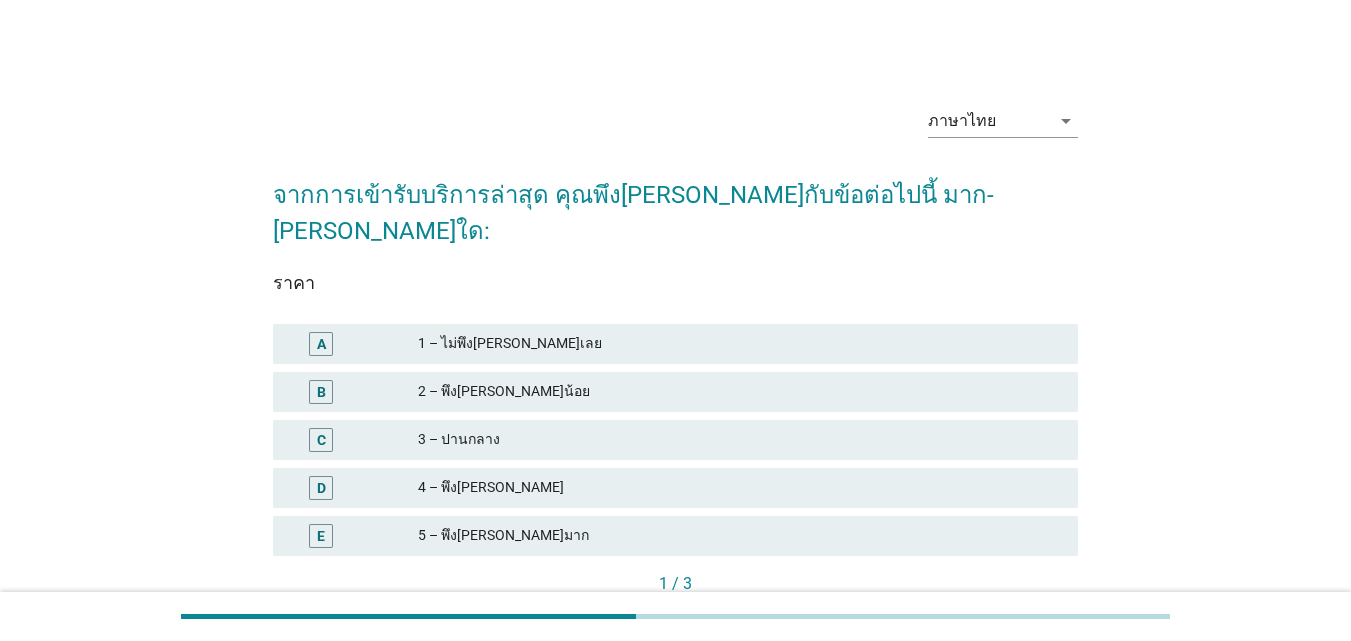 click on "D   4 – พึง[PERSON_NAME]" at bounding box center [675, 488] 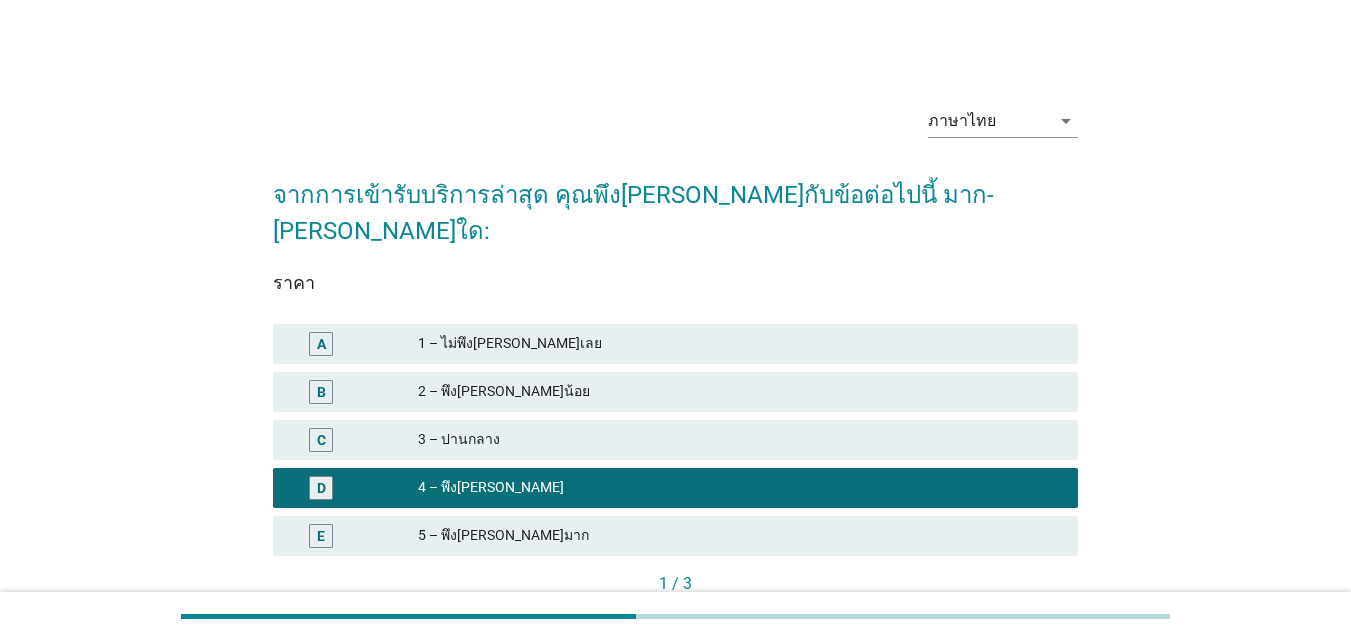 click on "ต่อไป" at bounding box center [1034, 617] 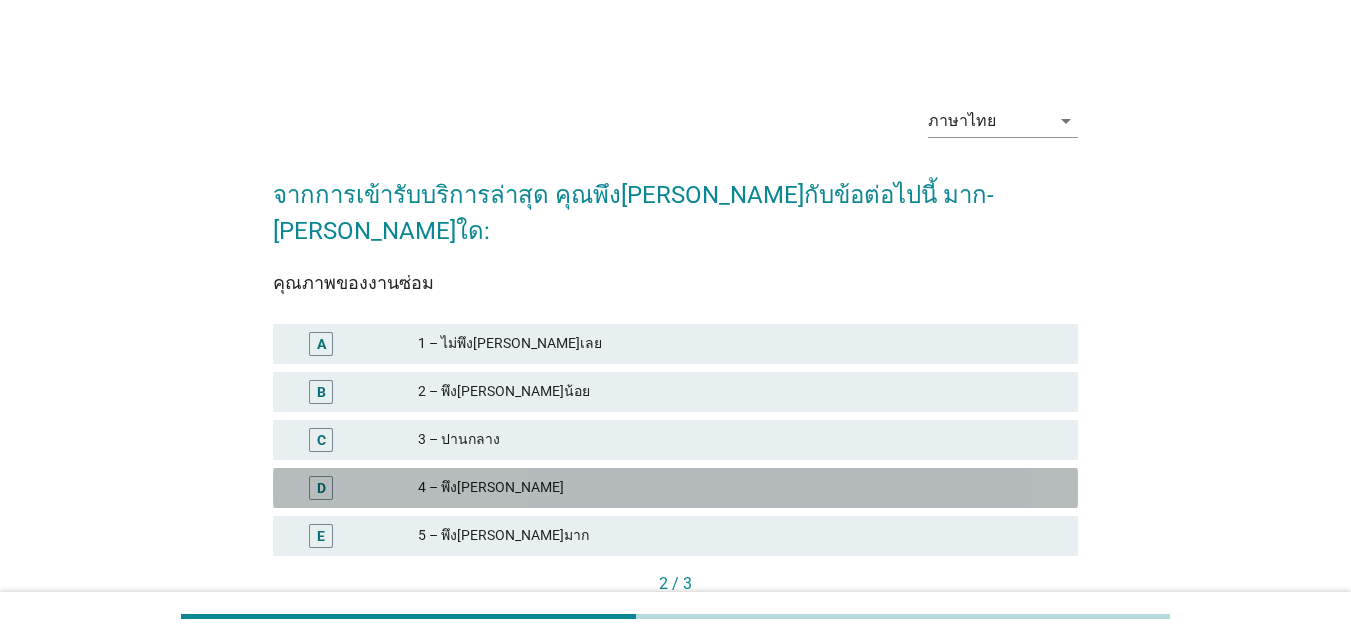 click on "D   4 – พึง[PERSON_NAME]" at bounding box center [675, 488] 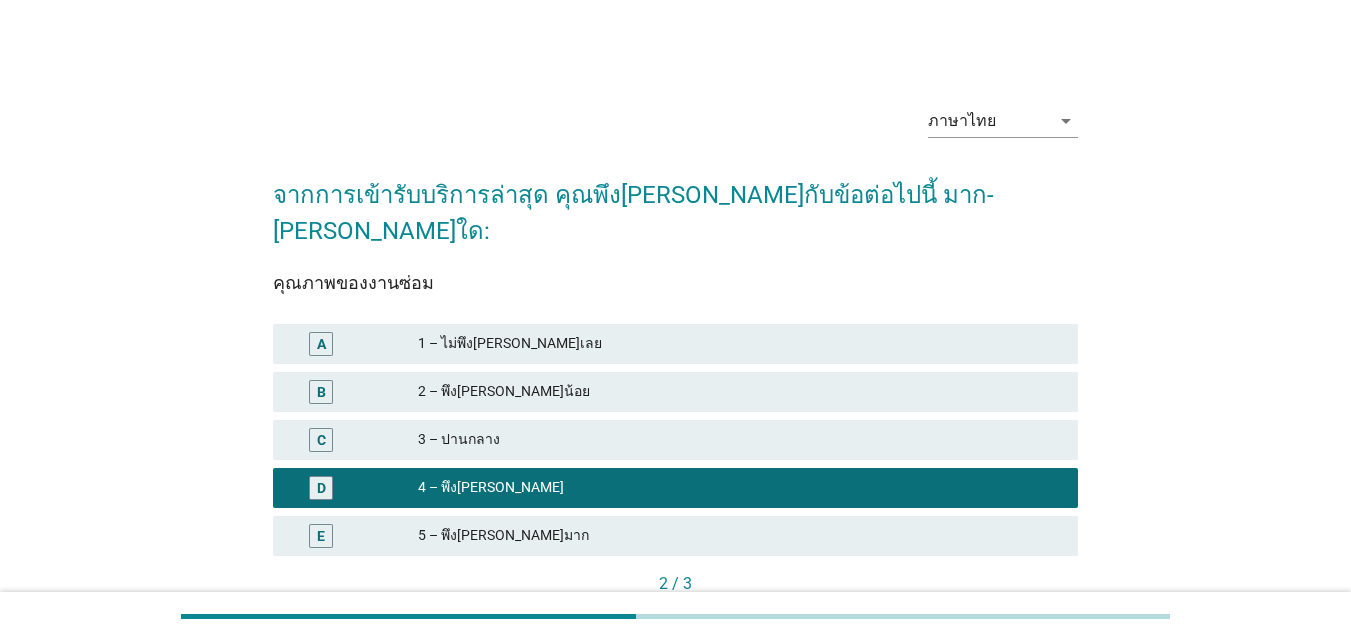 click on "ต่อไป" at bounding box center (1034, 617) 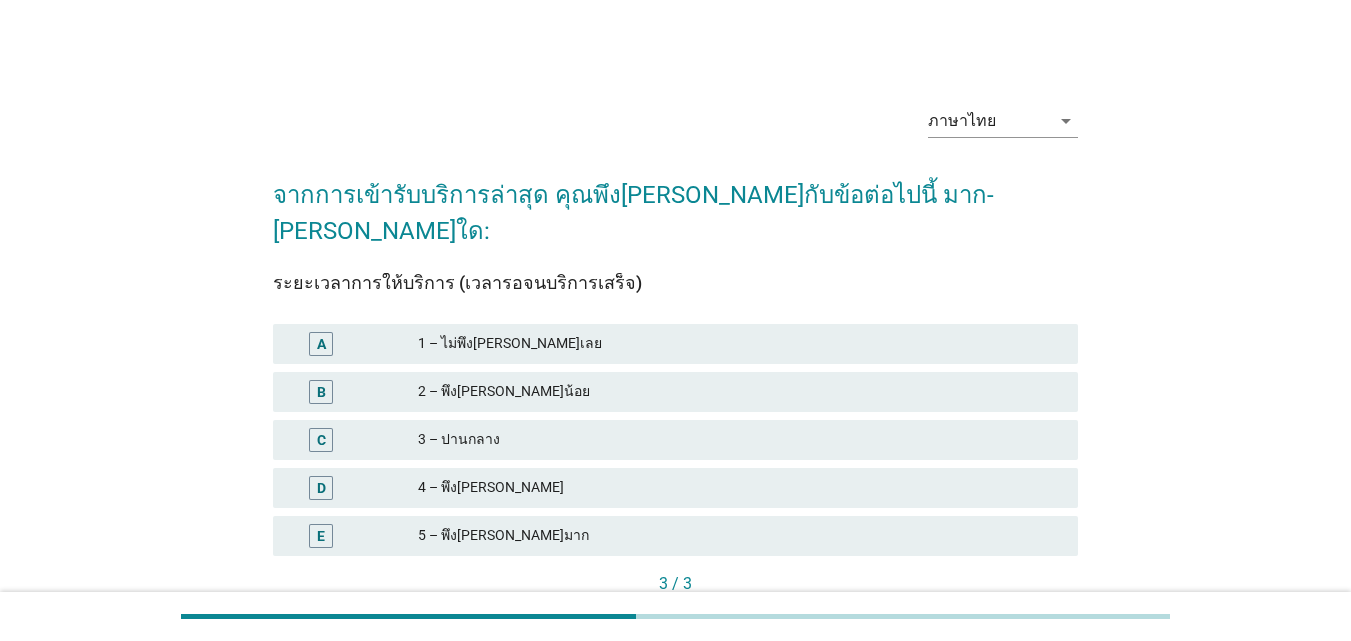 click on "3 – ปานกลาง" at bounding box center (740, 440) 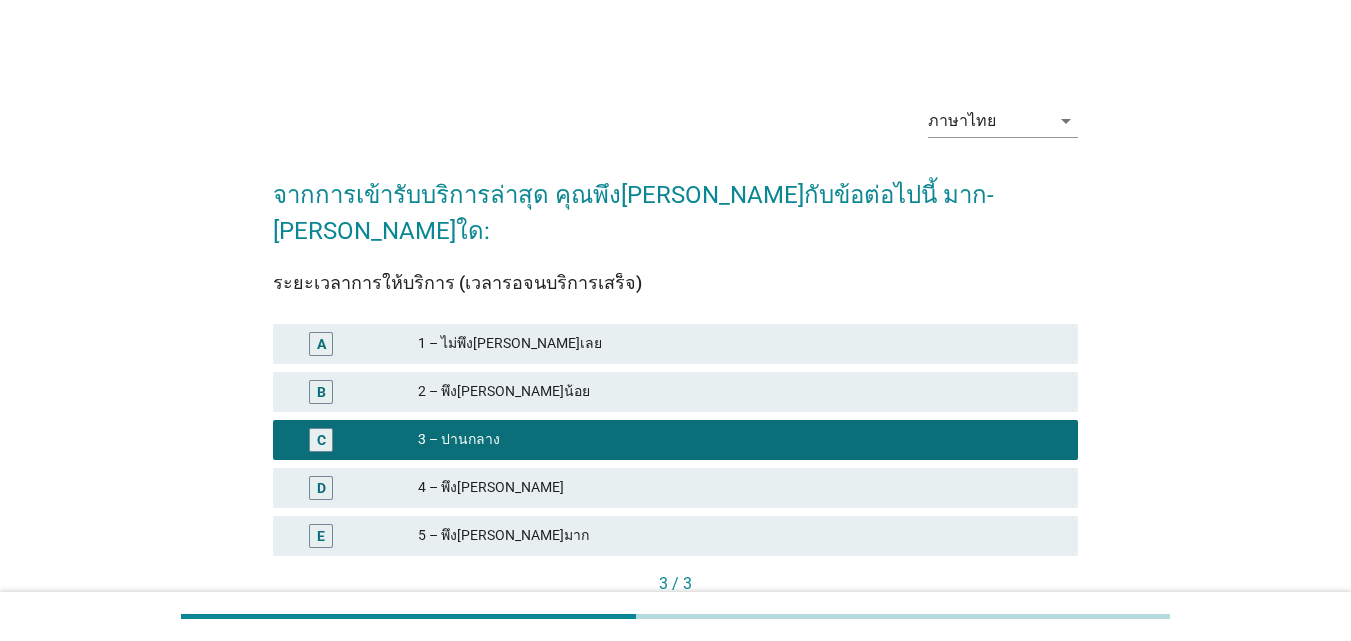 click on "คำถามต่อไป" at bounding box center (1024, 617) 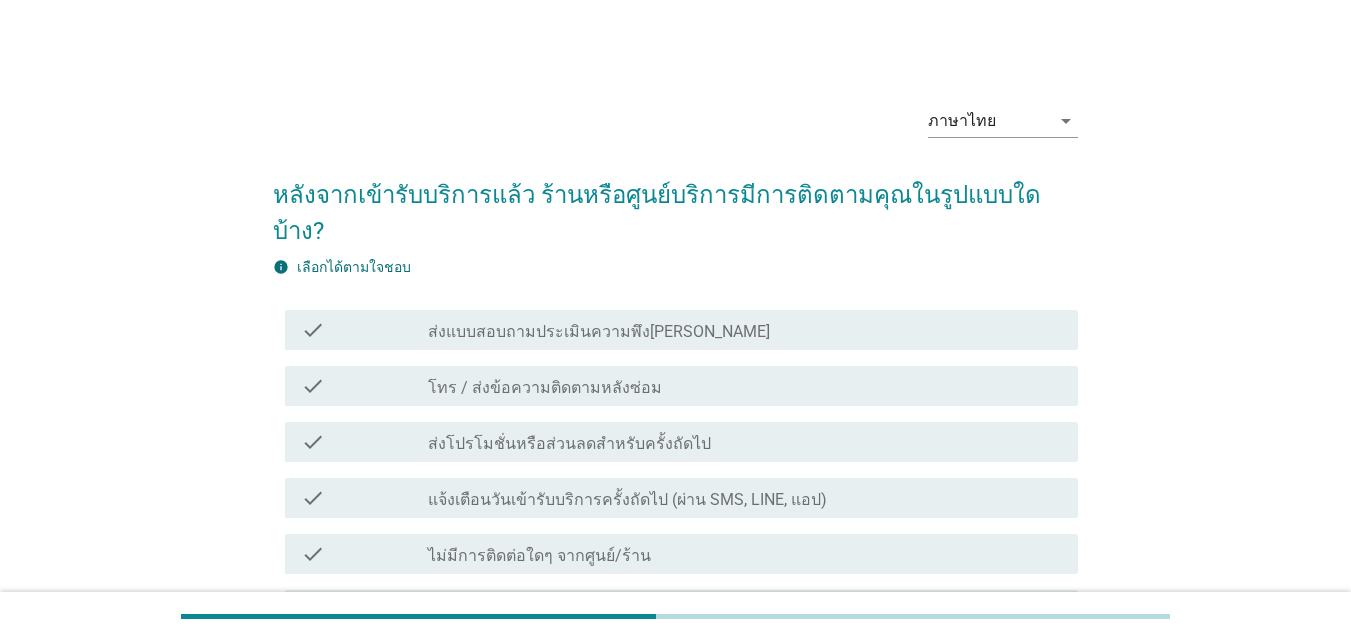 click on "check_box_outline_blank ไม่มีการติดต่อใดๆ จากศูนย์/ร้าน" at bounding box center (745, 554) 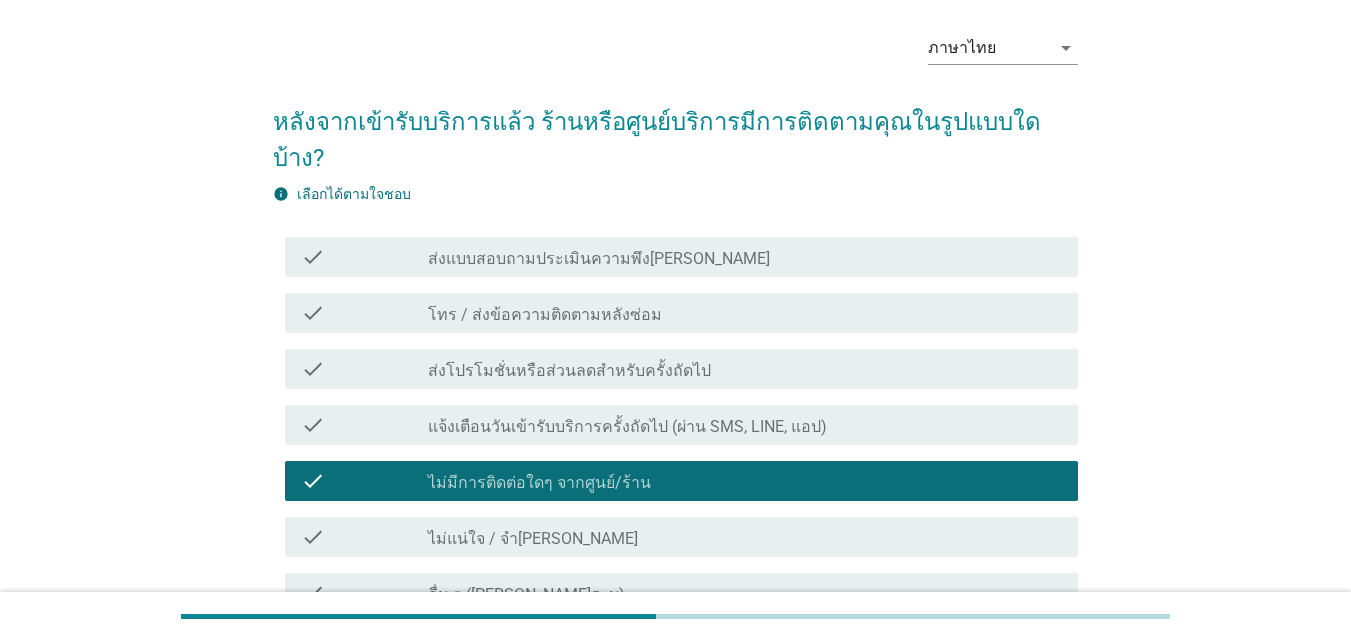 scroll, scrollTop: 75, scrollLeft: 0, axis: vertical 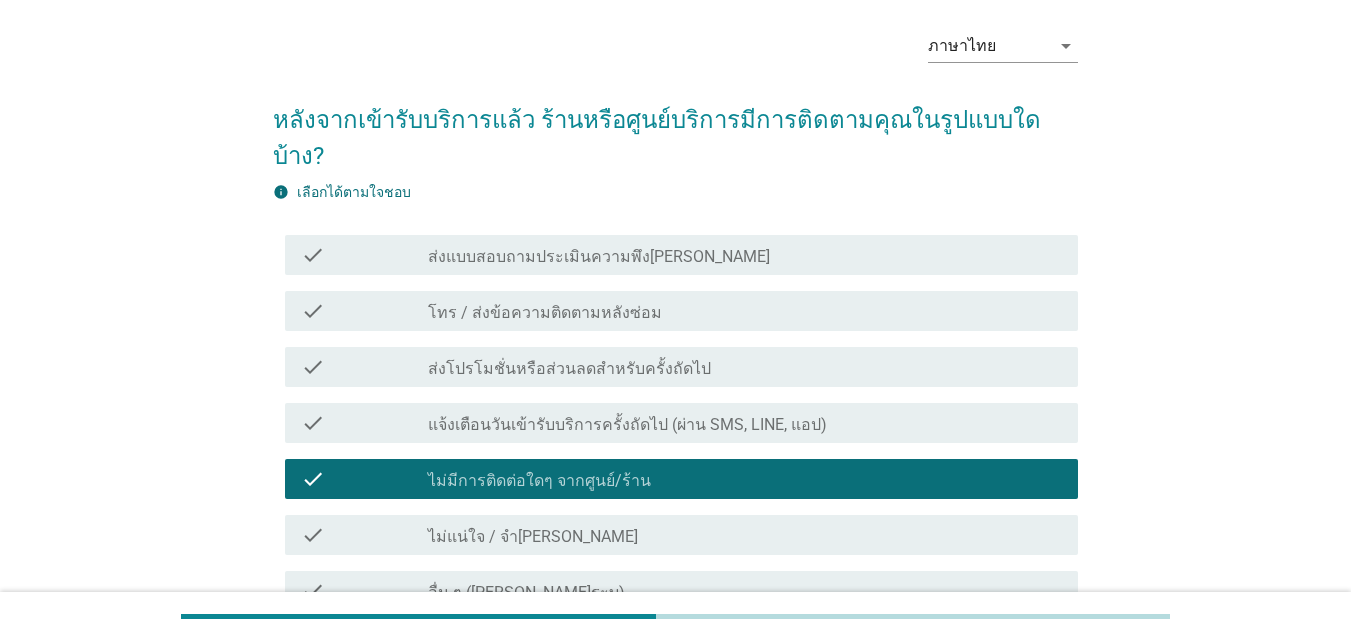 click on "check_box_outline_blank ส่งโปรโมชั่นหรือส่วนลดสำหรับครั้งถัดไป" at bounding box center (745, 367) 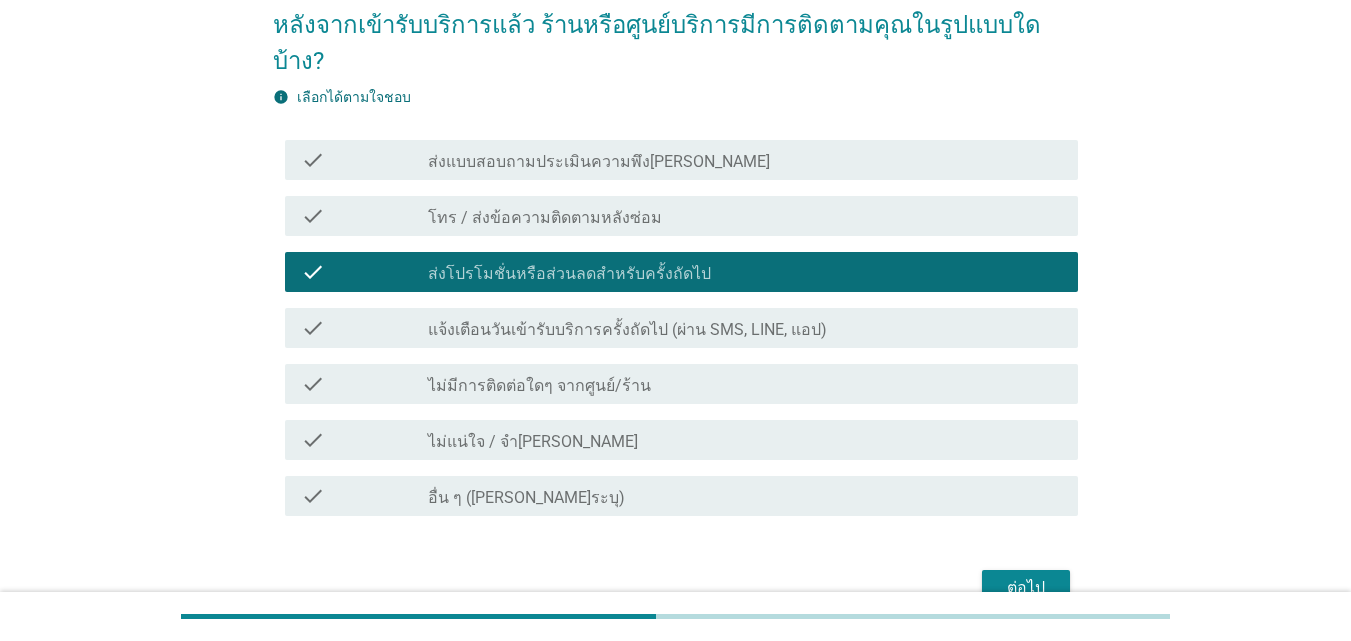 scroll, scrollTop: 186, scrollLeft: 0, axis: vertical 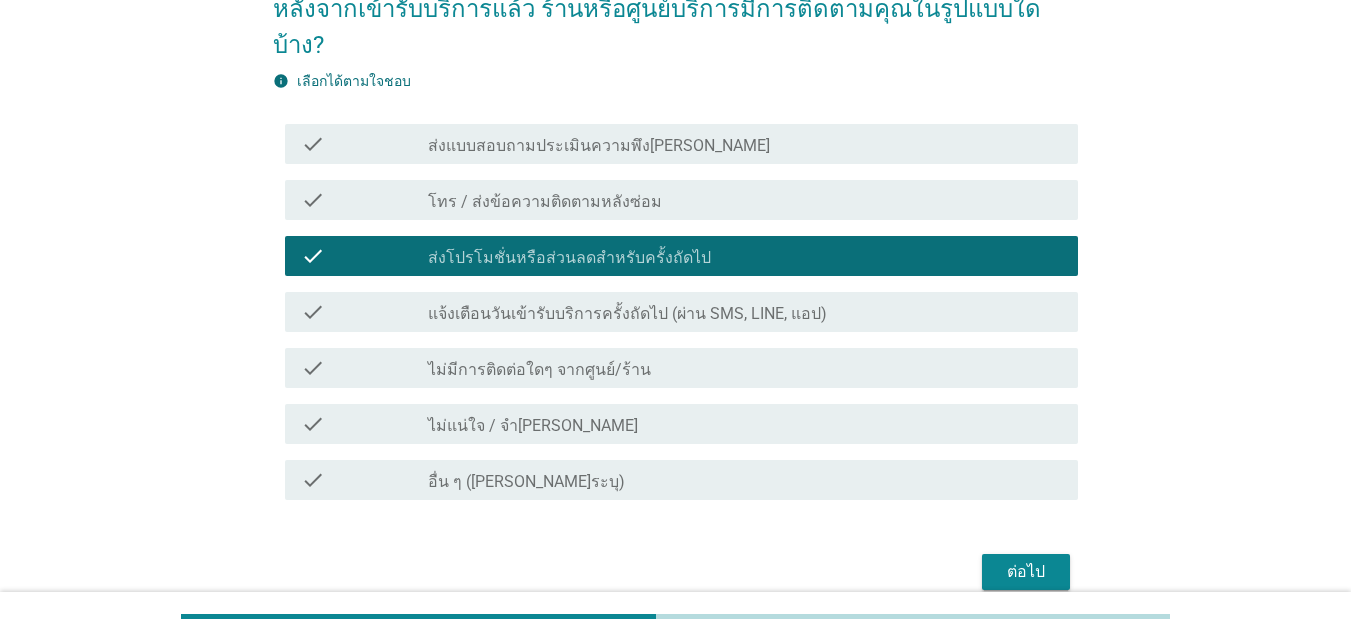 click on "ต่อไป" at bounding box center [1026, 572] 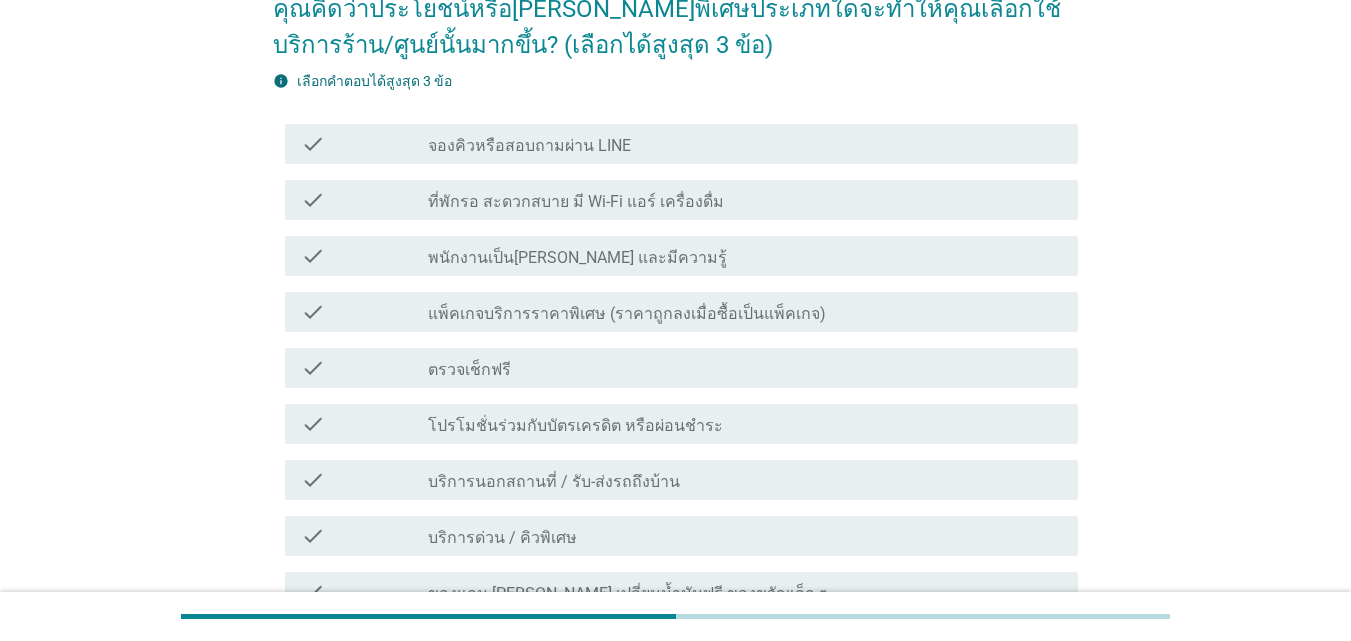 scroll, scrollTop: 0, scrollLeft: 0, axis: both 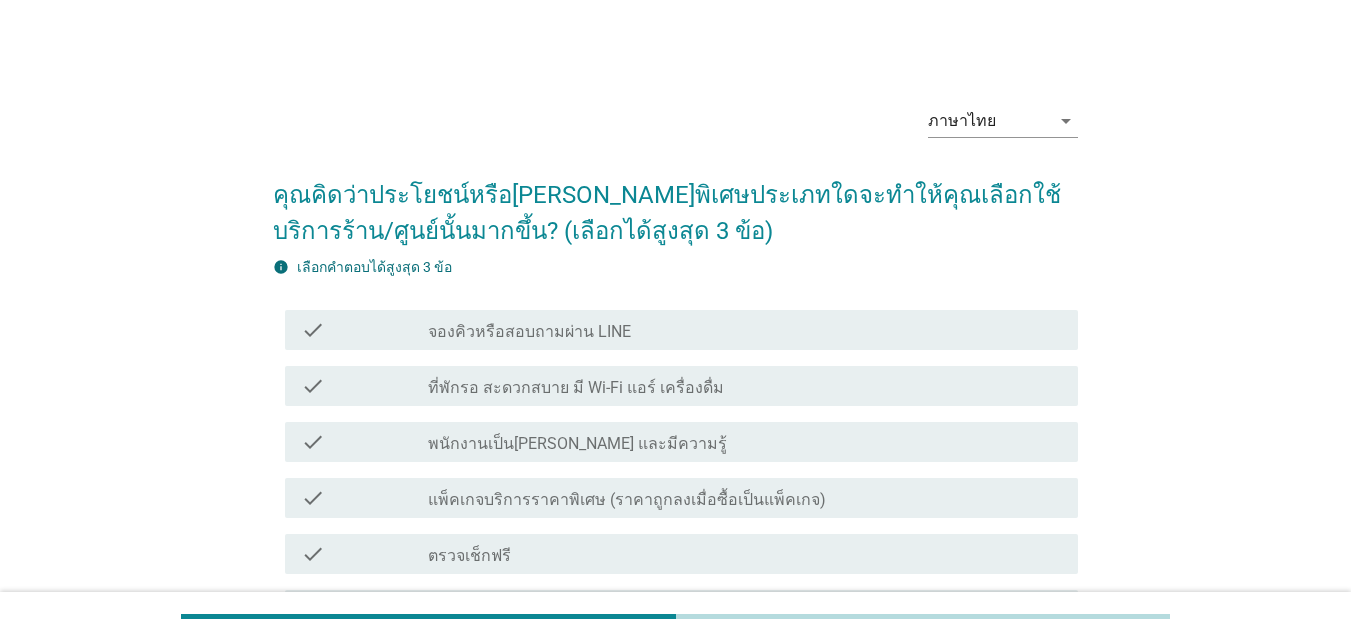 click on "check_box_outline_blank ตรวจเช็กฟรี" at bounding box center [745, 554] 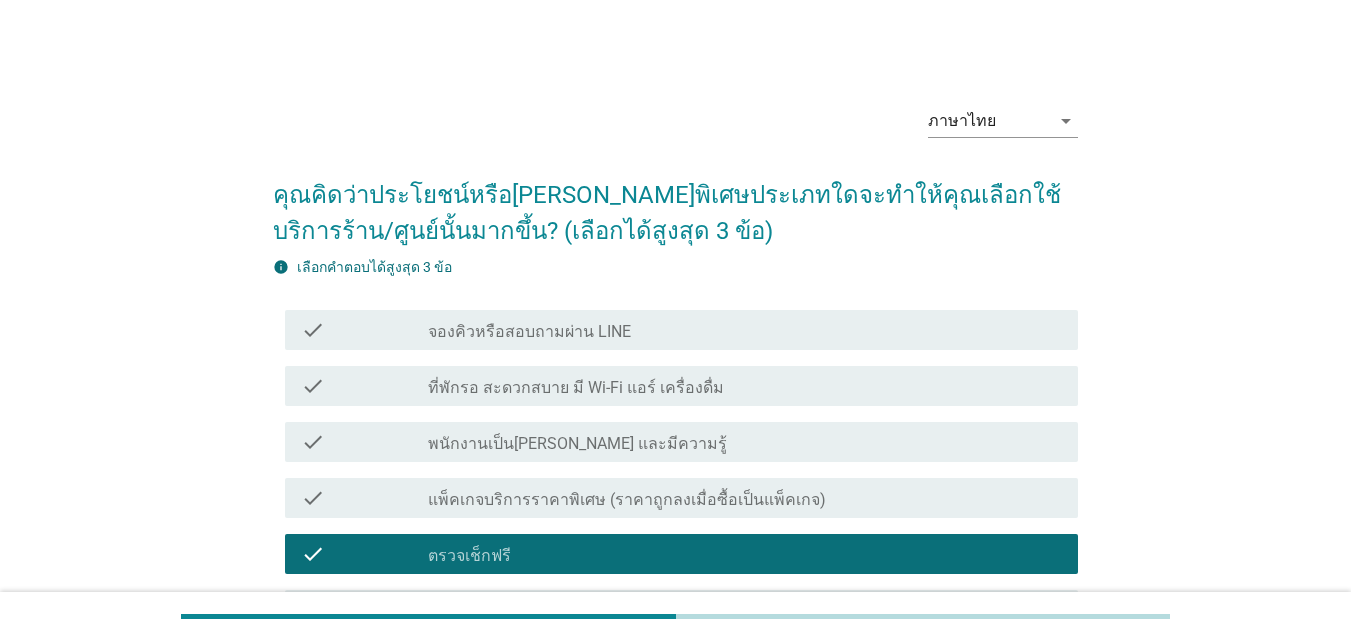 click on "check_box_outline_blank พนักงานเป็น[PERSON_NAME] และมีความรู้" at bounding box center [745, 442] 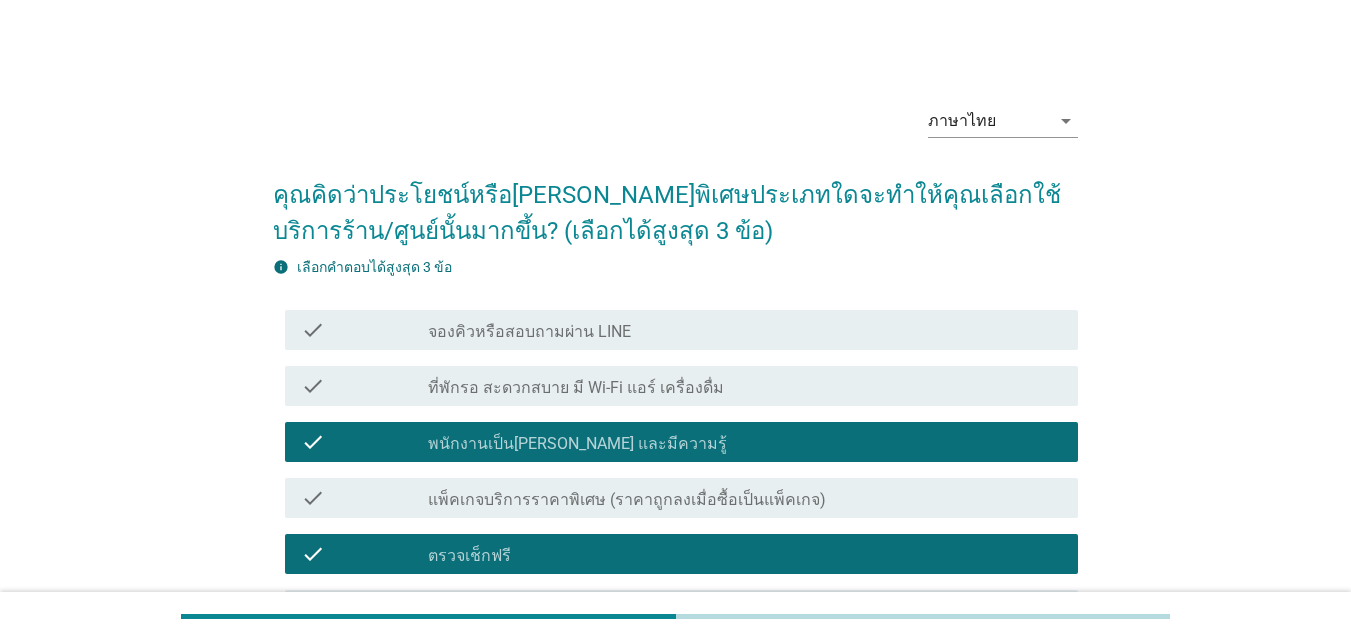 click on "check_box_outline_blank พนักงานเป็น[PERSON_NAME] และมีความรู้" at bounding box center (745, 442) 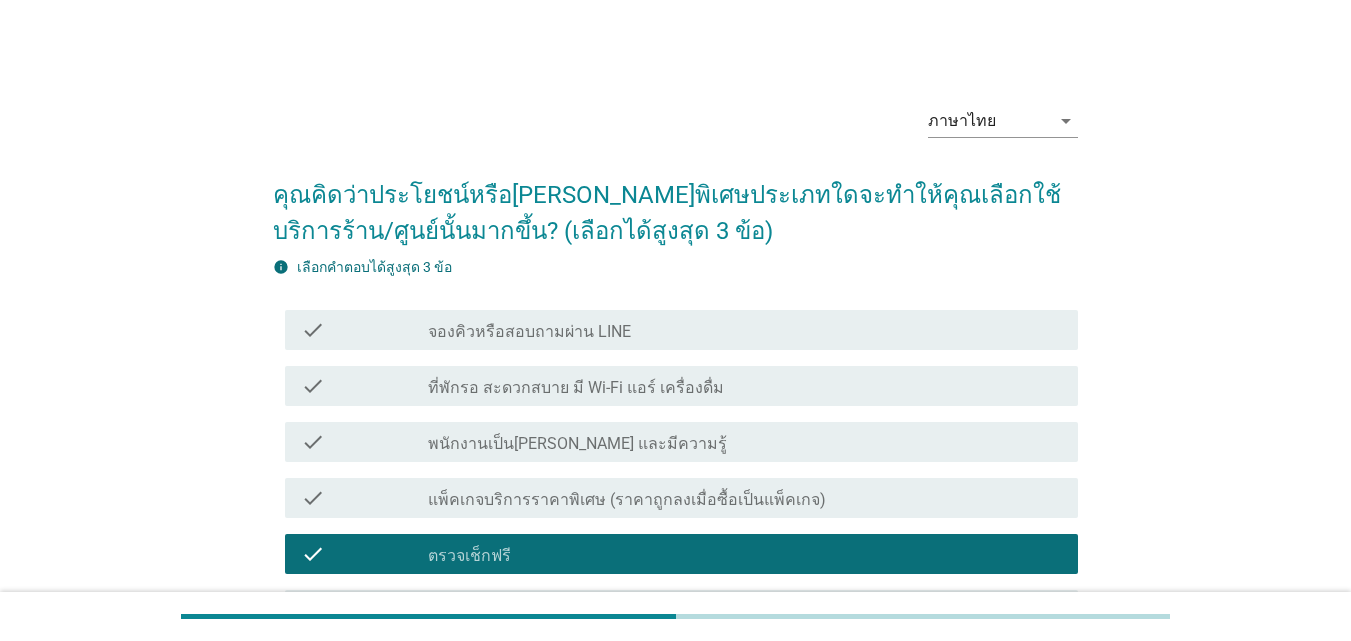 scroll, scrollTop: 560, scrollLeft: 0, axis: vertical 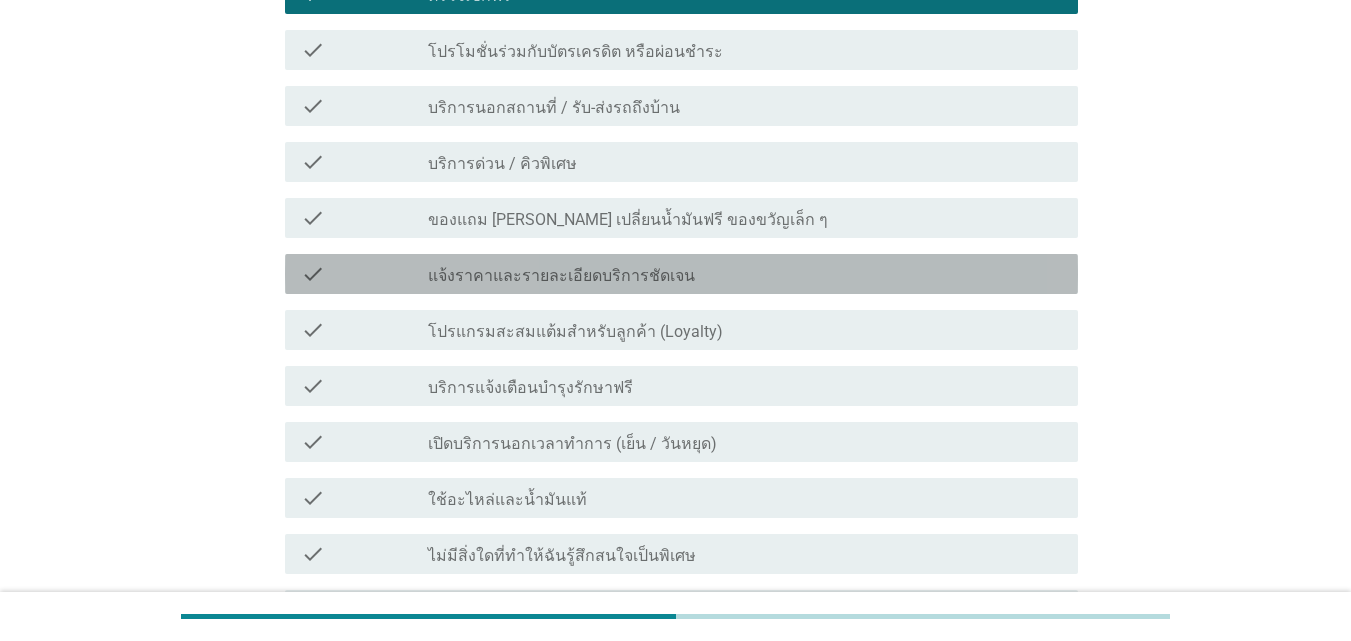 click on "check_box_outline_blank แจ้งราคาและรายละเอียดบริการชัดเจน" at bounding box center [745, 274] 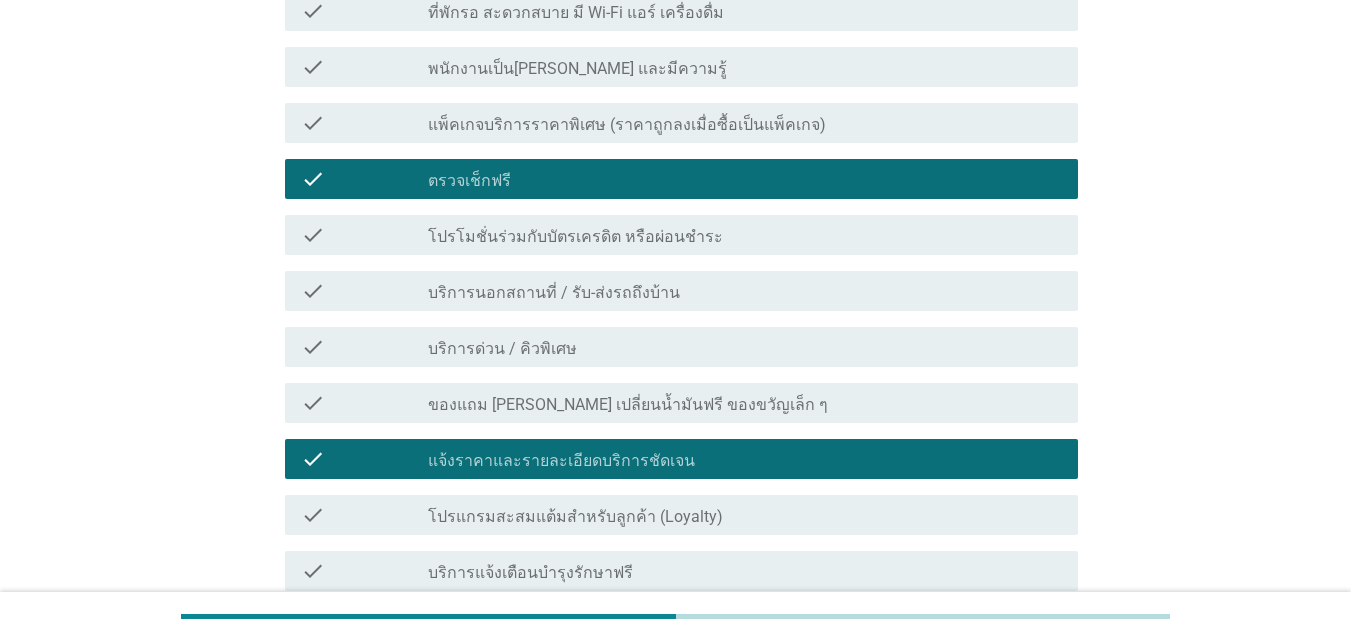scroll, scrollTop: 368, scrollLeft: 0, axis: vertical 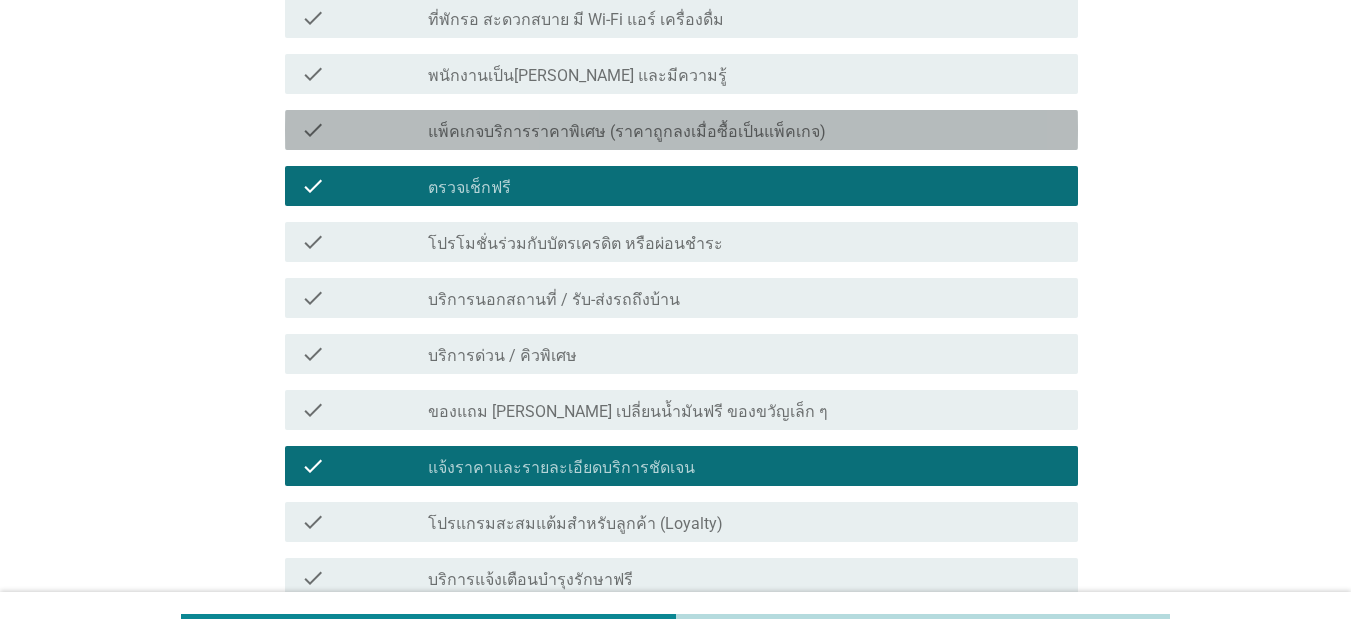 click on "check     check_box_outline_blank แพ็คเกจบริการราคาพิเศษ (ราคาถูกลงเมื่อซื้อเป็นแพ็คเกจ)" at bounding box center [681, 130] 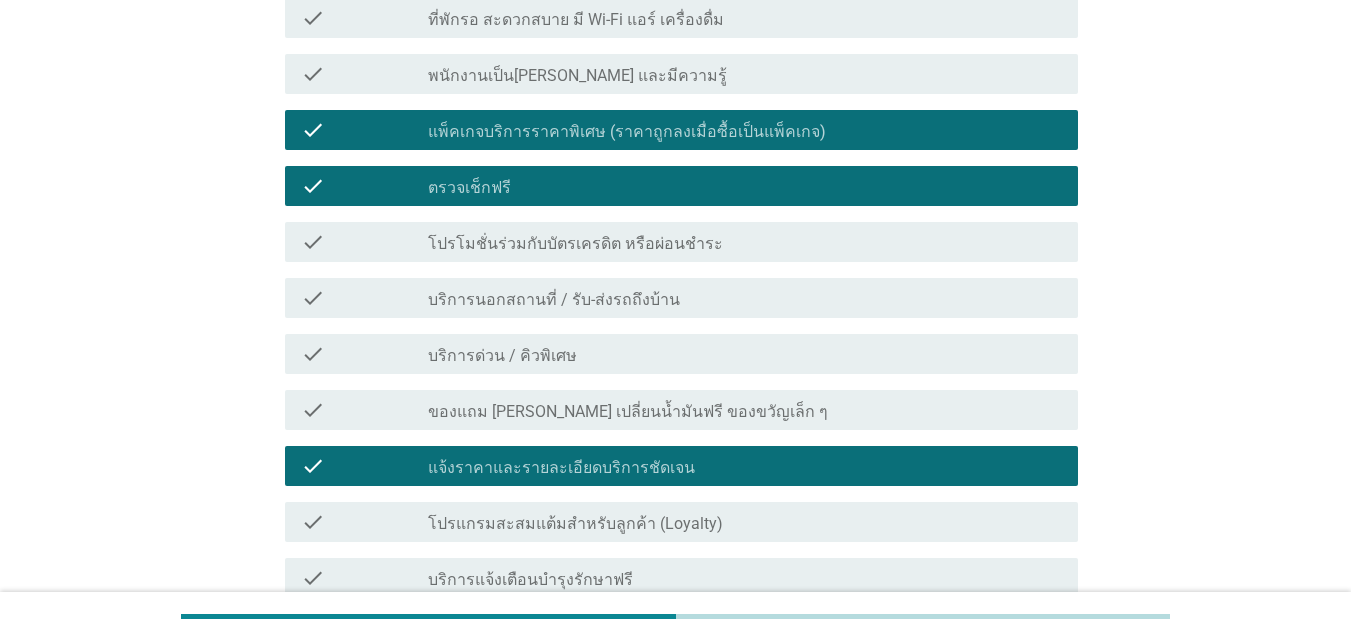 click on "check_box_outline_blank พนักงานเป็น[PERSON_NAME] และมีความรู้" at bounding box center [745, 74] 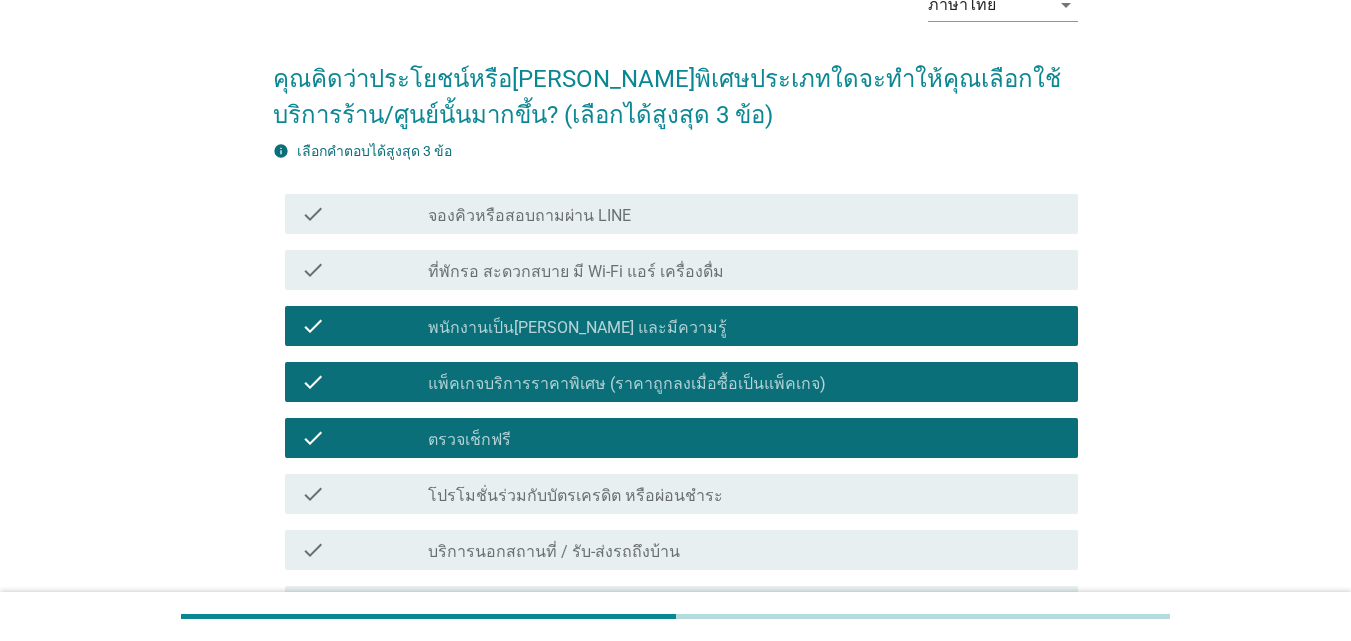 scroll, scrollTop: 119, scrollLeft: 0, axis: vertical 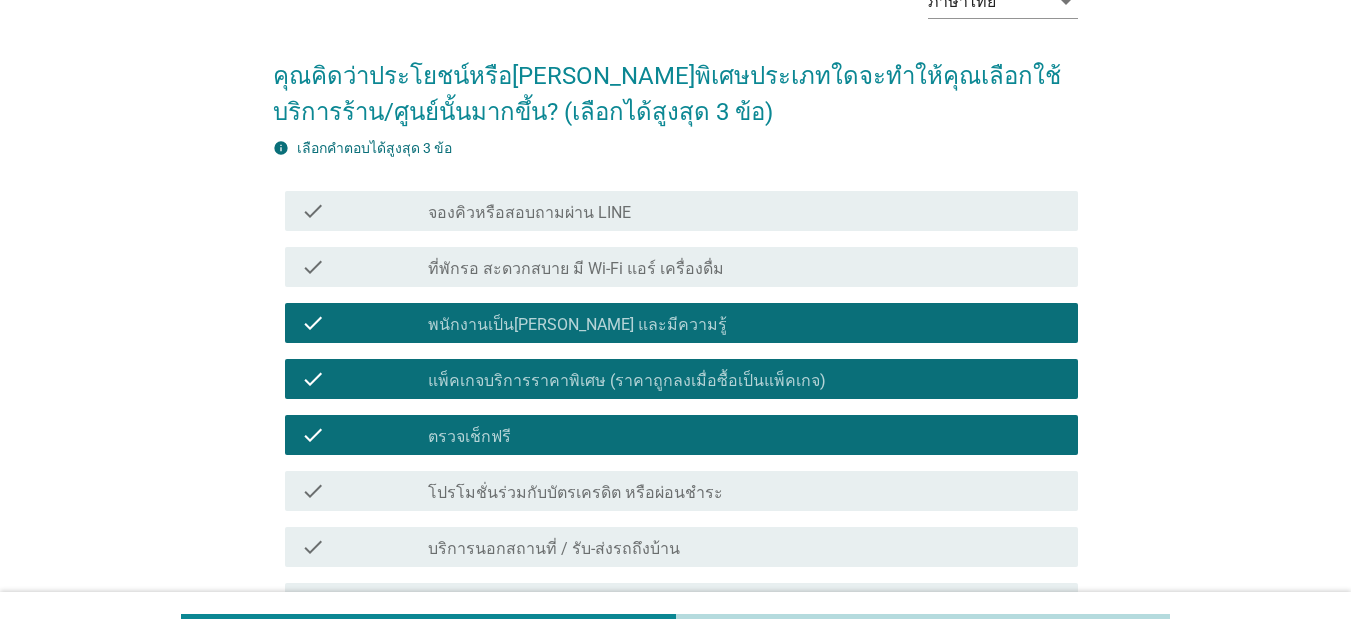 click on "แพ็คเกจบริการราคาพิเศษ (ราคาถูกลงเมื่อซื้อเป็นแพ็คเกจ)" at bounding box center (627, 381) 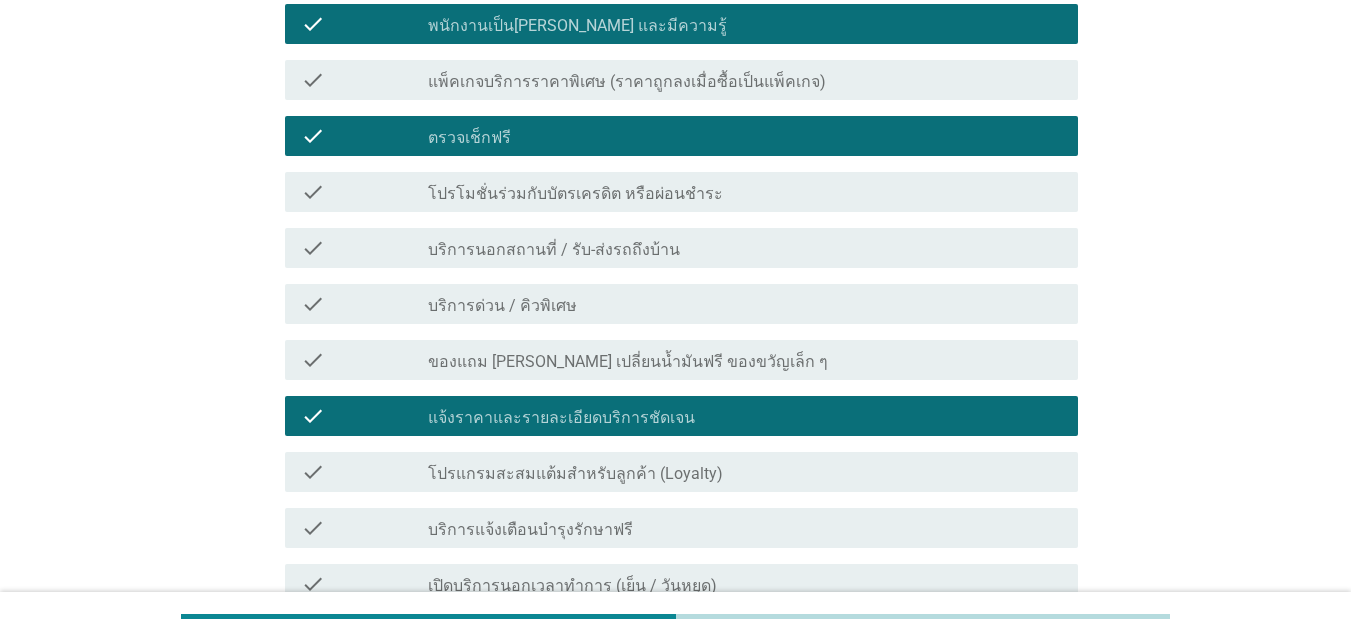 scroll, scrollTop: 428, scrollLeft: 0, axis: vertical 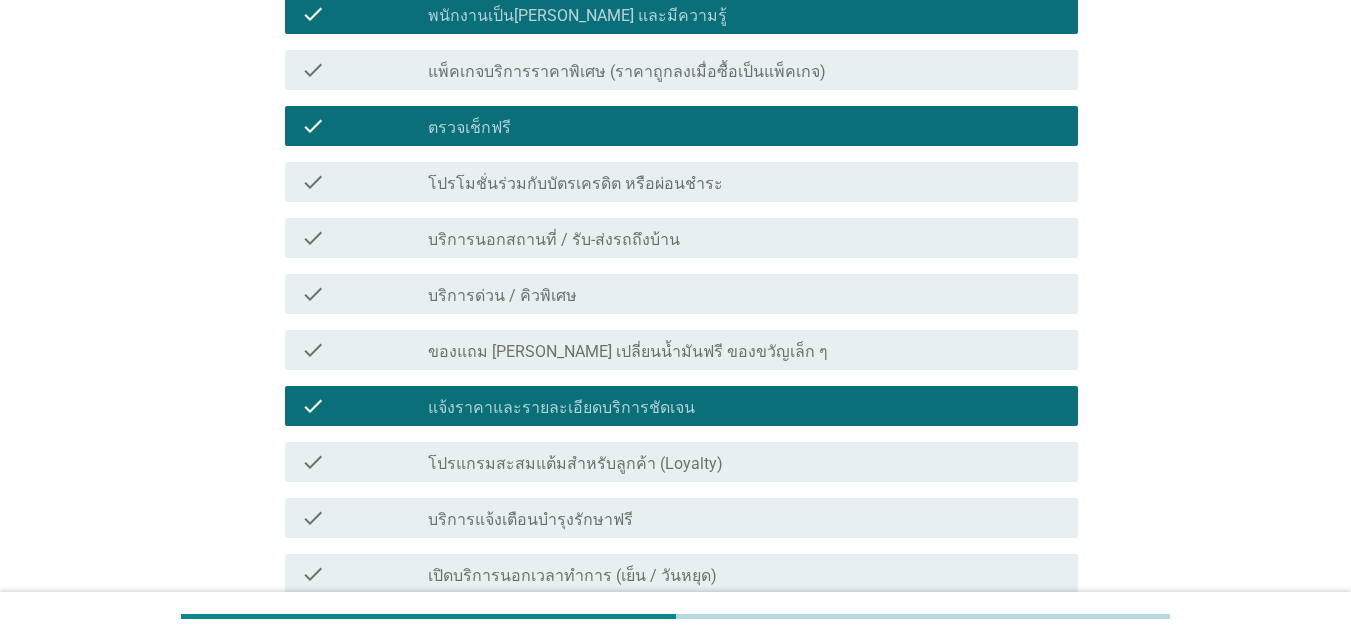 click on "check_box_outline_blank แจ้งราคาและรายละเอียดบริการชัดเจน" at bounding box center (745, 406) 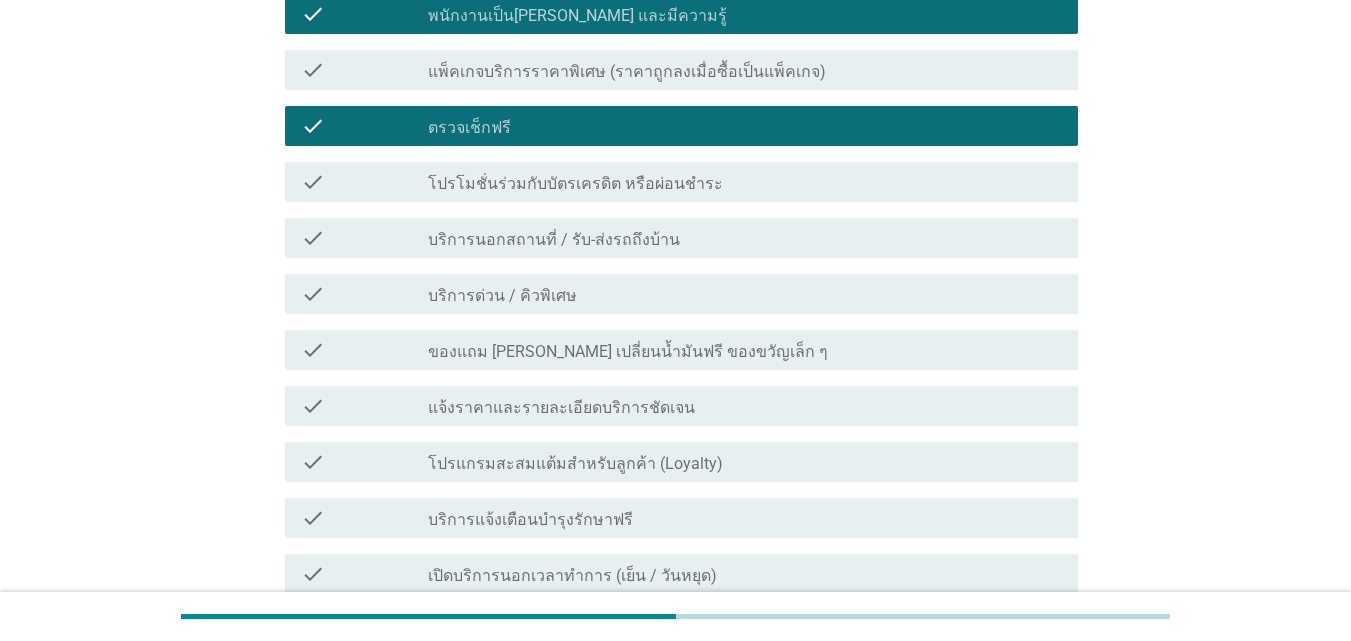 click on "check_box_outline_blank ของแถม [PERSON_NAME] เปลี่ยนน้ำมันฟรี ของขวัญเล็ก ๆ" at bounding box center [745, 350] 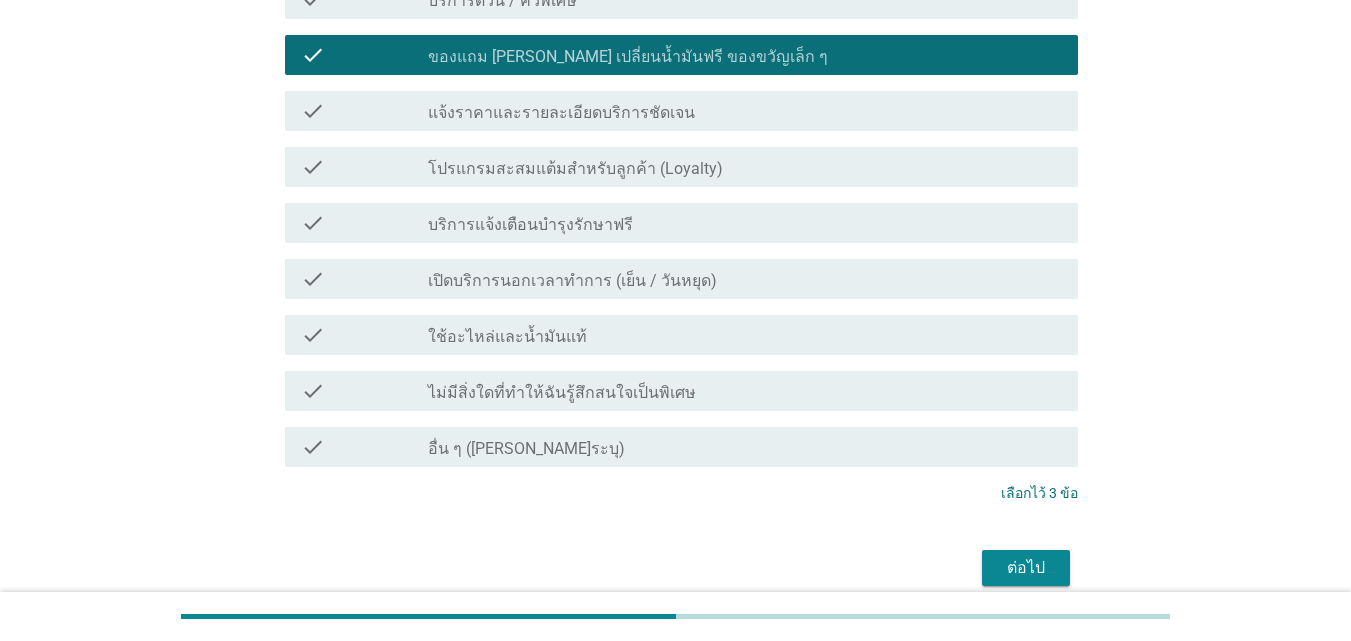scroll, scrollTop: 728, scrollLeft: 0, axis: vertical 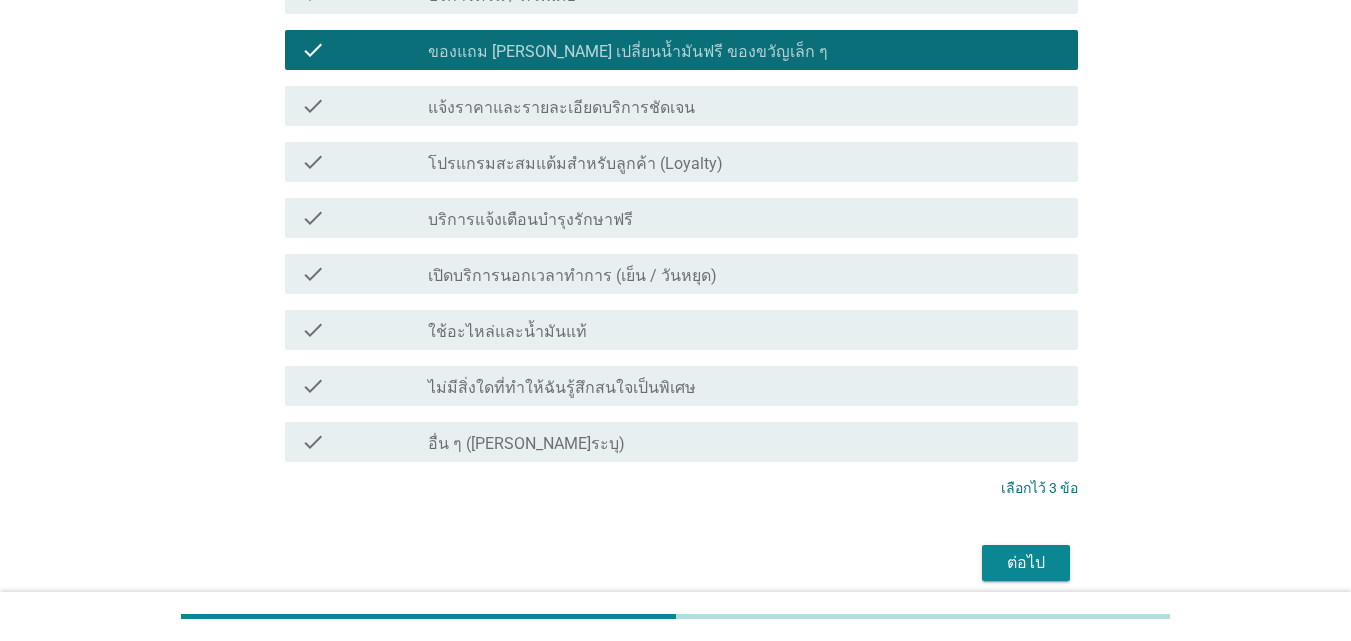 click on "ต่อไป" at bounding box center [1026, 563] 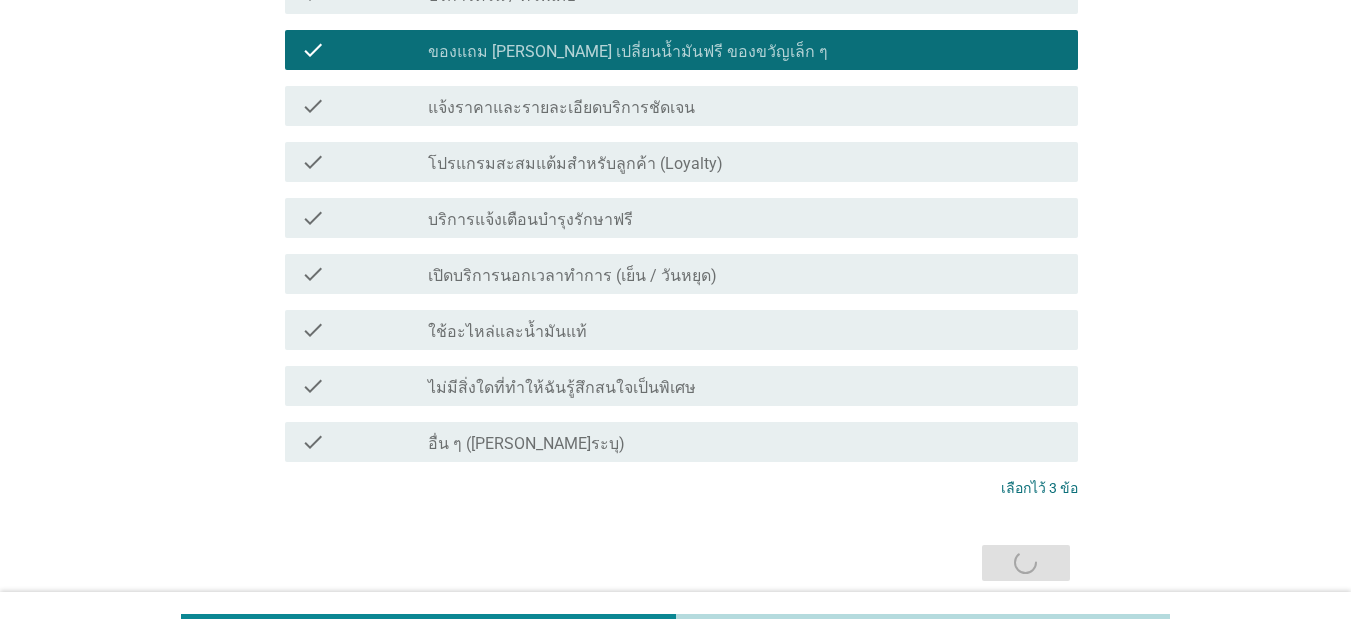 scroll, scrollTop: 0, scrollLeft: 0, axis: both 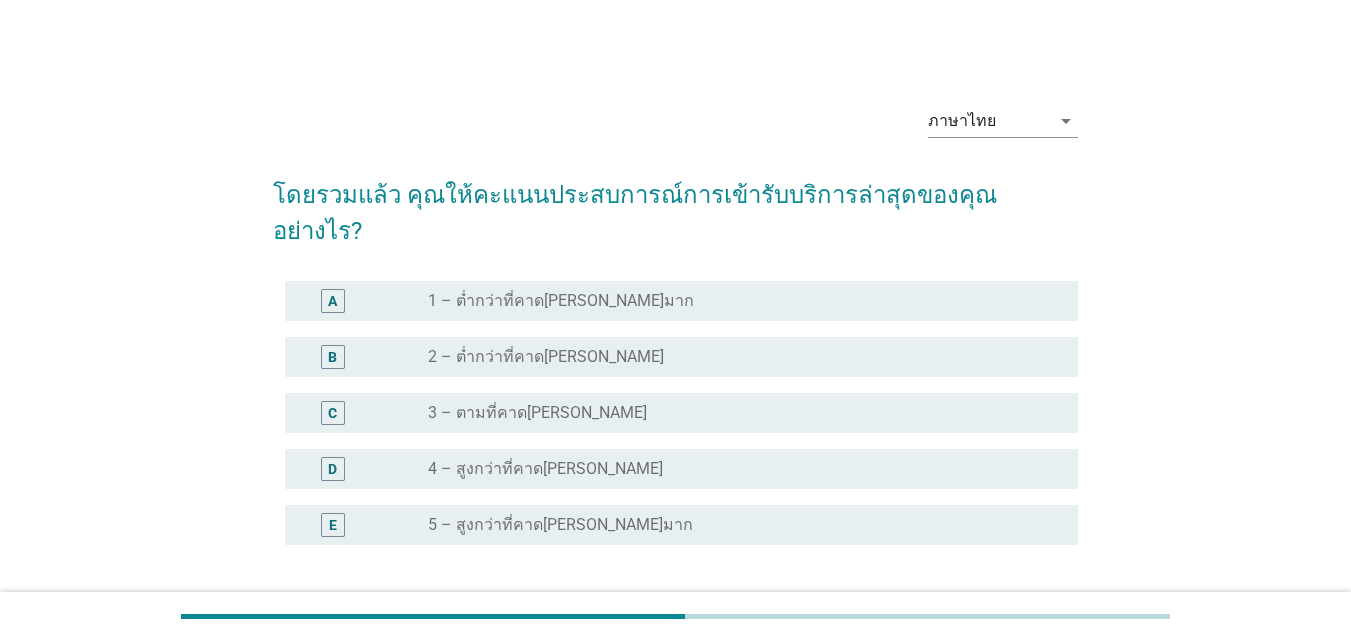 click on "radio_button_unchecked 3 – ตามที่คาด[PERSON_NAME]" at bounding box center [737, 413] 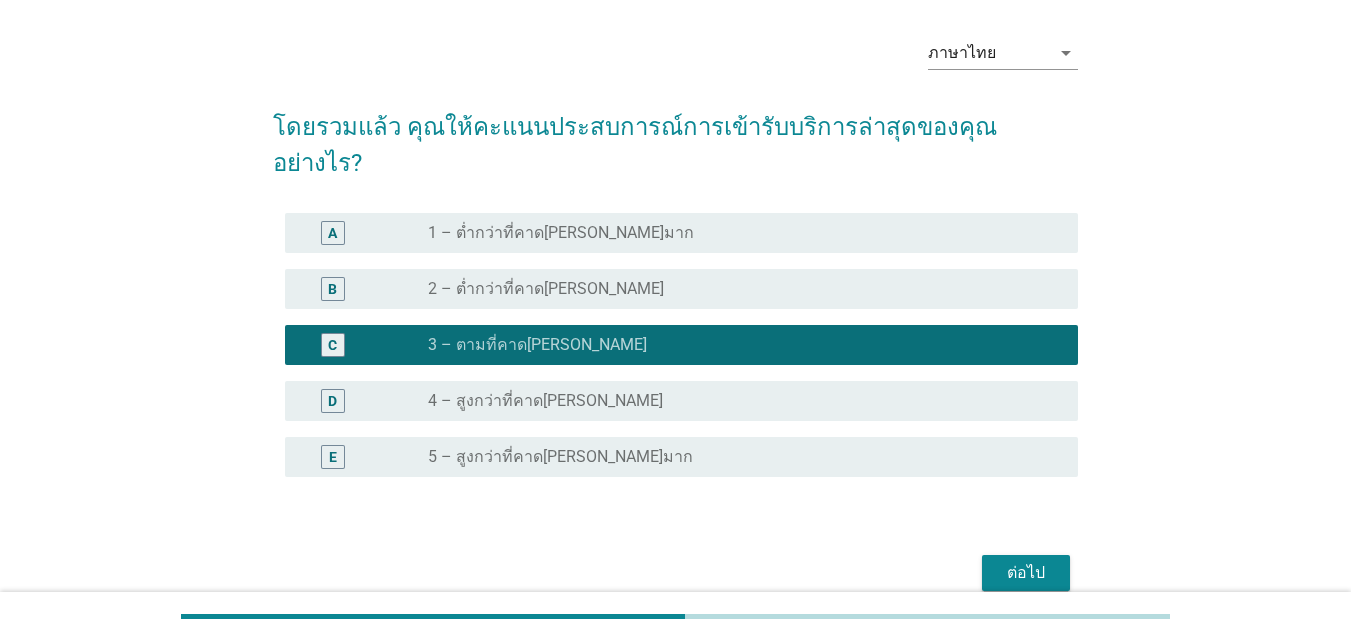 scroll, scrollTop: 86, scrollLeft: 0, axis: vertical 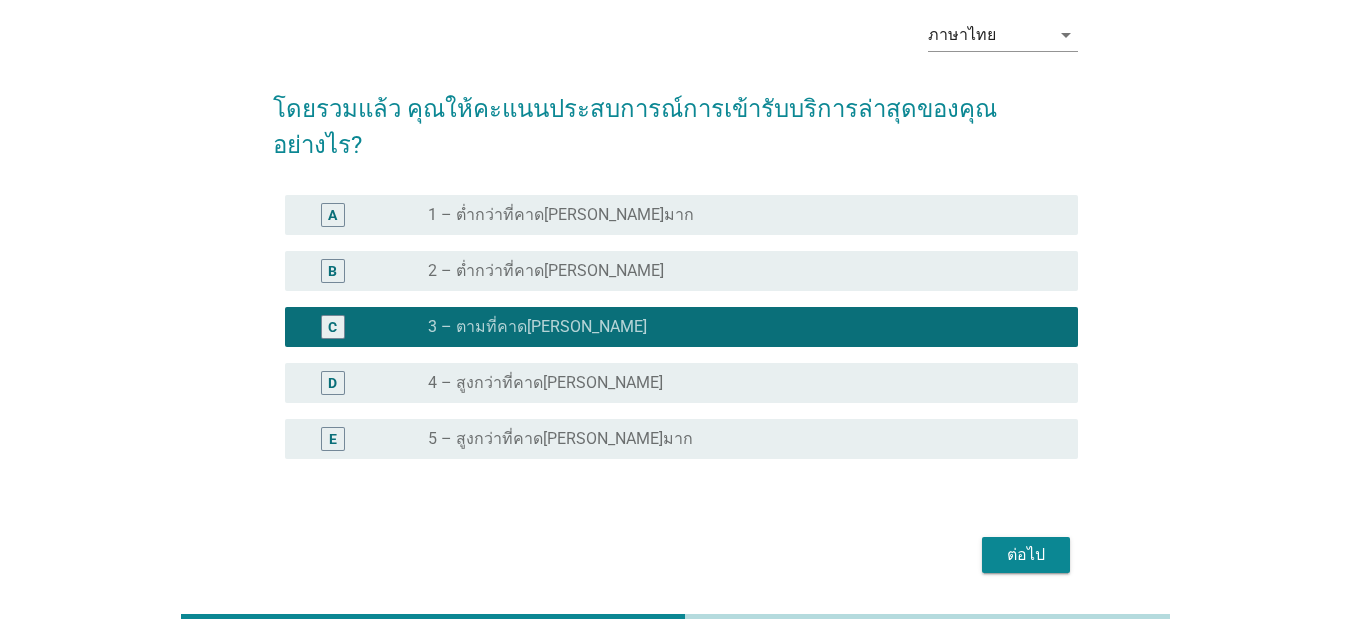 click on "ต่อไป" at bounding box center (1026, 555) 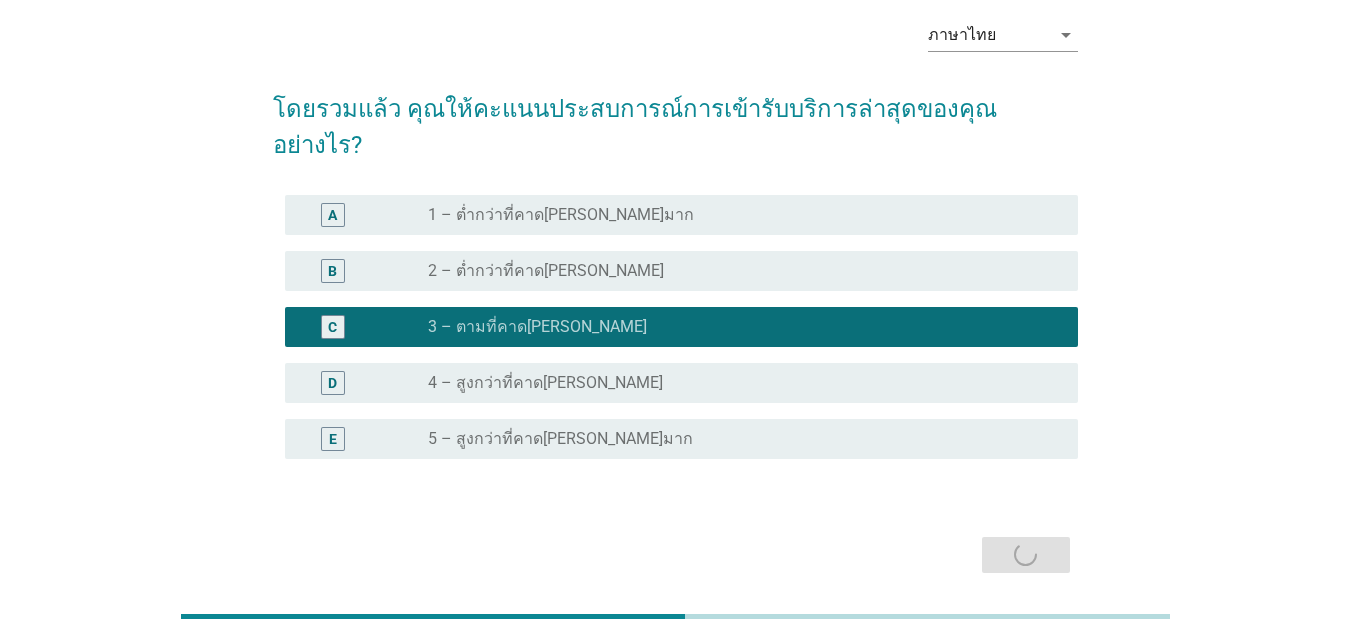 scroll, scrollTop: 0, scrollLeft: 0, axis: both 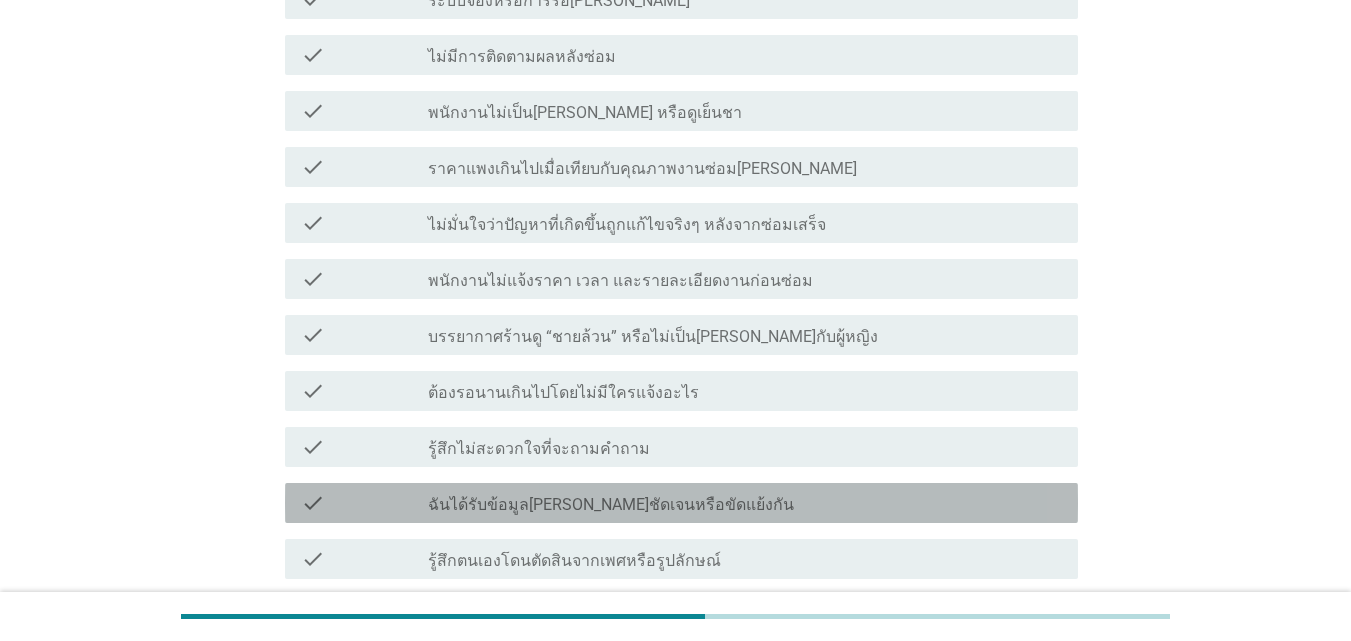 click on "check     check_box_outline_blank ฉันได้รับข้อมูล[PERSON_NAME]ชัดเจนหรือขัดแย้งกัน" at bounding box center (681, 503) 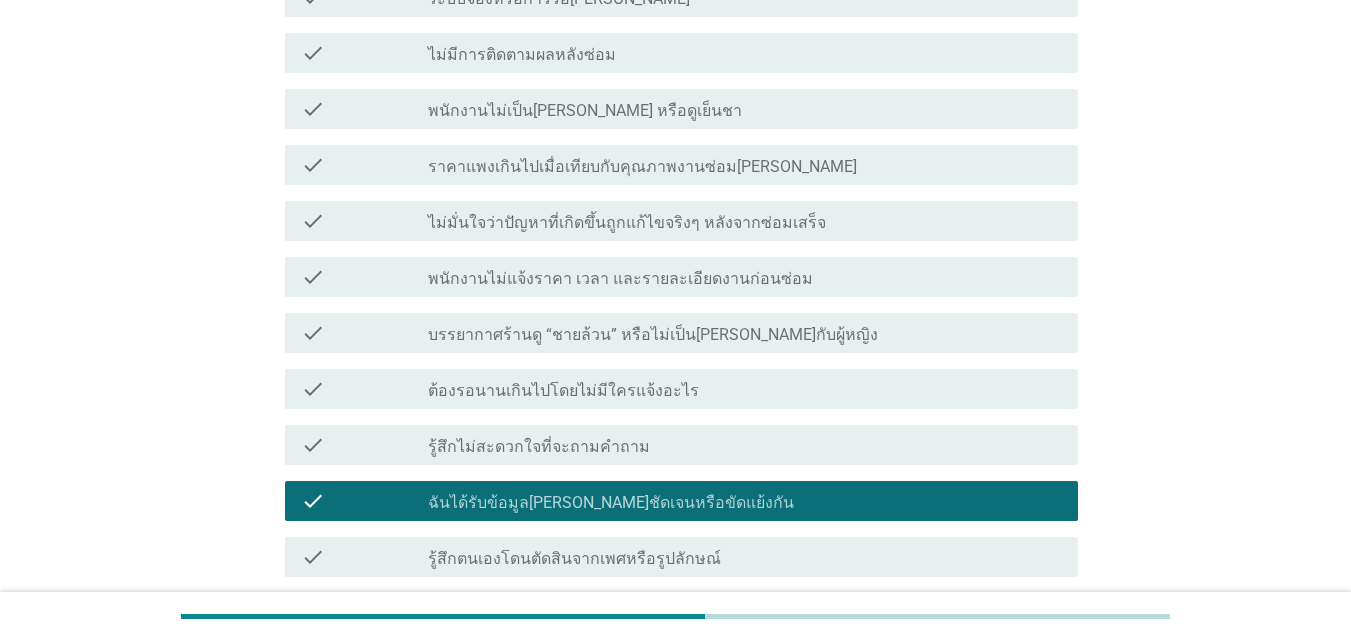 scroll, scrollTop: 458, scrollLeft: 0, axis: vertical 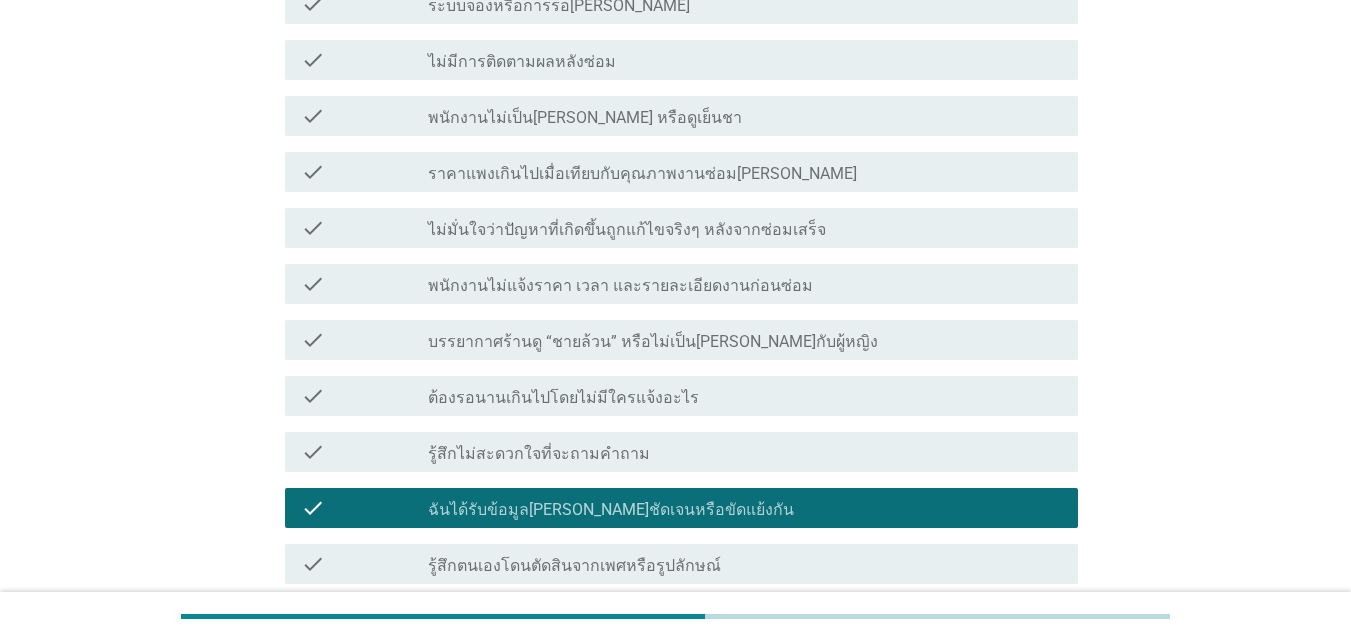 click on "check_box_outline_blank ไม่มั่นใจว่าปัญหาที่เกิดขึ้นถูกแก้ไขจริงๆ หลังจากซ่อมเสร็จ" at bounding box center [745, 228] 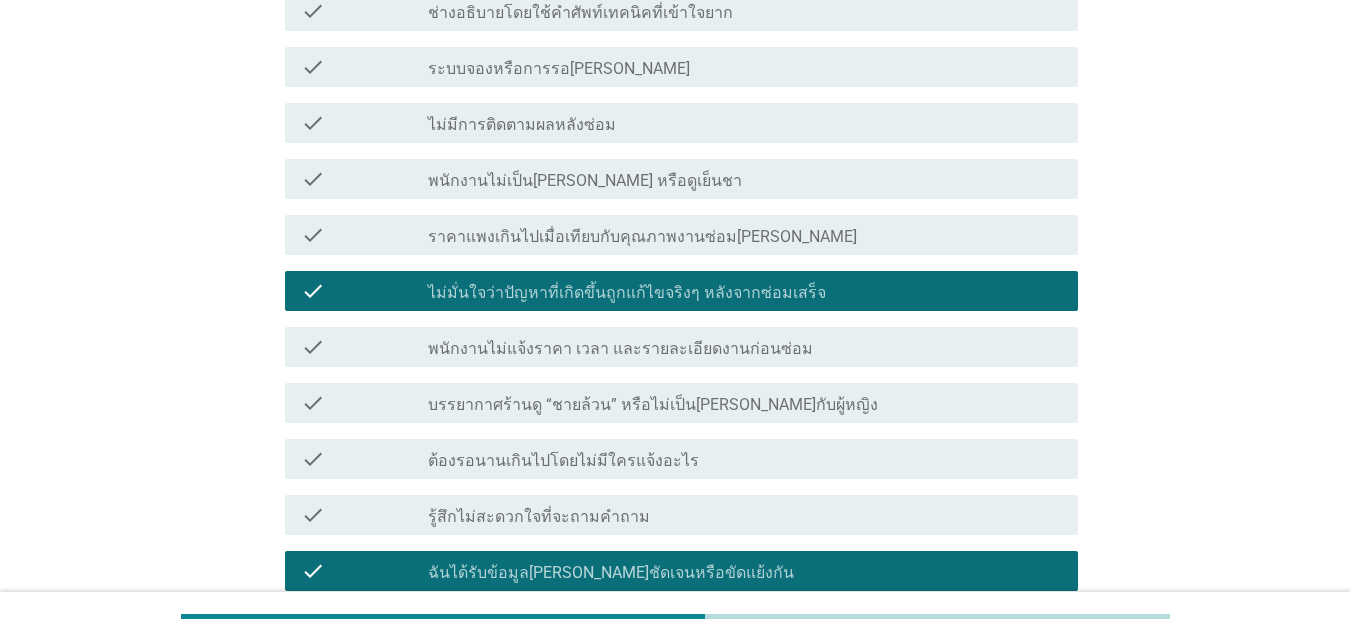 scroll, scrollTop: 375, scrollLeft: 0, axis: vertical 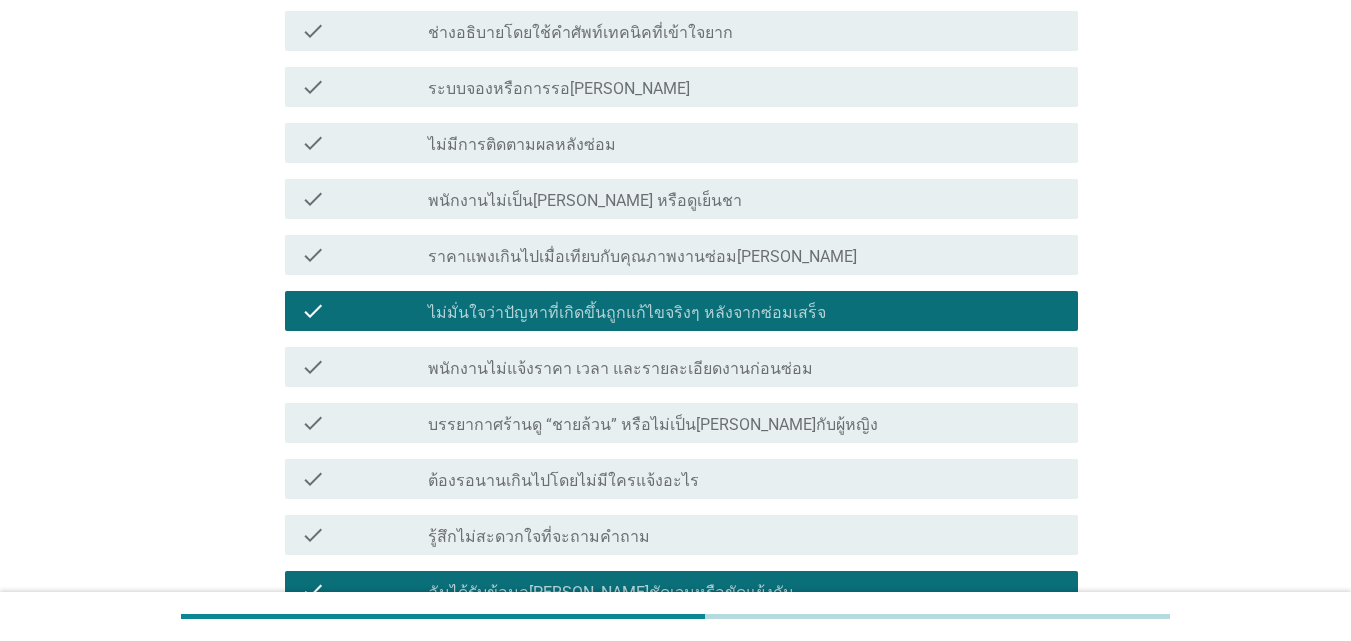 click on "check_box_outline_blank ไม่มั่นใจว่าปัญหาที่เกิดขึ้นถูกแก้ไขจริงๆ หลังจากซ่อมเสร็จ" at bounding box center [745, 311] 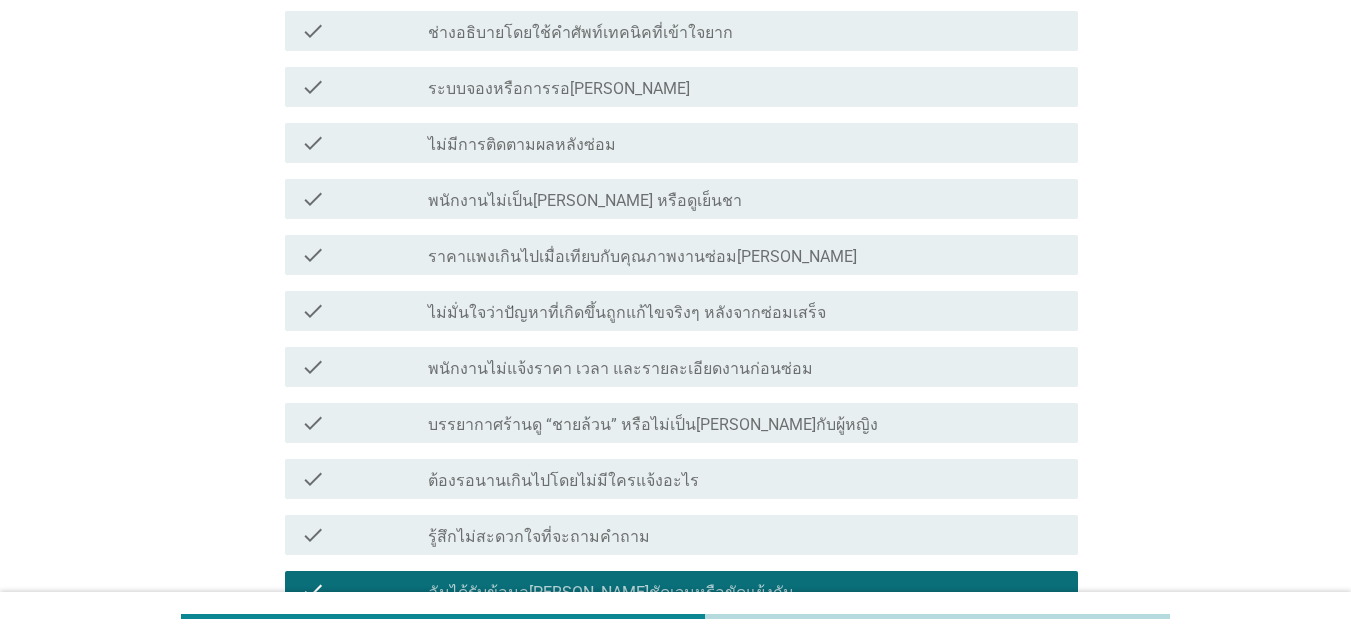 click on "check     check_box_outline_blank ไม่มีการติดตามผลหลังซ่อม" at bounding box center (681, 143) 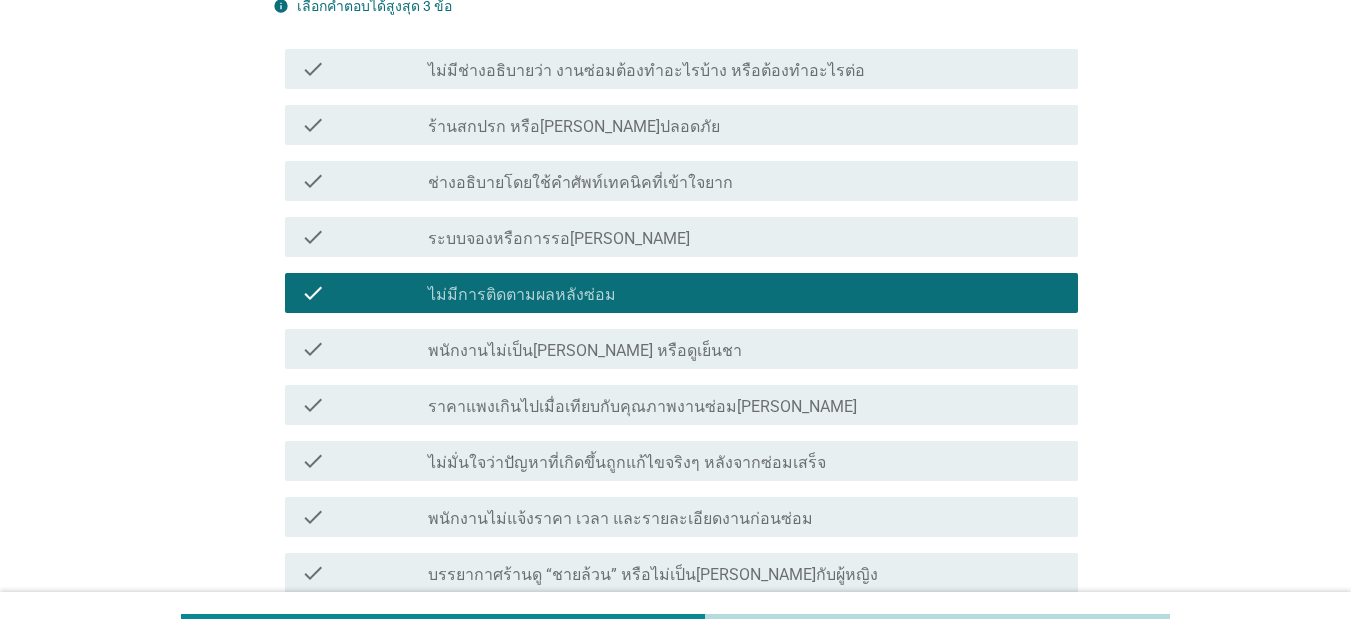 scroll, scrollTop: 213, scrollLeft: 0, axis: vertical 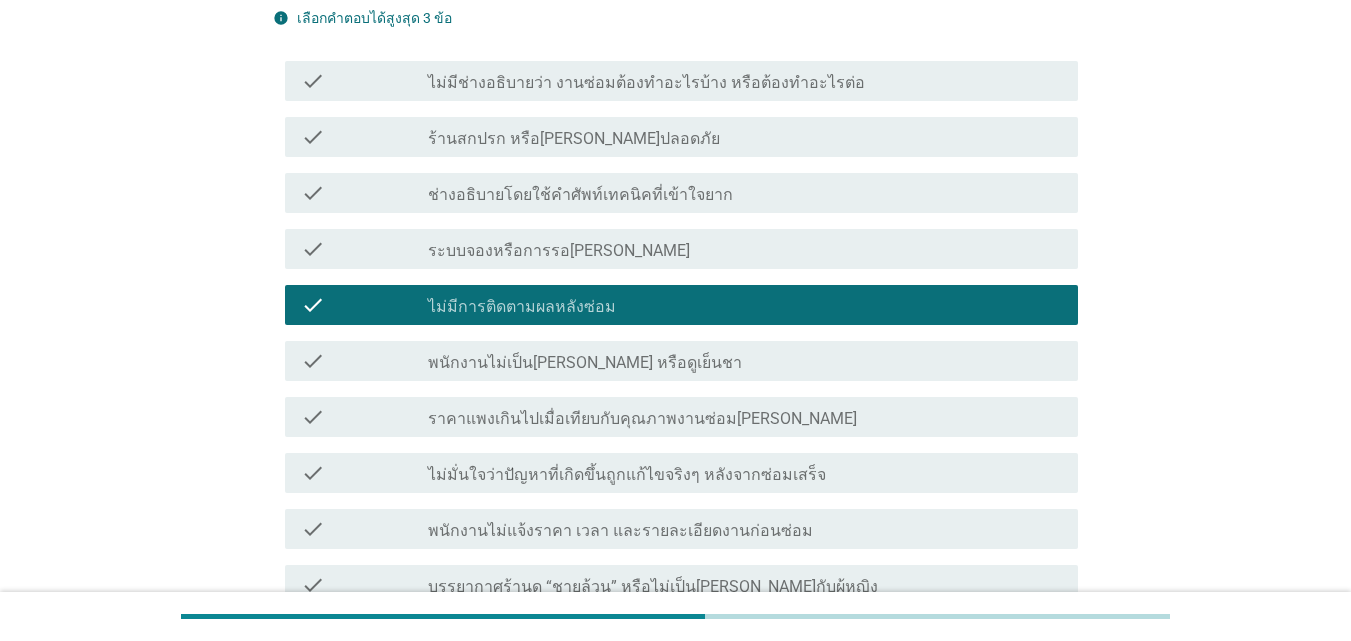 click on "check_box_outline_blank ไม่มีช่างอธิบายว่า งานซ่อมต้องทำอะไรบ้าง หรือต้องทำอะไรต่อ" at bounding box center (745, 81) 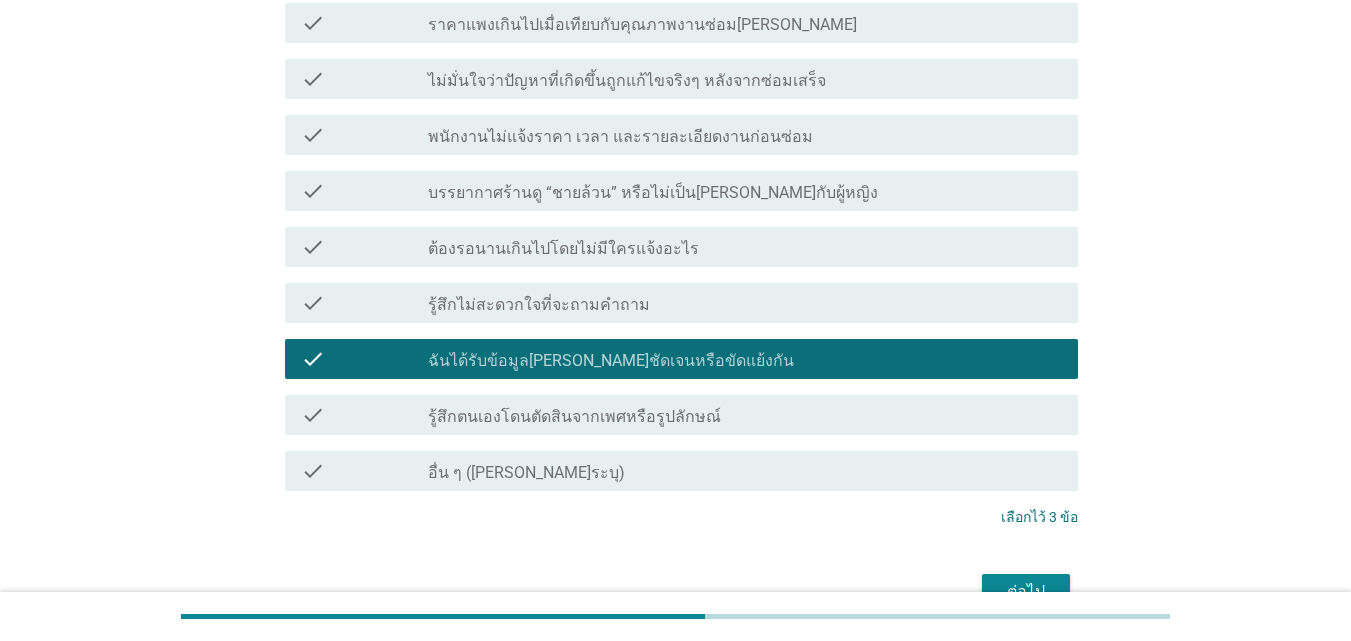scroll, scrollTop: 613, scrollLeft: 0, axis: vertical 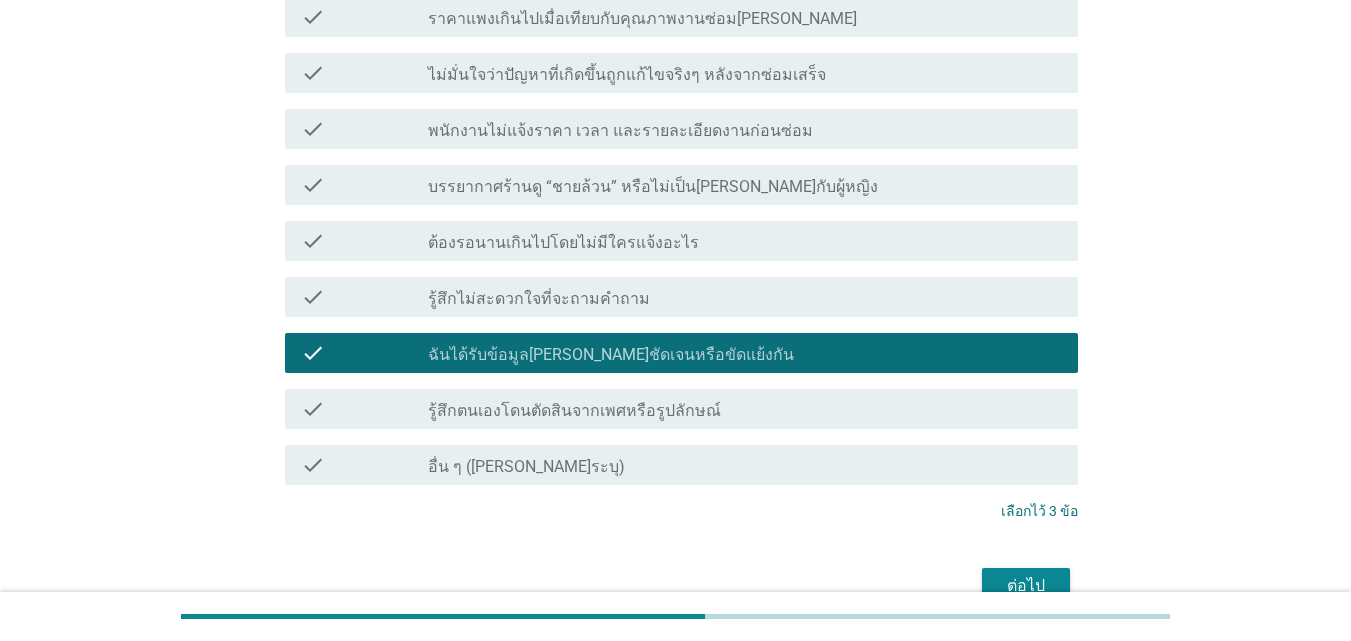 click on "ต่อไป" at bounding box center (1026, 586) 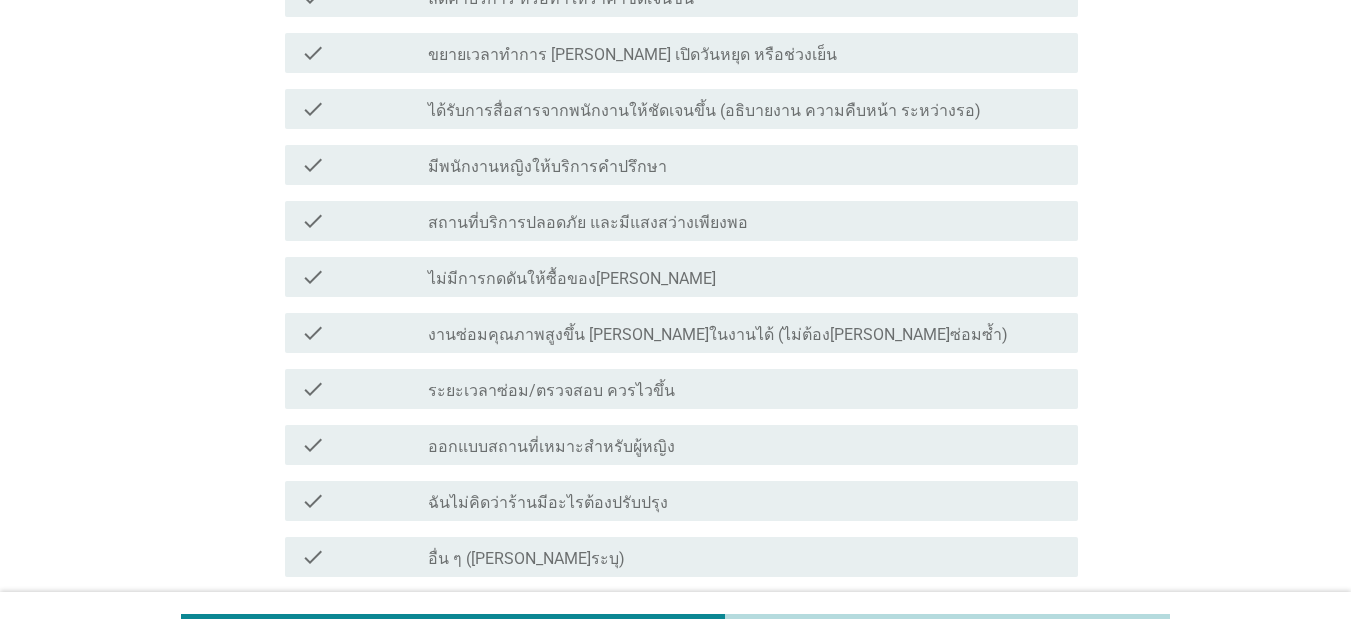 scroll, scrollTop: 0, scrollLeft: 0, axis: both 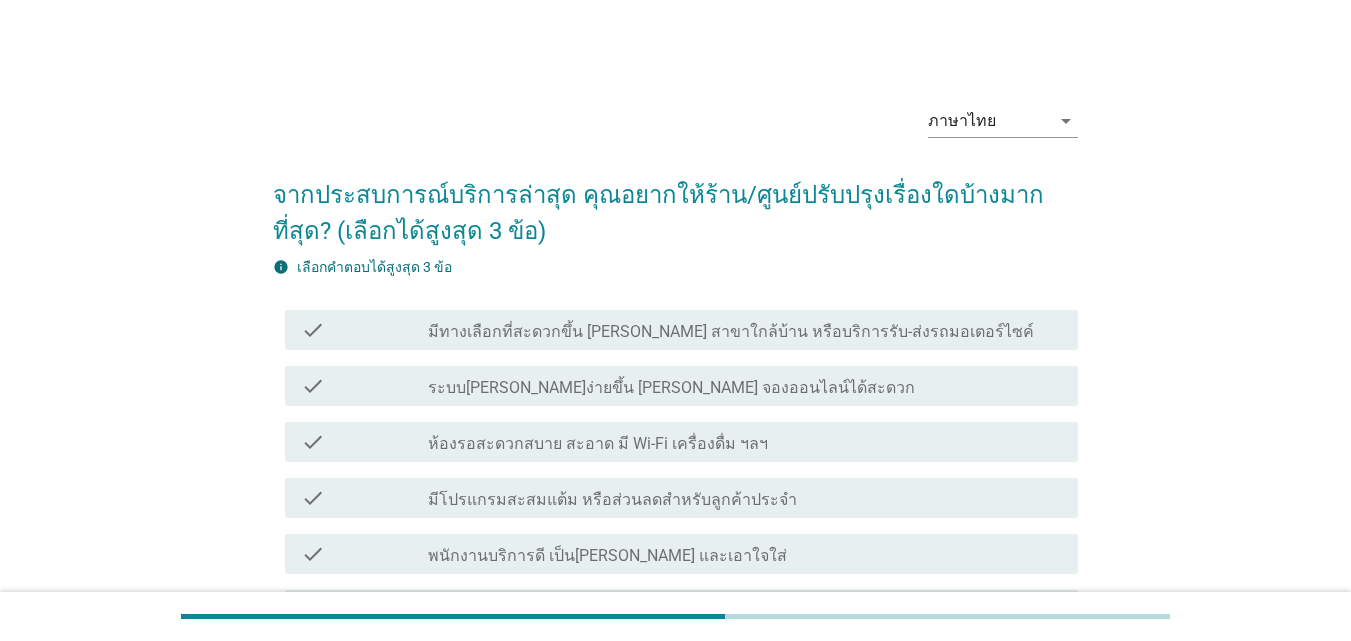 click on "ห้องรอสะดวกสบาย สะอาด มี Wi-Fi เครื่องดื่ม ฯลฯ" at bounding box center [598, 444] 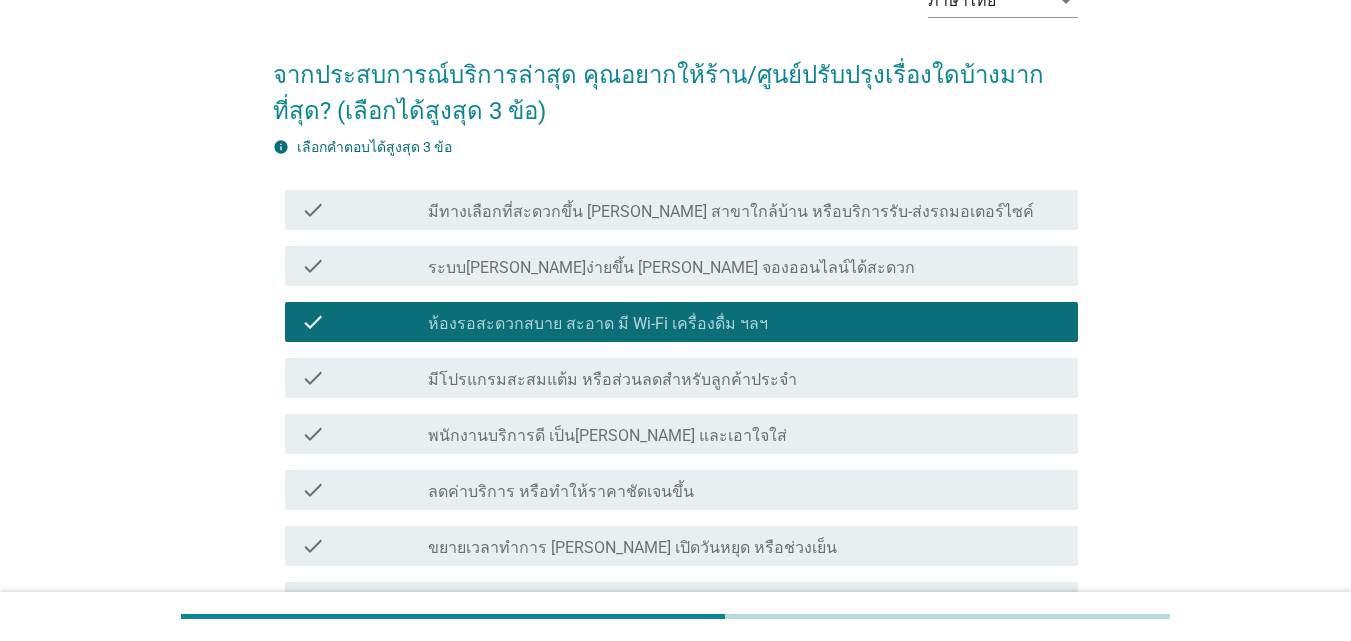 scroll, scrollTop: 123, scrollLeft: 0, axis: vertical 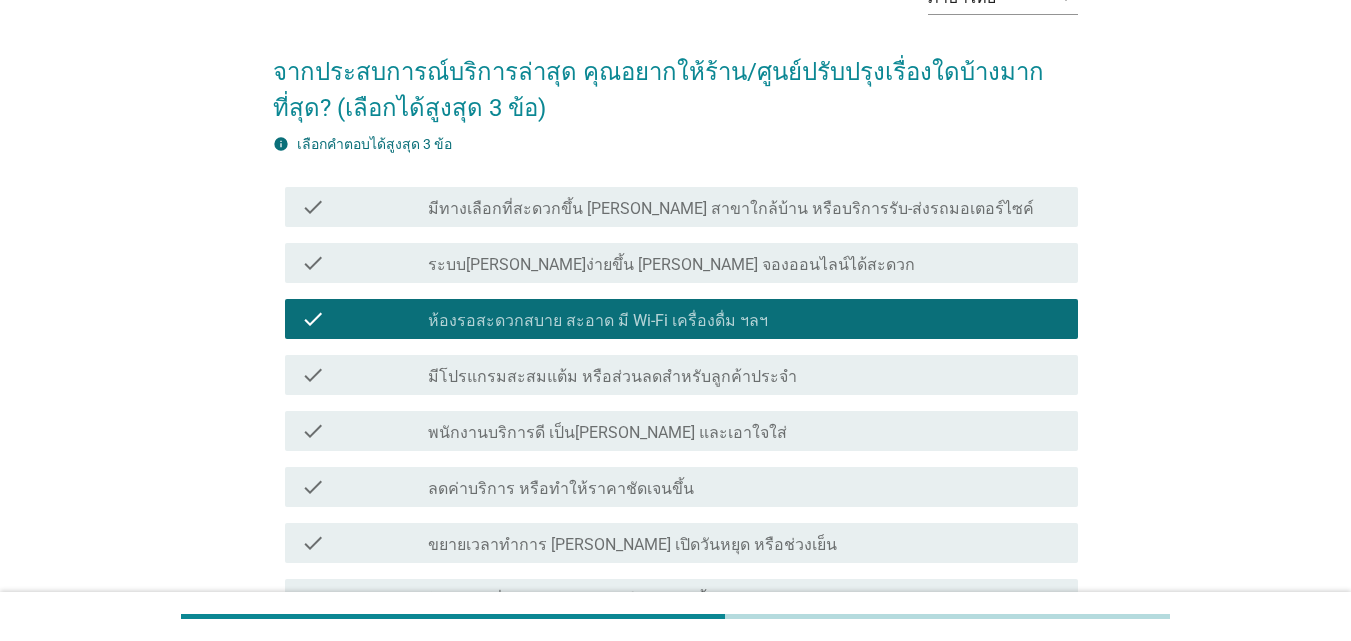 click on "check_box_outline_blank ขยายเวลาทำการ [PERSON_NAME] เปิดวันหยุด หรือช่วงเย็น" at bounding box center (745, 543) 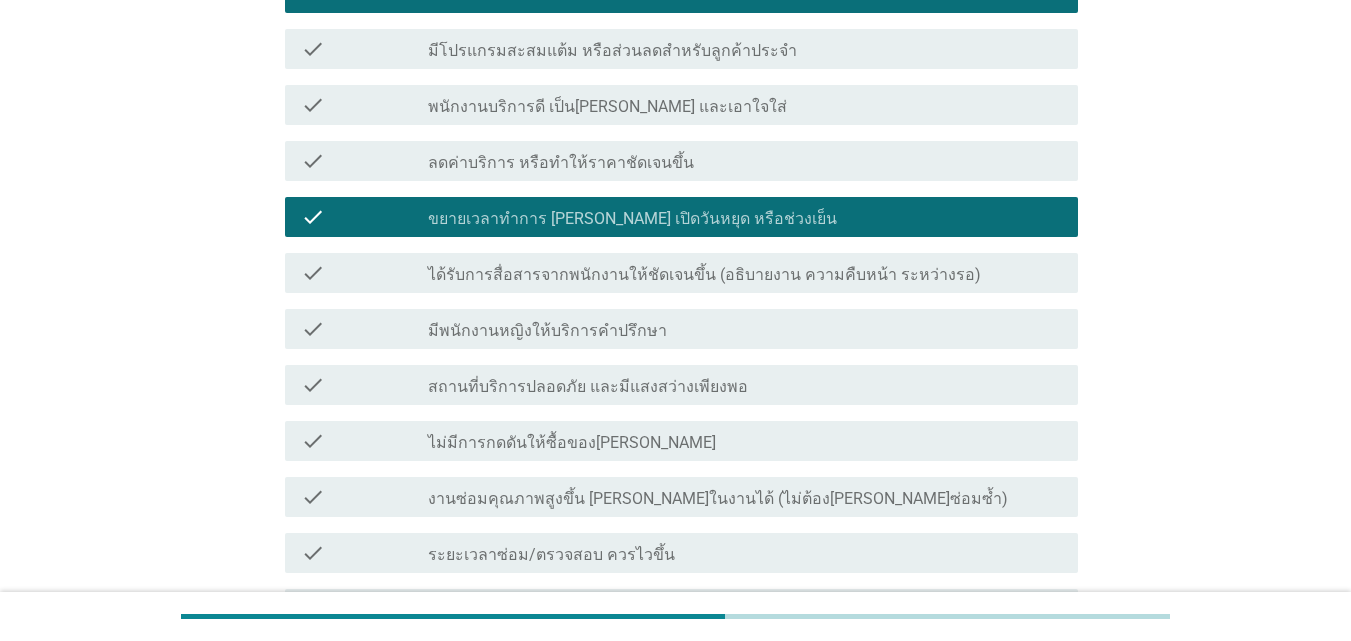 scroll, scrollTop: 490, scrollLeft: 0, axis: vertical 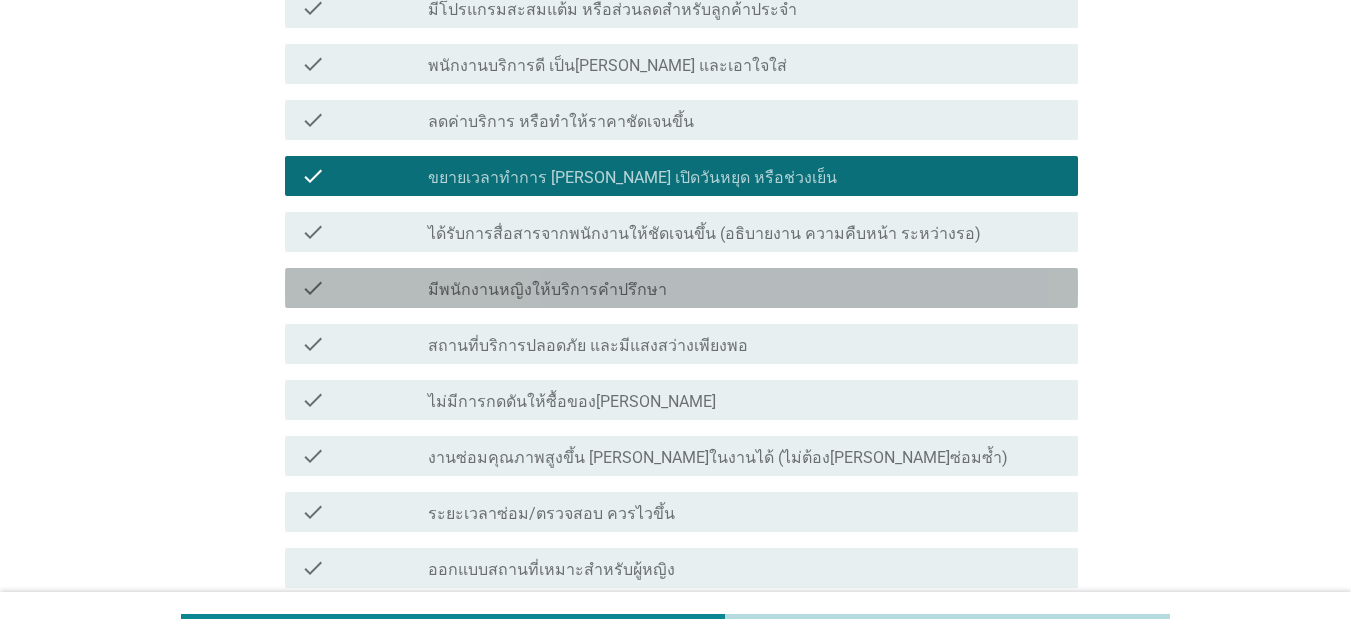 click on "check_box_outline_blank มีพนักงานหญิงให้บริการคำปรึกษา" at bounding box center (745, 288) 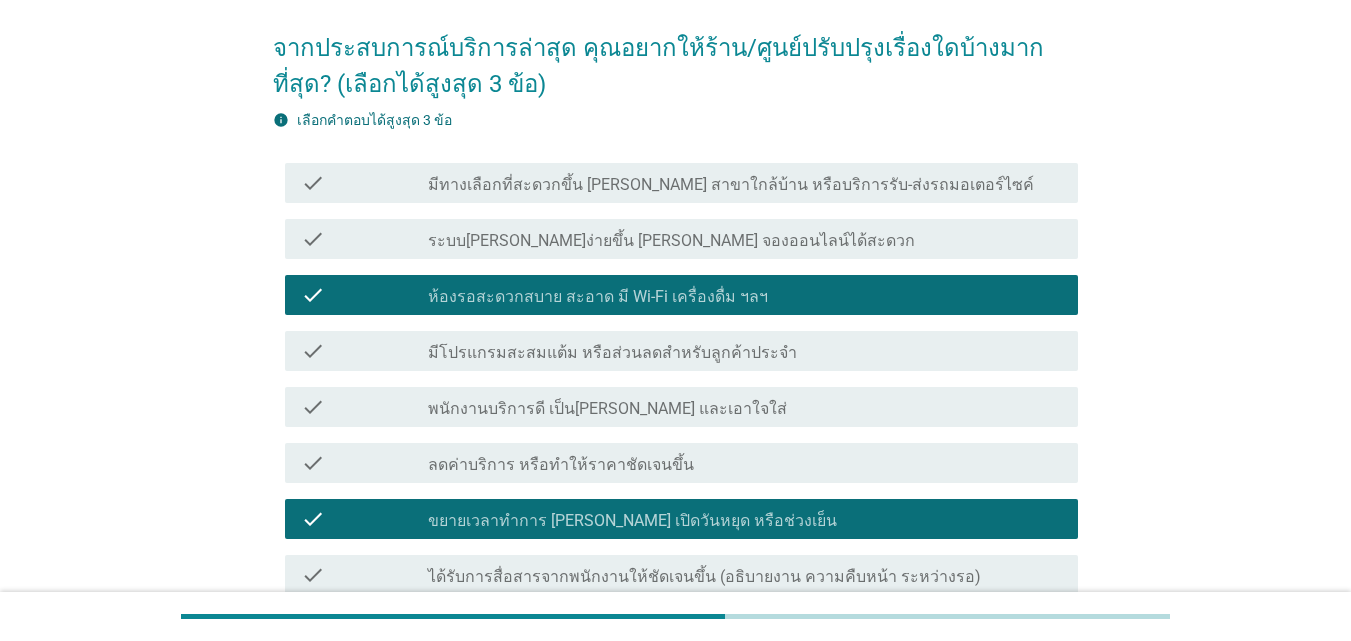 scroll, scrollTop: 372, scrollLeft: 0, axis: vertical 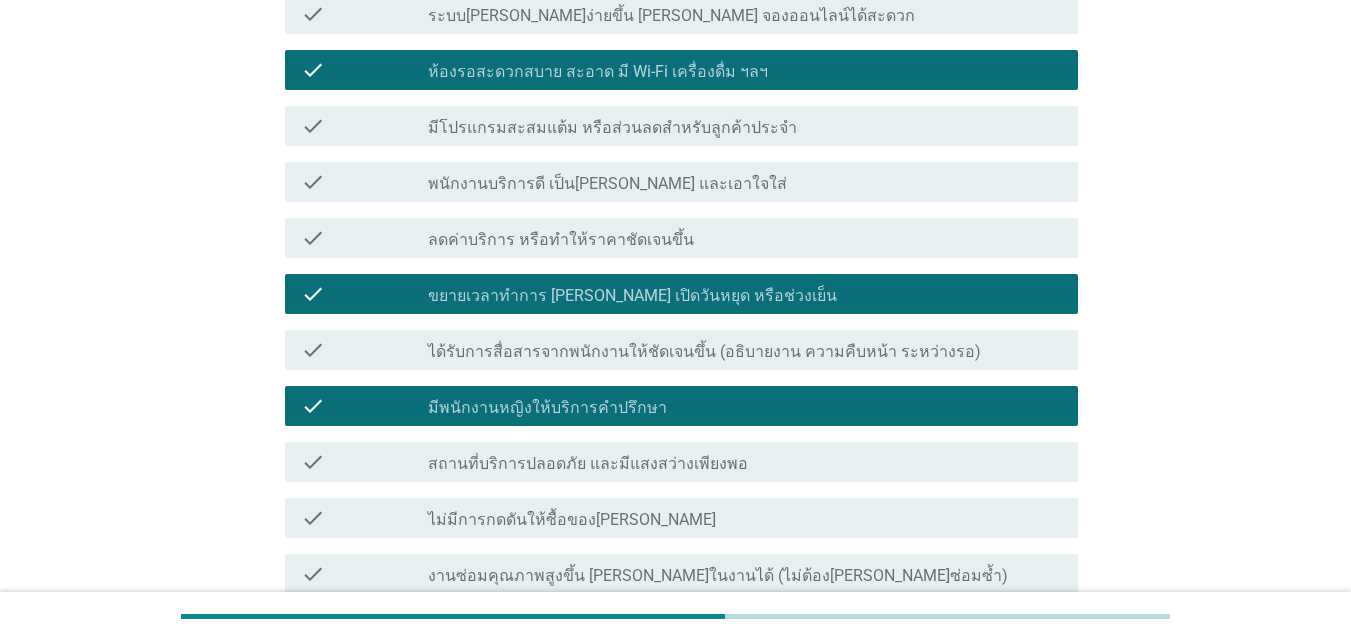 click on "check_box_outline_blank ขยายเวลาทำการ [PERSON_NAME] เปิดวันหยุด หรือช่วงเย็น" at bounding box center [745, 294] 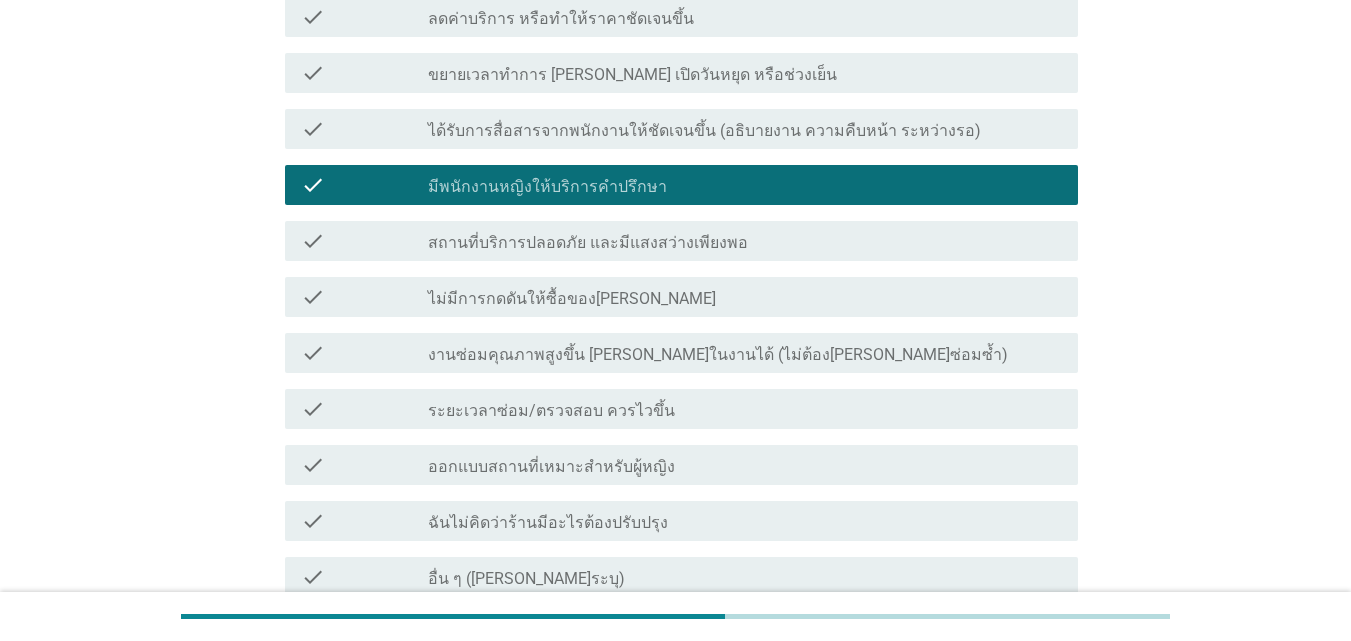 scroll, scrollTop: 651, scrollLeft: 0, axis: vertical 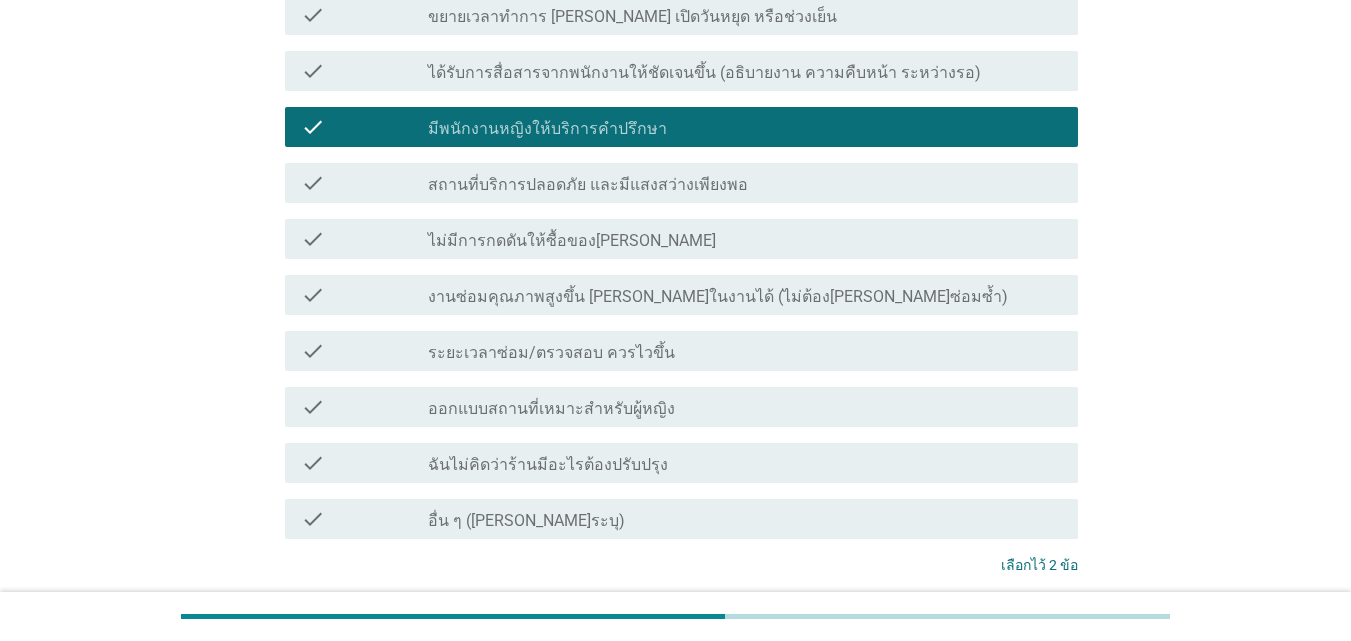 click on "check_box_outline_blank ระยะเวลาซ่อม/ตรวจสอบ ควรไวขึ้น" at bounding box center [745, 351] 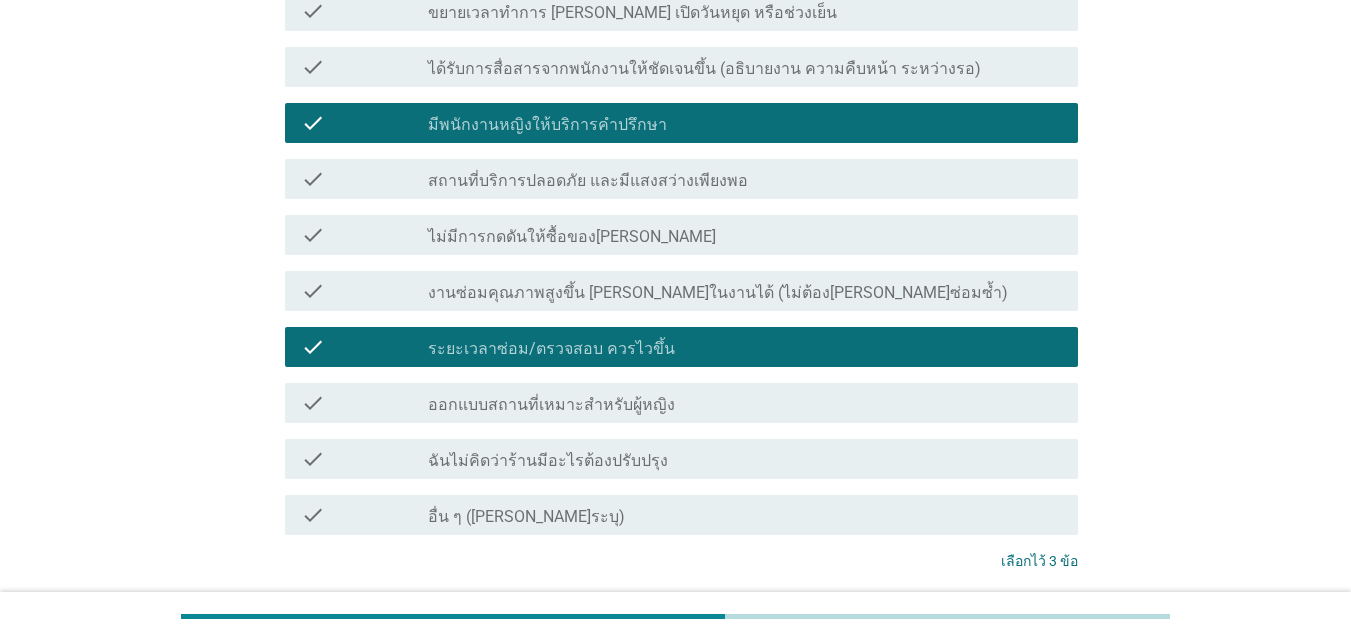 scroll, scrollTop: 811, scrollLeft: 0, axis: vertical 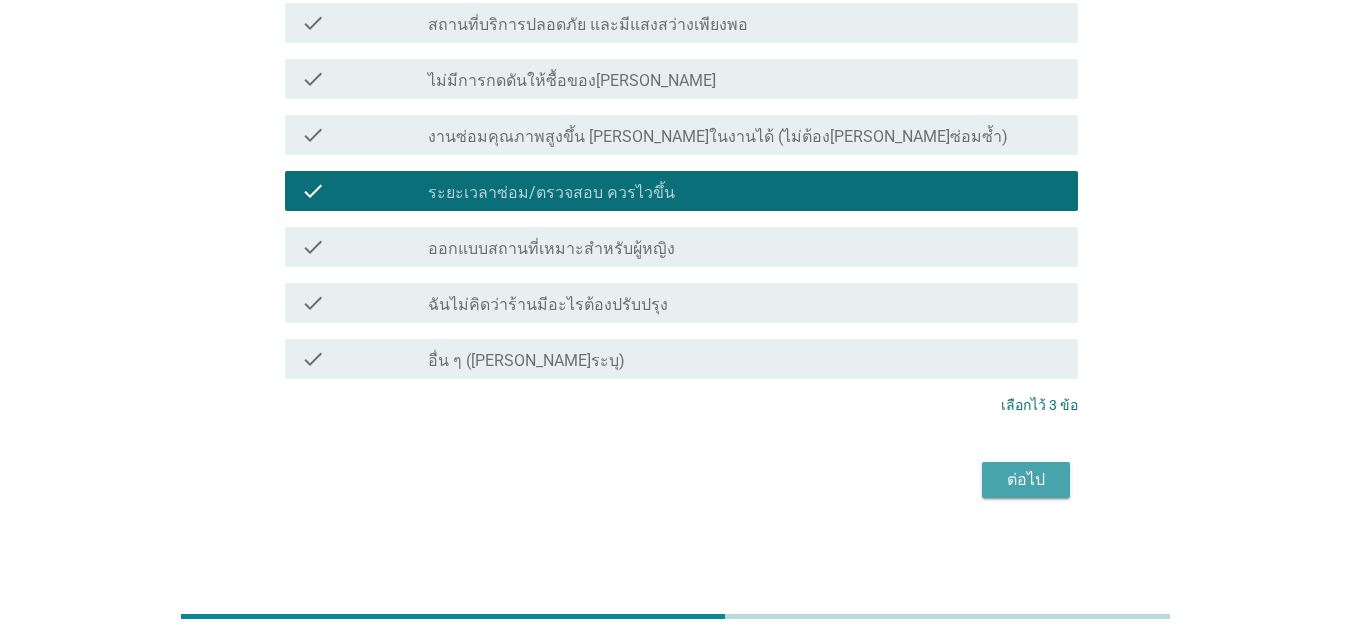 click on "ต่อไป" at bounding box center (1026, 480) 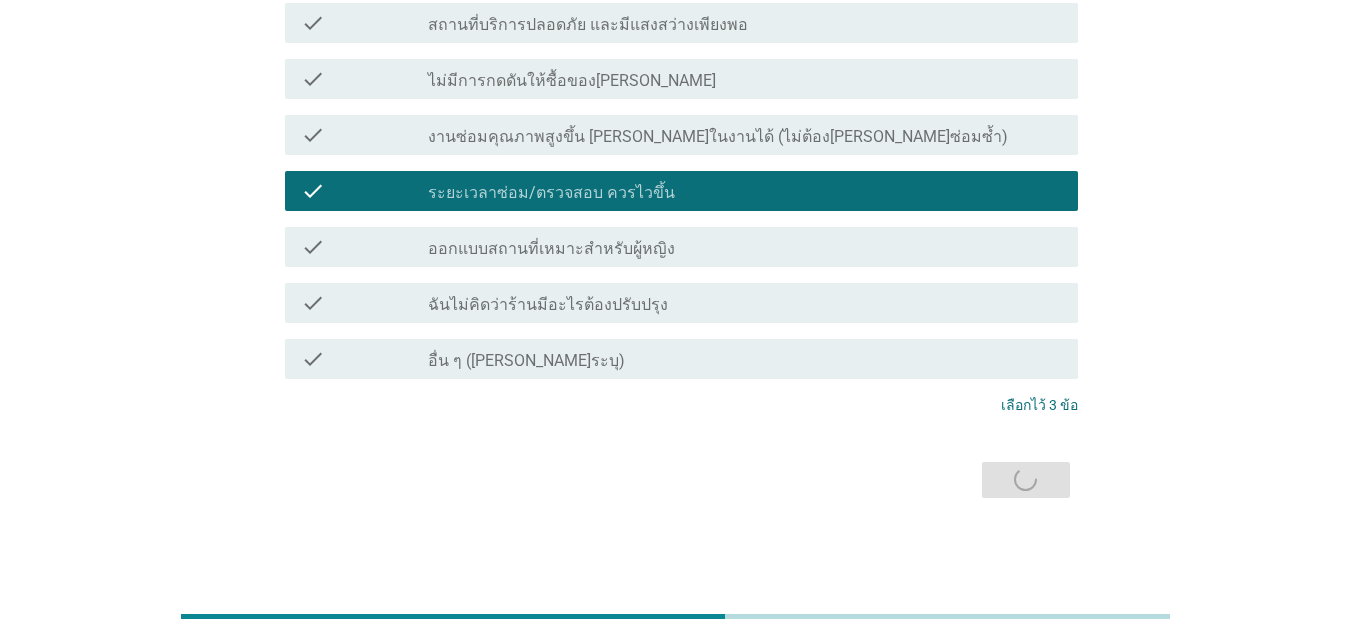 scroll, scrollTop: 0, scrollLeft: 0, axis: both 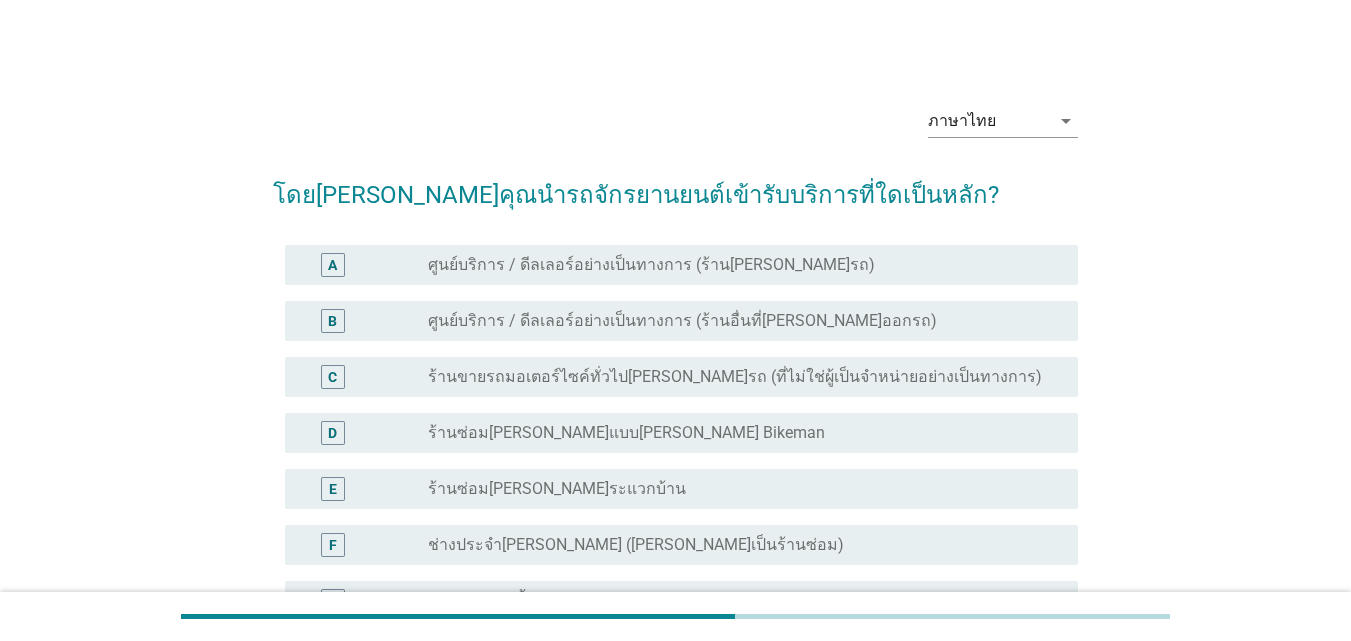 click on "ร้านซ่อม[PERSON_NAME]แบบ[PERSON_NAME] Bikeman" at bounding box center [626, 433] 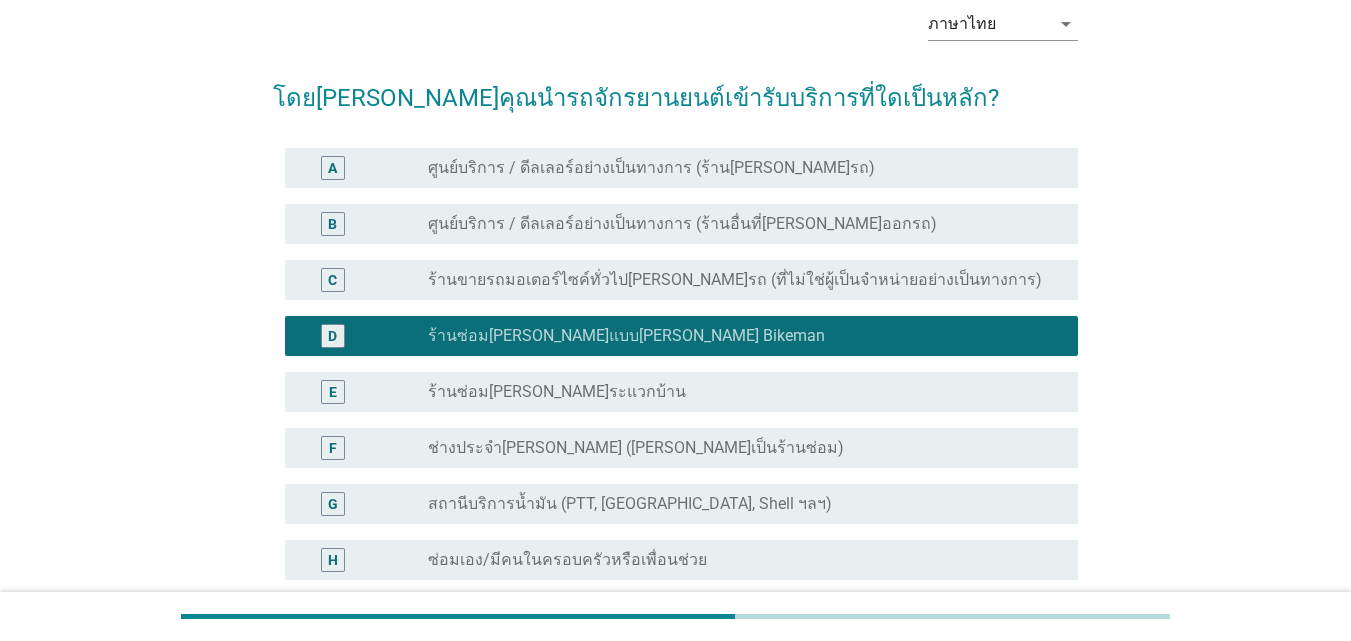 scroll, scrollTop: 100, scrollLeft: 0, axis: vertical 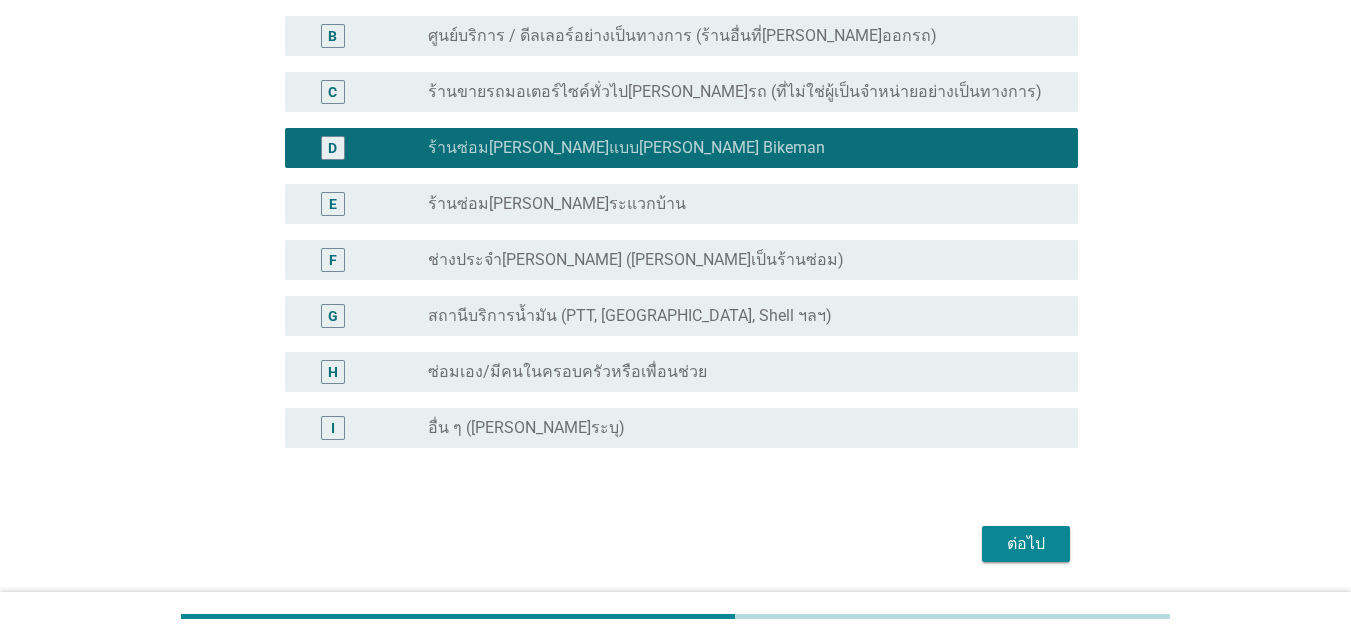 click on "ต่อไป" at bounding box center (1026, 544) 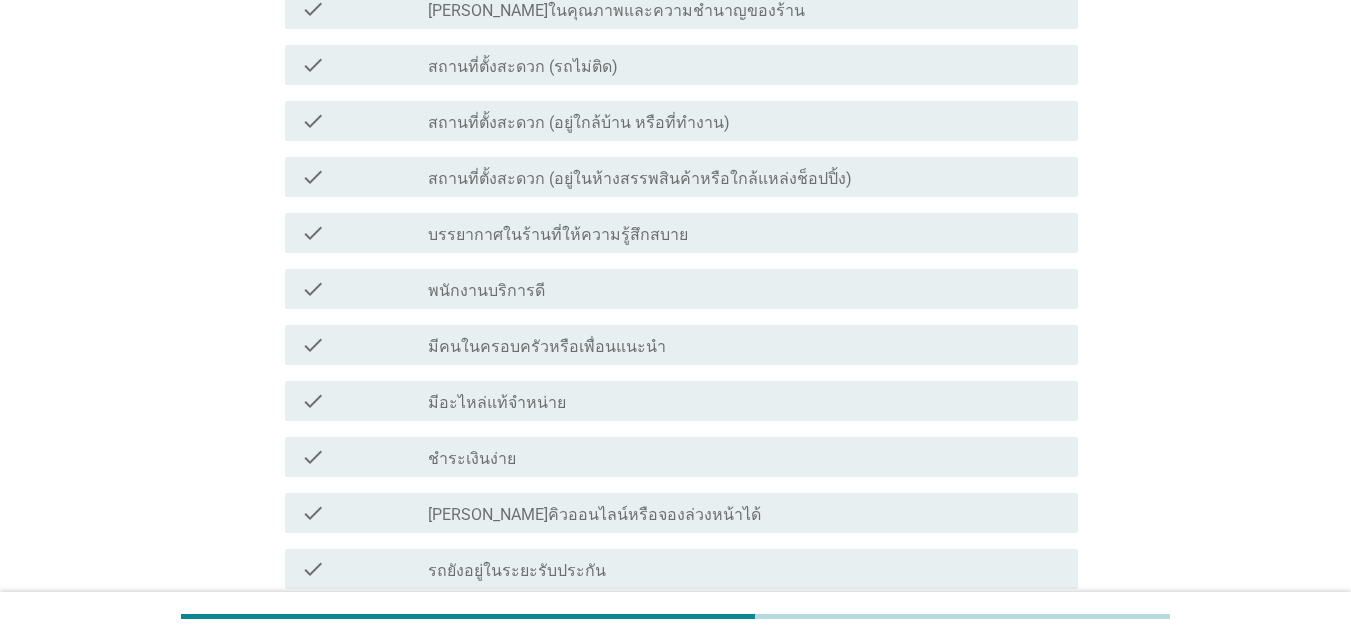 scroll, scrollTop: 0, scrollLeft: 0, axis: both 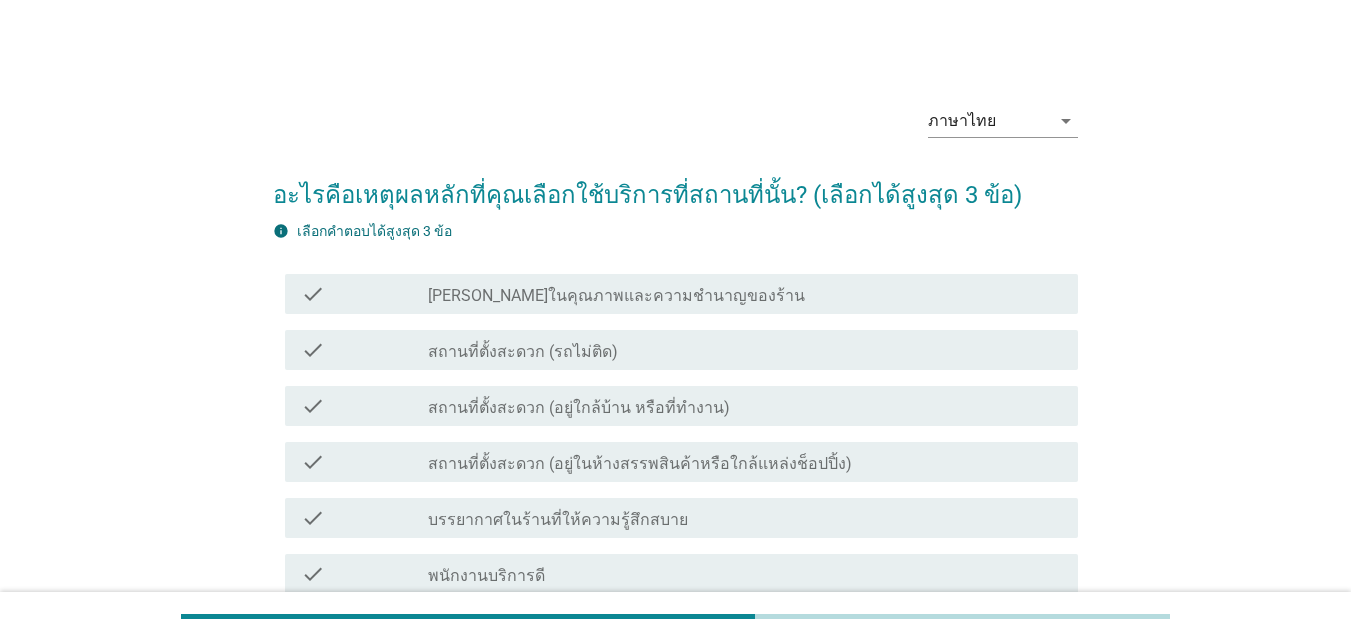 click on "check_box_outline_blank สถานที่ตั้งสะดวก (รถไม่ติด)" at bounding box center (745, 350) 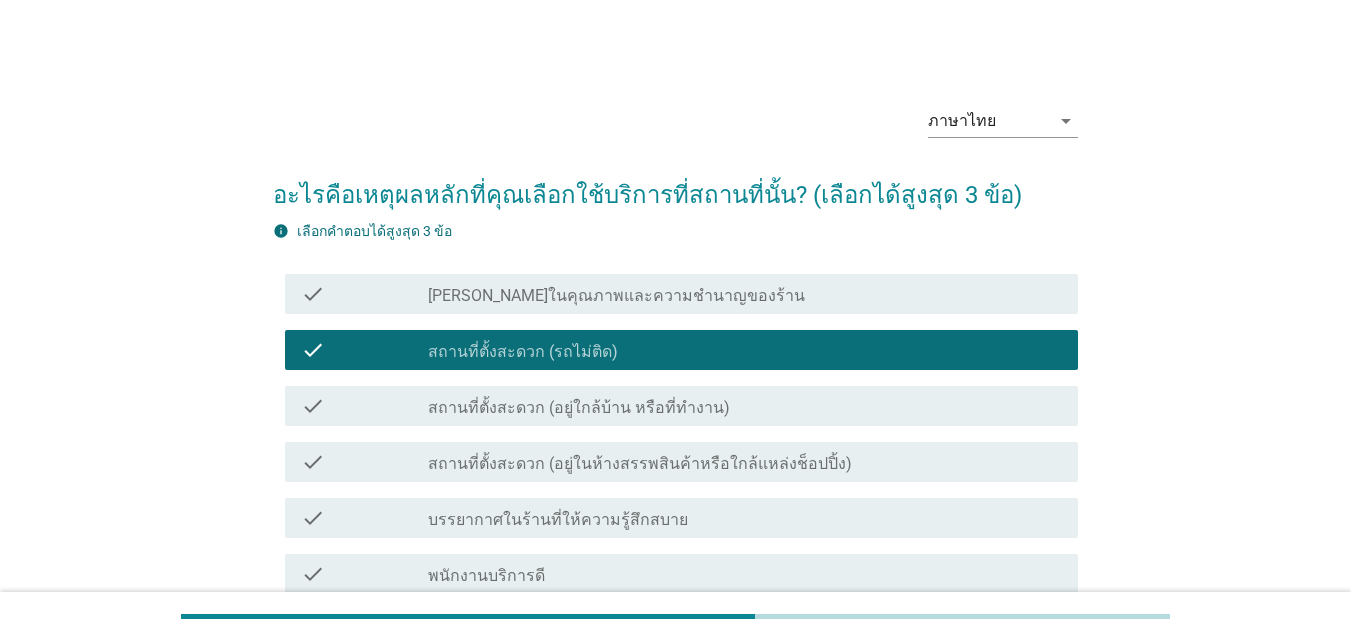 click on "สถานที่ตั้งสะดวก (อยู่ใกล้บ้าน หรือที่ทำงาน)" at bounding box center (579, 408) 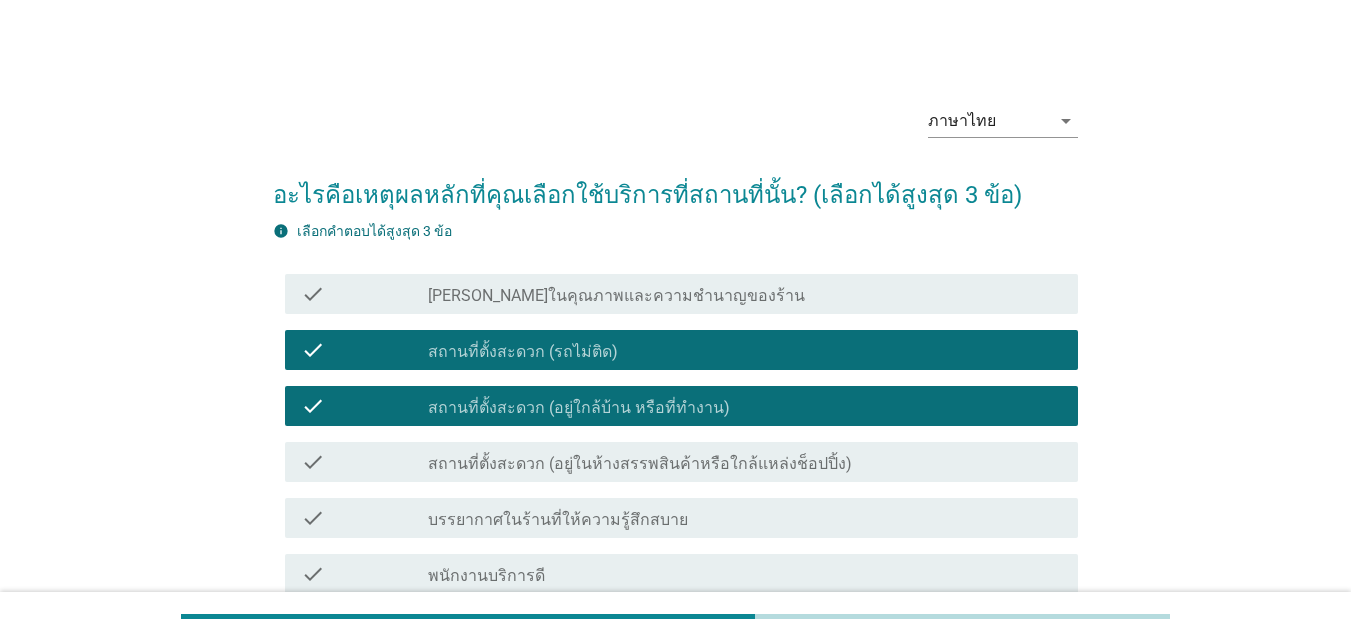 click on "check_box_outline_blank สถานที่ตั้งสะดวก (รถไม่ติด)" at bounding box center (745, 350) 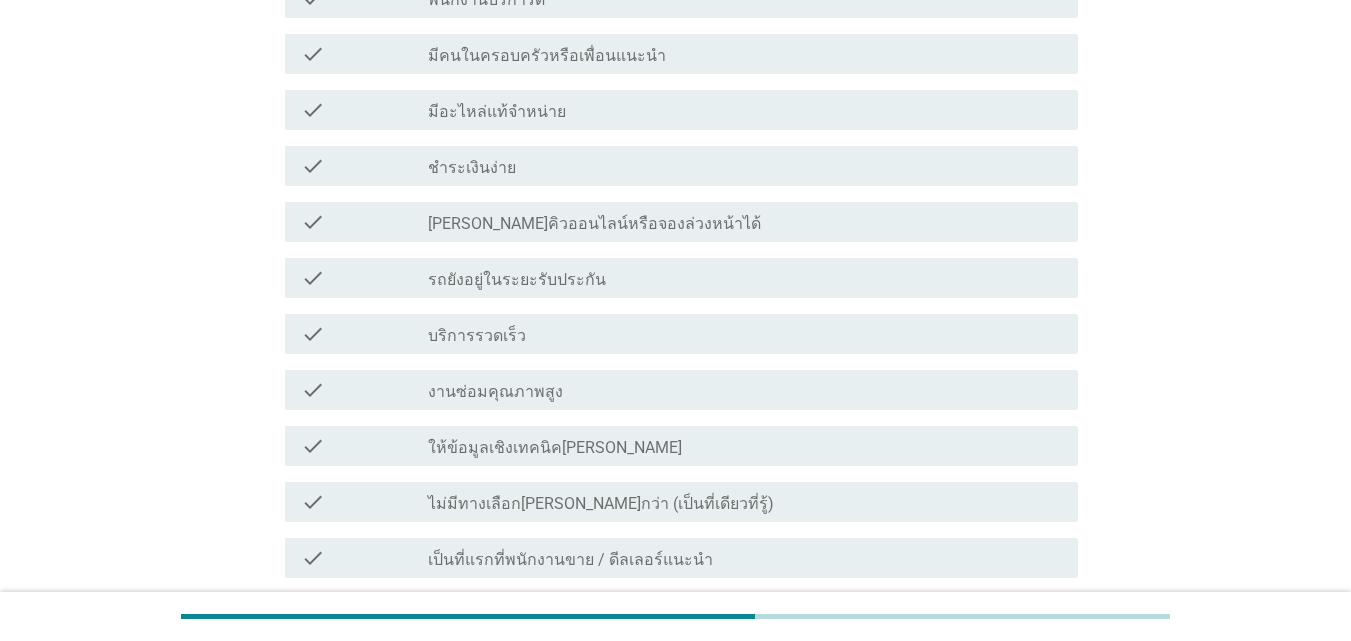 scroll, scrollTop: 589, scrollLeft: 0, axis: vertical 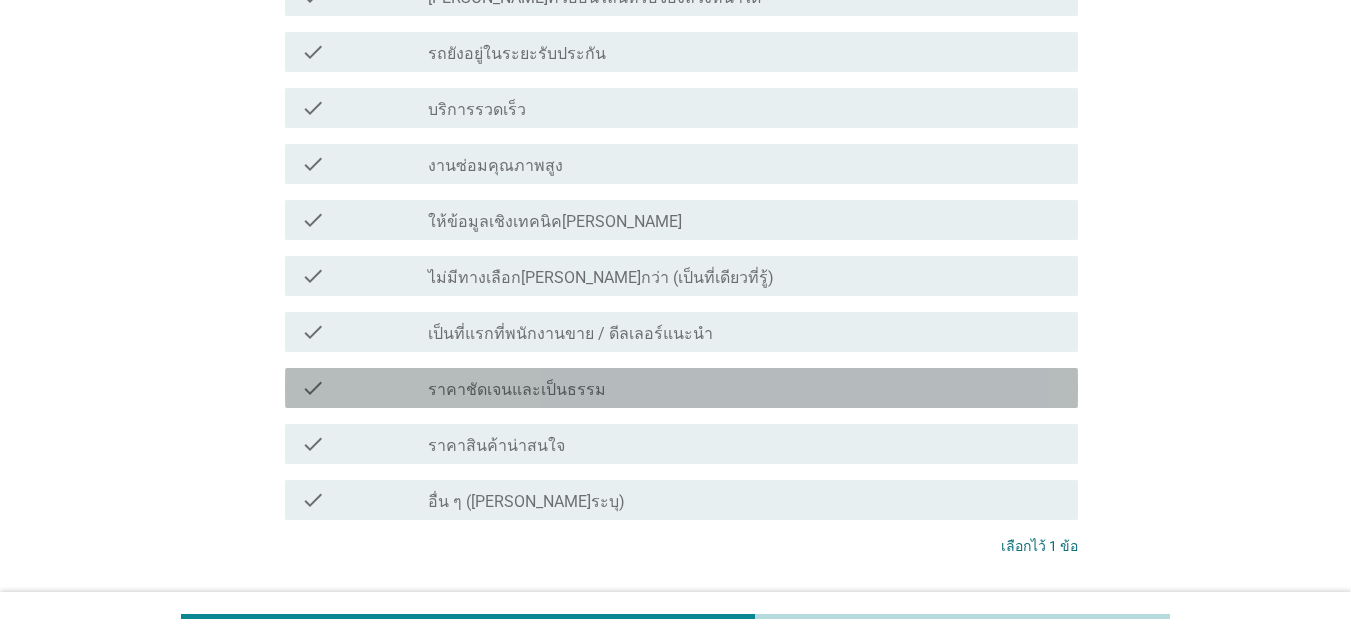 drag, startPoint x: 919, startPoint y: 396, endPoint x: 1111, endPoint y: 415, distance: 192.93782 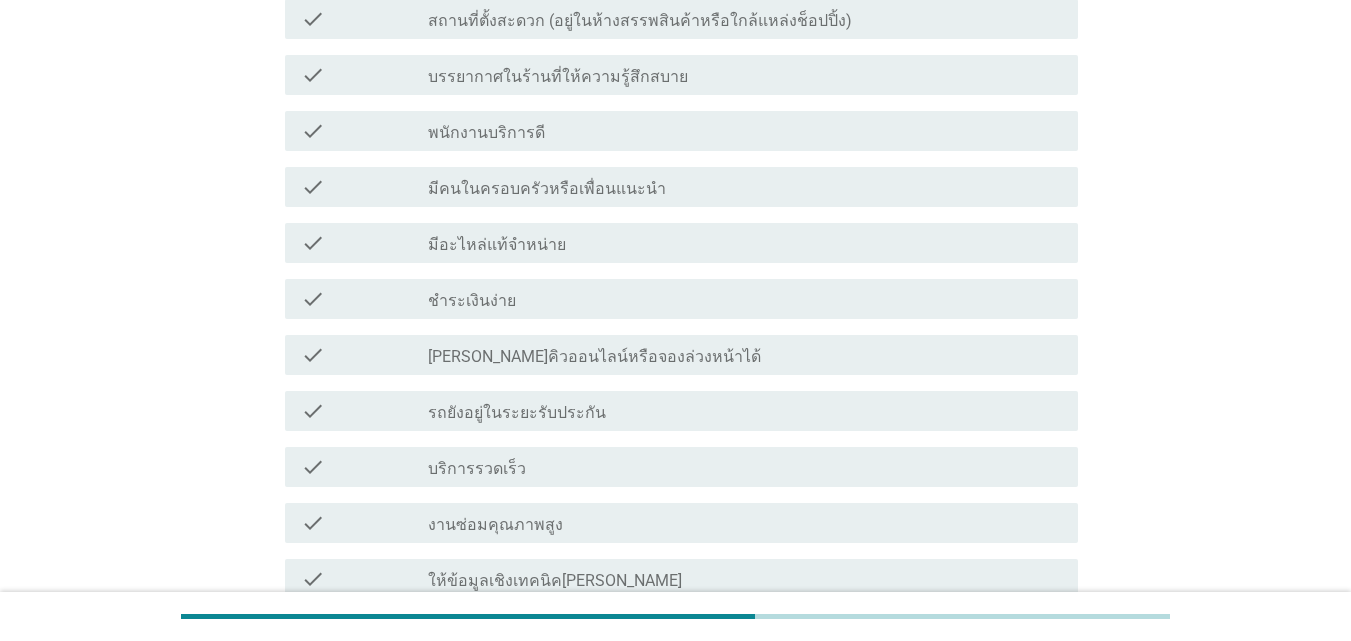 scroll, scrollTop: 440, scrollLeft: 0, axis: vertical 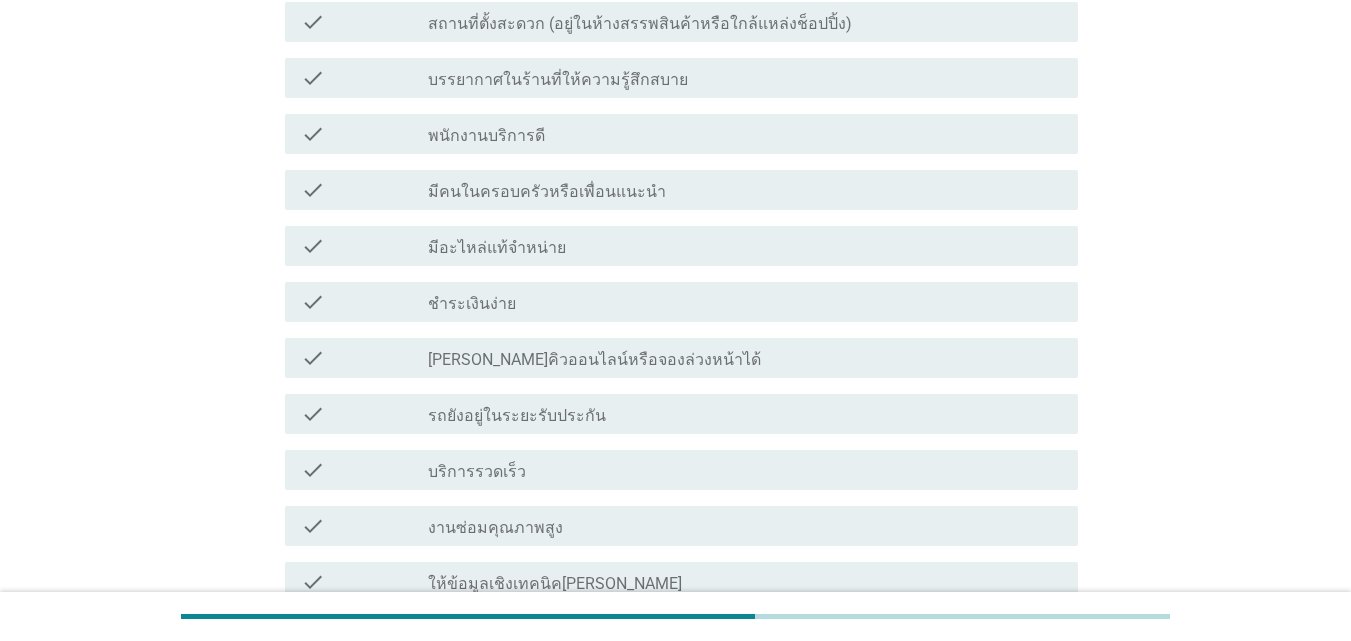 click on "check_box_outline_blank มีอะไหล่แท้จำหน่าย" at bounding box center [745, 246] 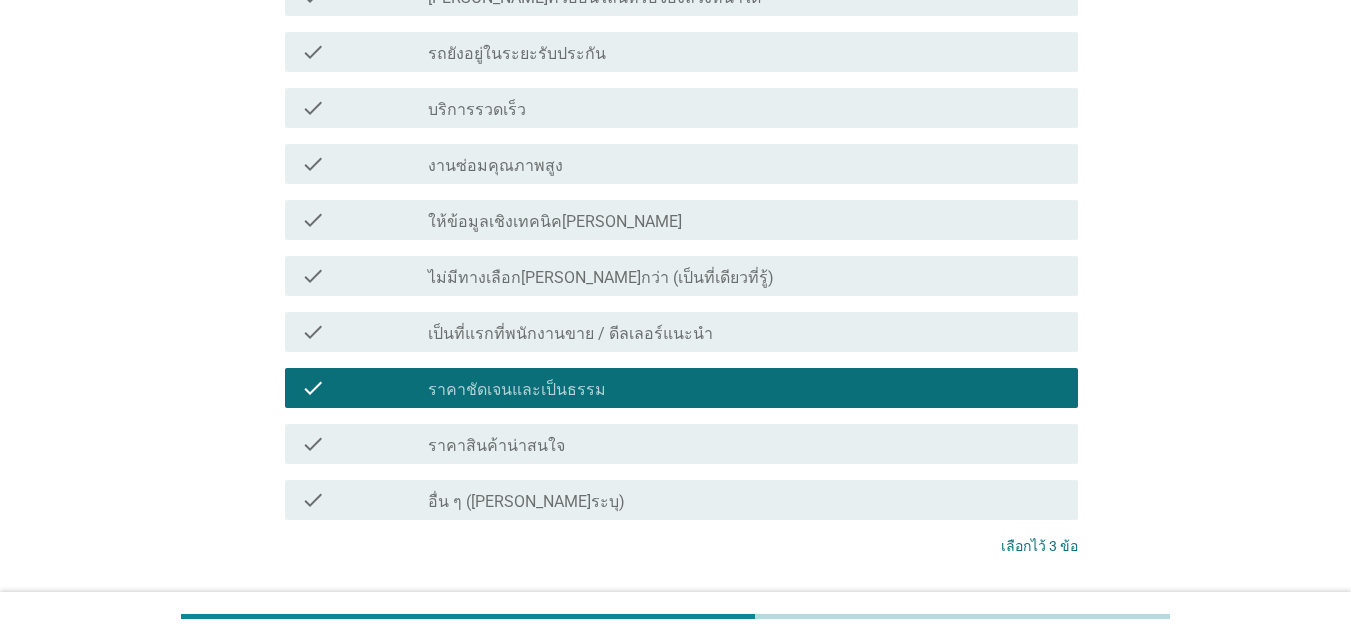 scroll, scrollTop: 943, scrollLeft: 0, axis: vertical 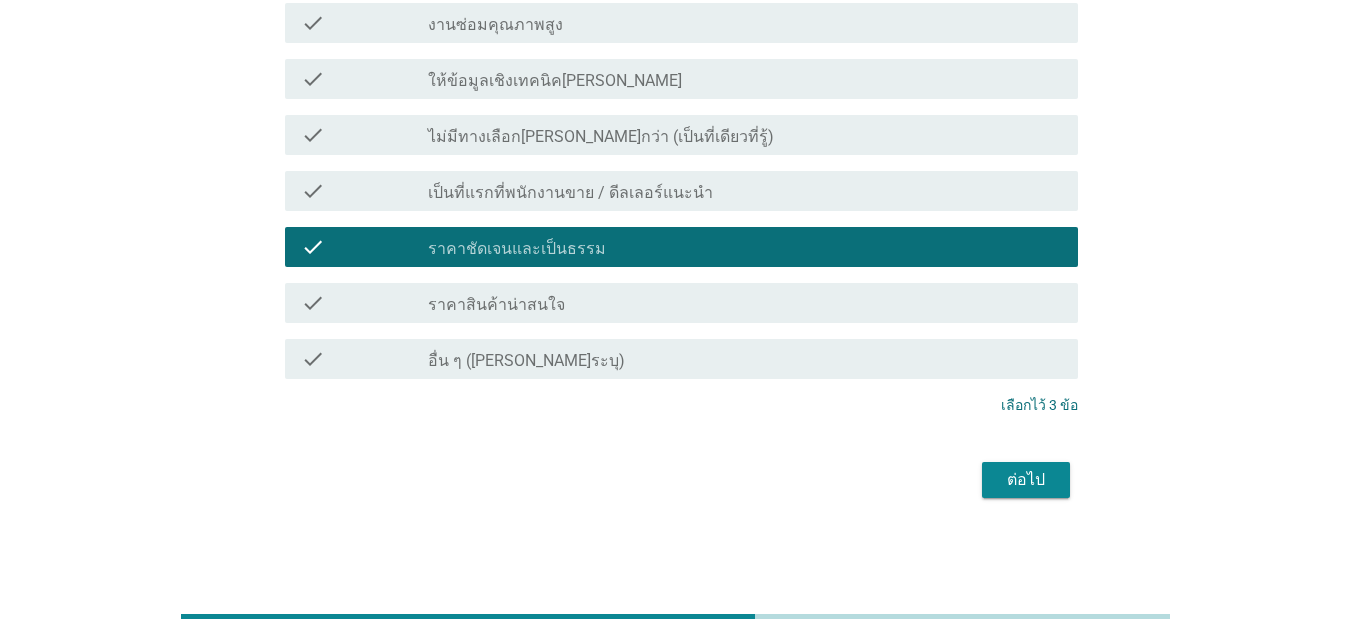 click on "ต่อไป" at bounding box center [1026, 480] 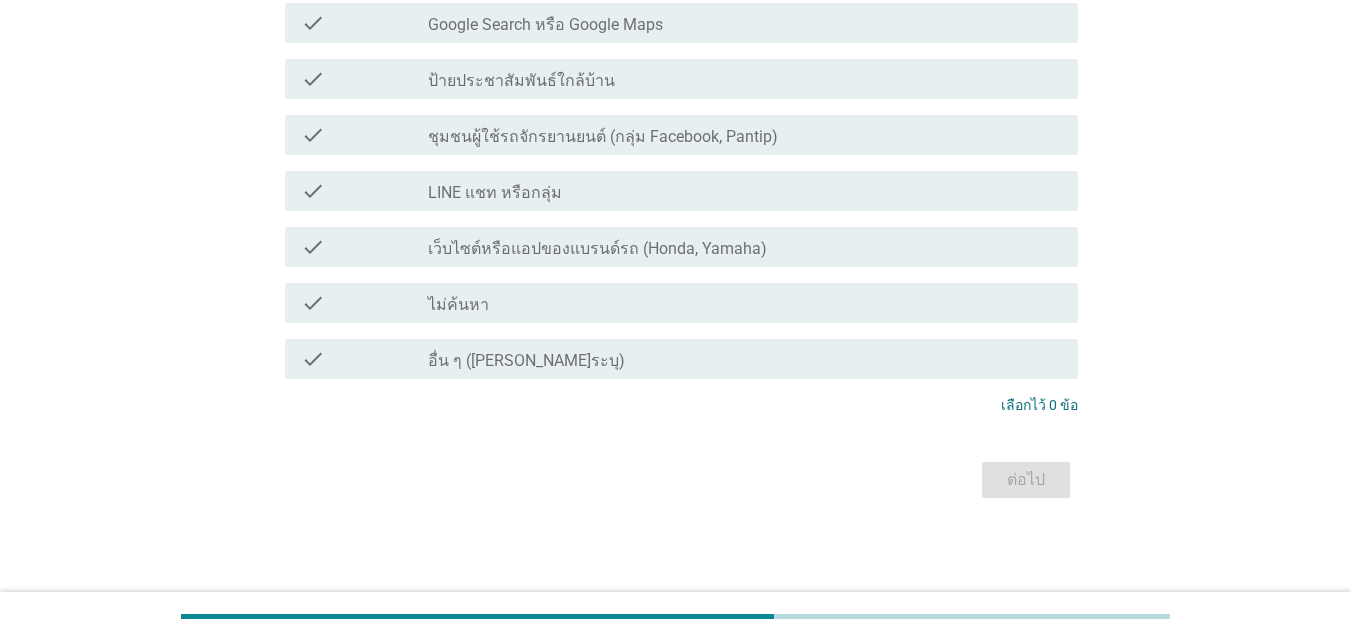 scroll, scrollTop: 0, scrollLeft: 0, axis: both 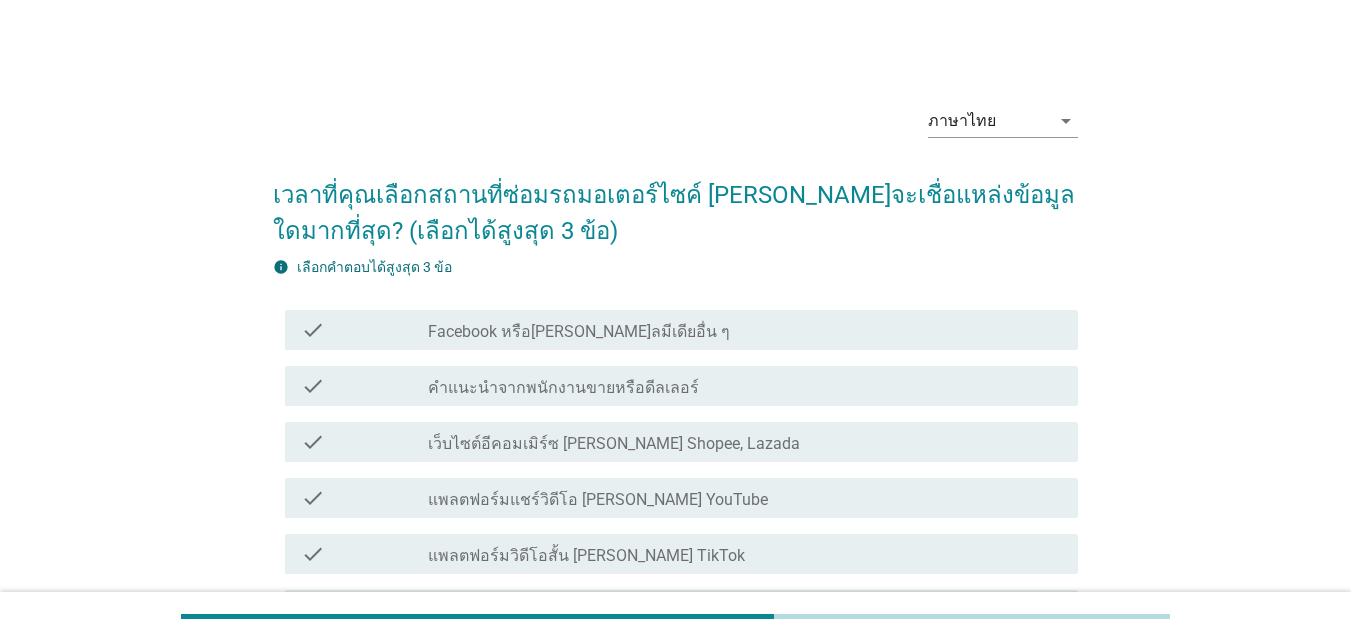 click on "check     check_box_outline_blank Facebook หรือ[PERSON_NAME]ลมีเดียอื่น ๆ" at bounding box center (681, 330) 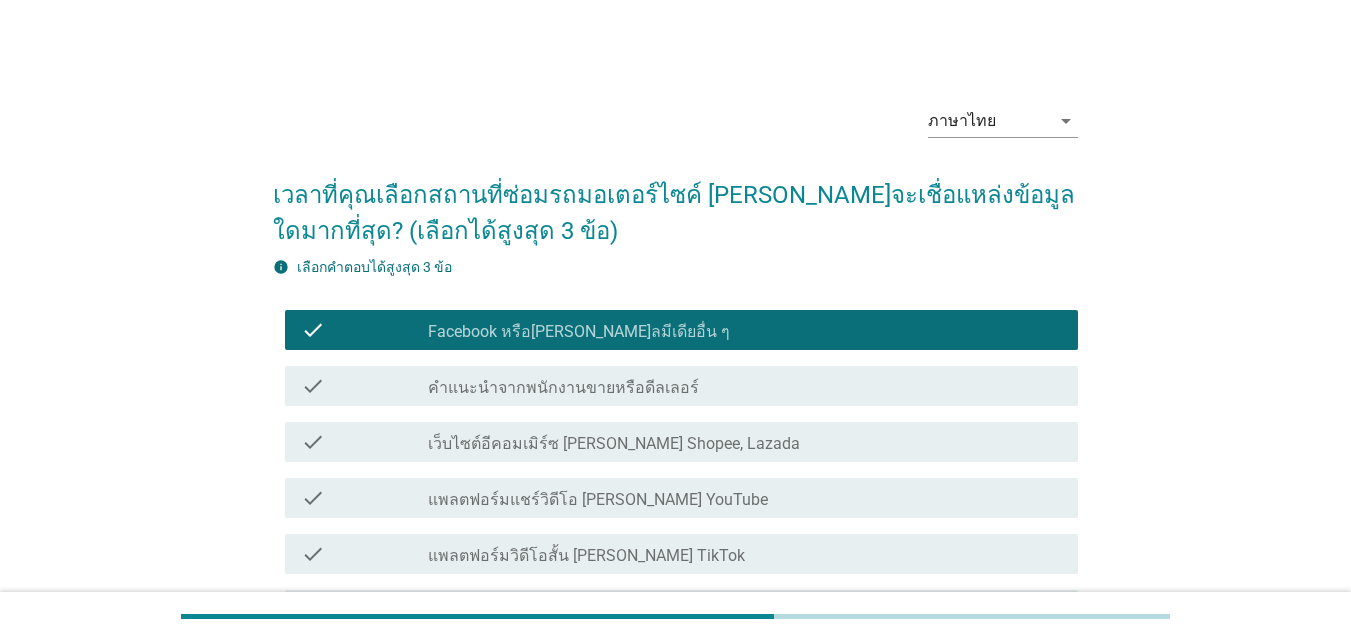 click on "check     check_box_outline_blank คำแนะนำจากพนักงานขายหรือดีลเลอร์" at bounding box center (675, 386) 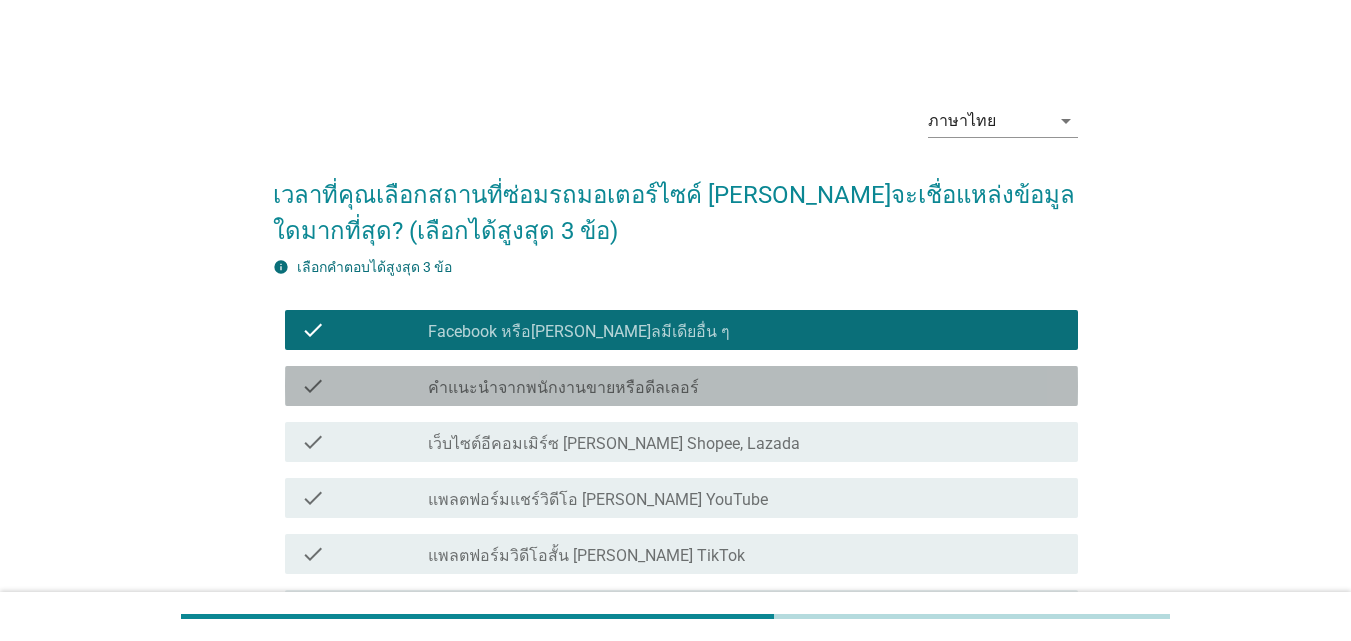 drag, startPoint x: 753, startPoint y: 390, endPoint x: 989, endPoint y: 423, distance: 238.29604 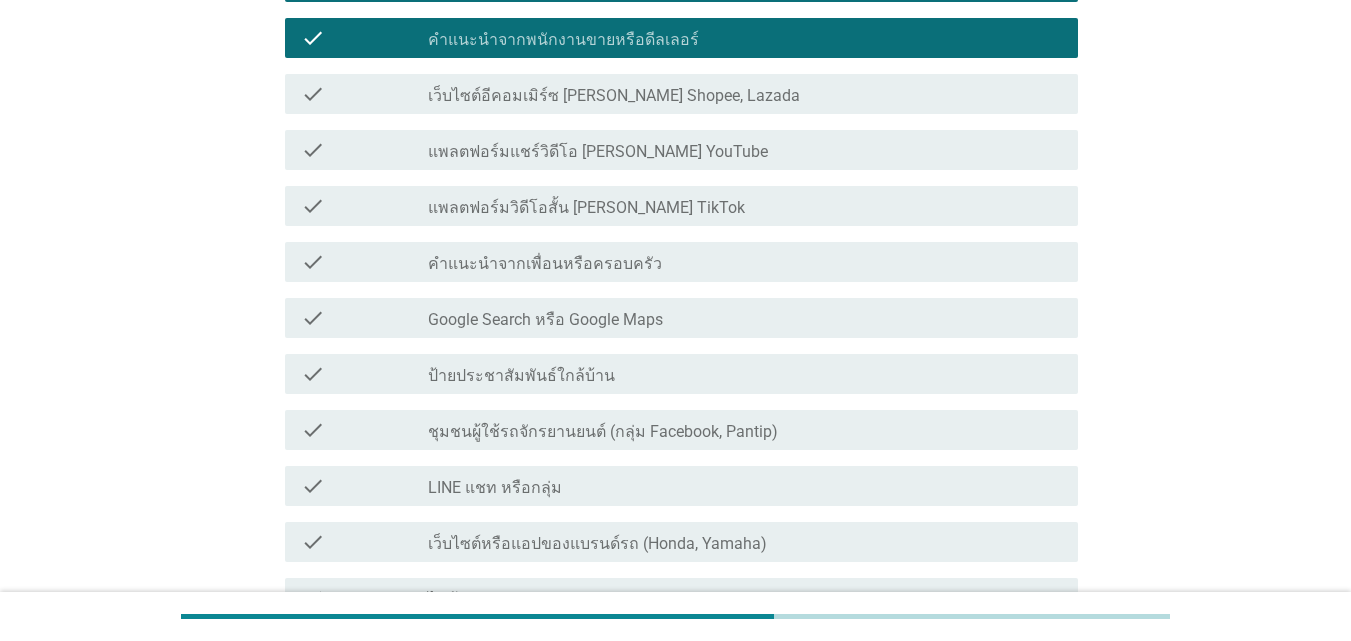 scroll, scrollTop: 371, scrollLeft: 0, axis: vertical 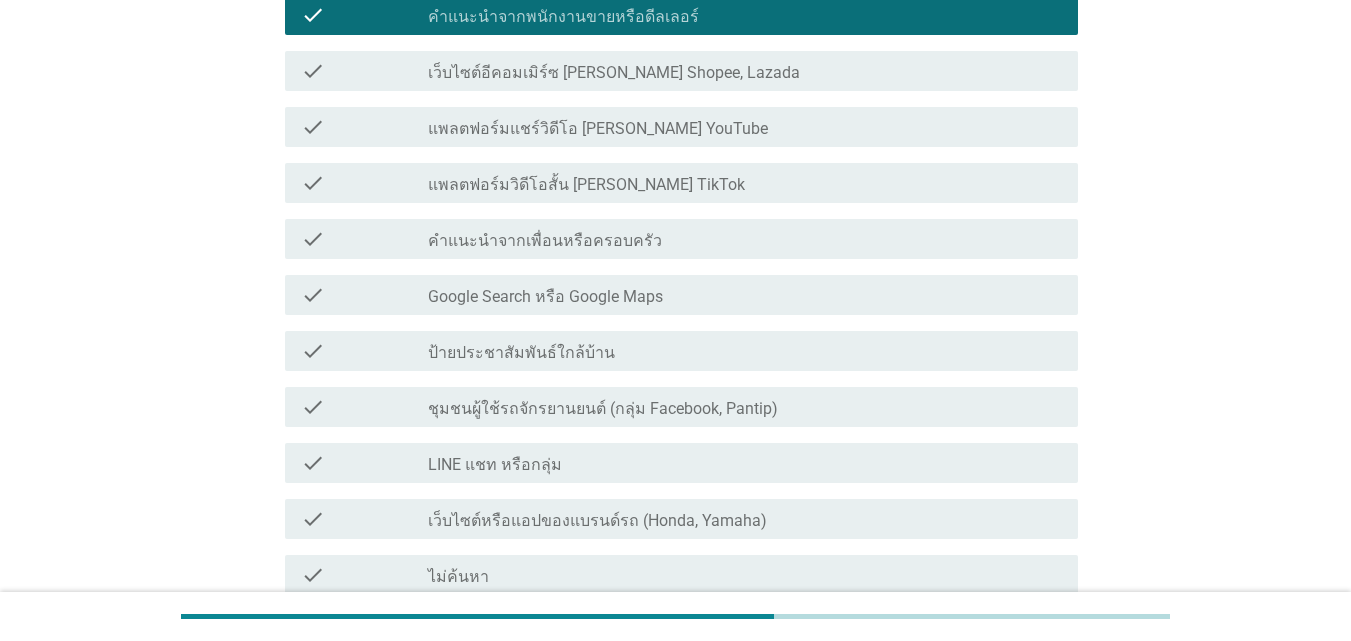 click on "เว็บไซต์หรือแอปของแบรนด์รถ (Honda, Yamaha)" at bounding box center (597, 521) 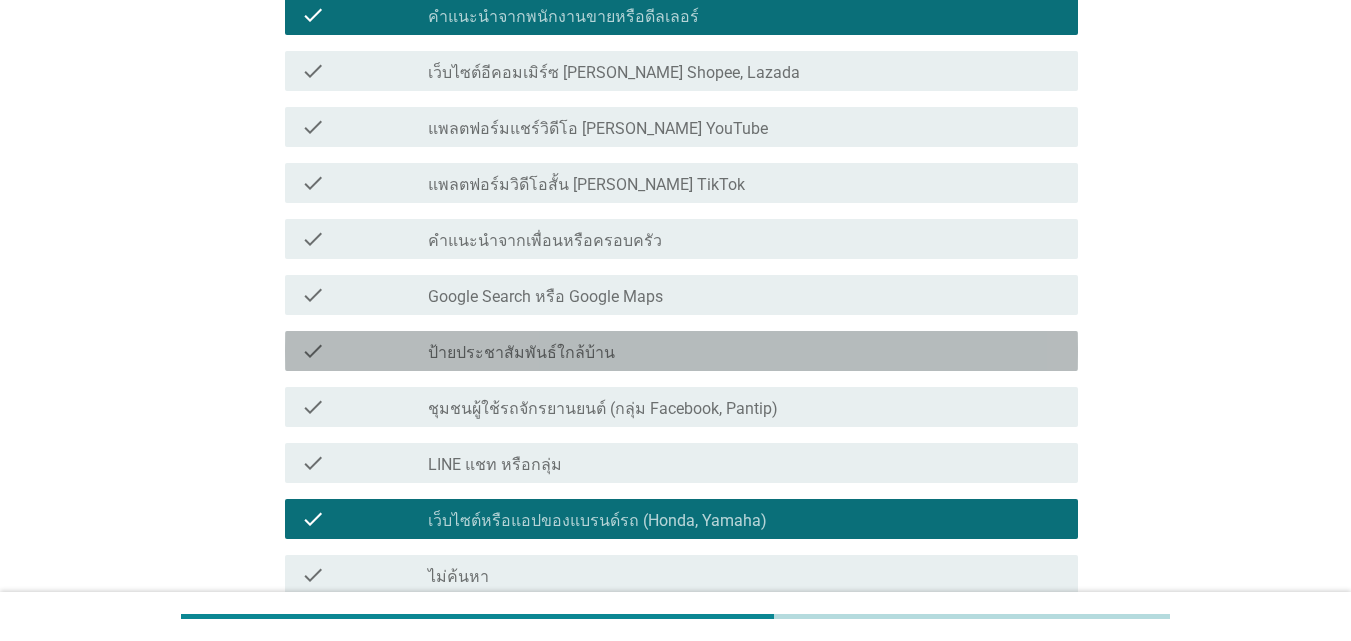 click on "check     check_box_outline_blank ป้ายประชาสัมพันธ์ใกล้บ้าน" at bounding box center [681, 351] 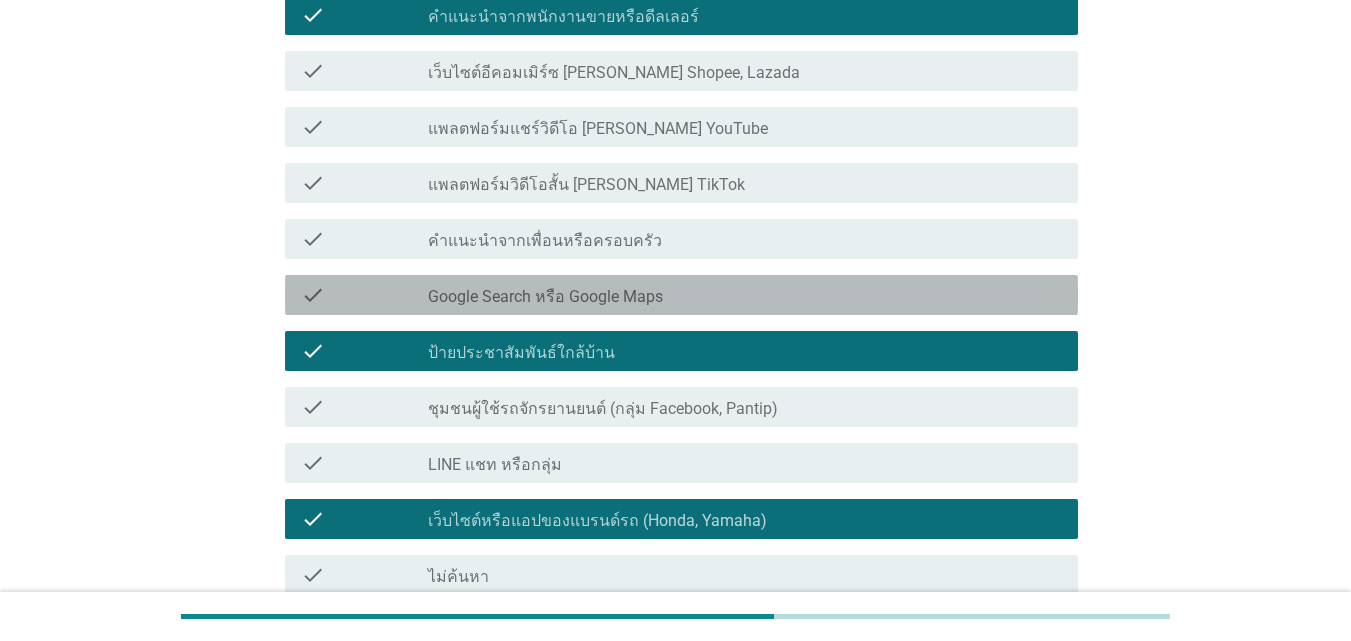 click on "check_box_outline_blank Google Search หรือ Google Maps" at bounding box center [745, 295] 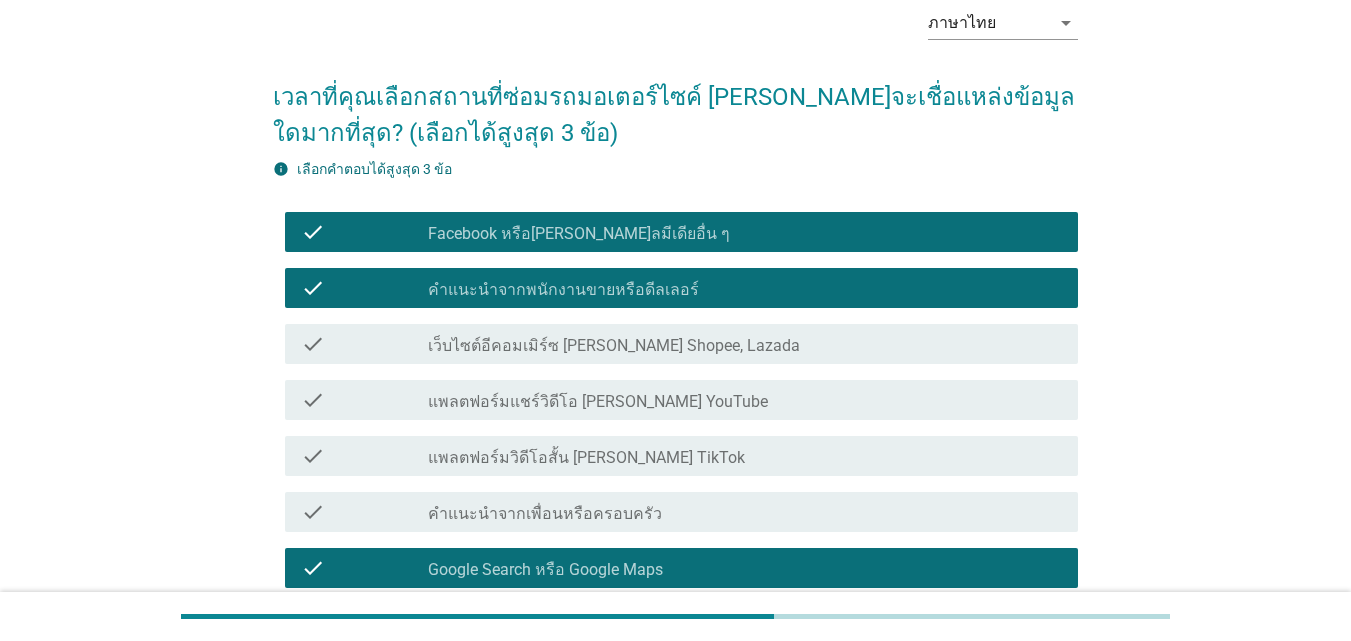 scroll, scrollTop: 64, scrollLeft: 0, axis: vertical 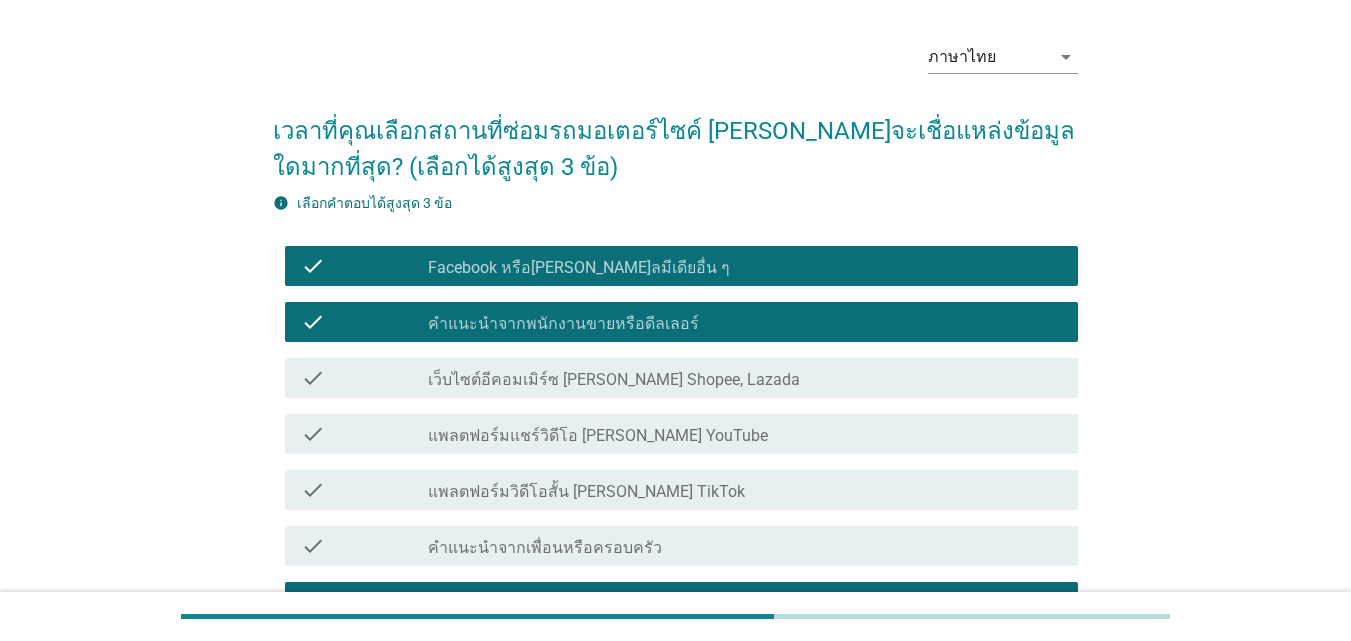 click on "check_box_outline_blank Facebook หรือ[PERSON_NAME]ลมีเดียอื่น ๆ" at bounding box center [745, 266] 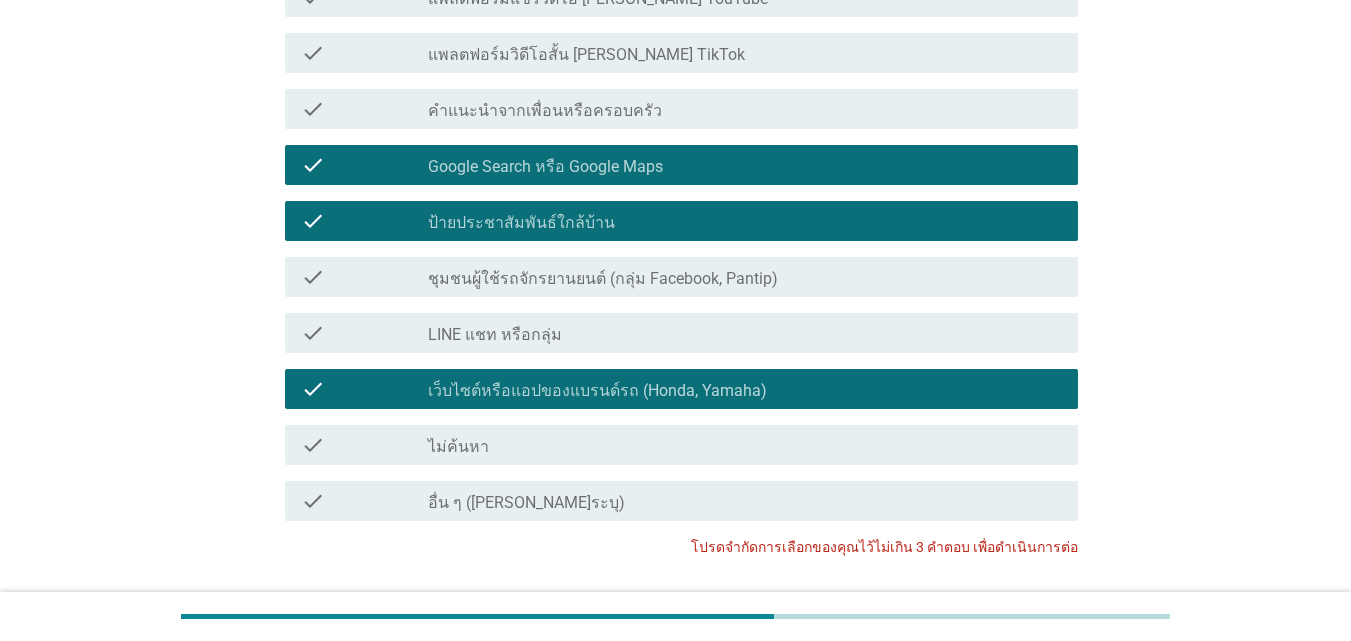 scroll, scrollTop: 494, scrollLeft: 0, axis: vertical 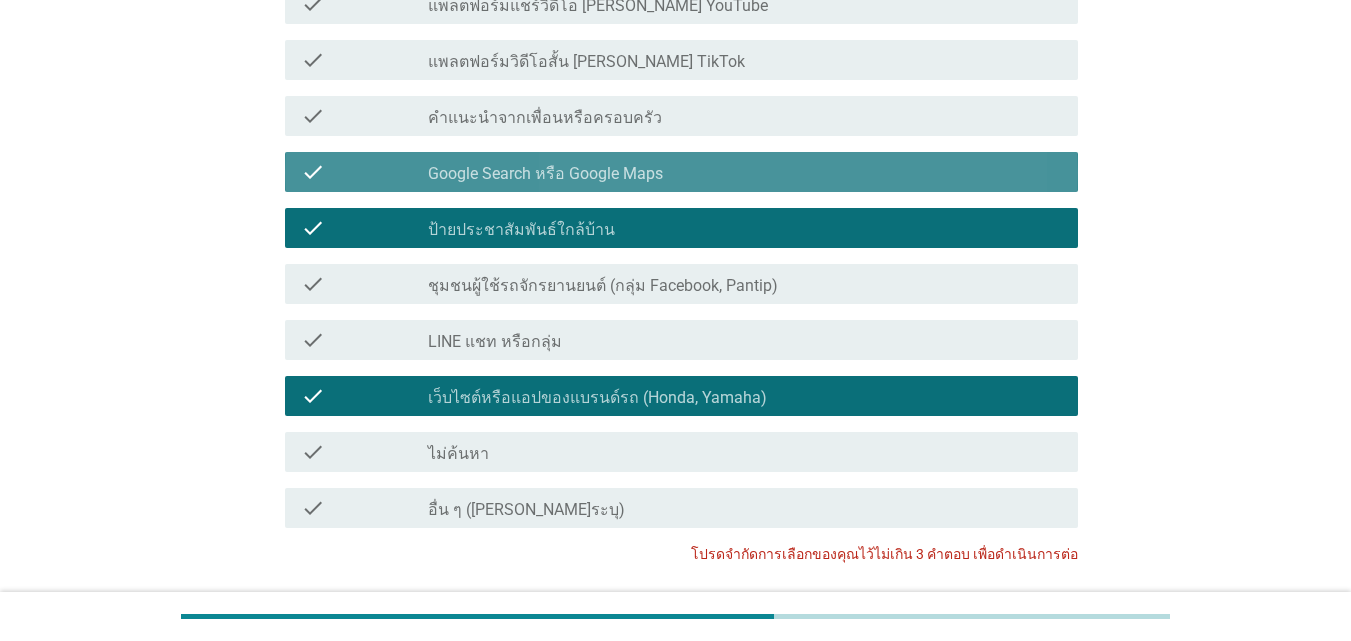 click on "check_box_outline_blank Google Search หรือ Google Maps" at bounding box center [745, 172] 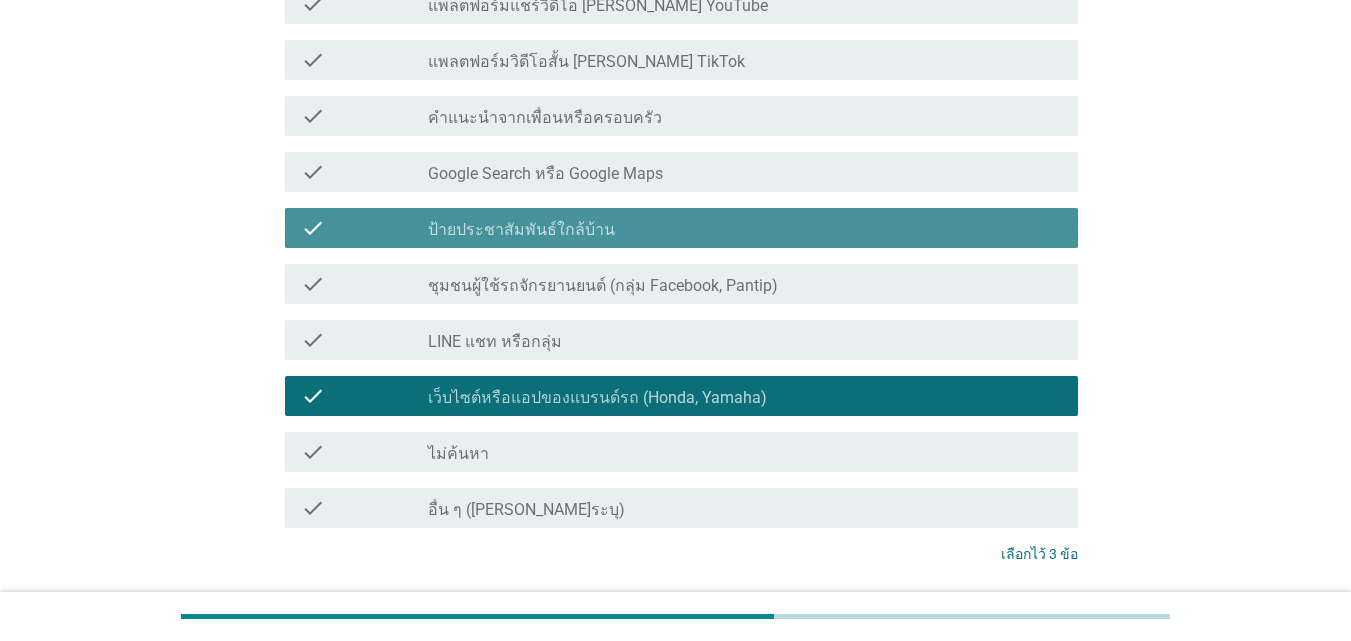 click on "check_box_outline_blank ป้ายประชาสัมพันธ์ใกล้บ้าน" at bounding box center [745, 228] 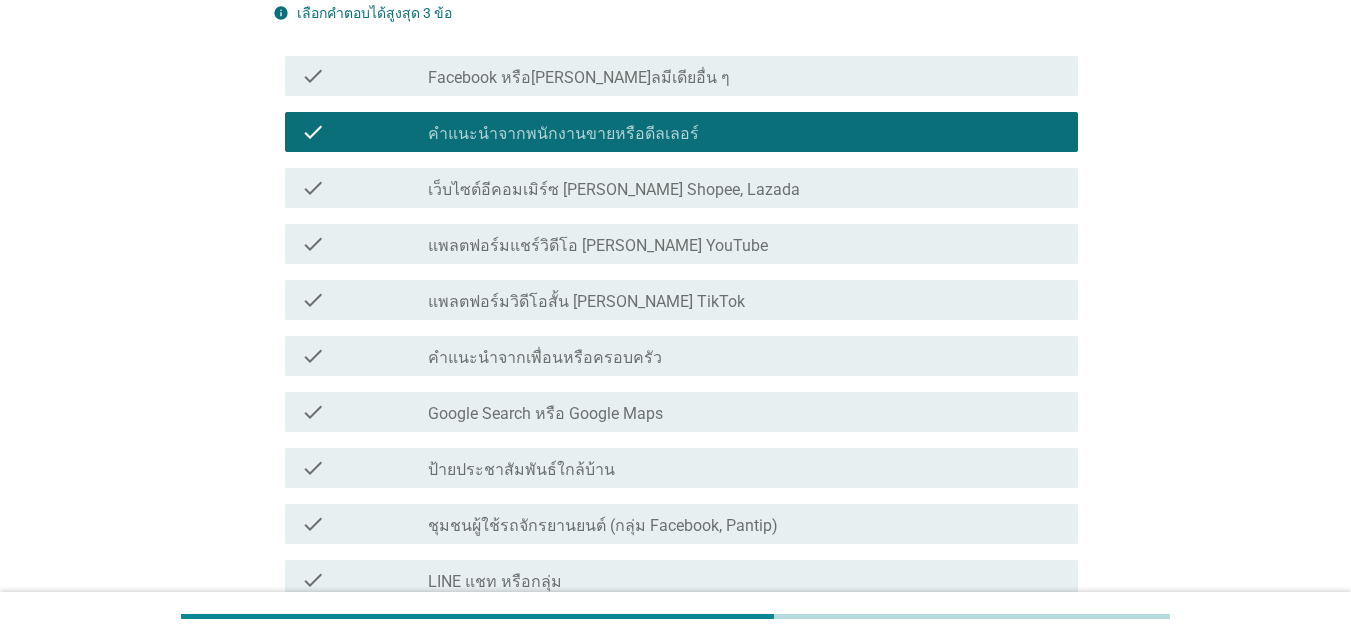 scroll, scrollTop: 214, scrollLeft: 0, axis: vertical 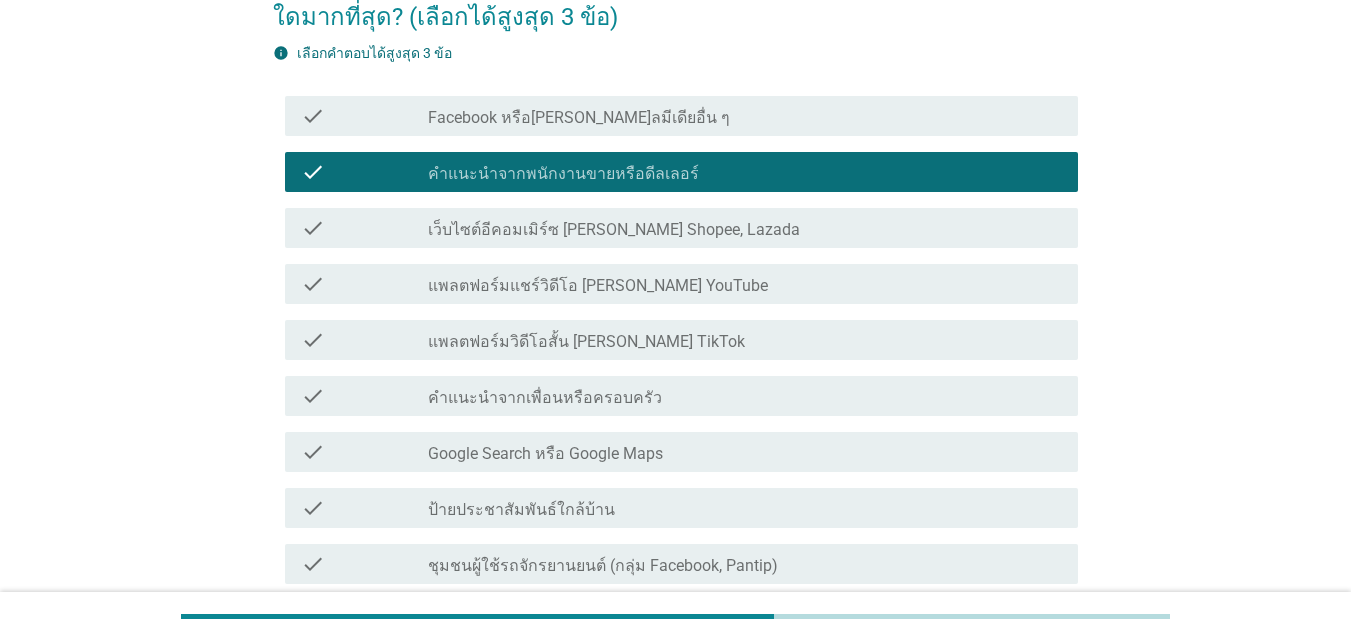 click on "check_box_outline_blank Facebook หรือ[PERSON_NAME]ลมีเดียอื่น ๆ" at bounding box center [745, 116] 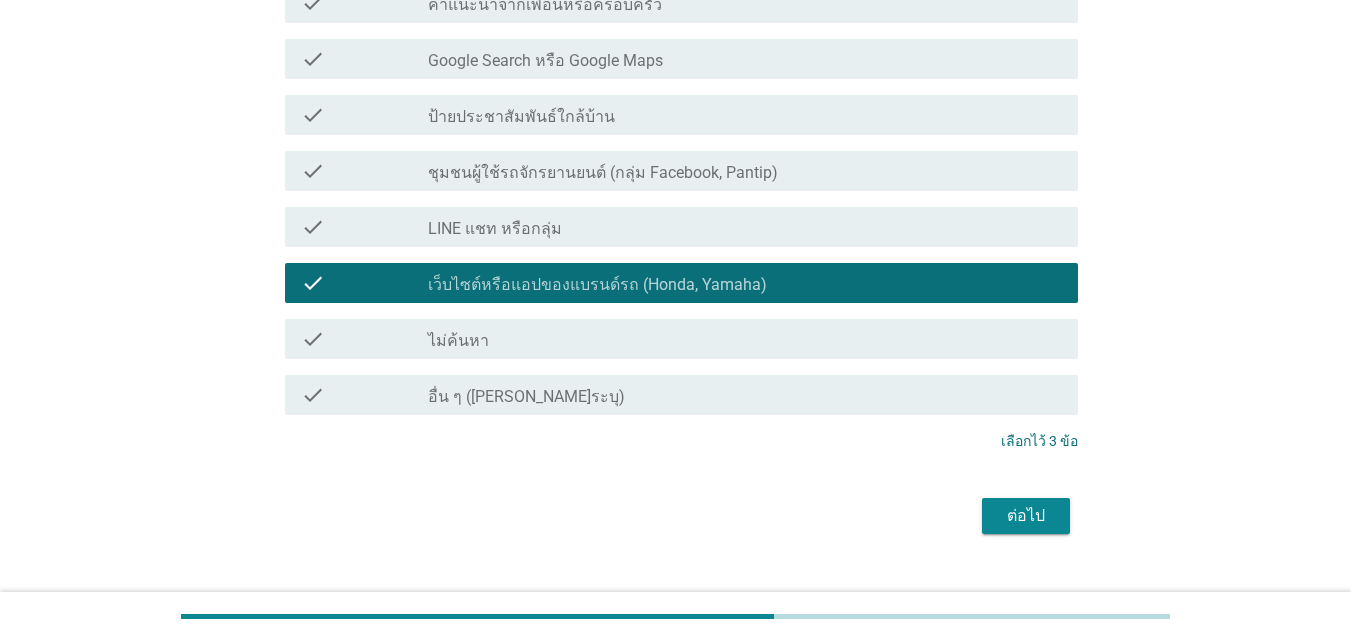 scroll, scrollTop: 624, scrollLeft: 0, axis: vertical 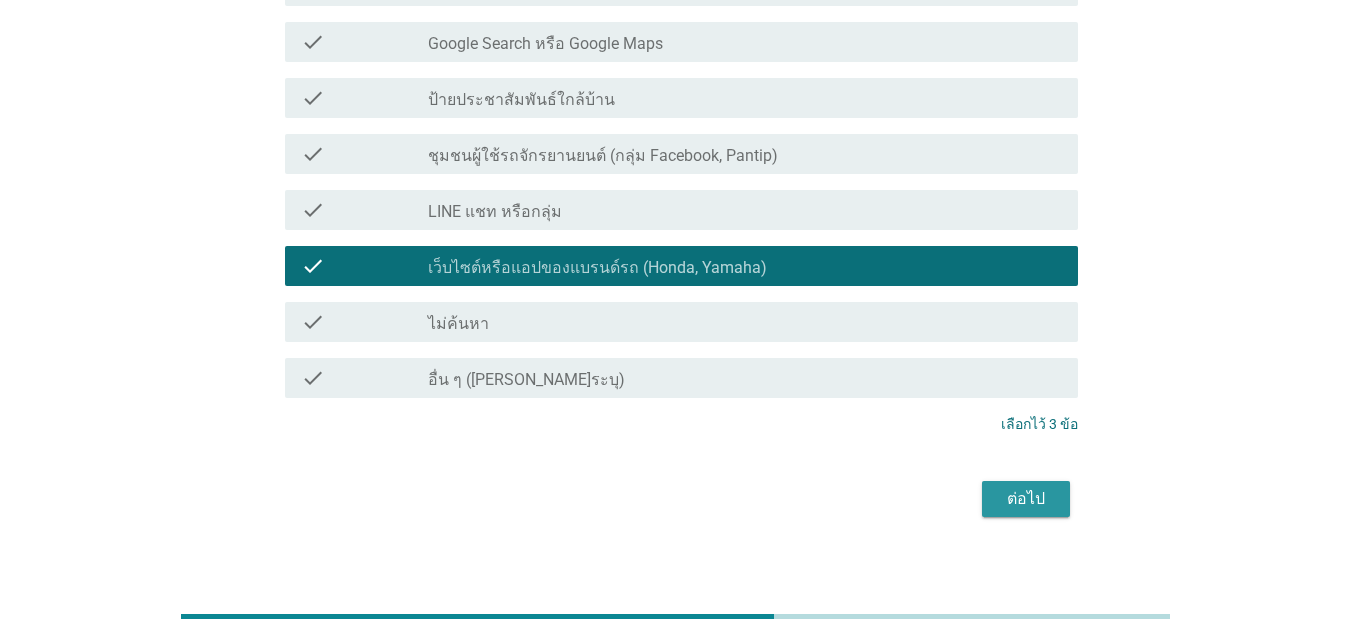 click on "ต่อไป" at bounding box center [675, 499] 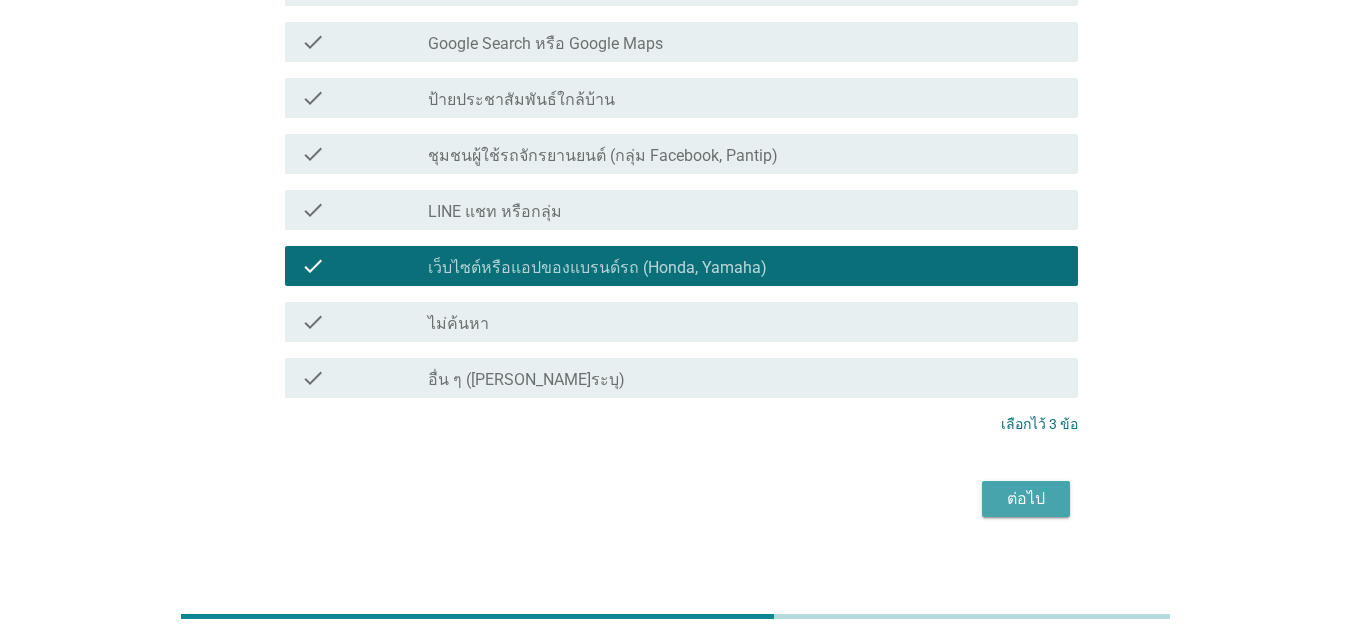 click on "ต่อไป" at bounding box center (1026, 499) 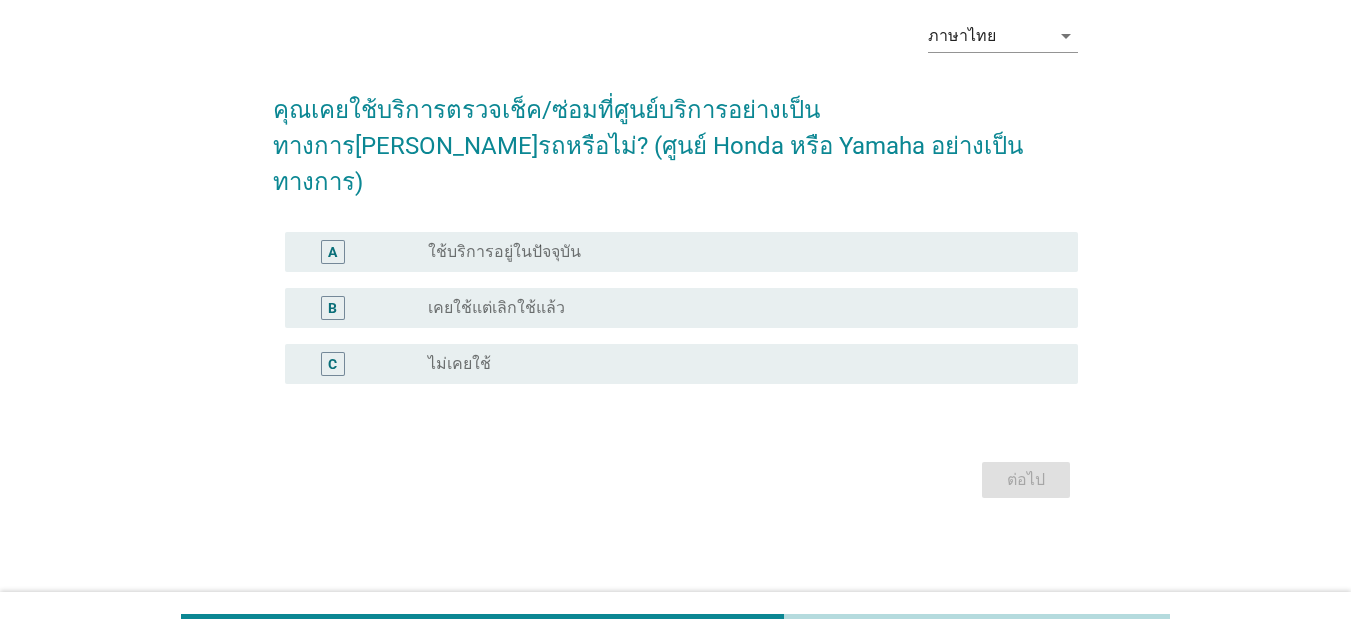 scroll, scrollTop: 0, scrollLeft: 0, axis: both 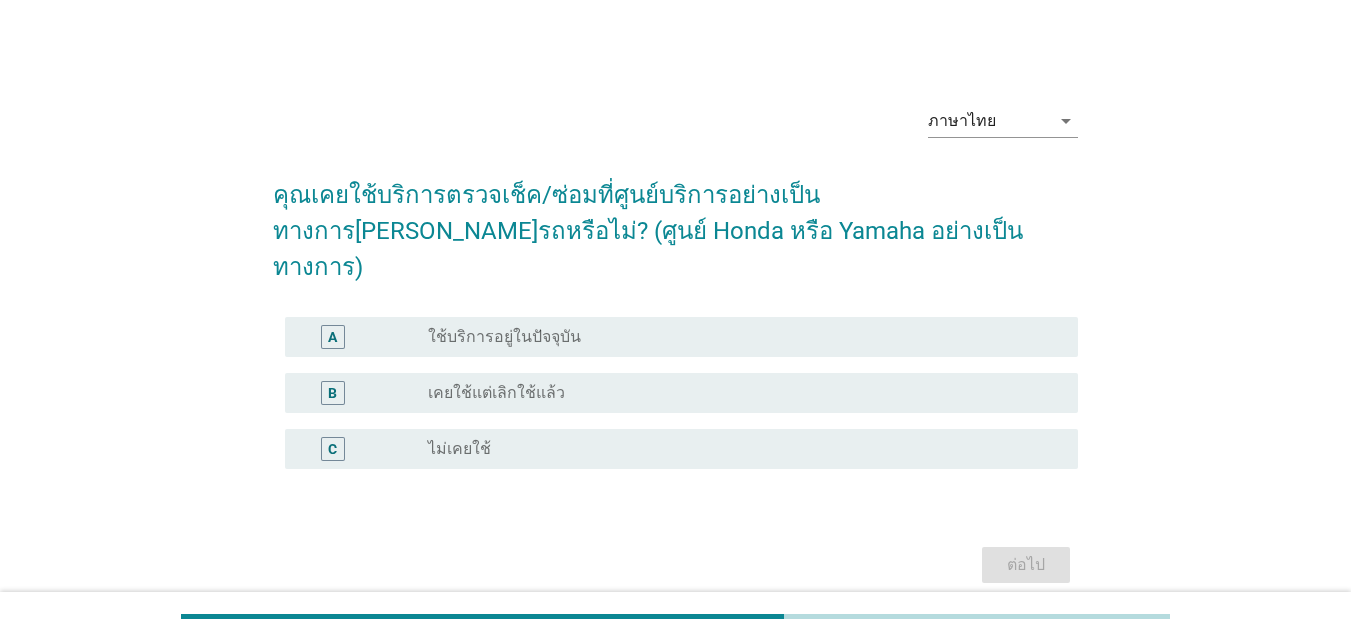 click on "C     radio_button_unchecked ไม่เคยใช้" at bounding box center [681, 449] 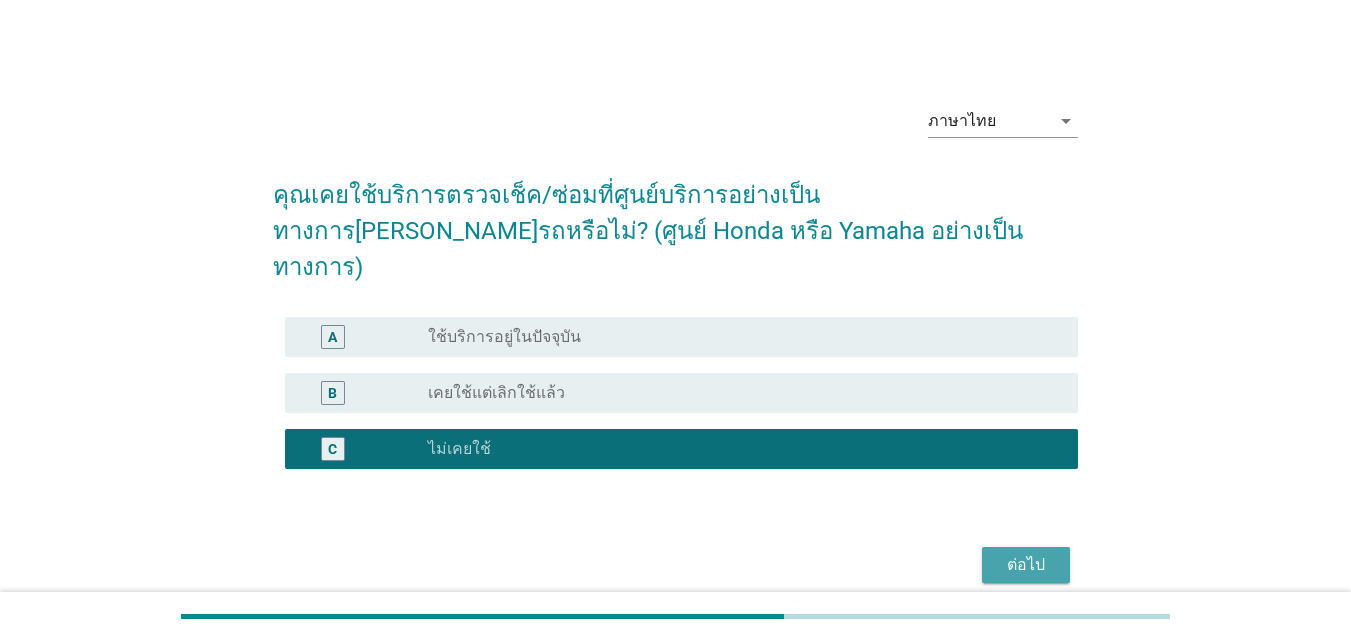 click on "ต่อไป" at bounding box center (1026, 565) 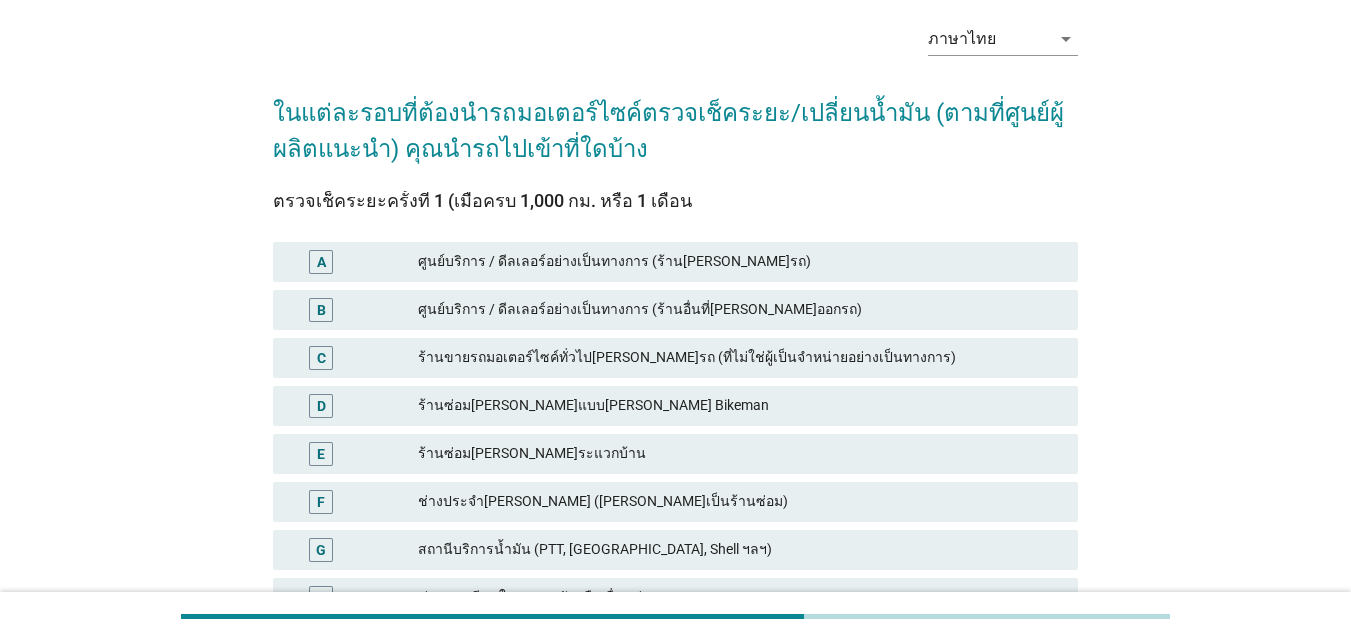 scroll, scrollTop: 87, scrollLeft: 0, axis: vertical 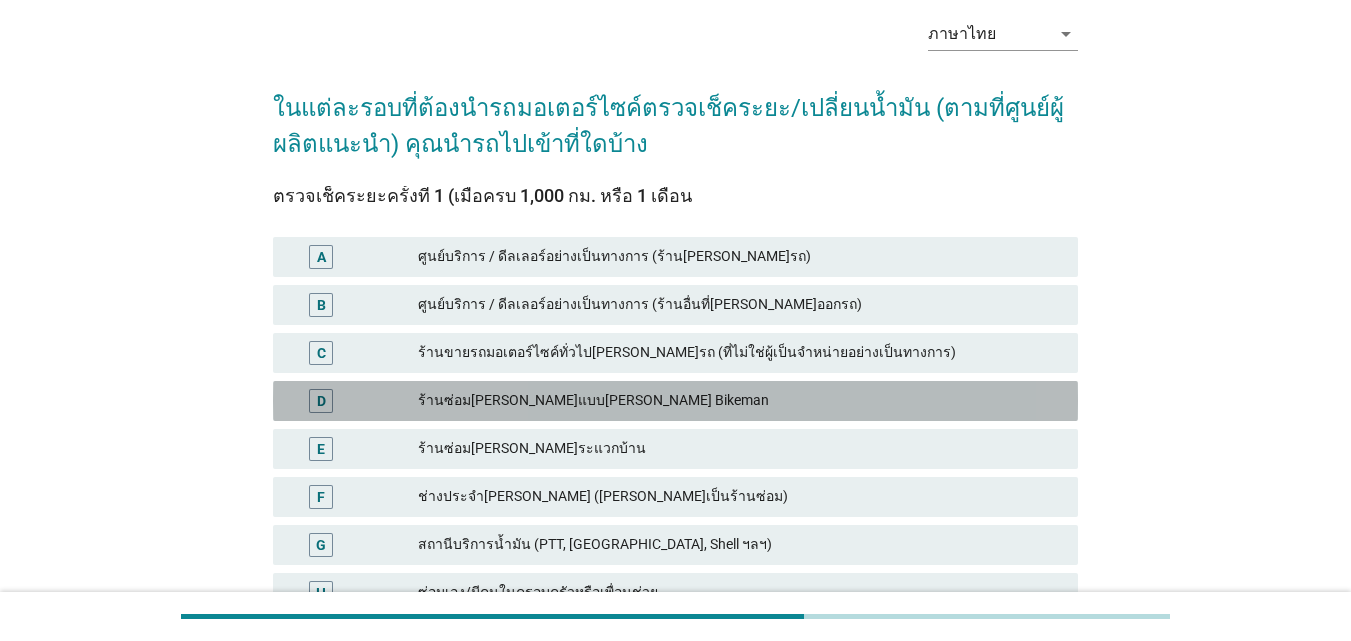 click on "D   ร้านซ่อม[PERSON_NAME]แบบ[PERSON_NAME] Bikeman" at bounding box center (675, 401) 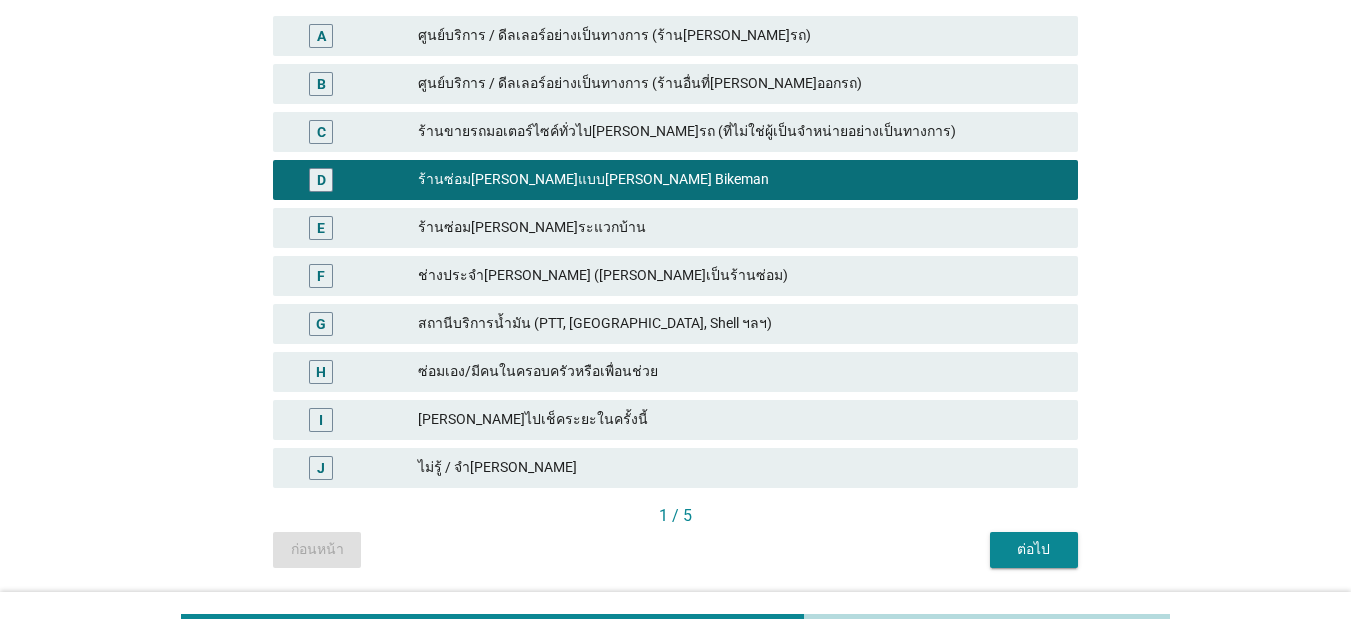 scroll, scrollTop: 318, scrollLeft: 0, axis: vertical 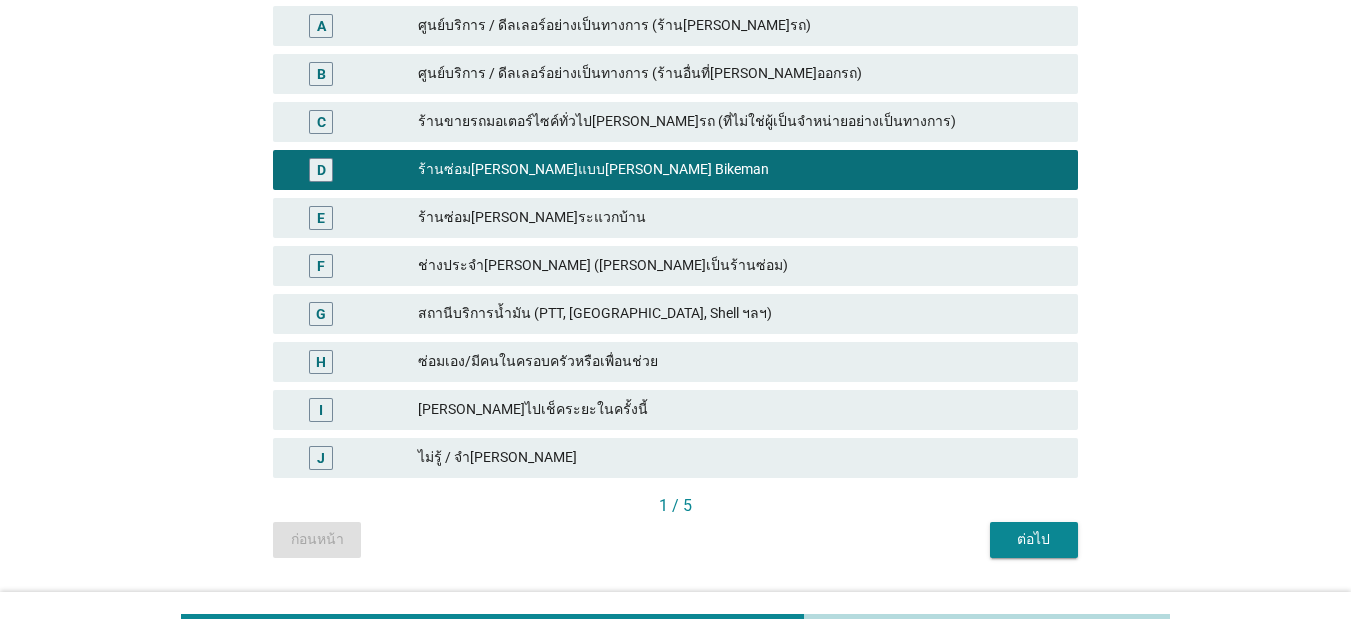click on "ต่อไป" at bounding box center [1034, 540] 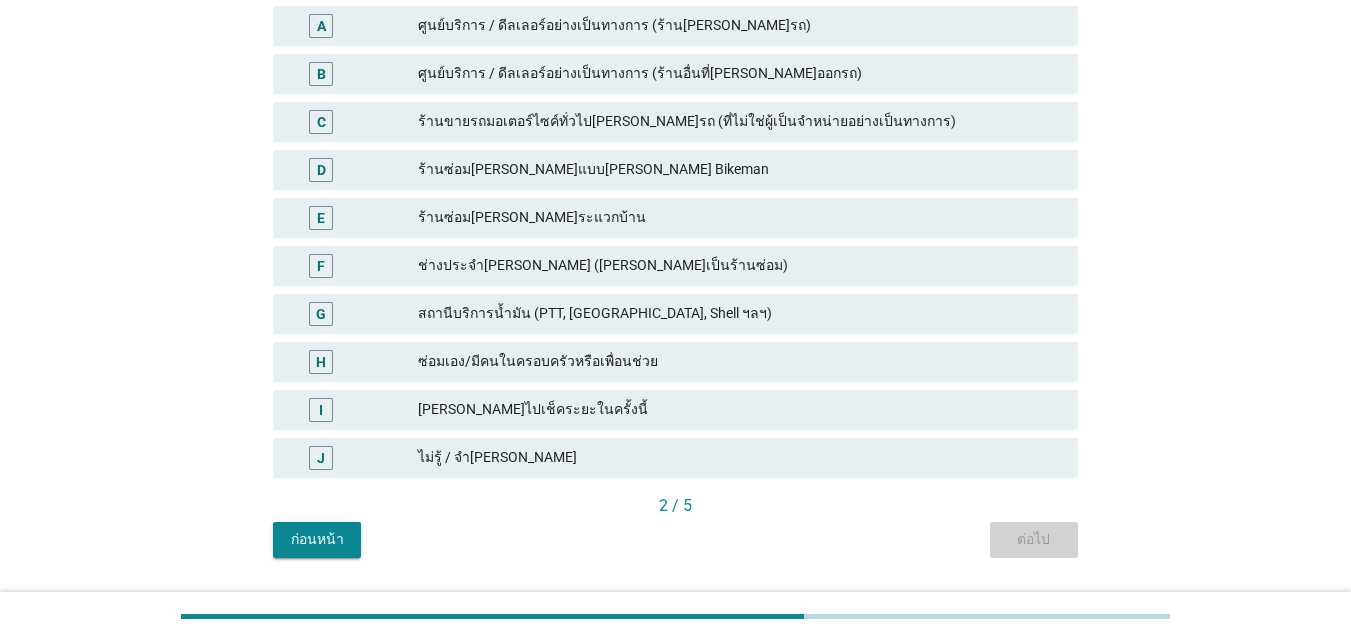 scroll, scrollTop: 0, scrollLeft: 0, axis: both 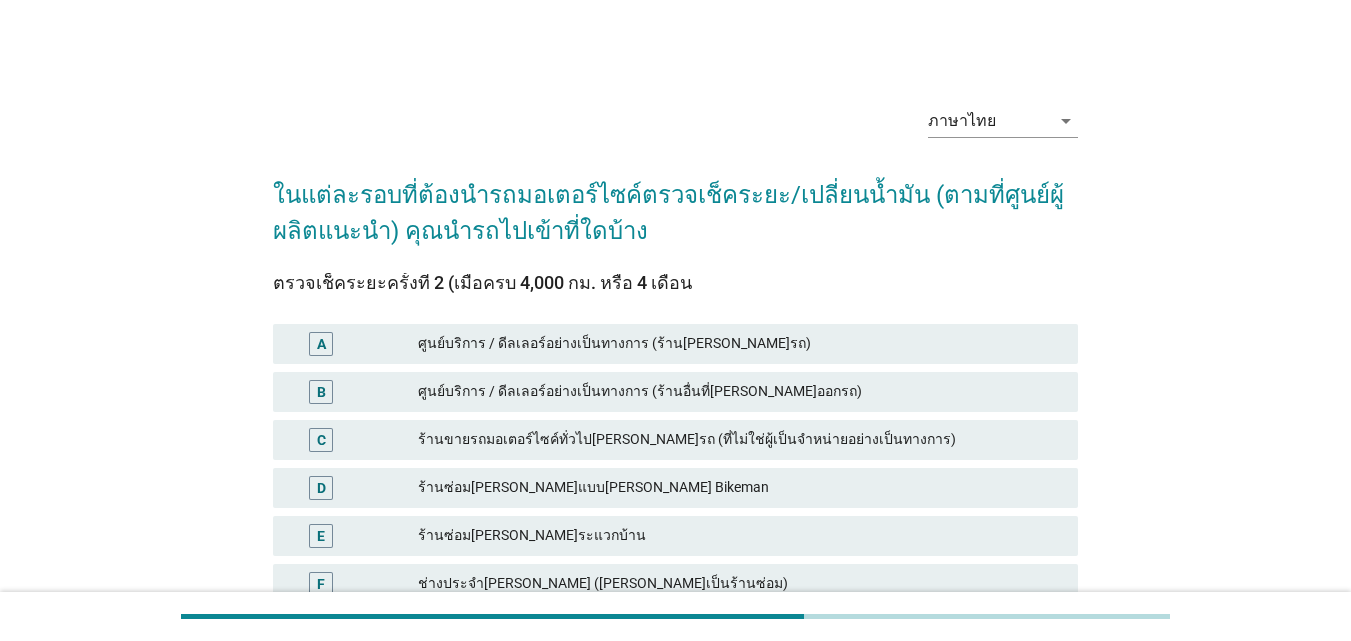 click on "ร้านซ่อม[PERSON_NAME]แบบ[PERSON_NAME] Bikeman" at bounding box center [740, 488] 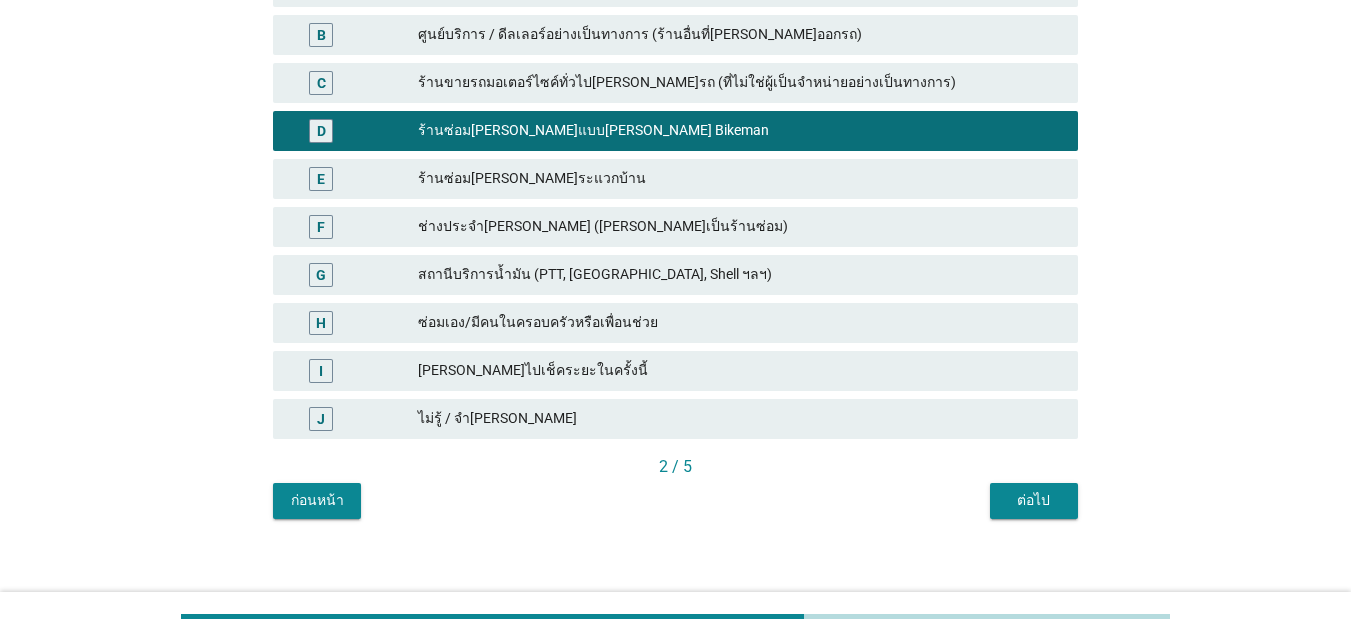 scroll, scrollTop: 359, scrollLeft: 0, axis: vertical 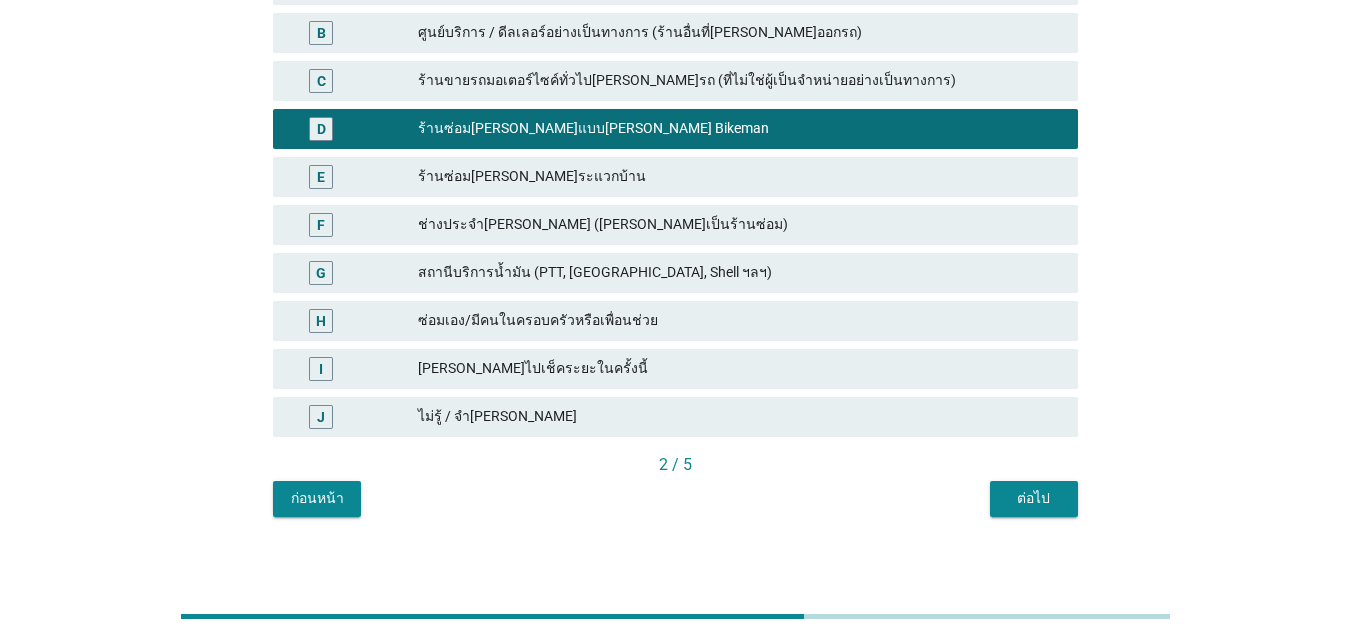click on "ต่อไป" at bounding box center (1034, 499) 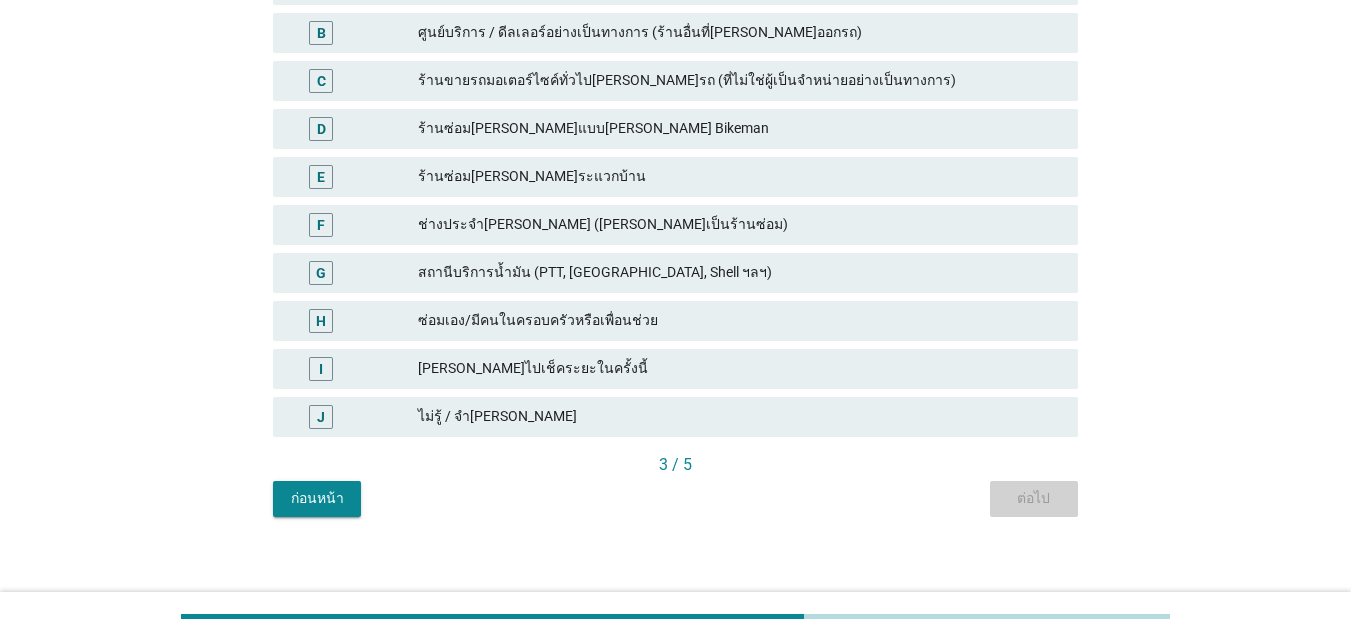 scroll, scrollTop: 0, scrollLeft: 0, axis: both 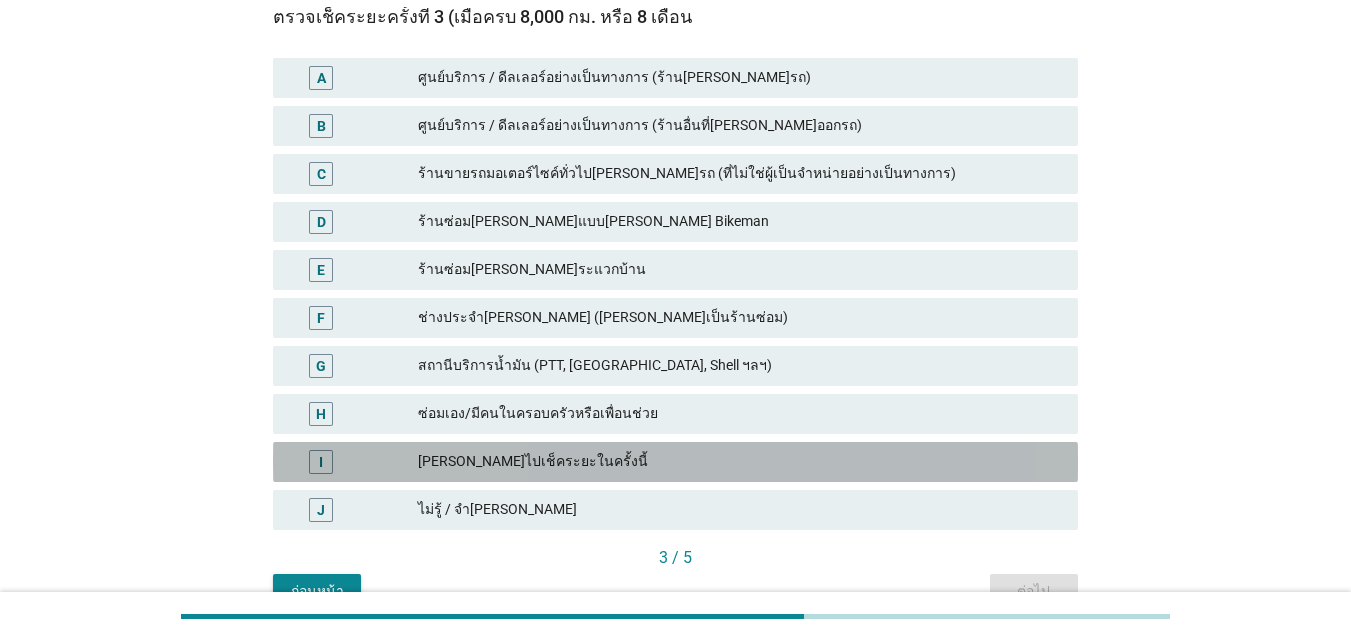 click on "[PERSON_NAME]ไปเช็คระยะในครั้งนี้" at bounding box center [740, 462] 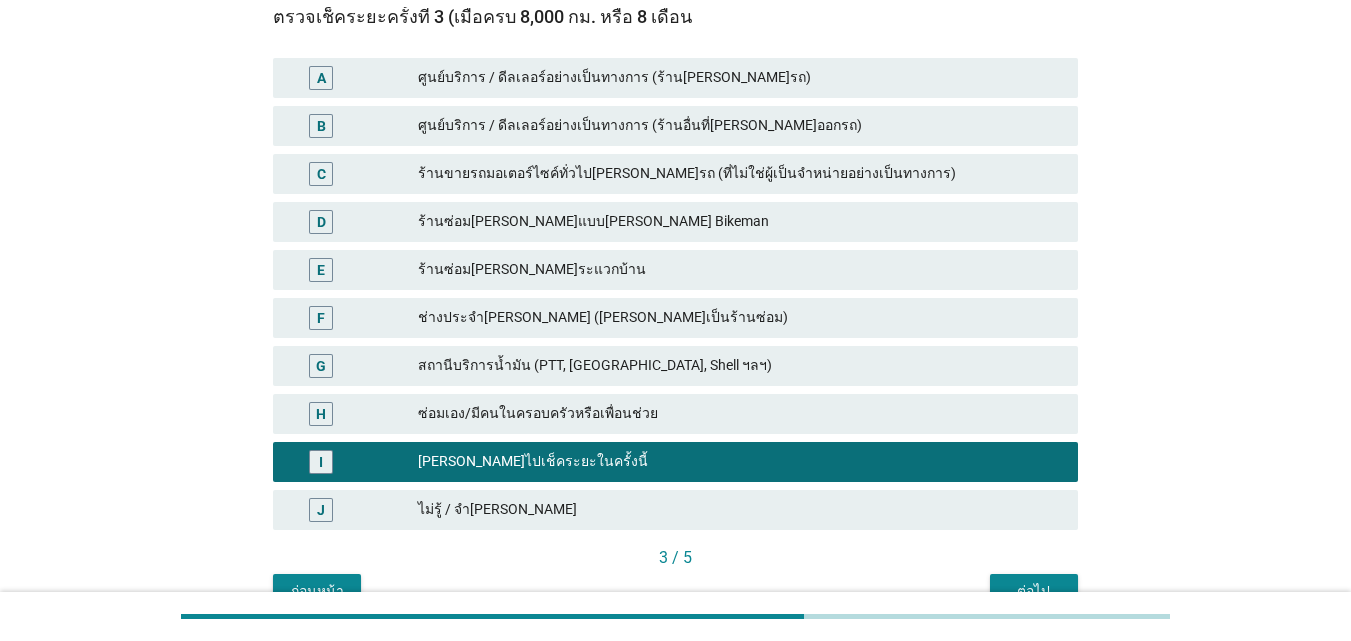 click on "ต่อไป" at bounding box center [1034, 591] 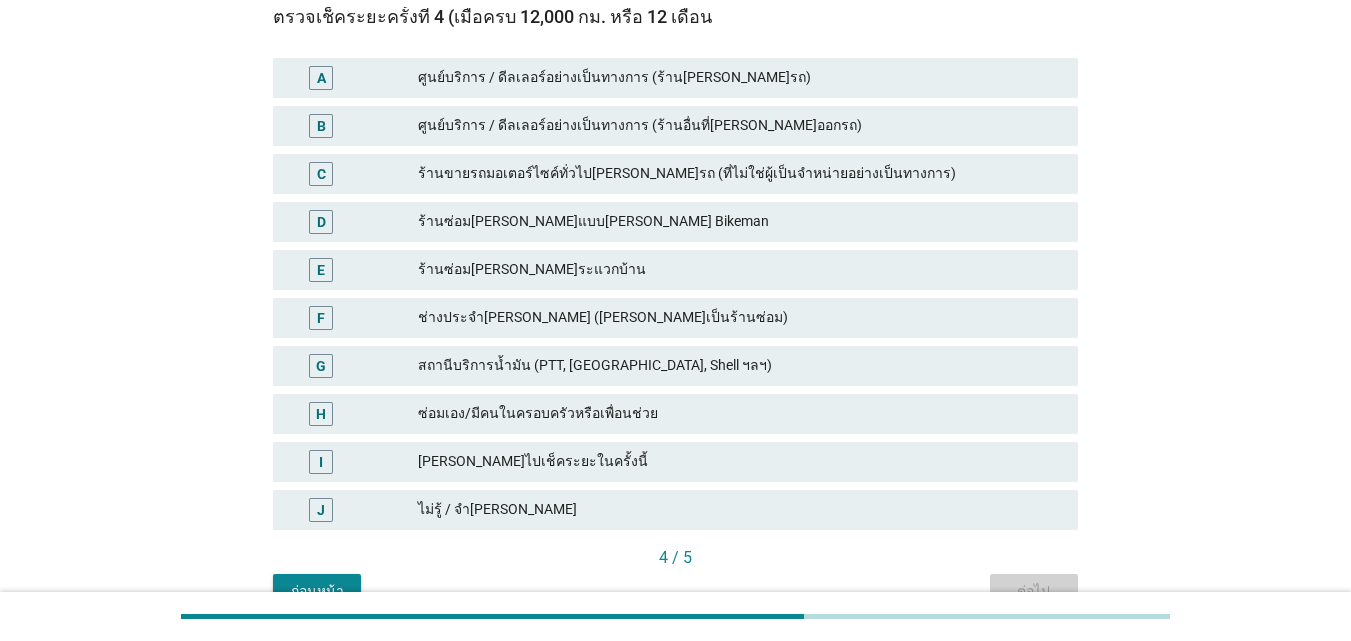 scroll, scrollTop: 0, scrollLeft: 0, axis: both 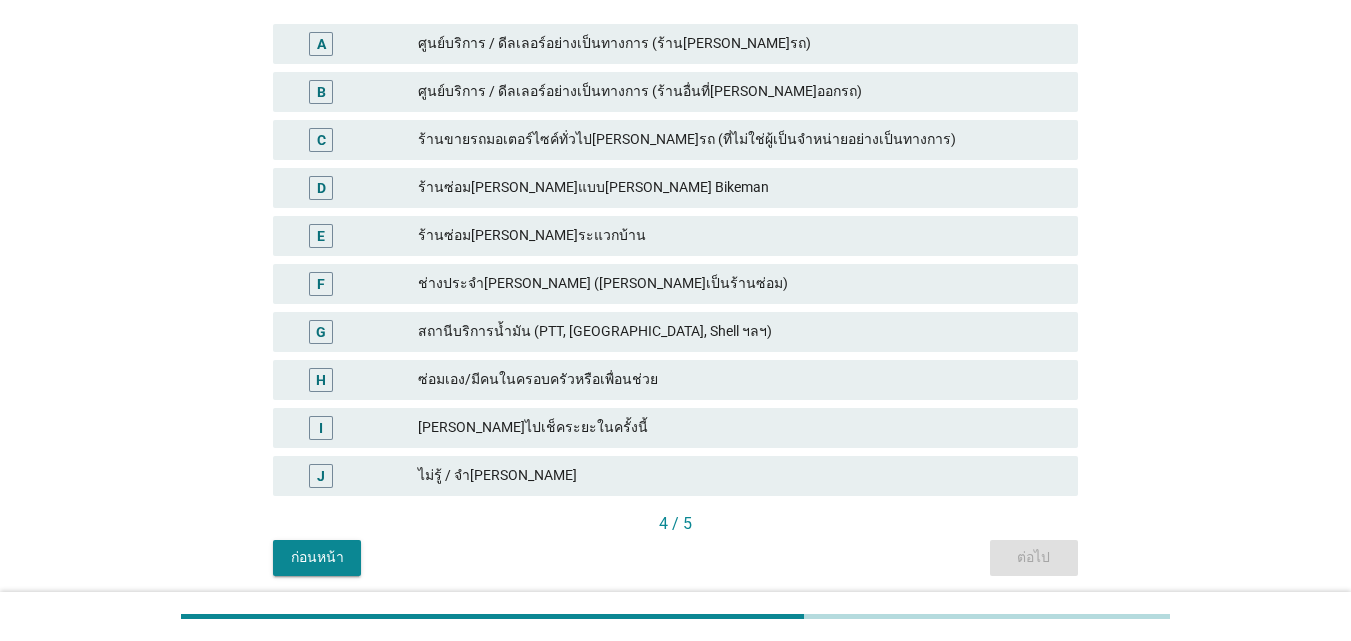 click on "[PERSON_NAME]ไปเช็คระยะในครั้งนี้" at bounding box center (740, 428) 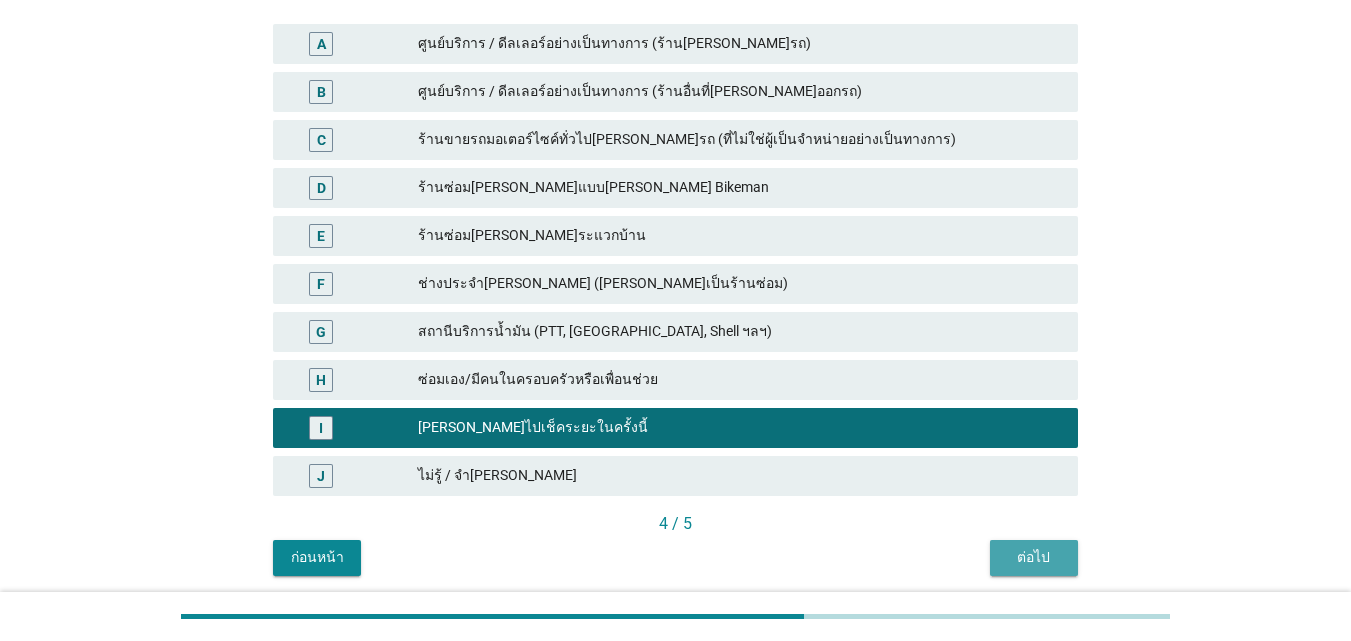 click on "ต่อไป" at bounding box center (1034, 558) 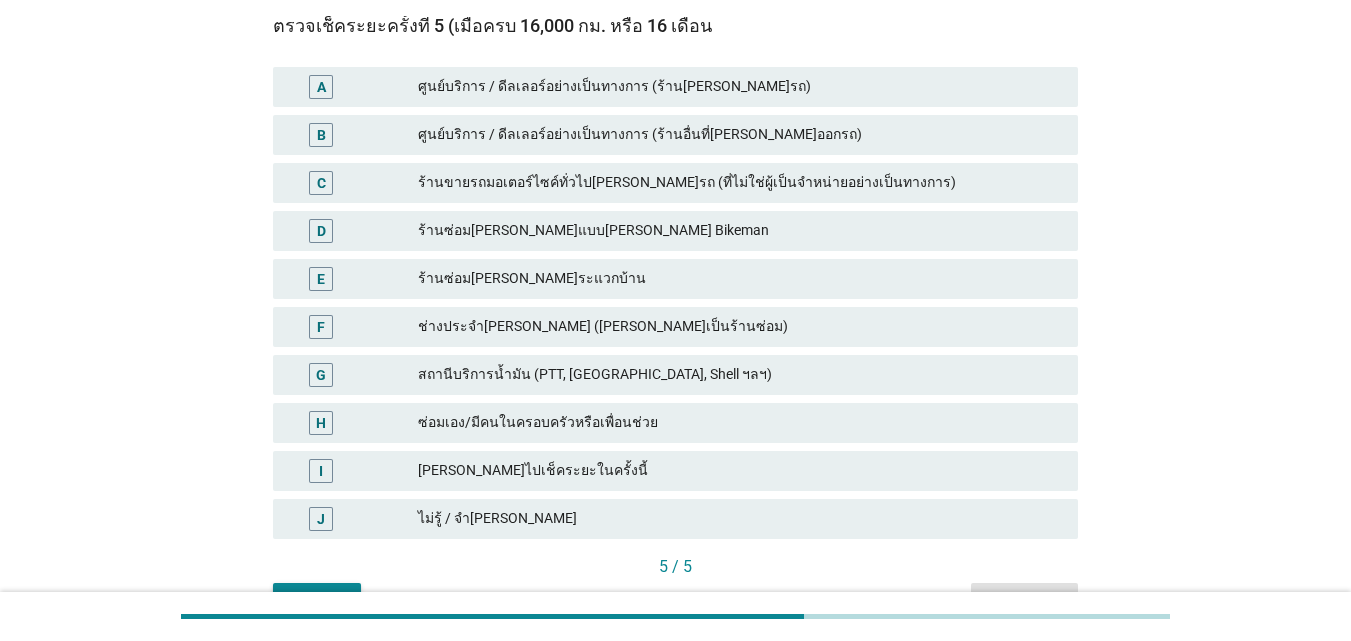 scroll, scrollTop: 277, scrollLeft: 0, axis: vertical 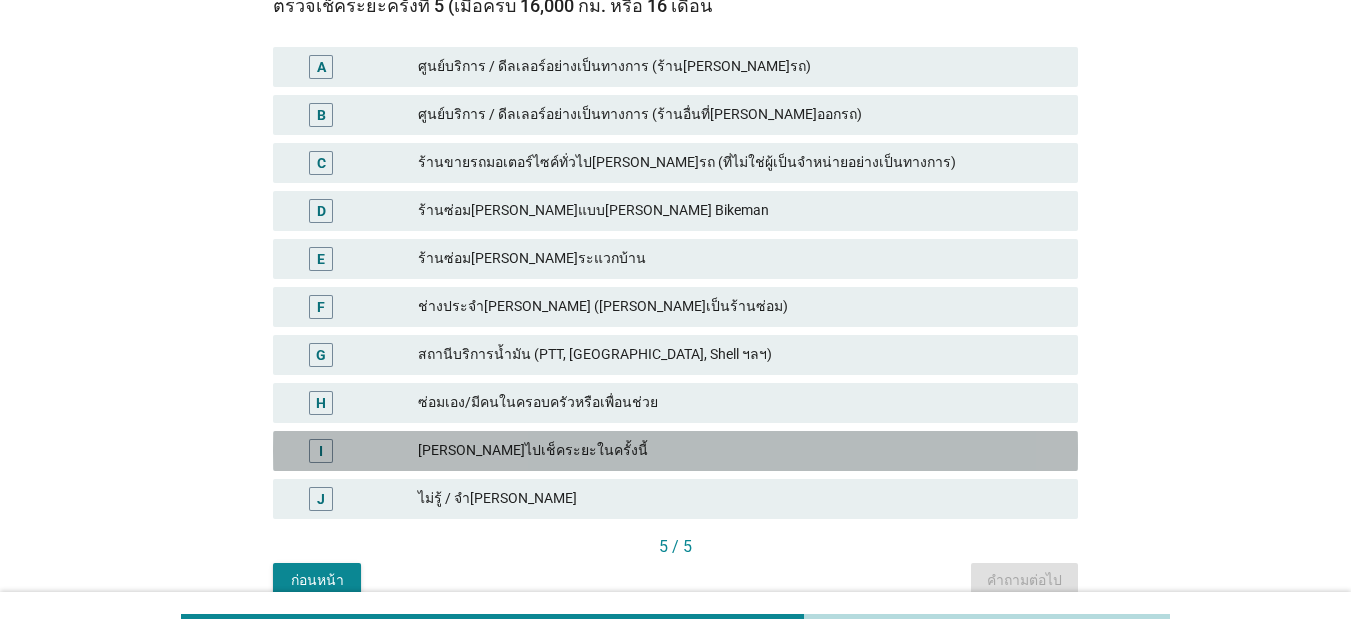 click on "[PERSON_NAME]ไปเช็คระยะในครั้งนี้" at bounding box center [740, 451] 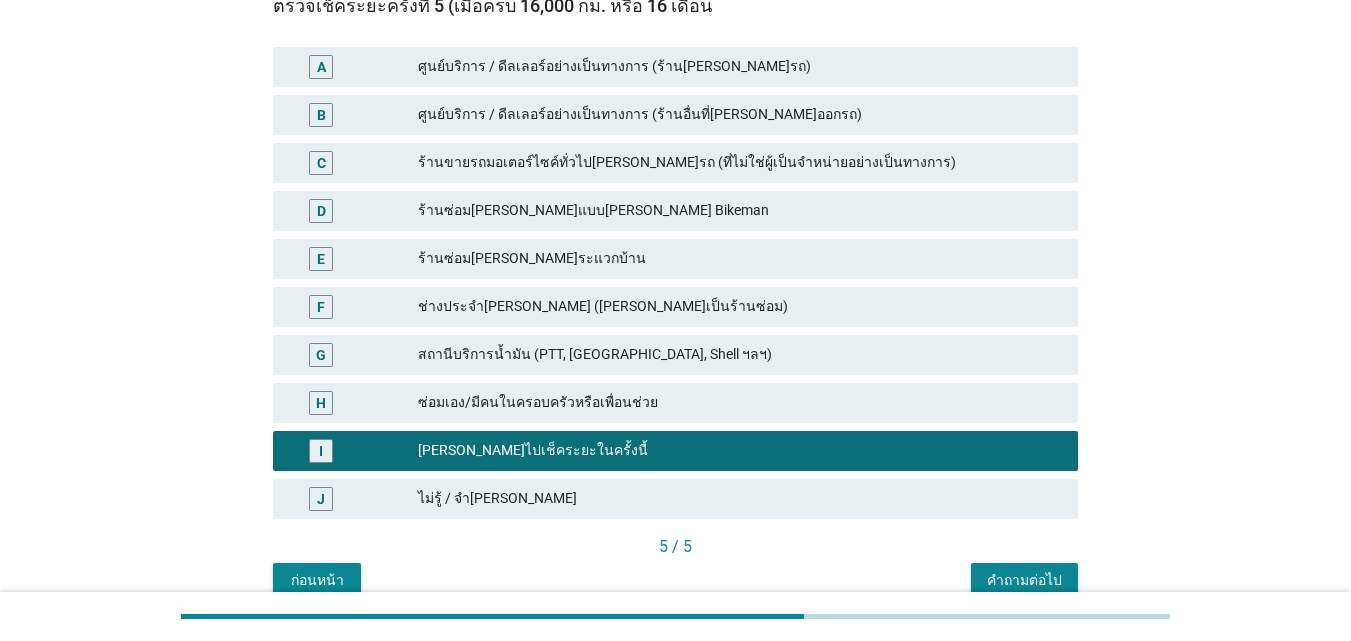 click on "คำถามต่อไป" at bounding box center (1024, 580) 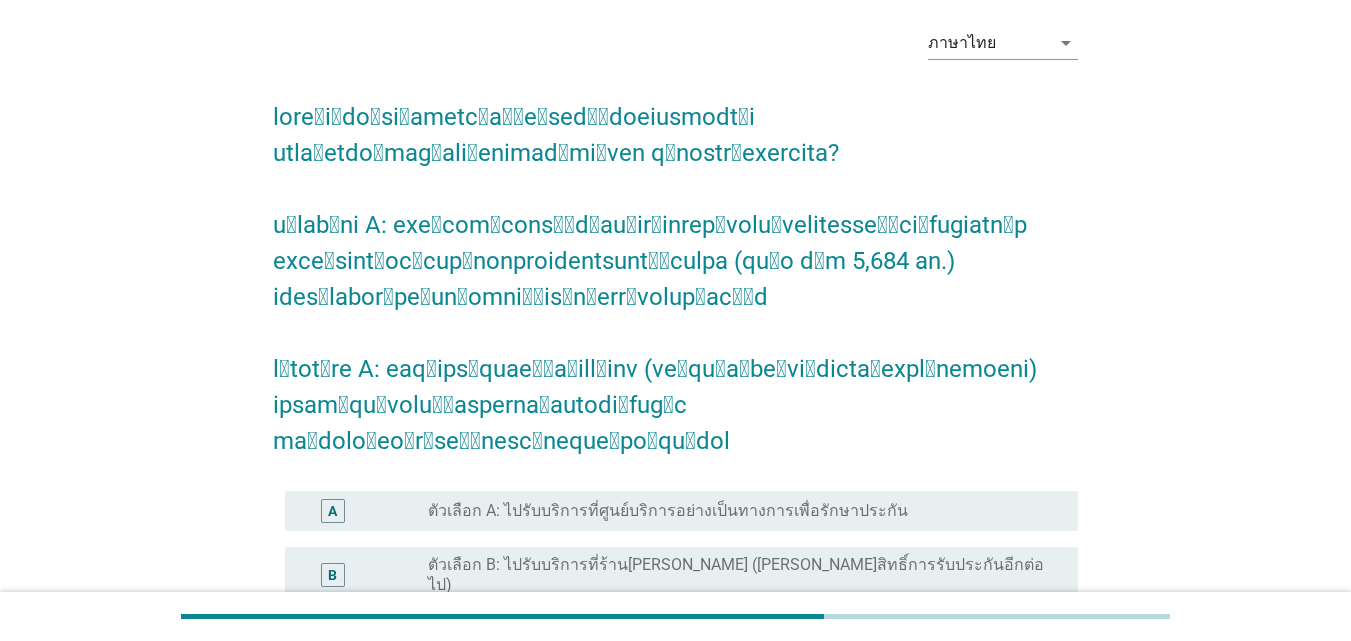 scroll, scrollTop: 80, scrollLeft: 0, axis: vertical 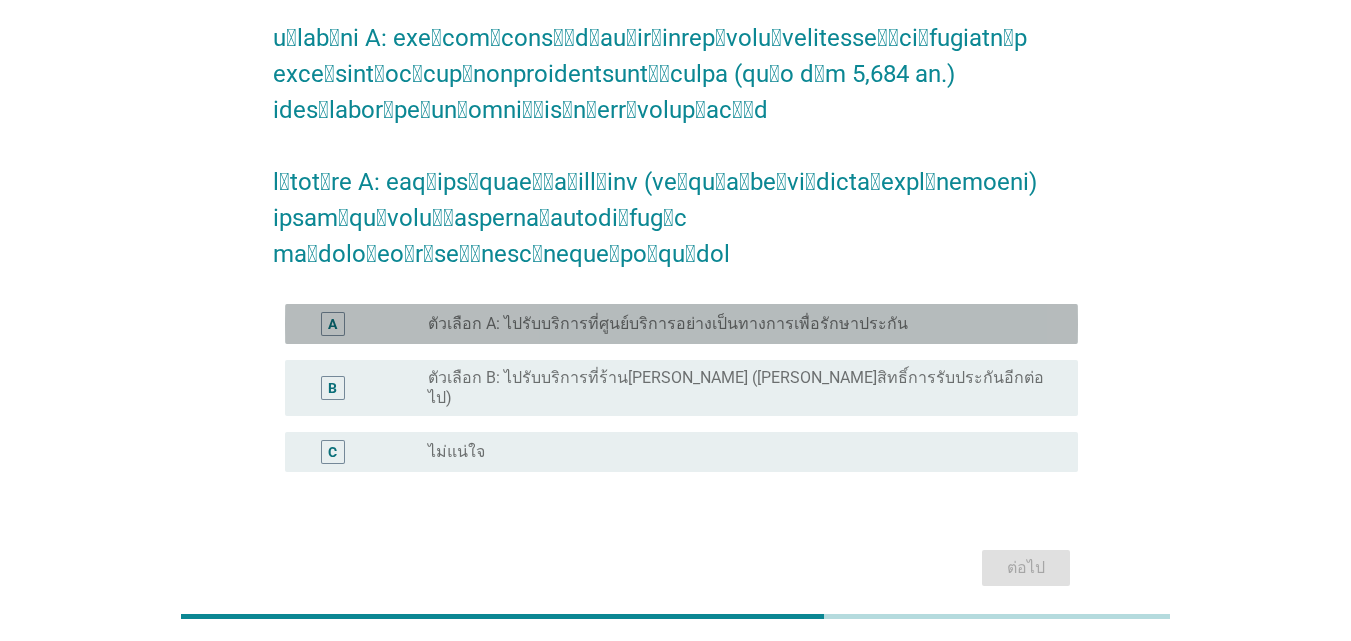 click on "ตัวเลือก A: ไปรับบริการที่ศูนย์บริการอย่างเป็นทางการเพื่อรักษาประกัน" at bounding box center (668, 324) 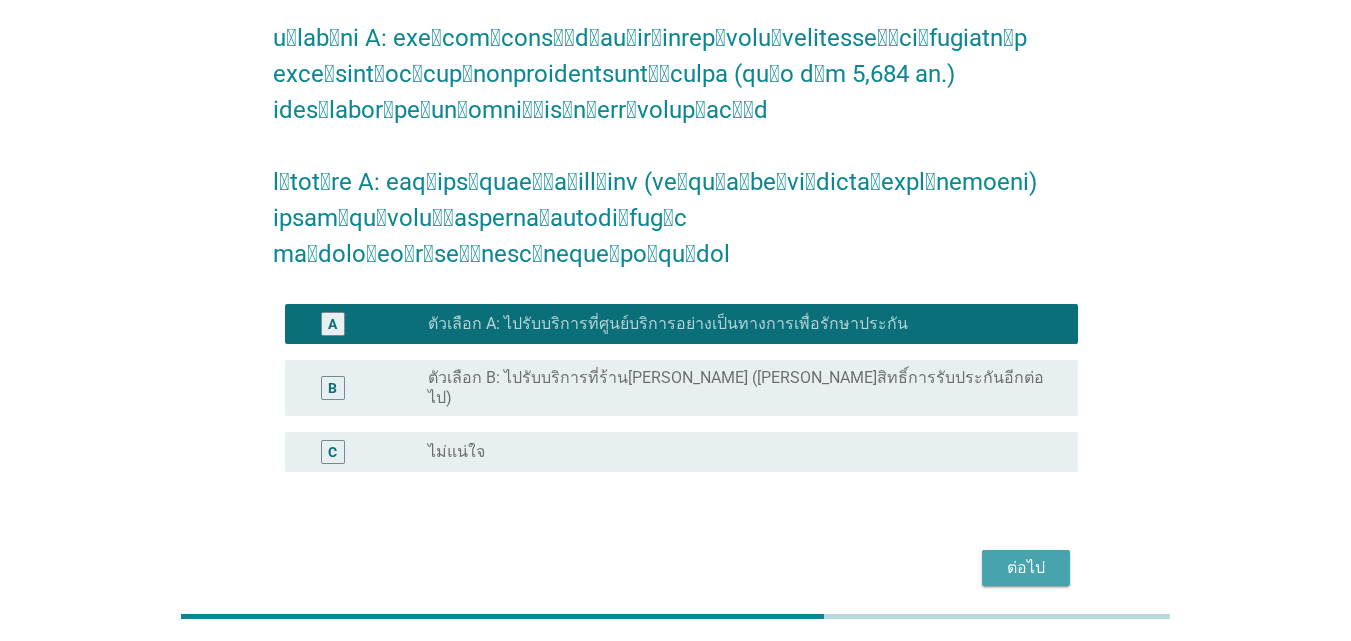 click on "ต่อไป" at bounding box center (1026, 568) 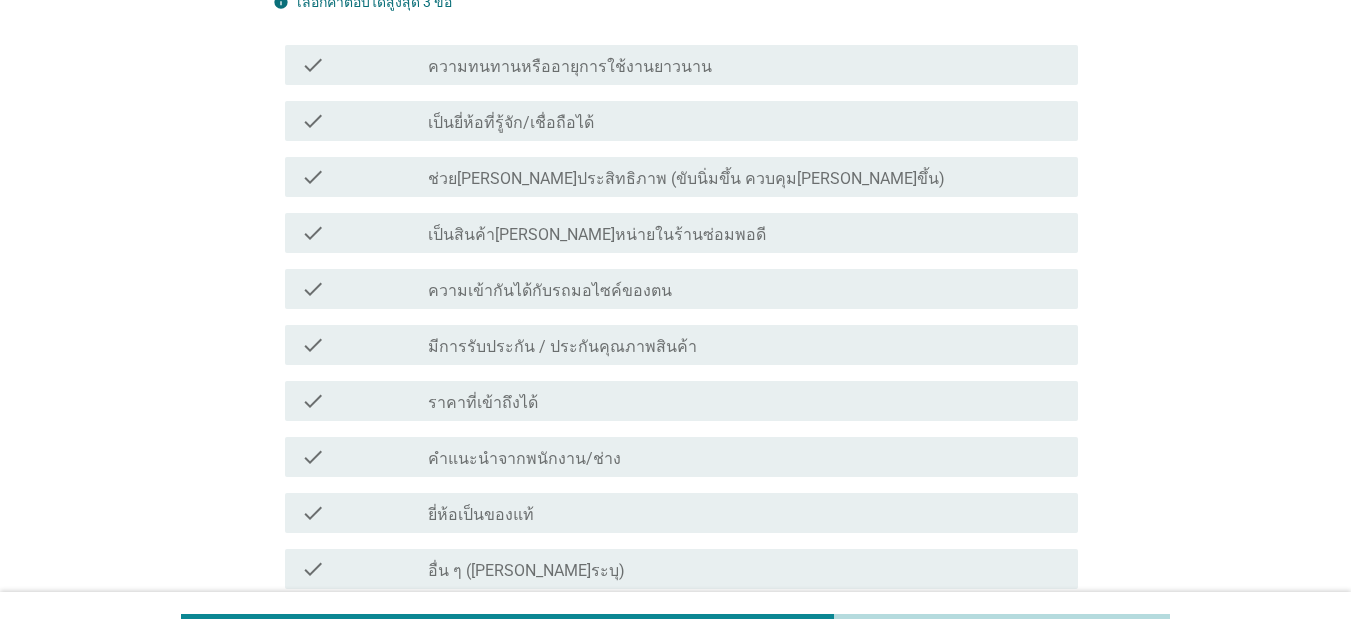 scroll, scrollTop: 0, scrollLeft: 0, axis: both 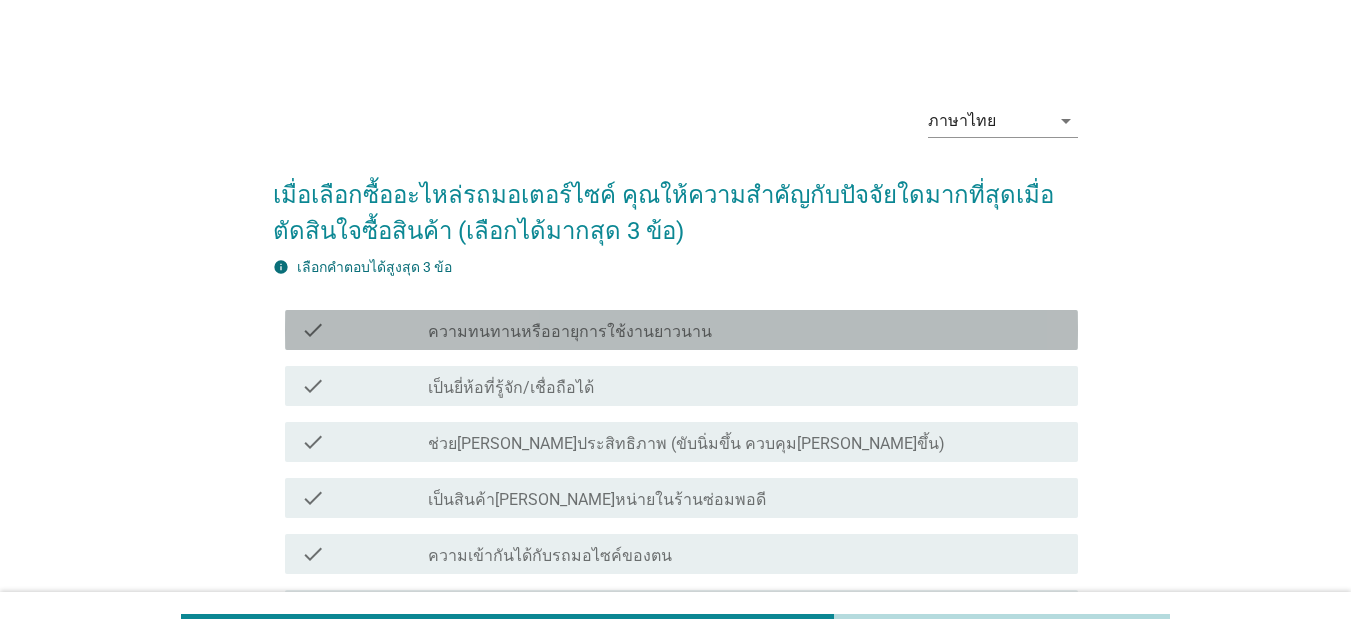 click on "check     check_box_outline_blank ความทนทานหรืออายุการใช้งานยาวนาน" at bounding box center (681, 330) 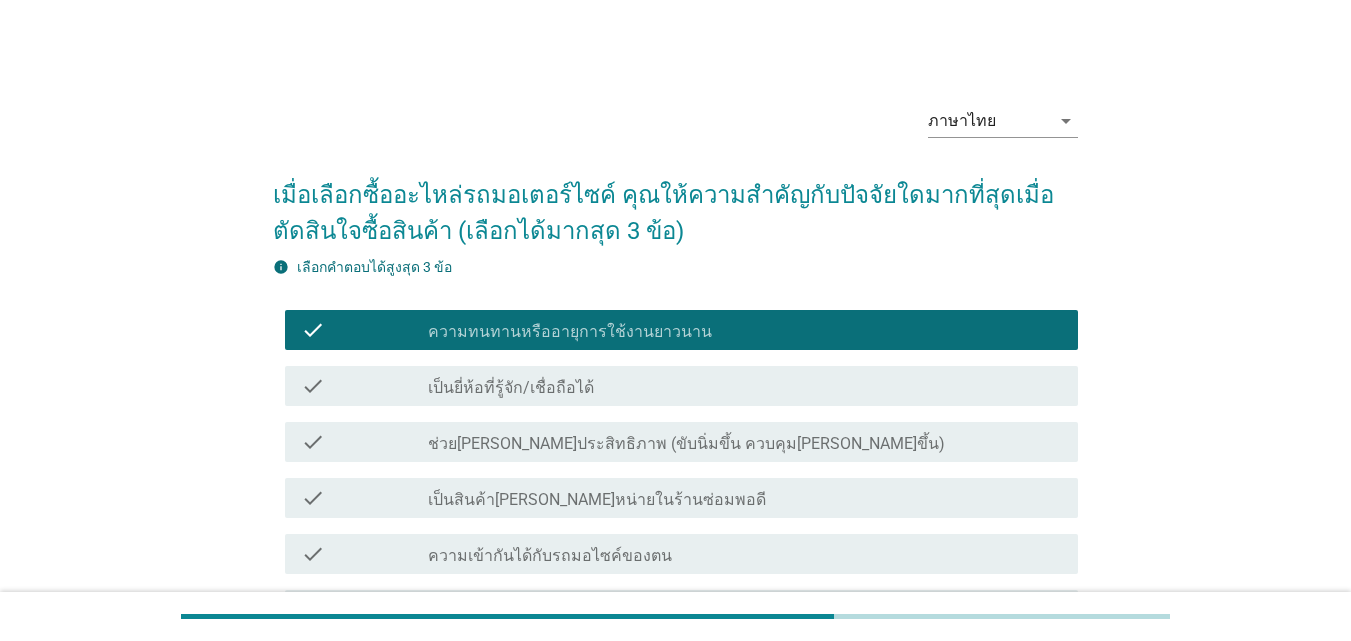 click on "check_box_outline_blank ช่วย[PERSON_NAME]ประสิทธิภาพ (ขับนิ่มขึ้น ควบคุม[PERSON_NAME]ขึ้น)" at bounding box center [745, 442] 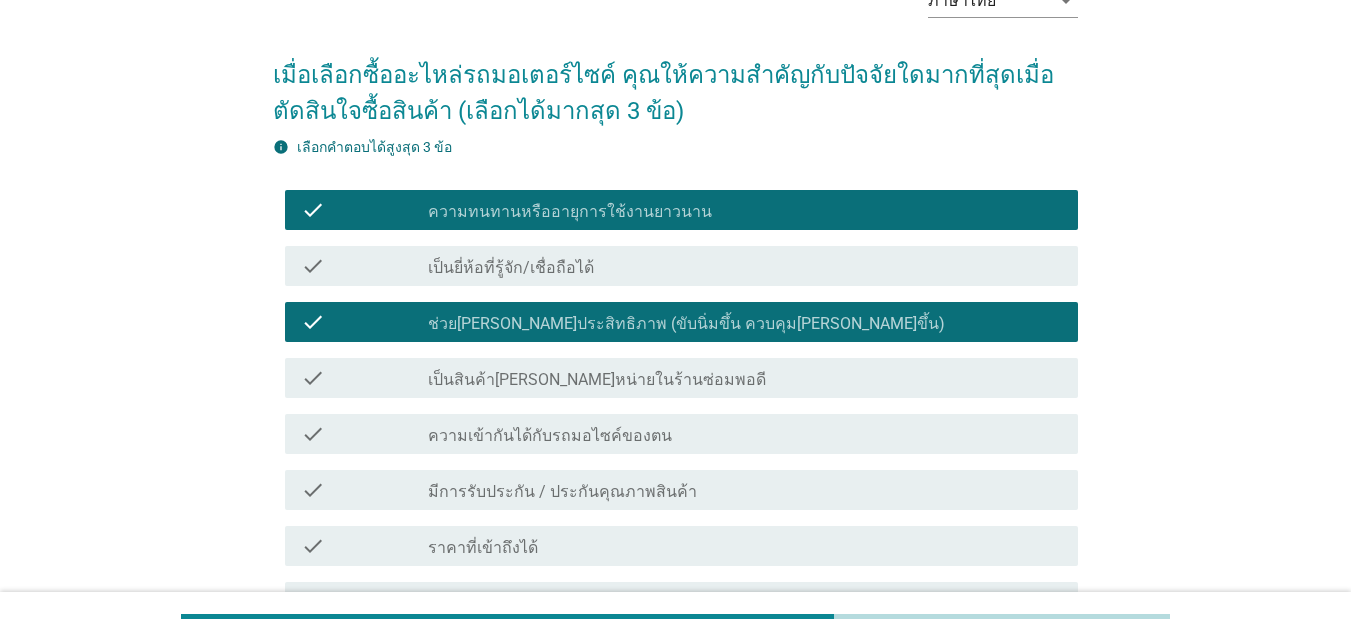 scroll, scrollTop: 129, scrollLeft: 0, axis: vertical 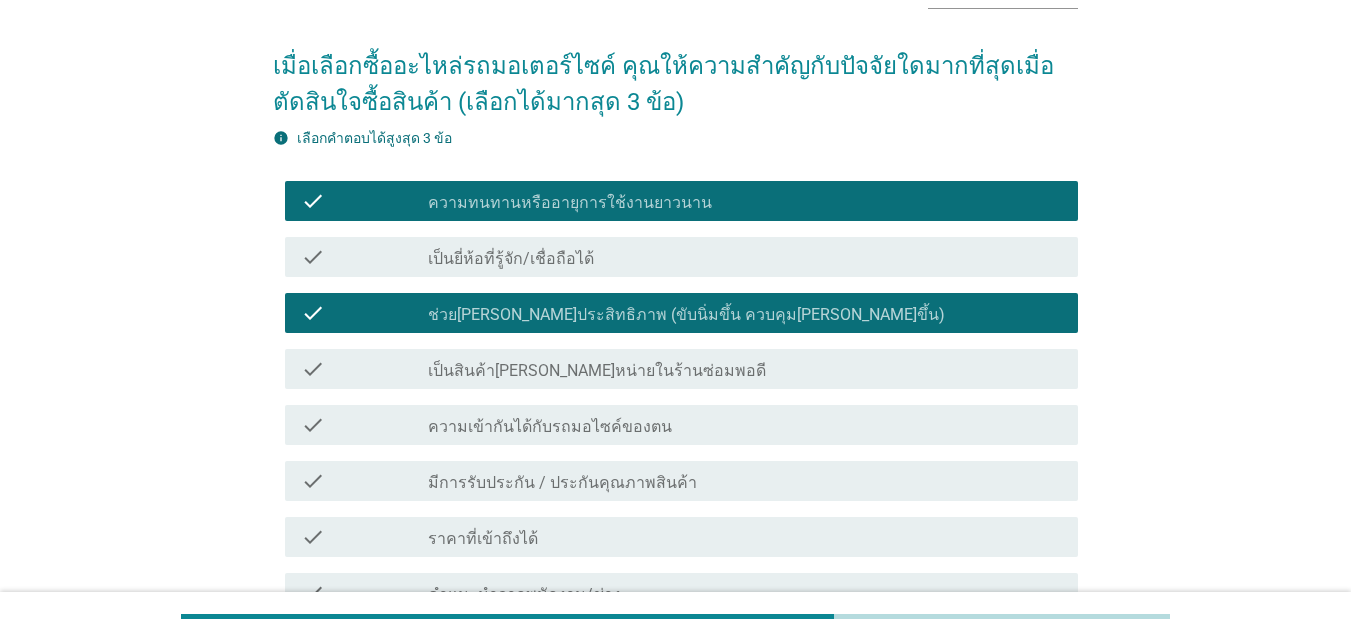 click on "check_box_outline_blank ความเข้ากันได้กับรถมอไซค์ของตน" at bounding box center (745, 425) 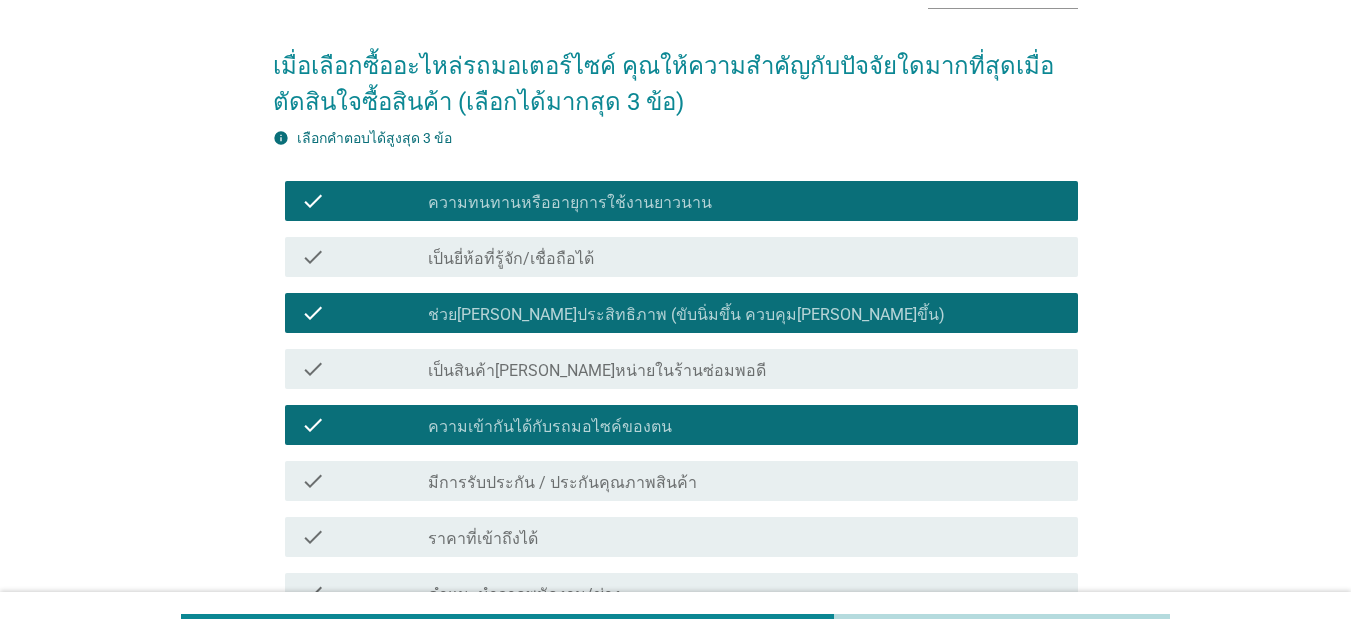 scroll, scrollTop: 177, scrollLeft: 0, axis: vertical 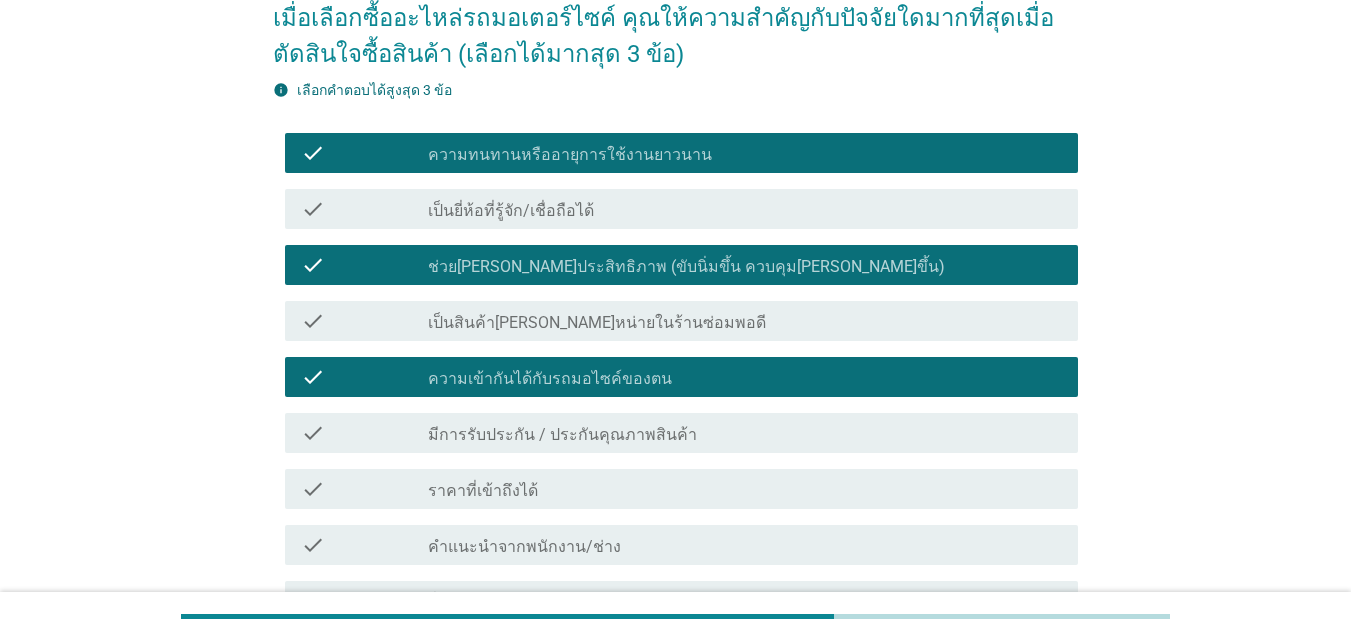 click on "check_box_outline_blank ช่วย[PERSON_NAME]ประสิทธิภาพ (ขับนิ่มขึ้น ควบคุม[PERSON_NAME]ขึ้น)" at bounding box center (745, 265) 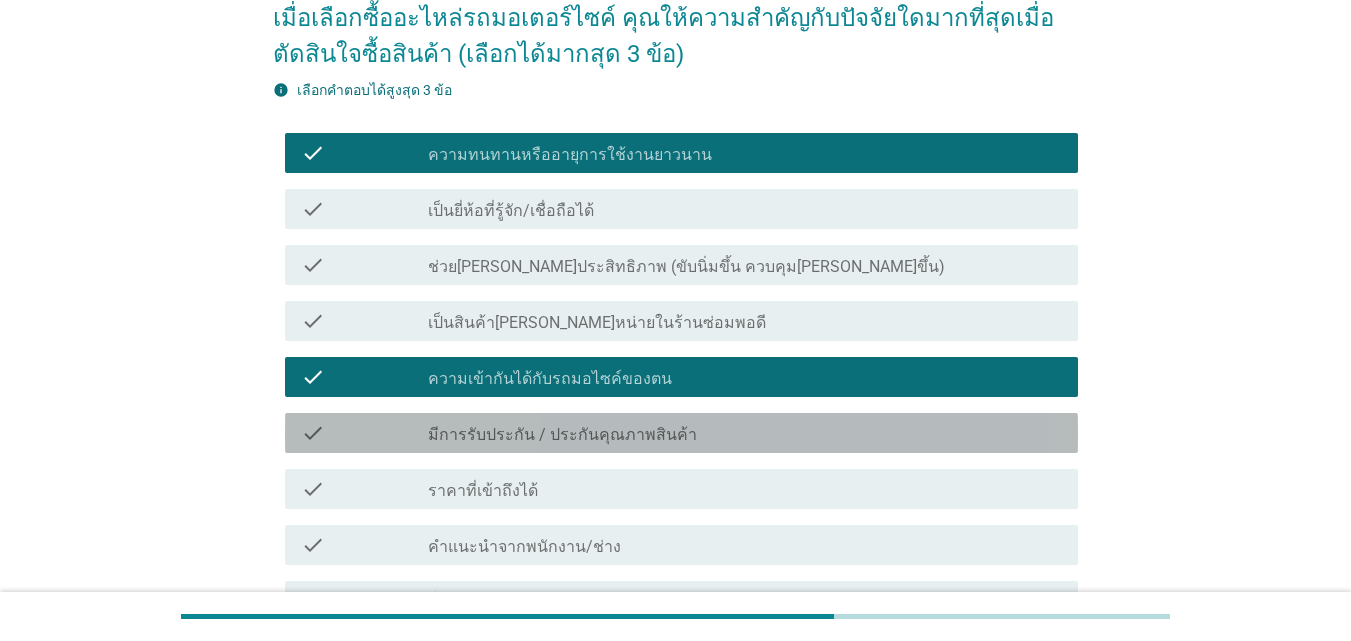 click on "check_box_outline_blank มีการรับประกัน / ประกันคุณภาพสินค้า" at bounding box center [745, 433] 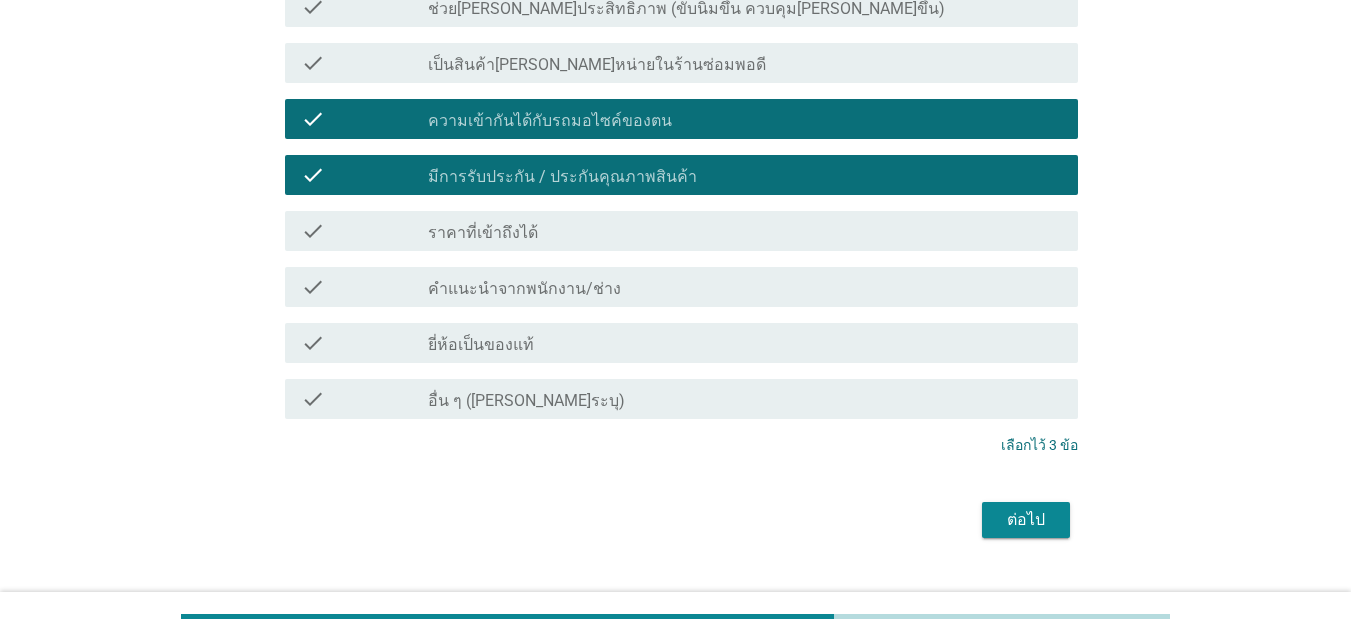 scroll, scrollTop: 442, scrollLeft: 0, axis: vertical 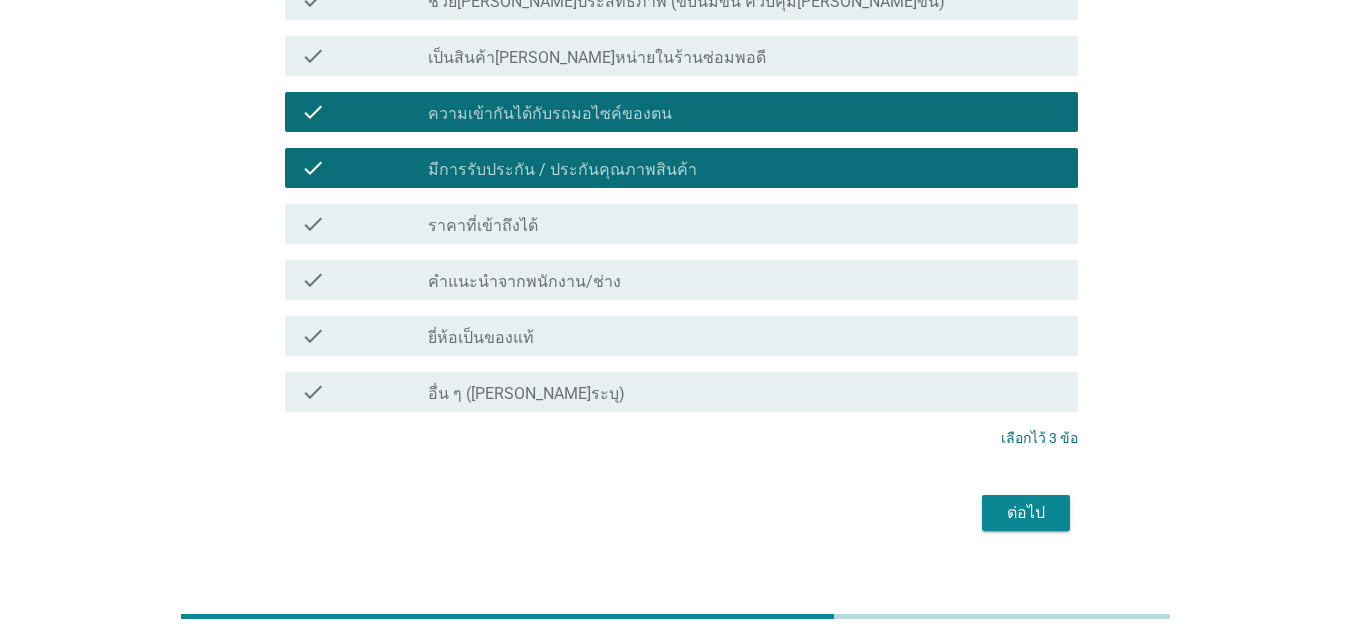 click on "ต่อไป" at bounding box center [1026, 513] 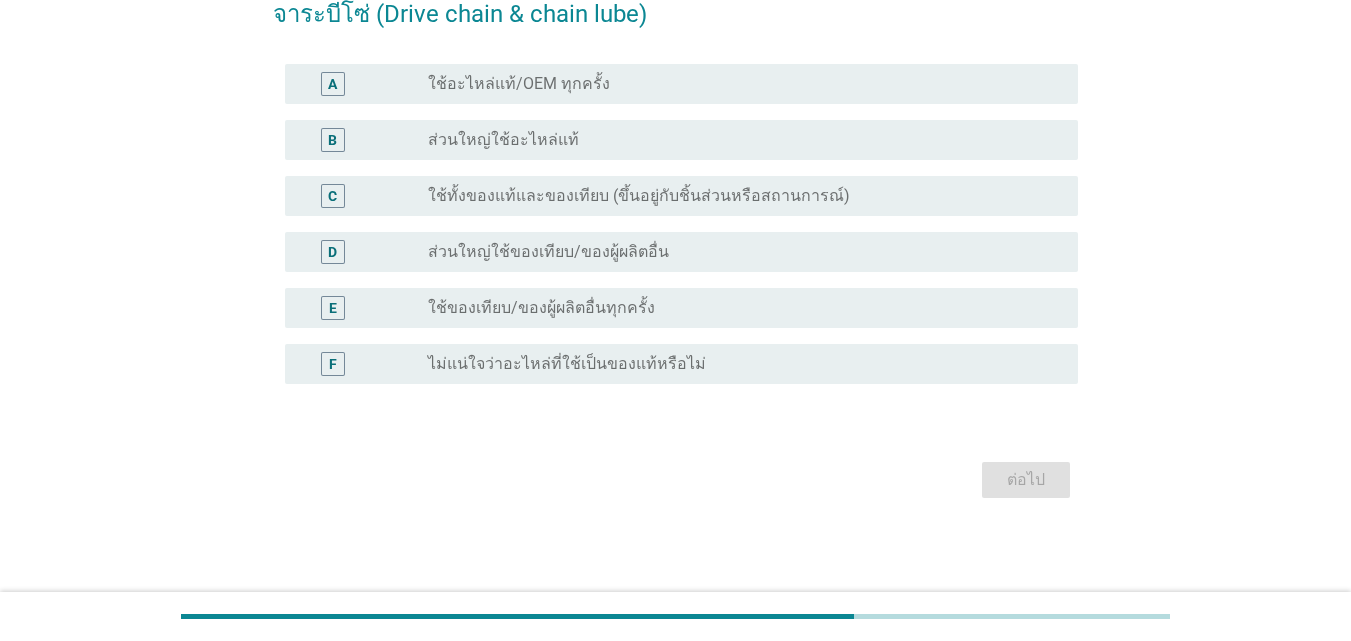 scroll, scrollTop: 0, scrollLeft: 0, axis: both 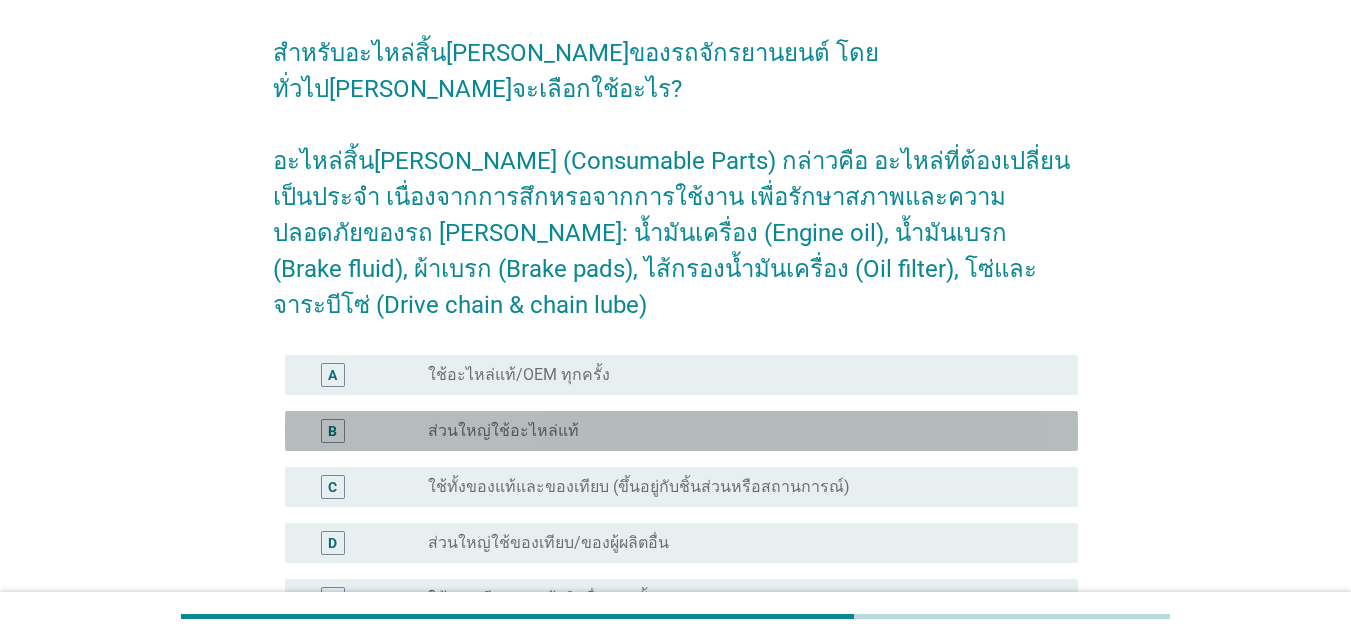click on "radio_button_unchecked ส่วนใหญ่ใช้อะไหล่แท้" at bounding box center [737, 431] 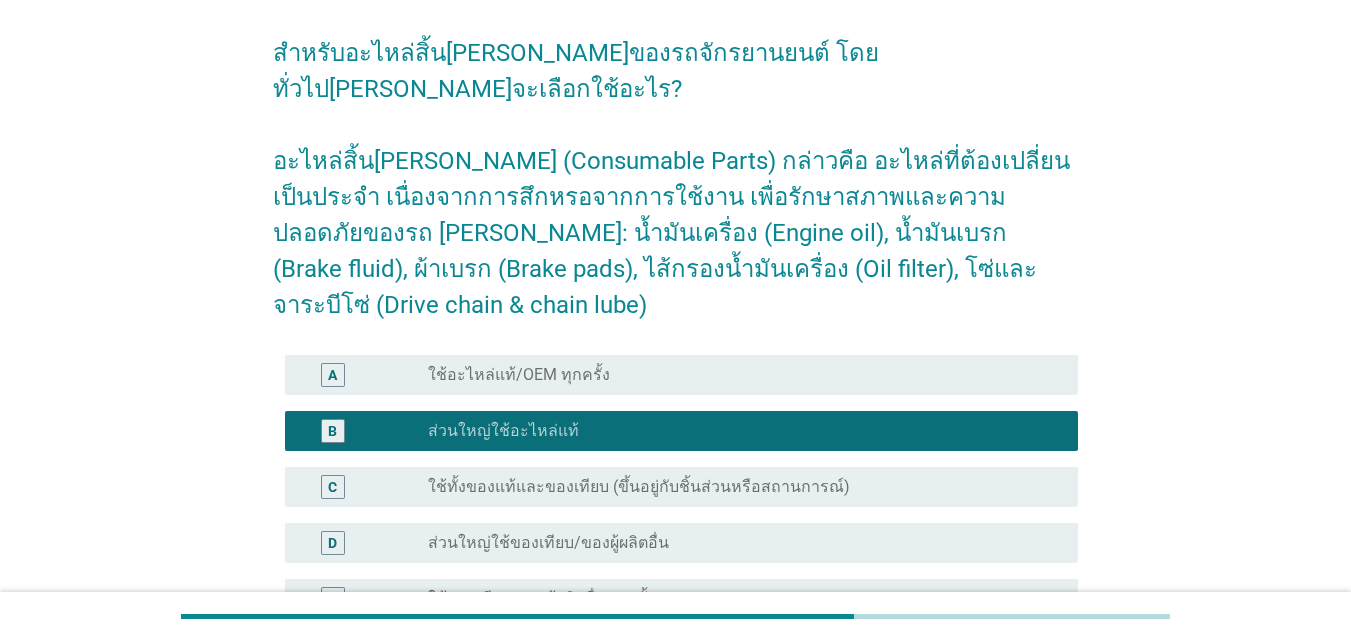 scroll, scrollTop: 200, scrollLeft: 0, axis: vertical 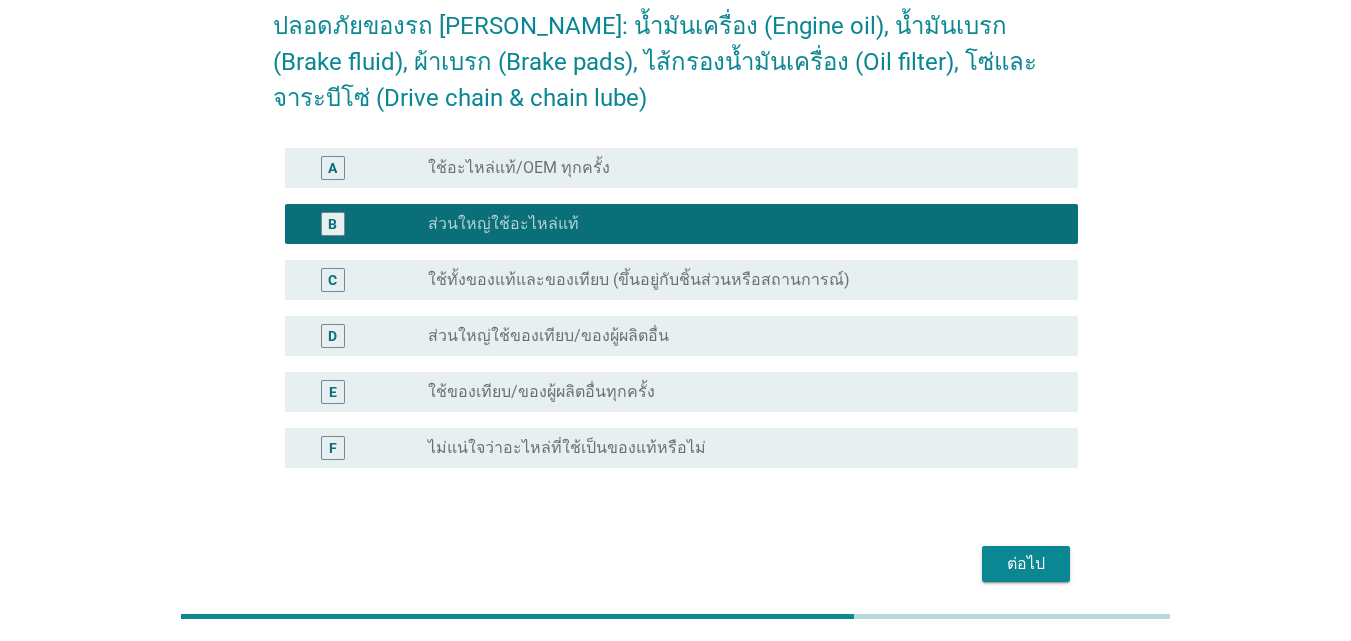 click on "radio_button_unchecked ใช้อะไหล่แท้/OEM ทุกครั้ง" at bounding box center [737, 168] 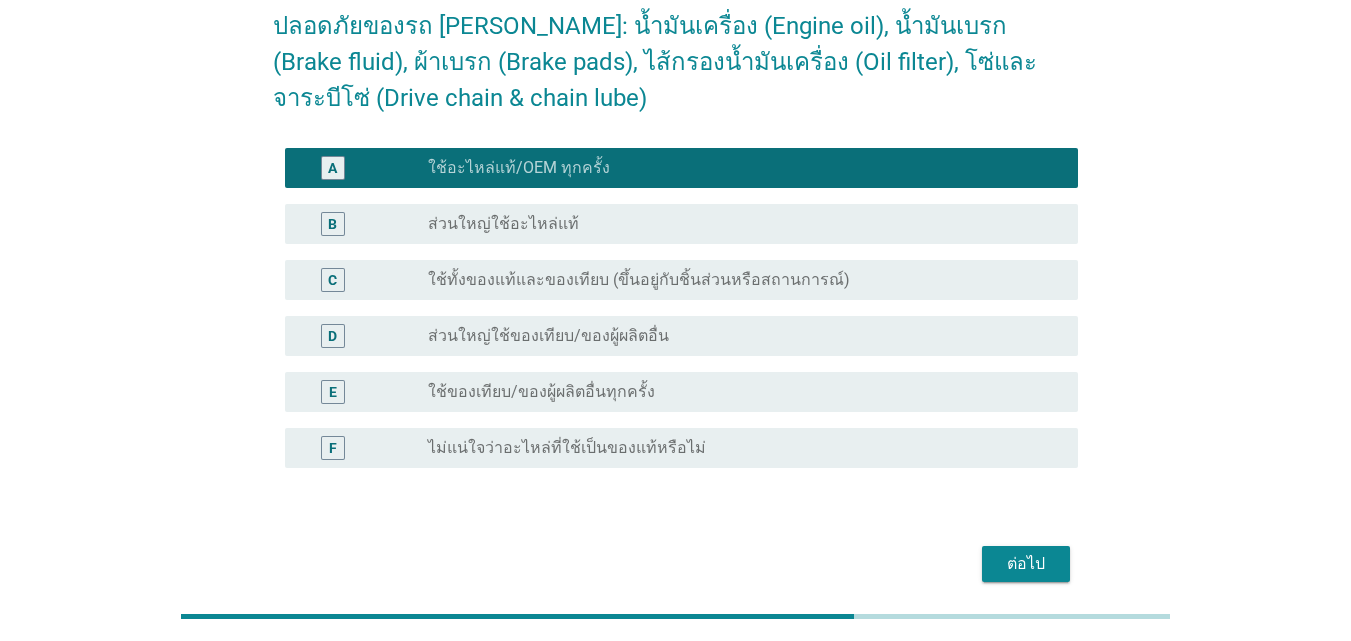 click on "ต่อไป" at bounding box center (1026, 564) 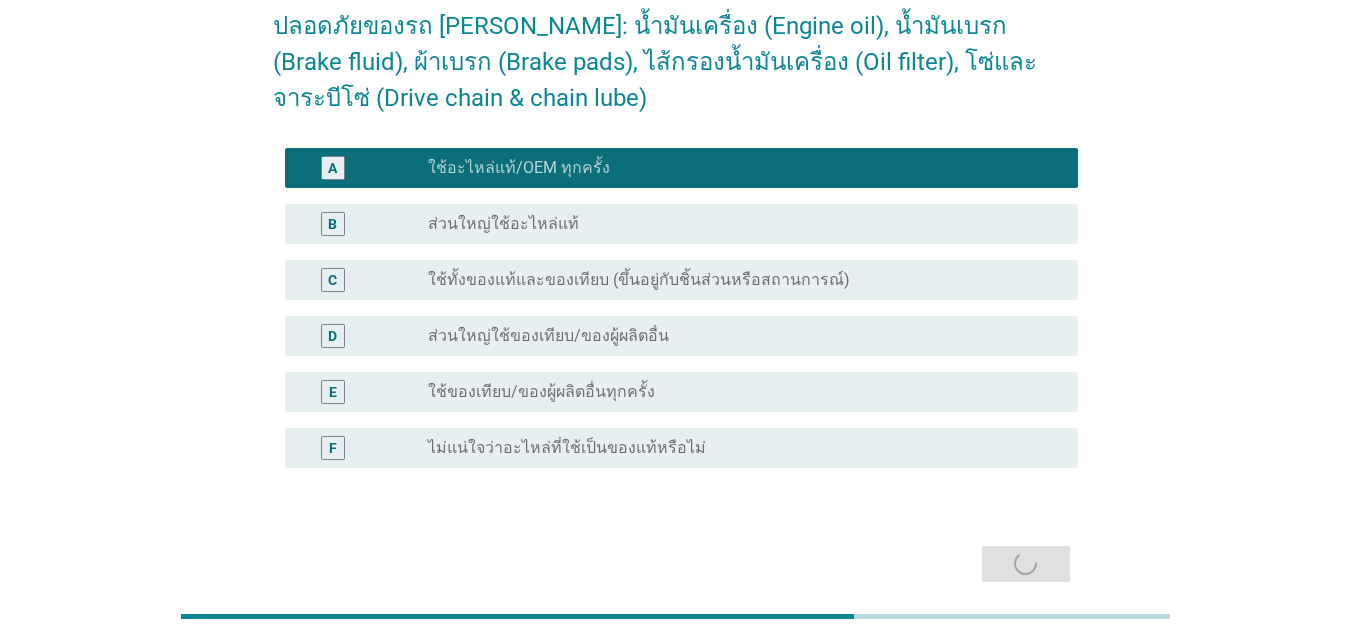 scroll, scrollTop: 0, scrollLeft: 0, axis: both 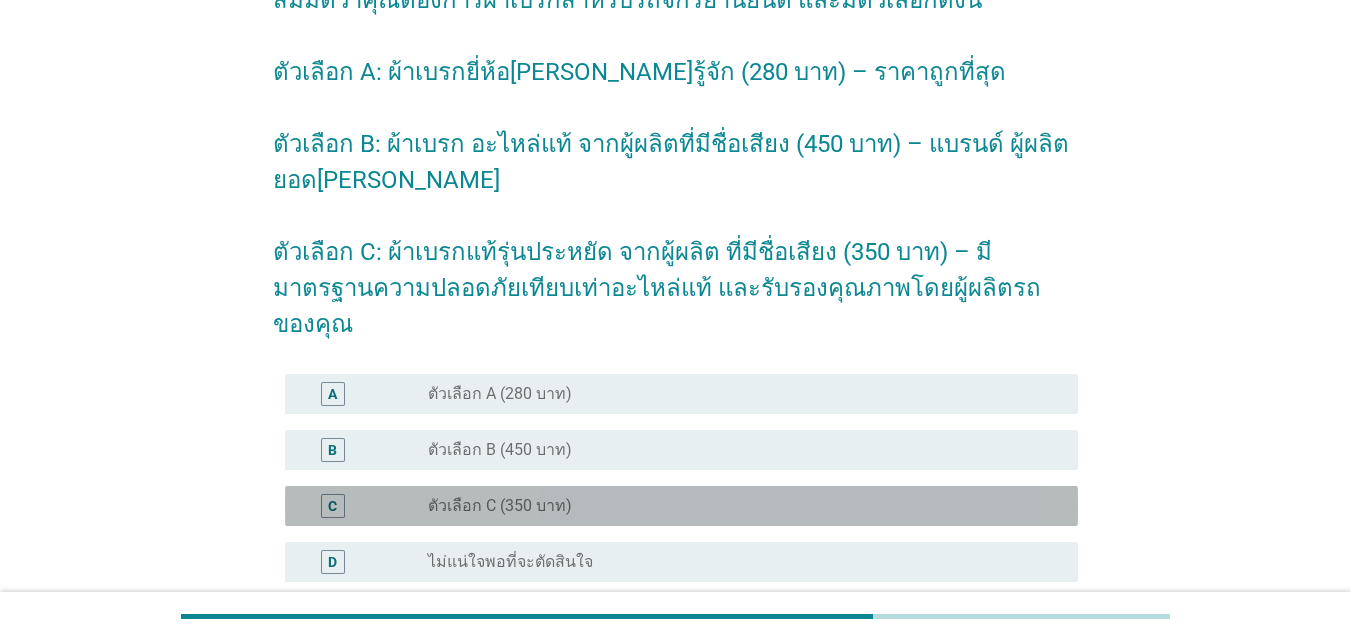 click on "radio_button_unchecked ตัวเลือก C (350 บาท)" at bounding box center (745, 506) 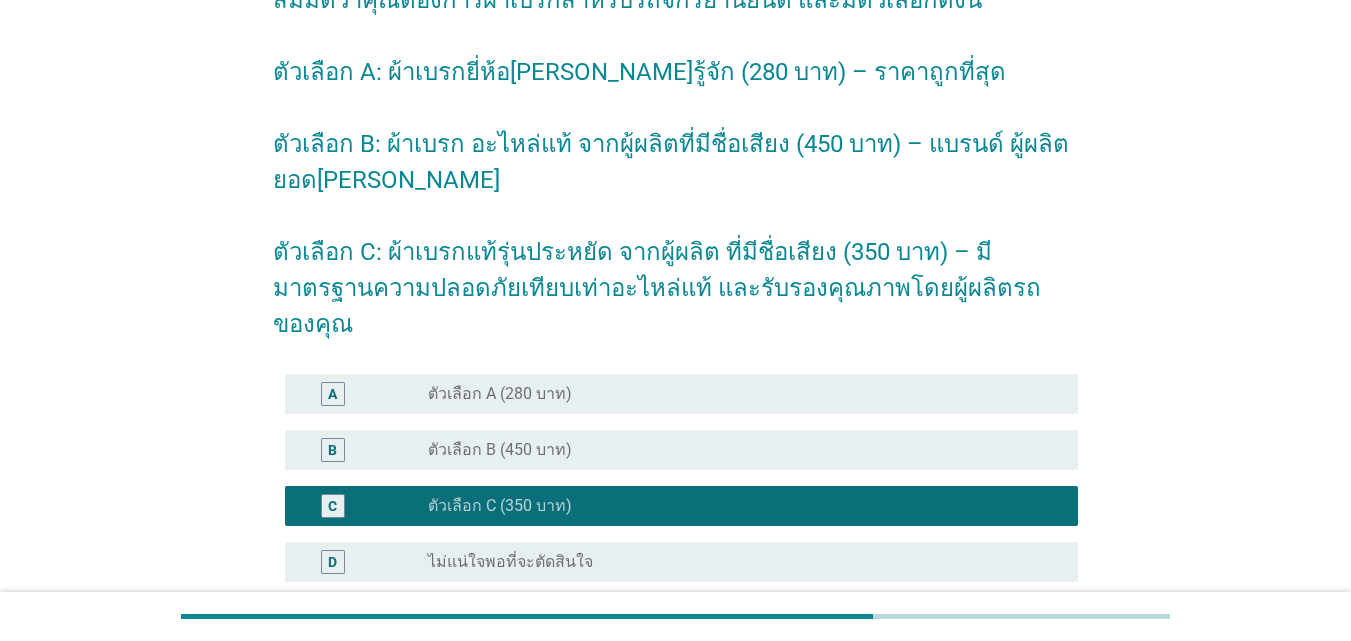 scroll, scrollTop: 308, scrollLeft: 0, axis: vertical 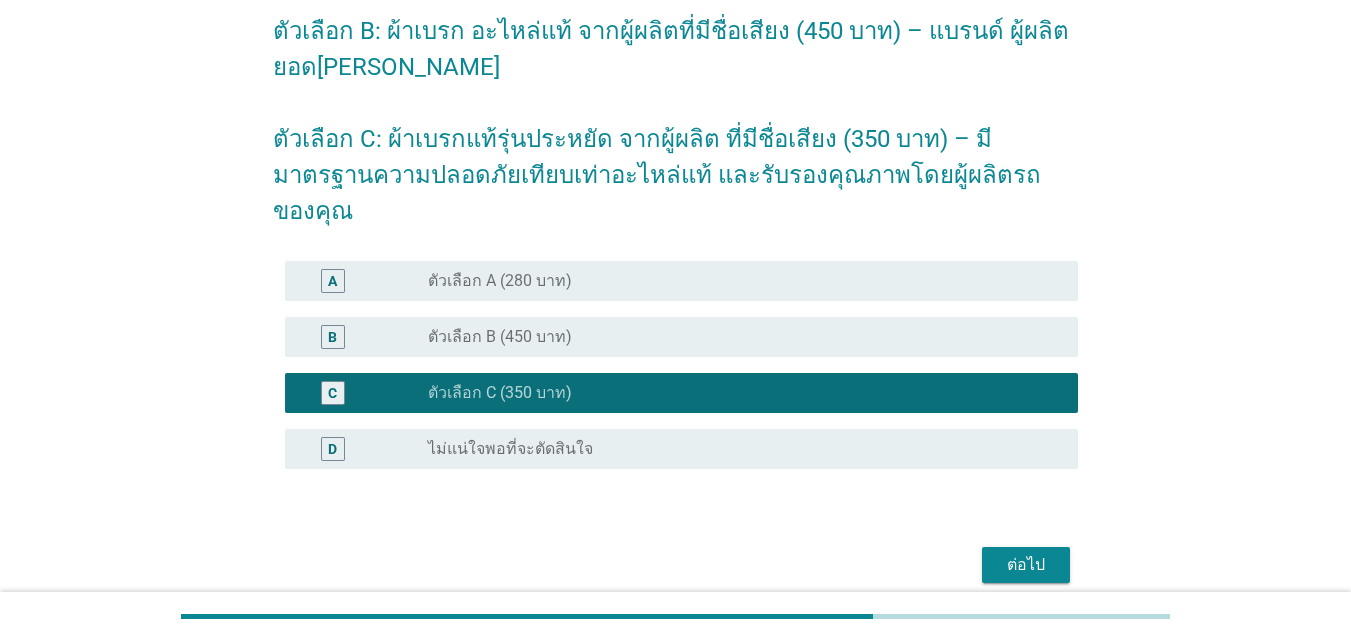 click on "ต่อไป" at bounding box center [1026, 565] 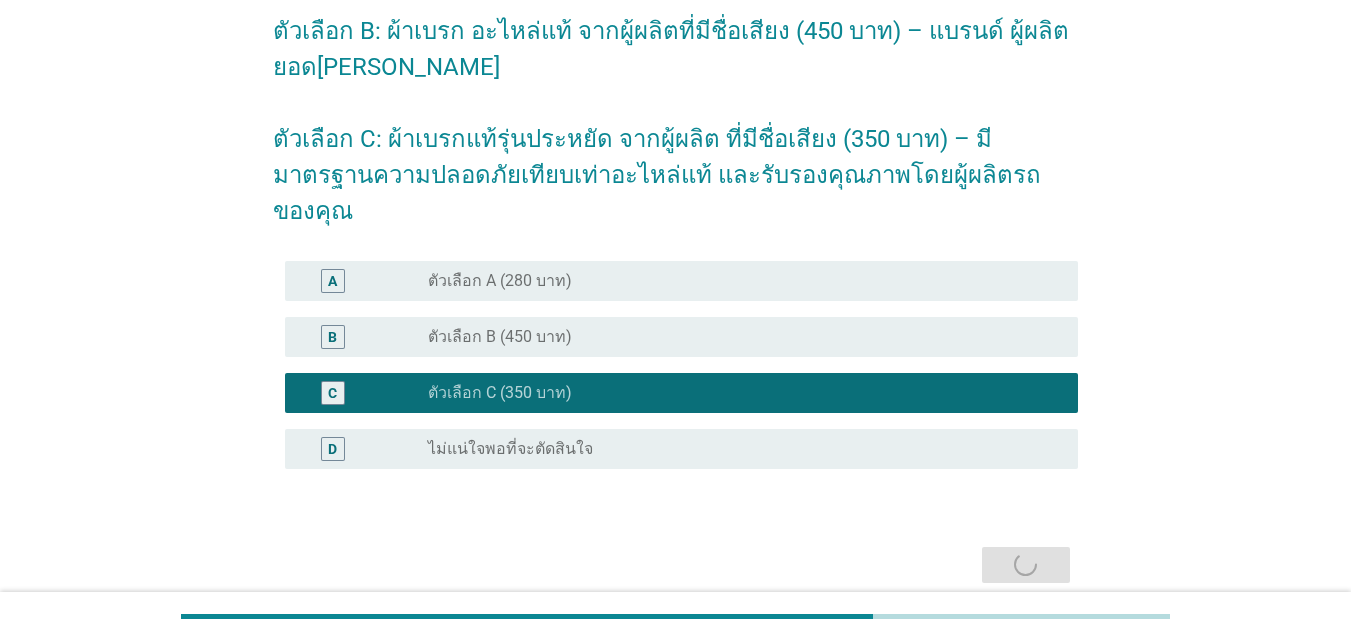 scroll, scrollTop: 0, scrollLeft: 0, axis: both 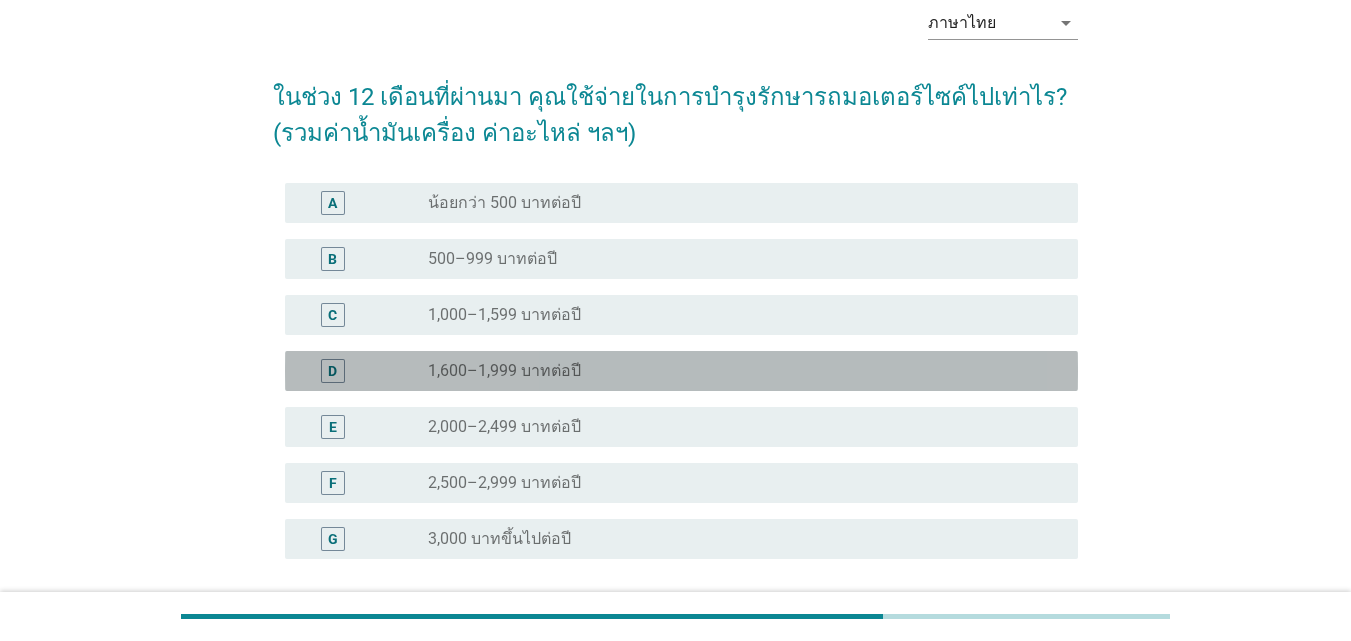 click on "radio_button_unchecked 1,600–1,999 บาทต่อปี" at bounding box center (737, 371) 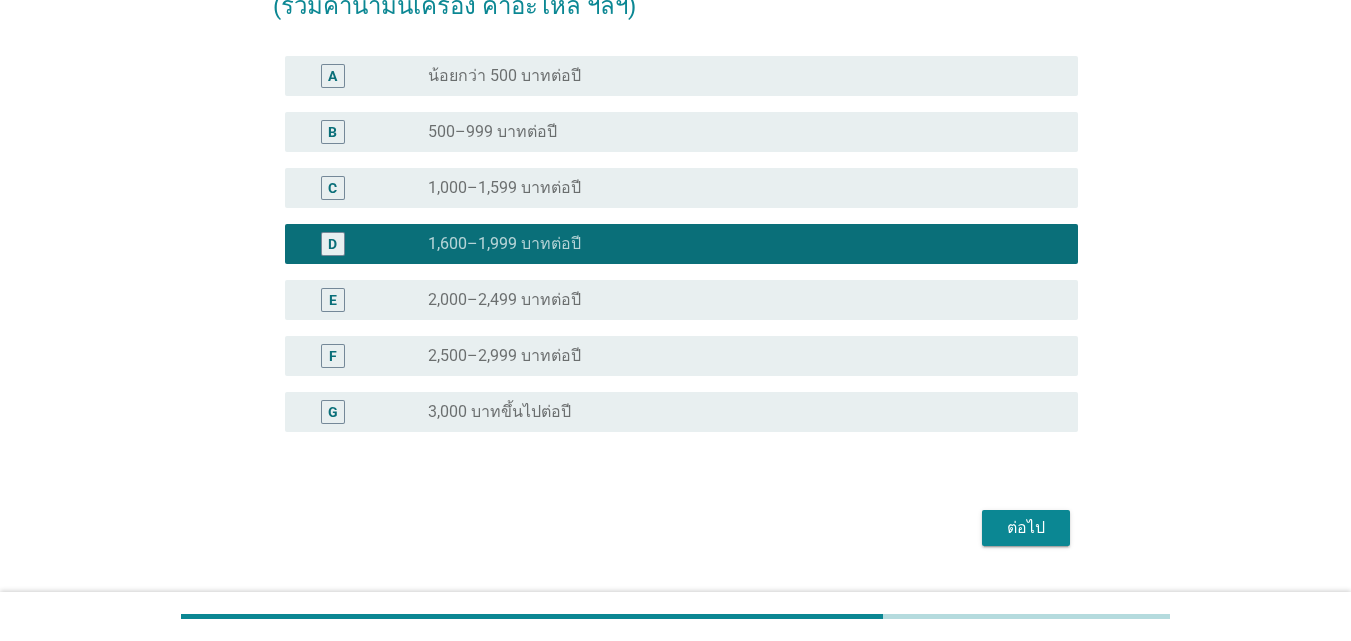 scroll, scrollTop: 226, scrollLeft: 0, axis: vertical 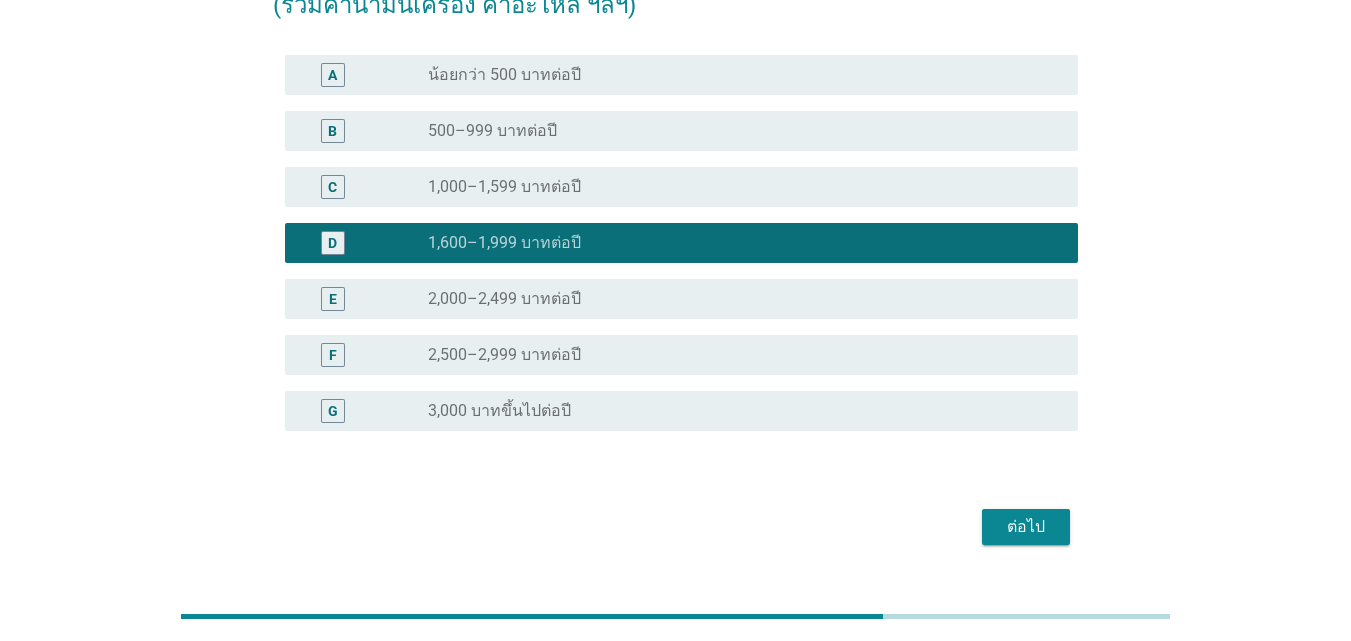 click on "E     radio_button_unchecked 2,000–2,499 บาทต่อปี" at bounding box center (681, 299) 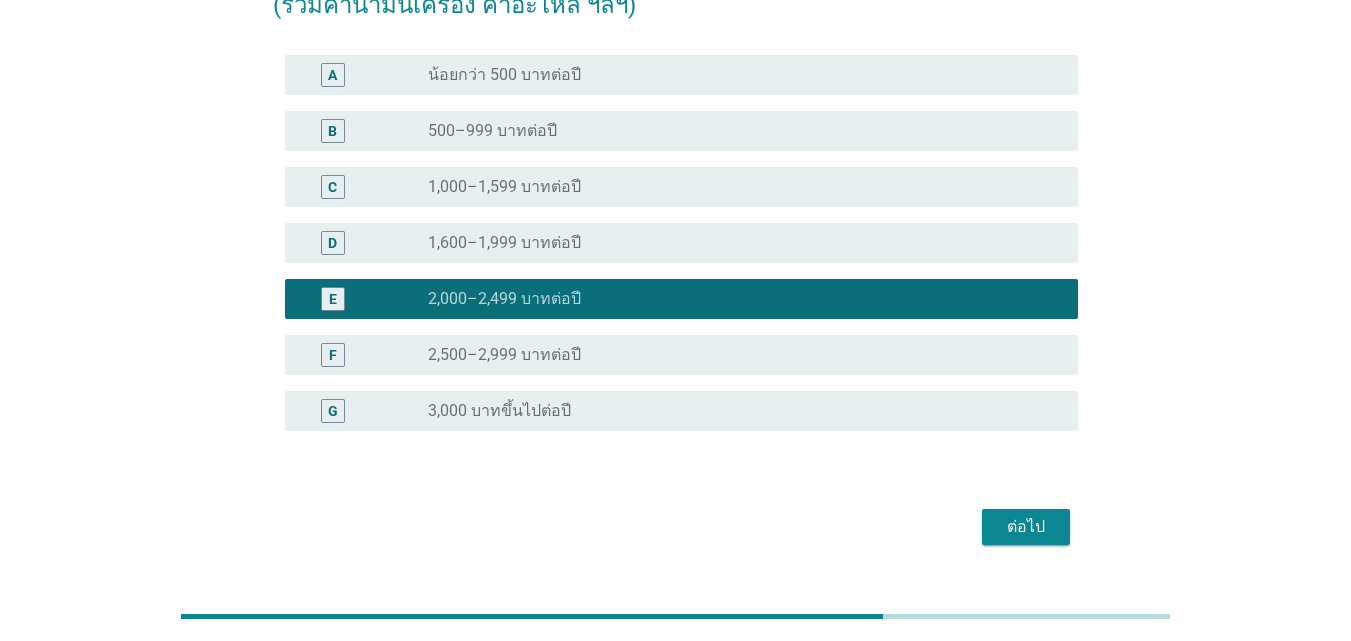 click on "ต่อไป" at bounding box center (1026, 527) 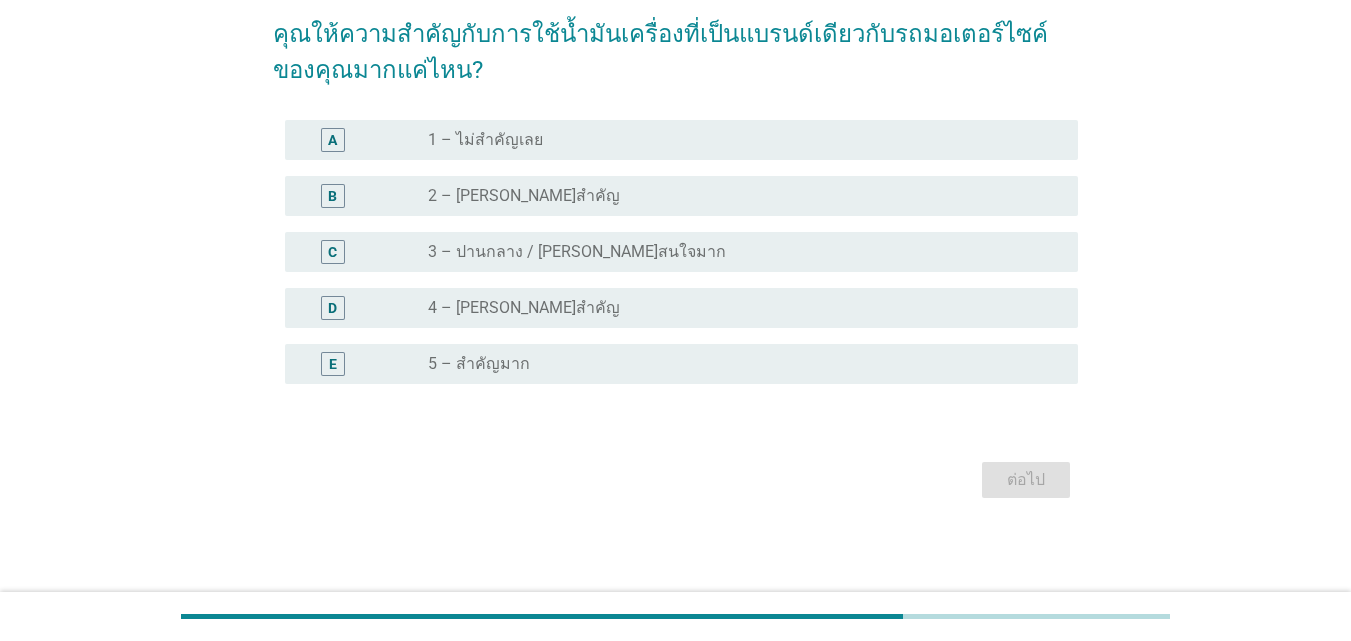 scroll, scrollTop: 0, scrollLeft: 0, axis: both 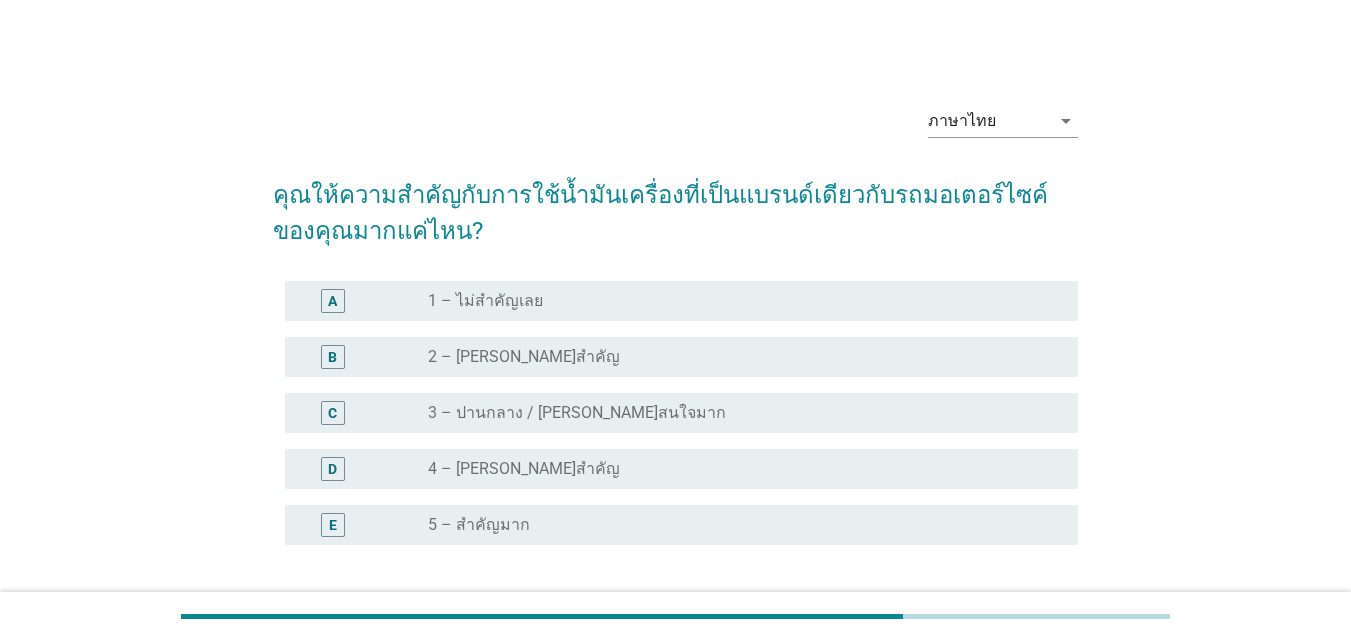 click on "radio_button_unchecked 4 – [PERSON_NAME]สำคัญ" at bounding box center [737, 469] 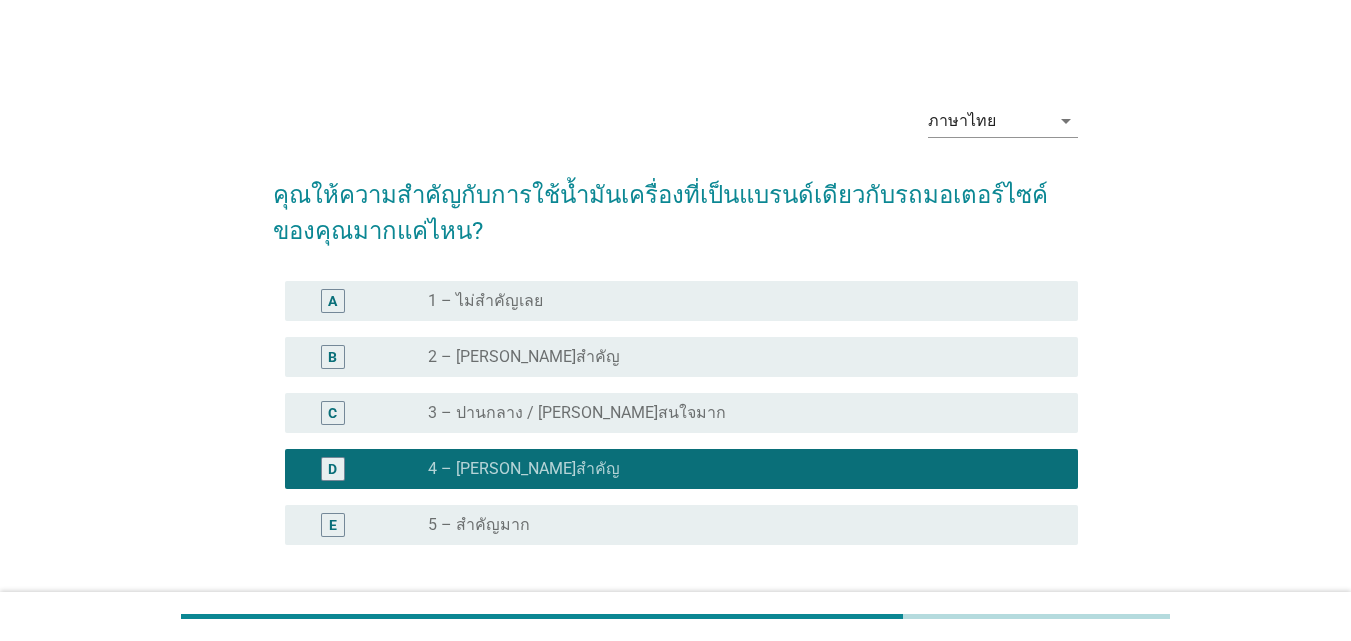 scroll, scrollTop: 161, scrollLeft: 0, axis: vertical 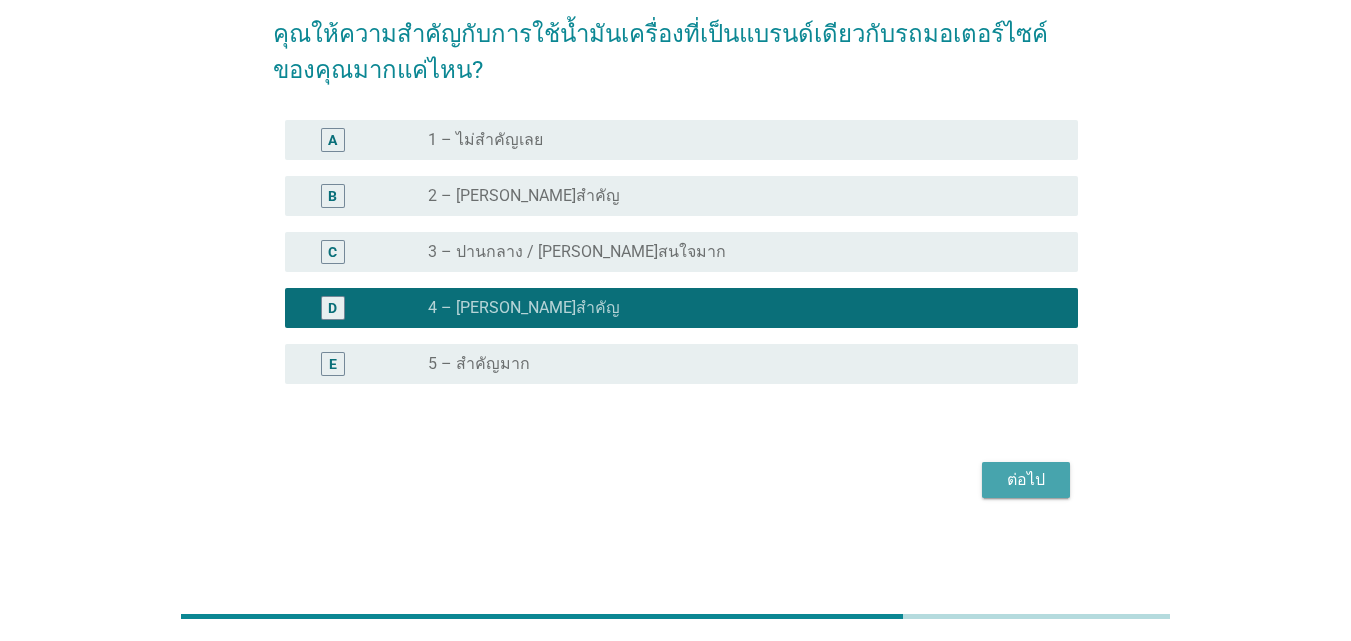 click on "ต่อไป" at bounding box center (1026, 480) 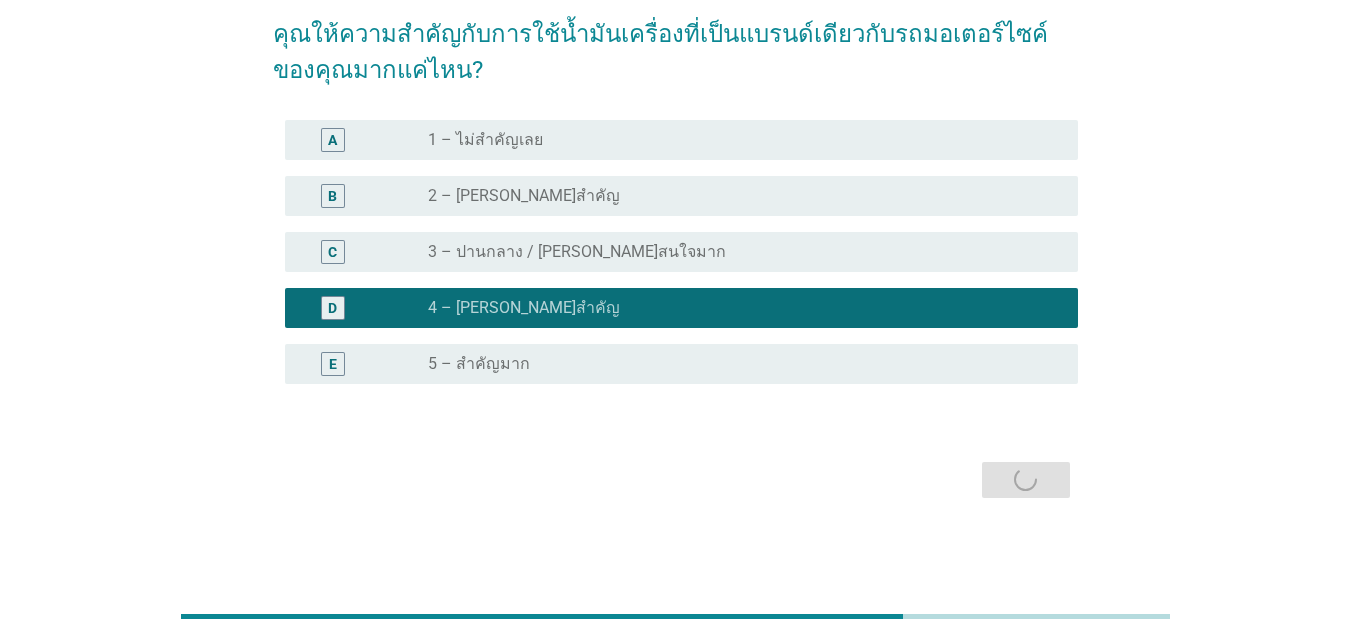 scroll, scrollTop: 0, scrollLeft: 0, axis: both 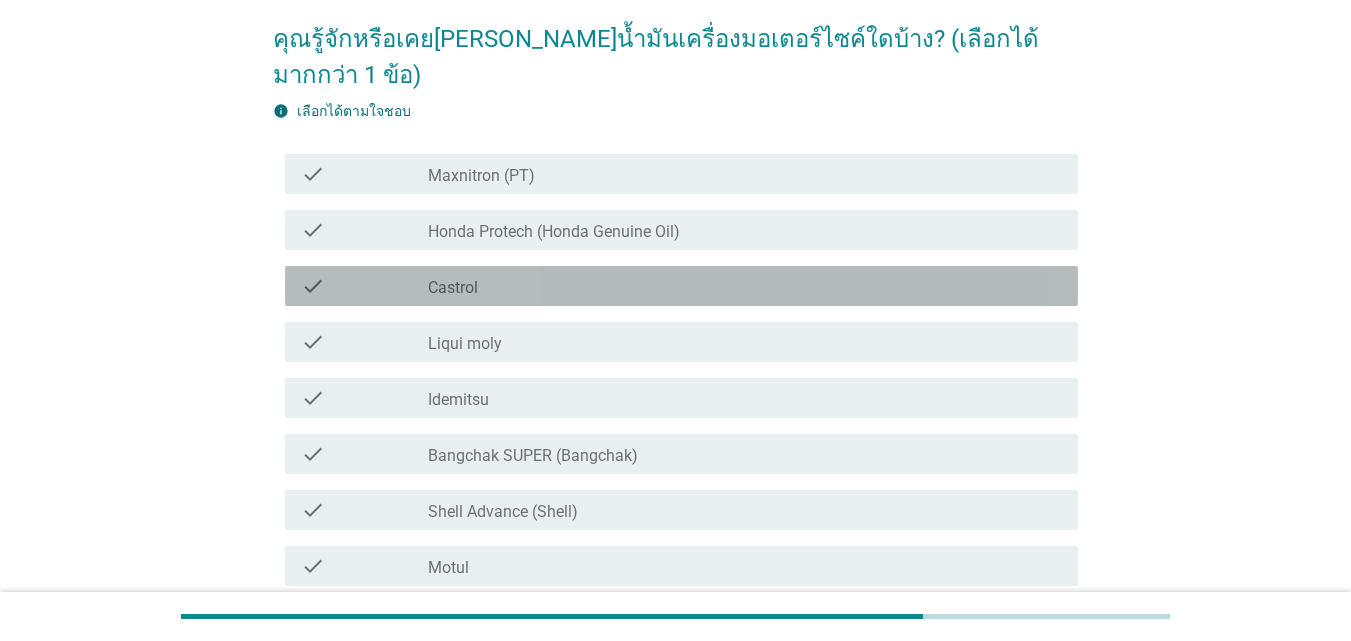 click on "check_box_outline_blank Castrol" at bounding box center [745, 286] 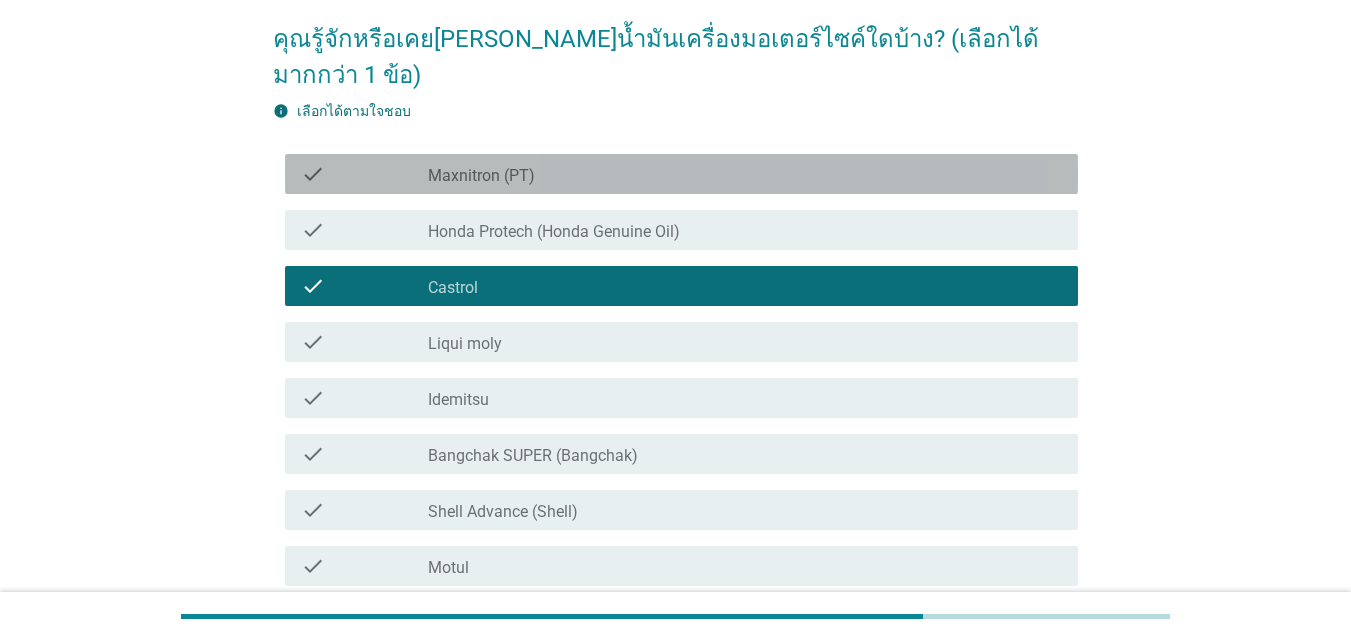 click on "check_box_outline_blank Maxnitron (PT)" at bounding box center [745, 174] 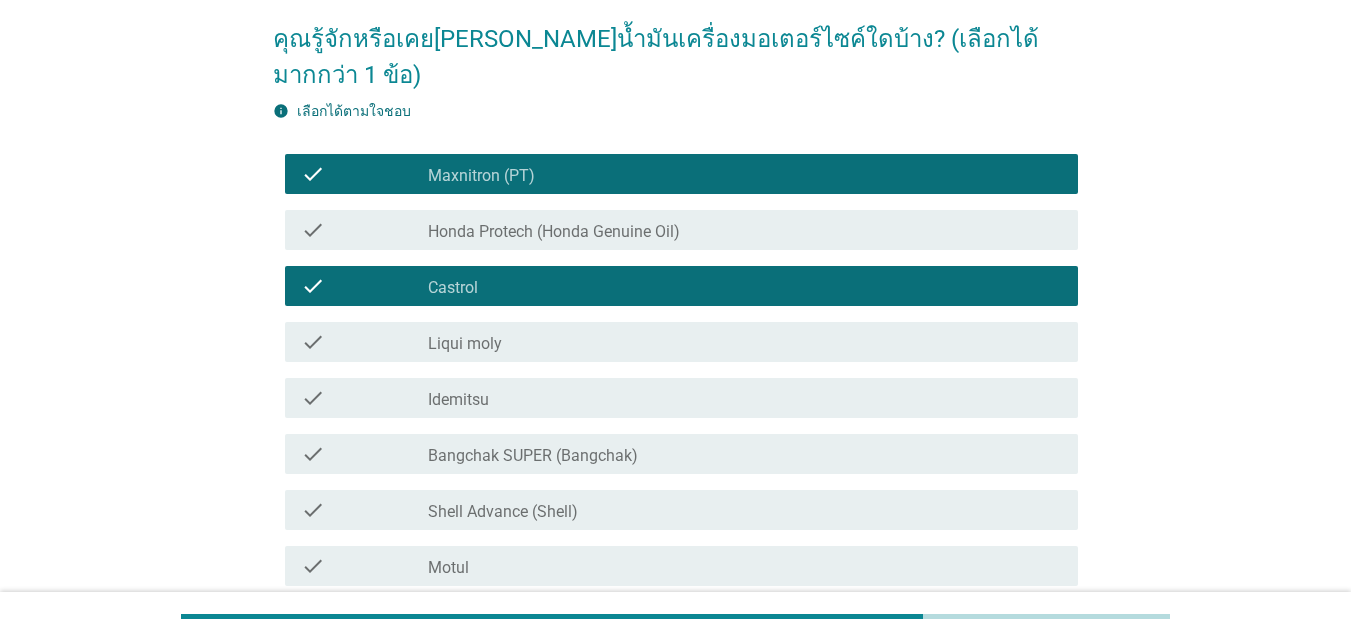 click on "check_box_outline_blank Bangchak SUPER (Bangchak)" at bounding box center [745, 454] 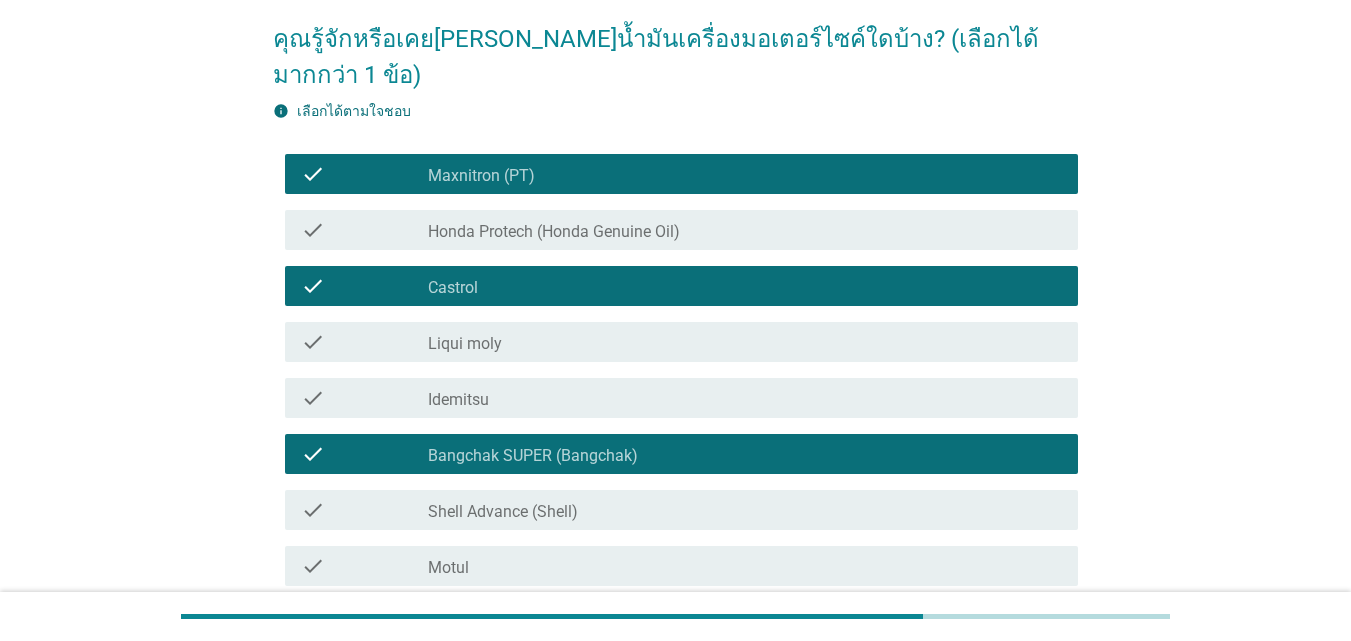 click on "check     check_box_outline_blank Shell Advance (Shell)" at bounding box center [681, 510] 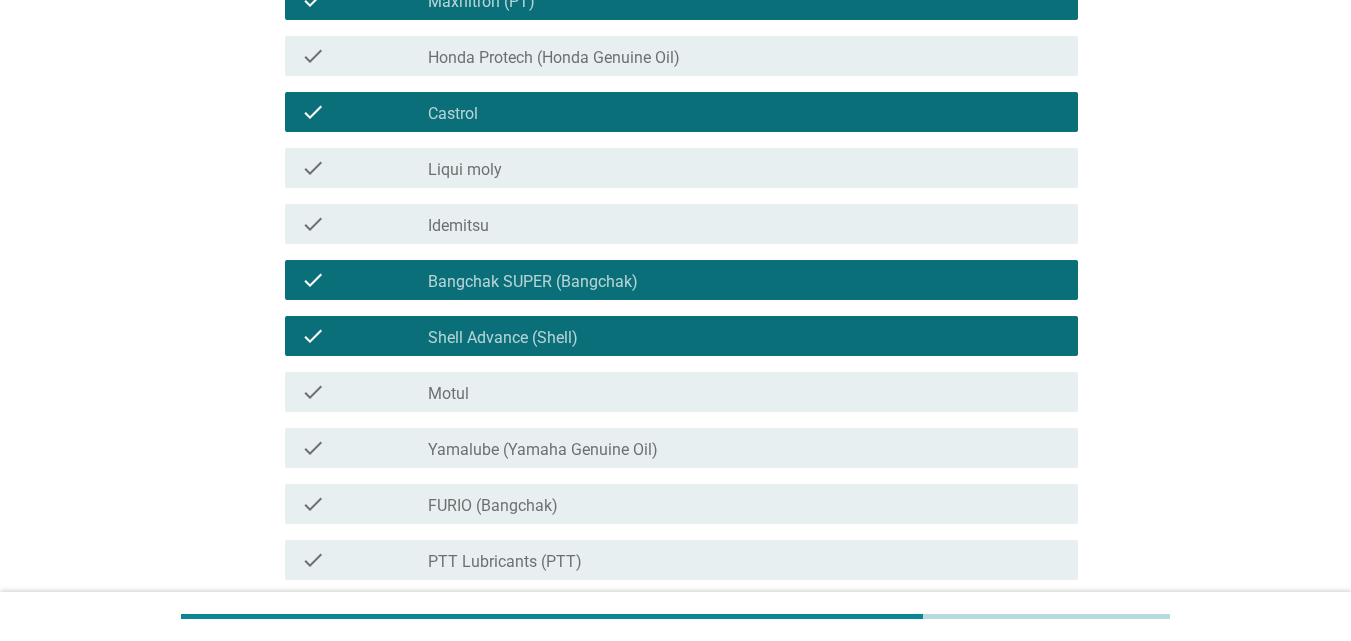 scroll, scrollTop: 390, scrollLeft: 0, axis: vertical 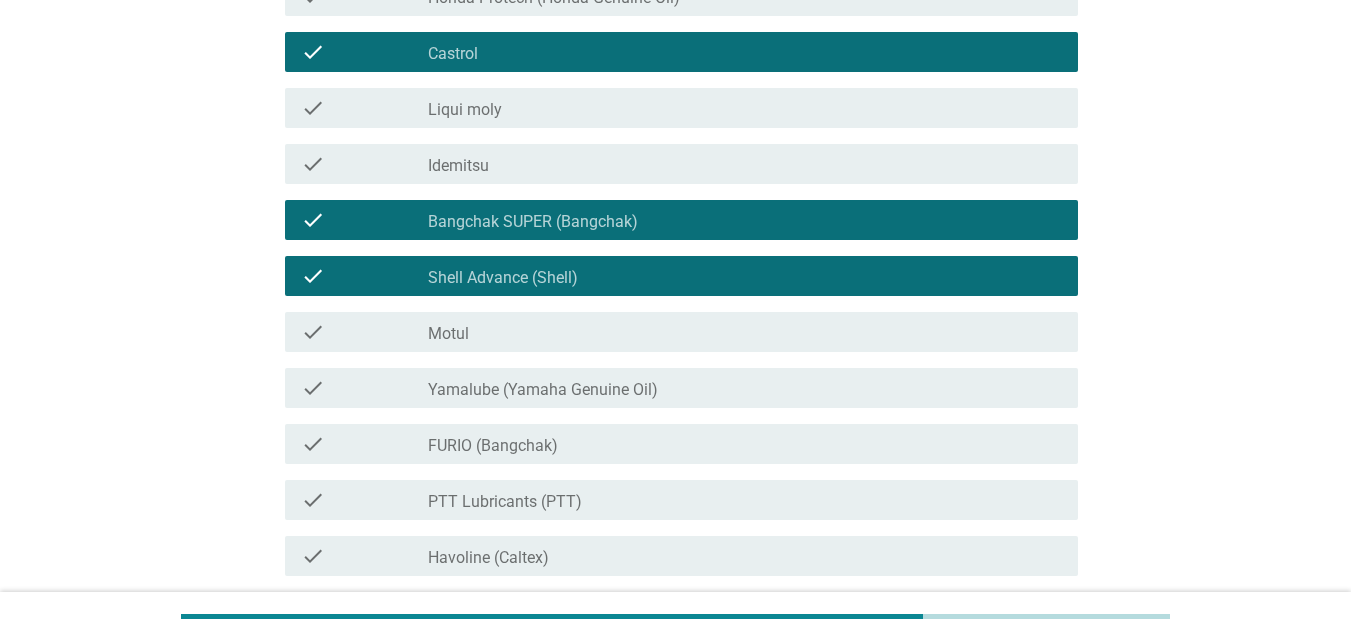 click on "check_box_outline_blank Havoline (Caltex)" at bounding box center [745, 556] 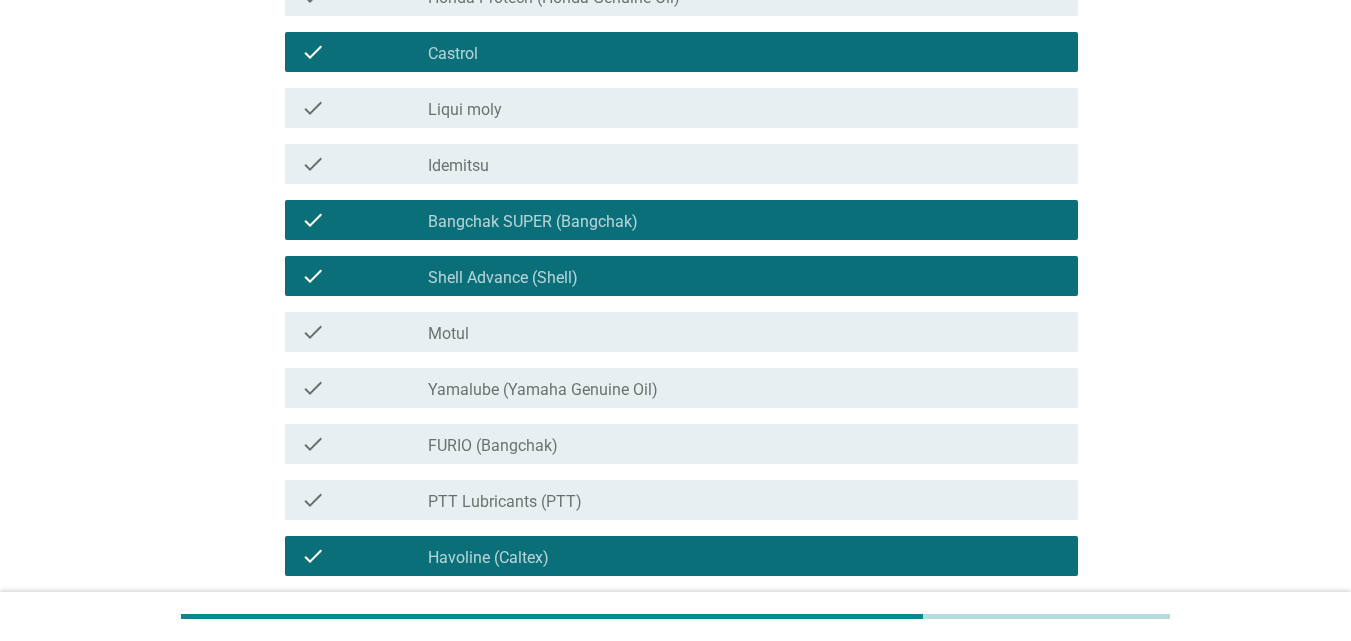 click on "check_box_outline_blank PTT Lubricants (PTT)" at bounding box center [745, 500] 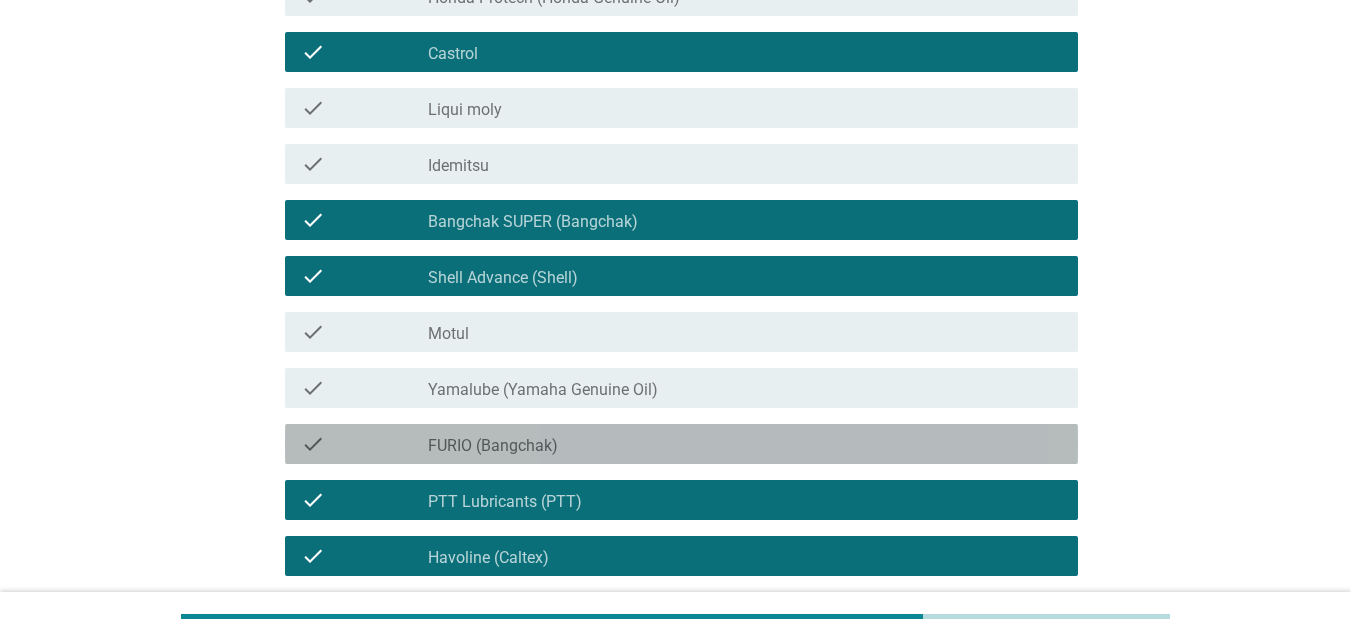 click on "check_box_outline_blank FURIO ([PERSON_NAME])" at bounding box center (745, 444) 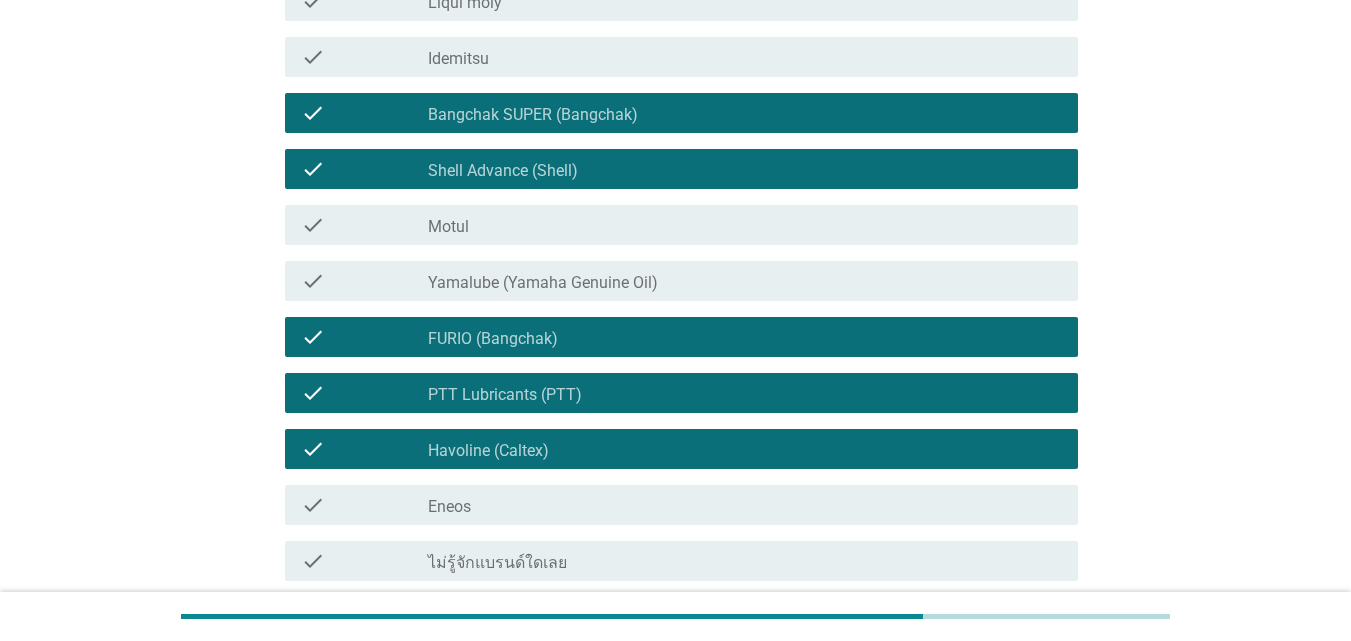 scroll, scrollTop: 611, scrollLeft: 0, axis: vertical 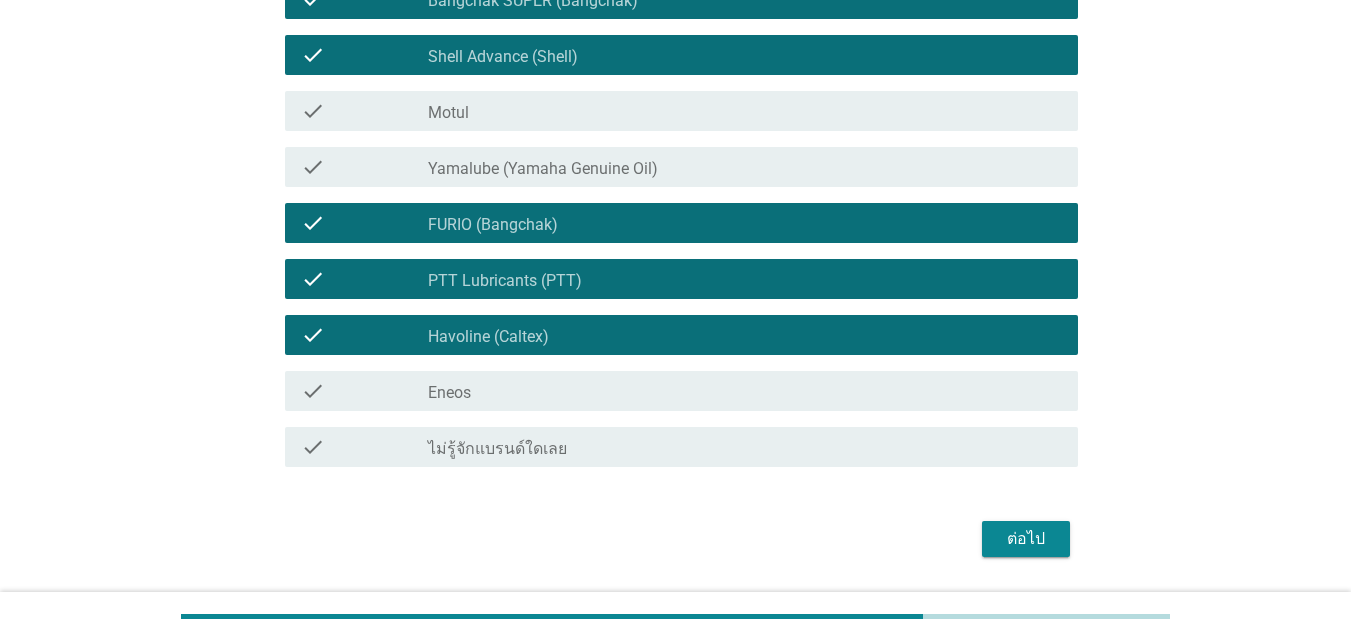 click on "check_box_outline_blank Eneos" at bounding box center [745, 391] 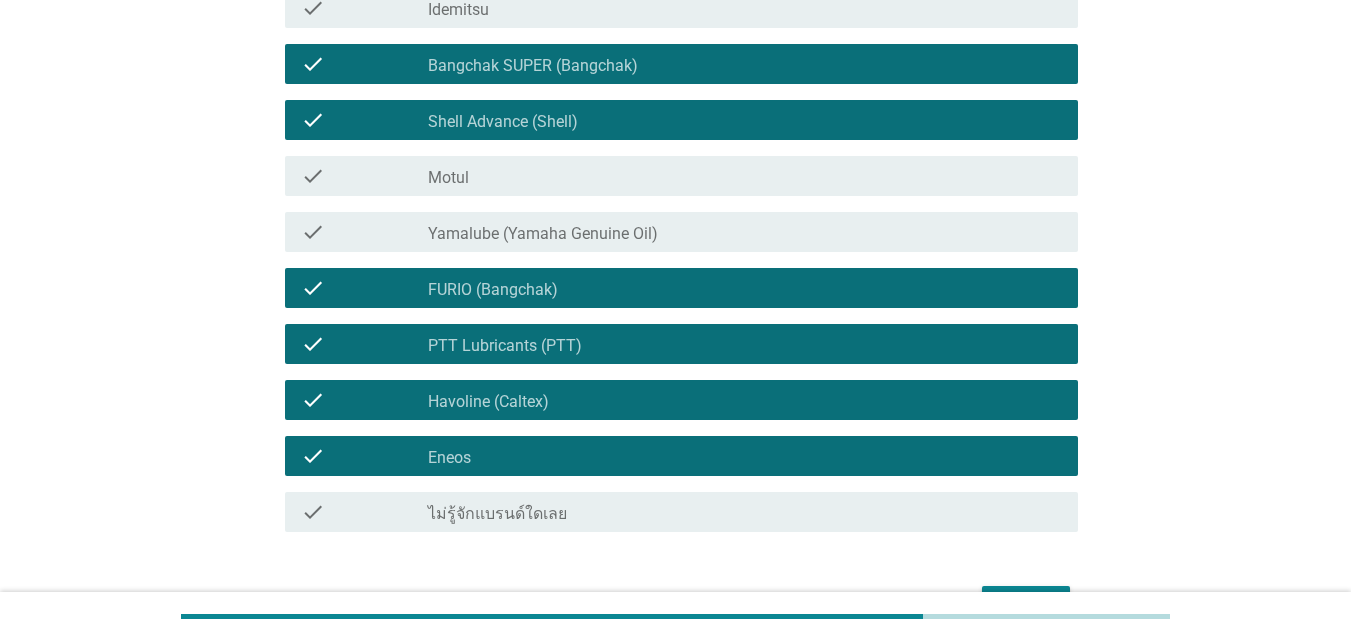 scroll, scrollTop: 542, scrollLeft: 0, axis: vertical 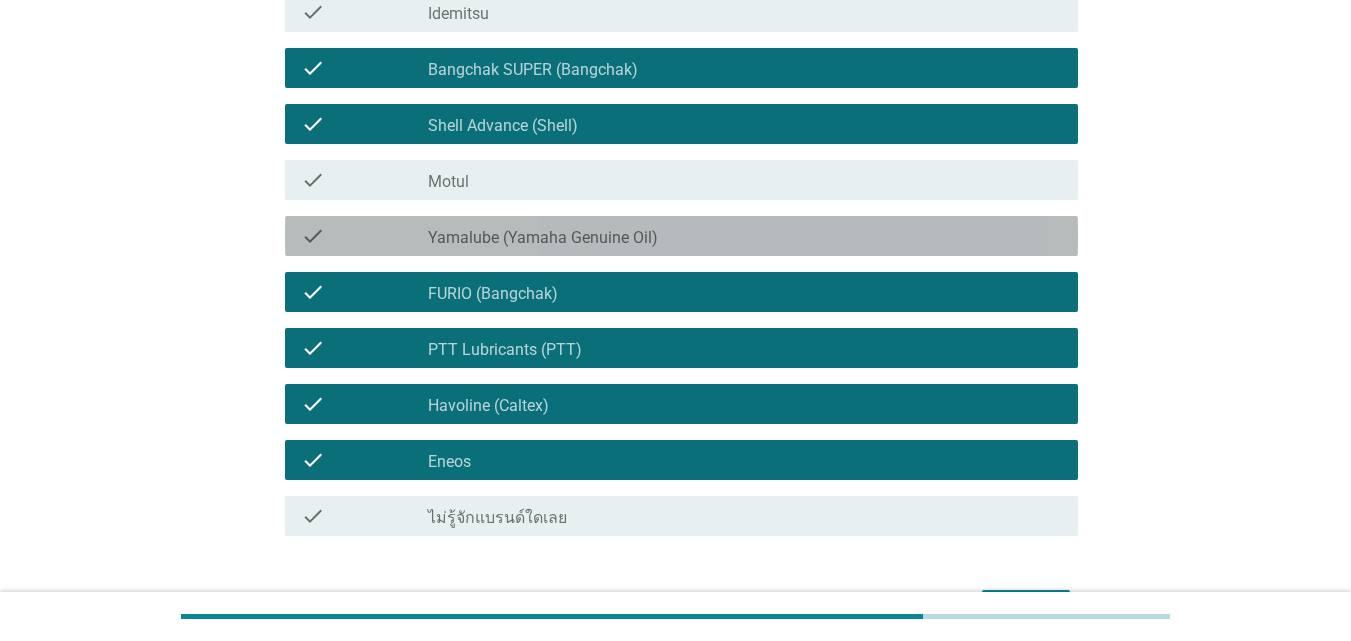click on "check_box_outline_blank Yamalube (Yamaha Genuine Oil)" at bounding box center [745, 236] 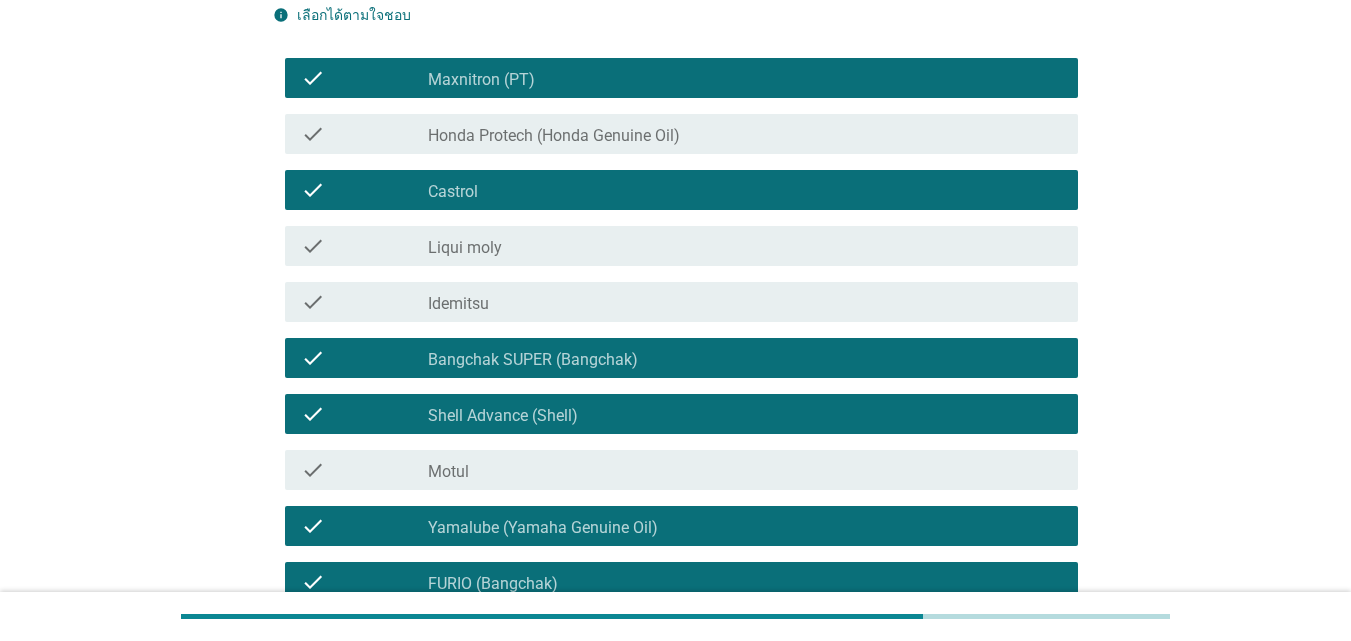 scroll, scrollTop: 249, scrollLeft: 0, axis: vertical 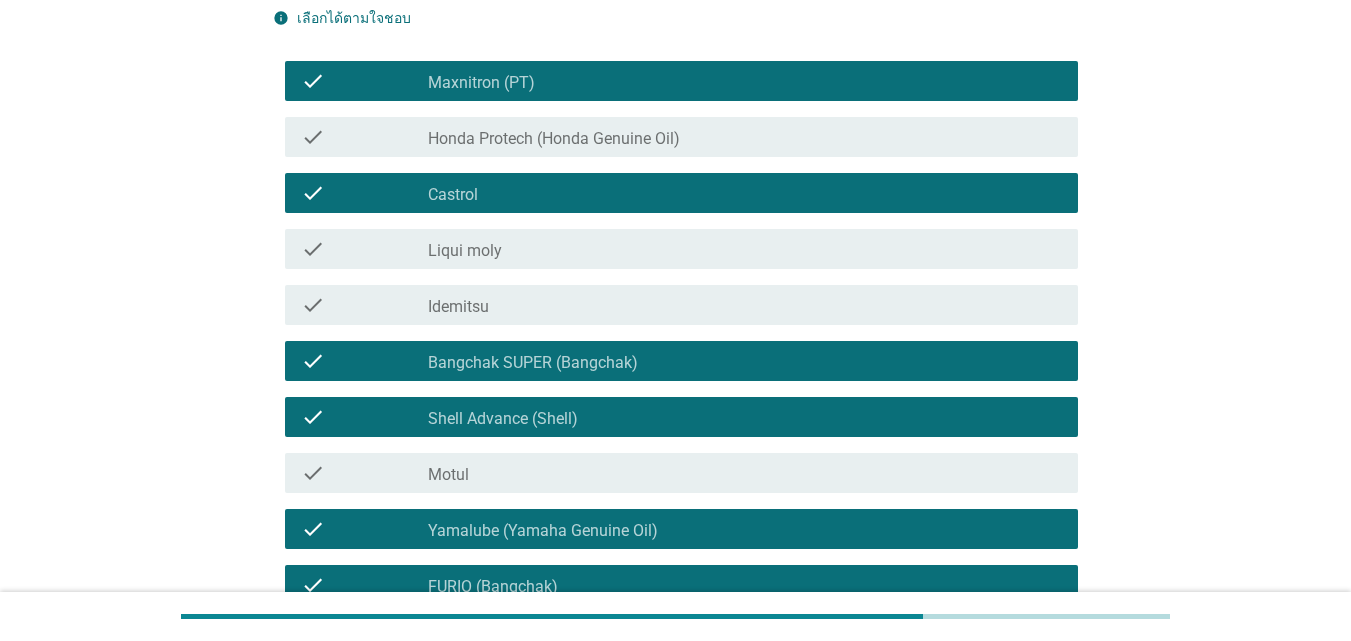 click on "check_box_outline_blank Honda Protech (Honda Genuine Oil)" at bounding box center [745, 137] 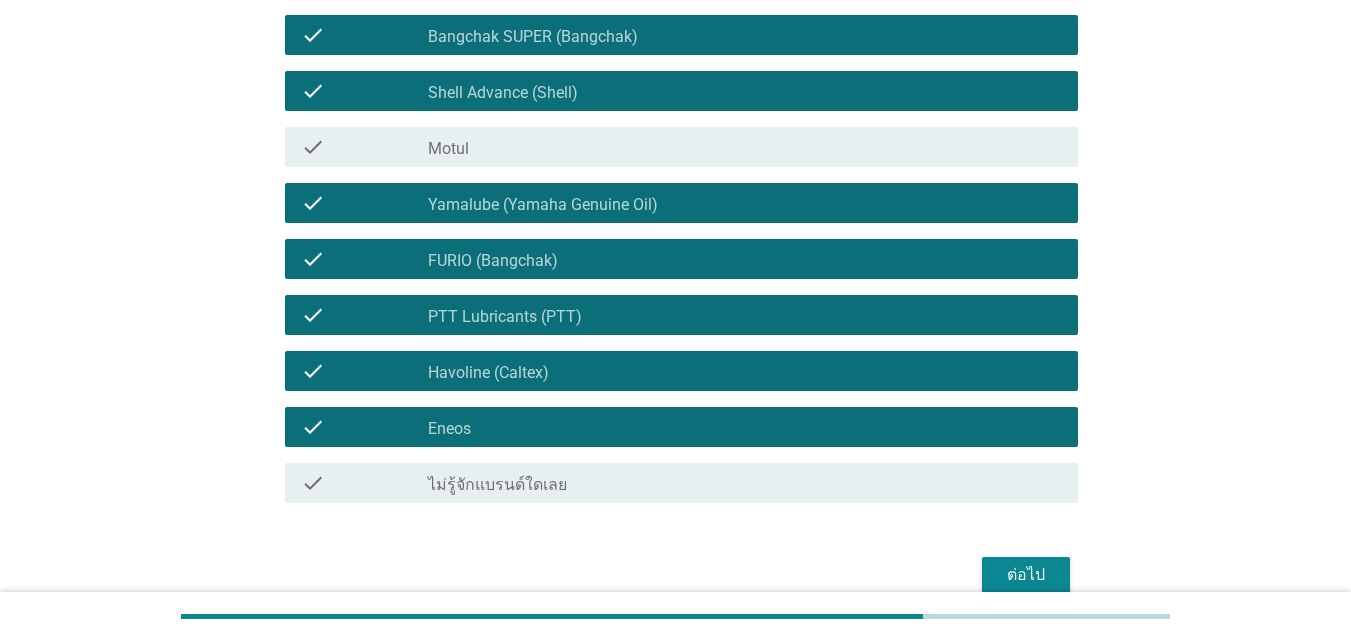 scroll, scrollTop: 648, scrollLeft: 0, axis: vertical 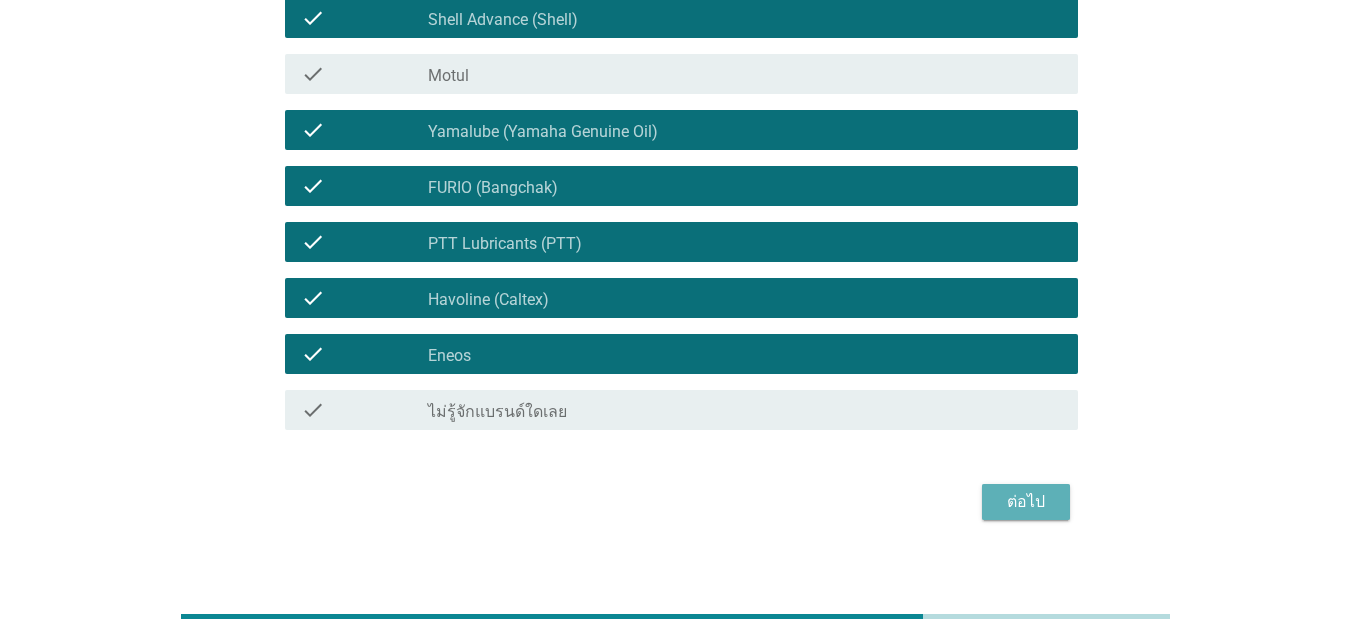 click on "ต่อไป" at bounding box center (1026, 502) 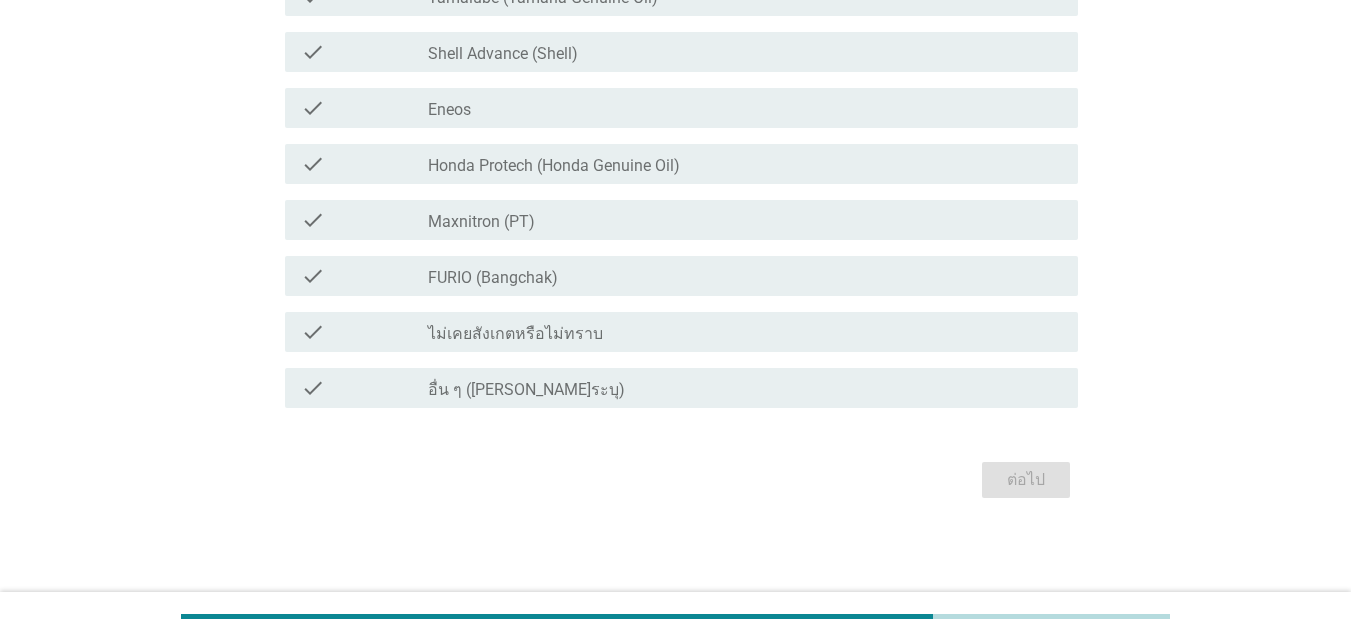 scroll, scrollTop: 0, scrollLeft: 0, axis: both 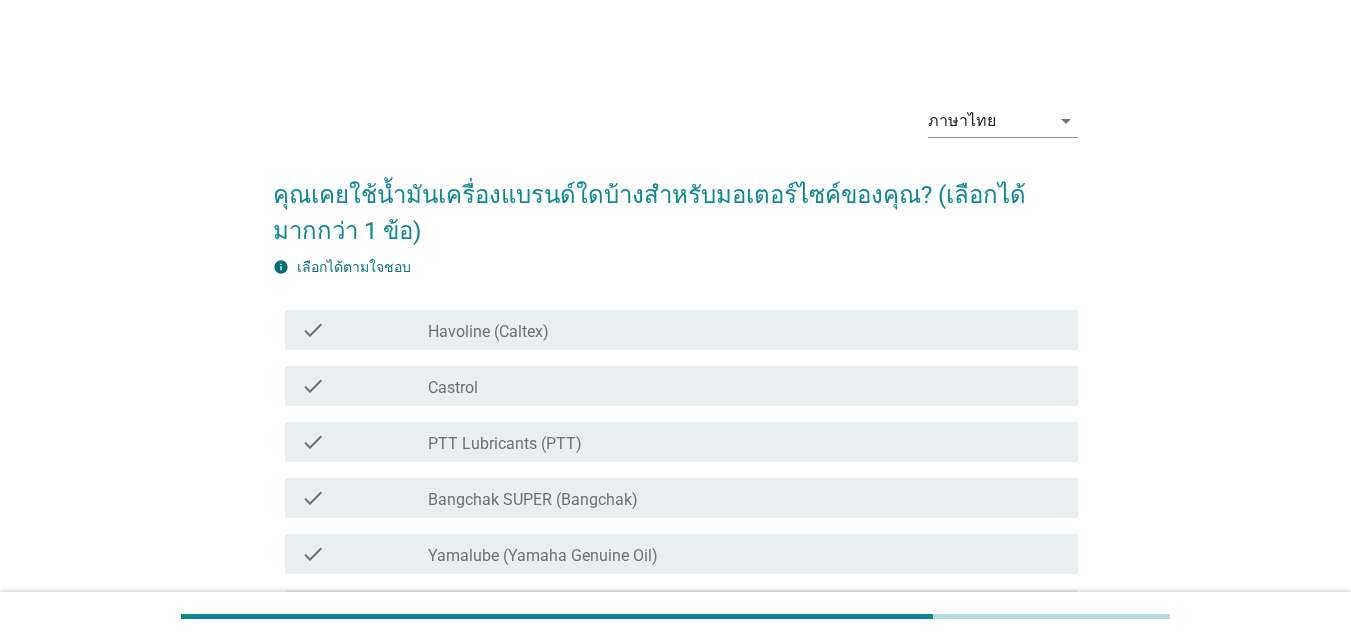click on "Bangchak SUPER (Bangchak)" at bounding box center (533, 500) 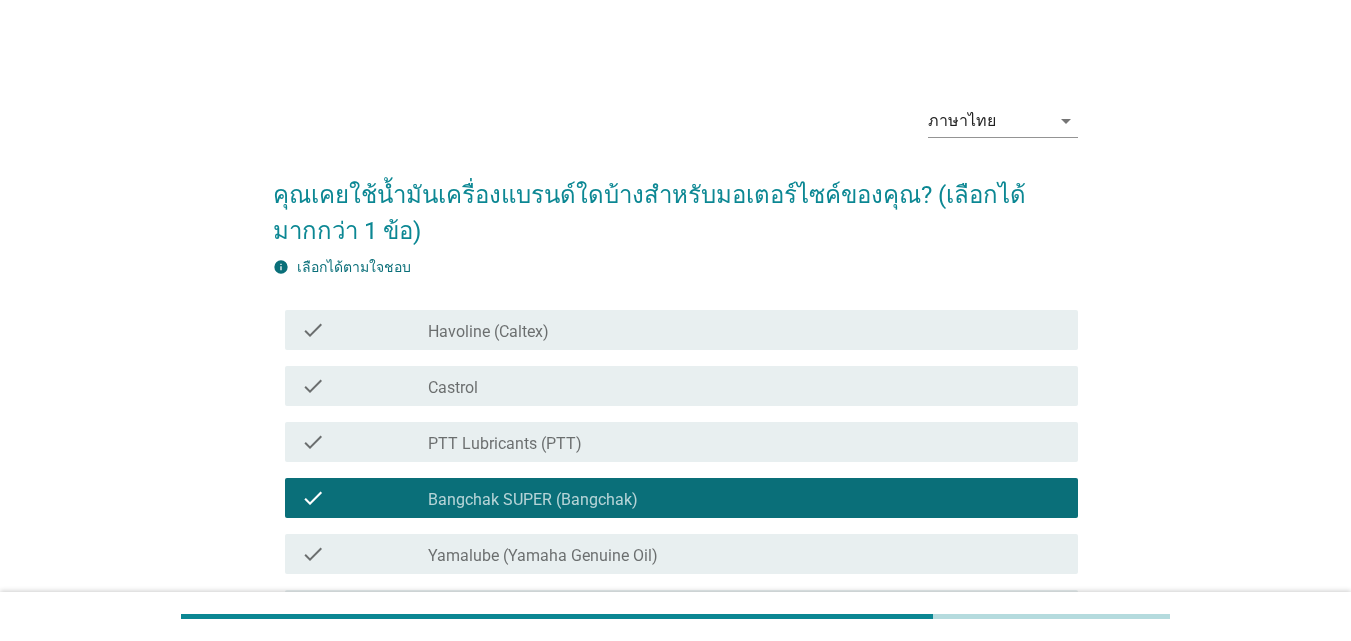click on "check_box_outline_blank PTT Lubricants (PTT)" at bounding box center [745, 442] 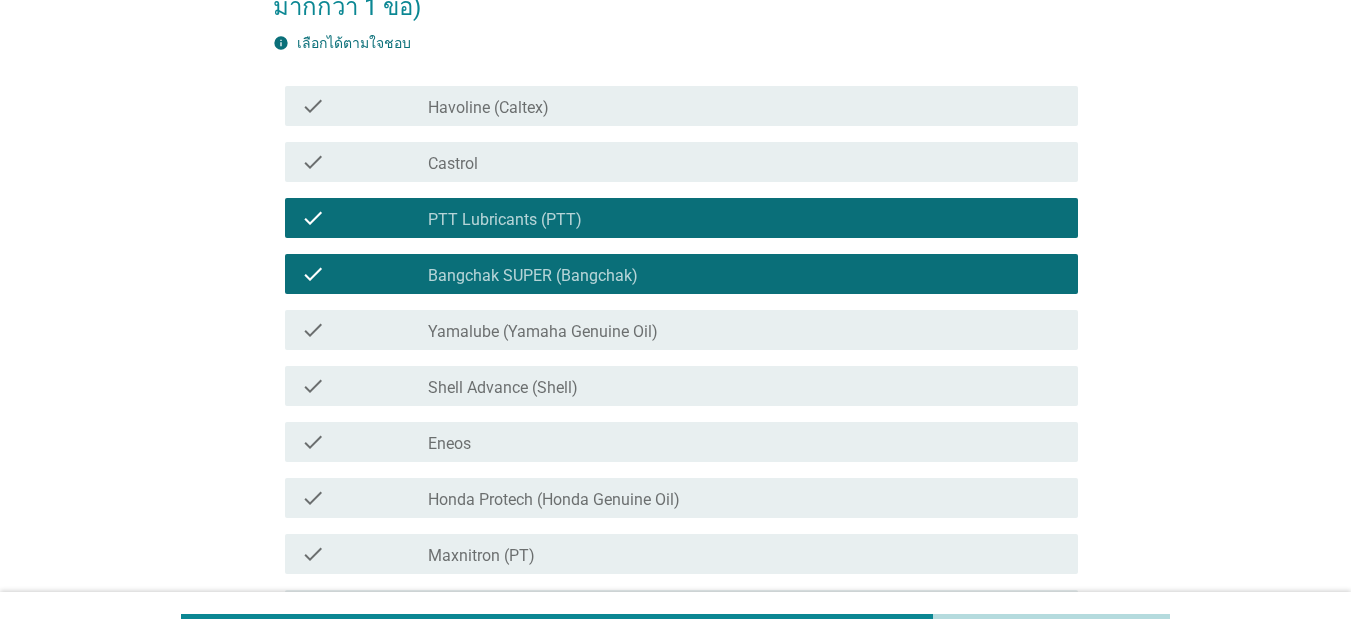 scroll, scrollTop: 291, scrollLeft: 0, axis: vertical 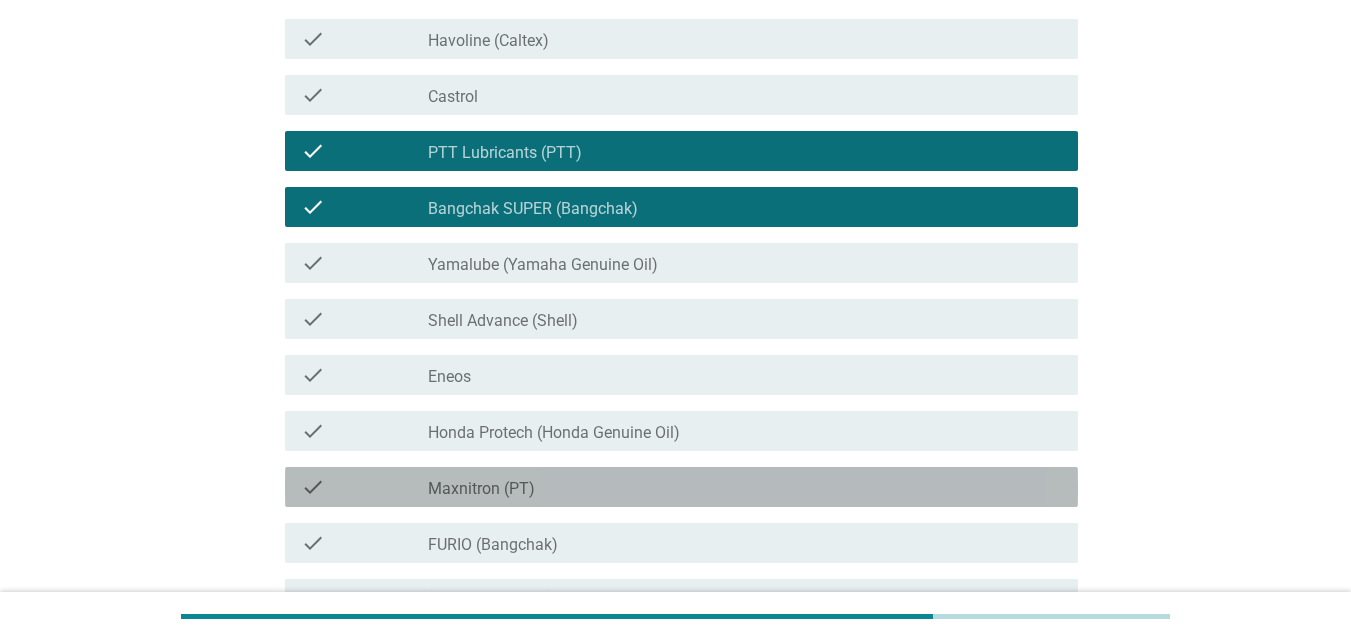 click on "check_box_outline_blank Maxnitron (PT)" at bounding box center [745, 487] 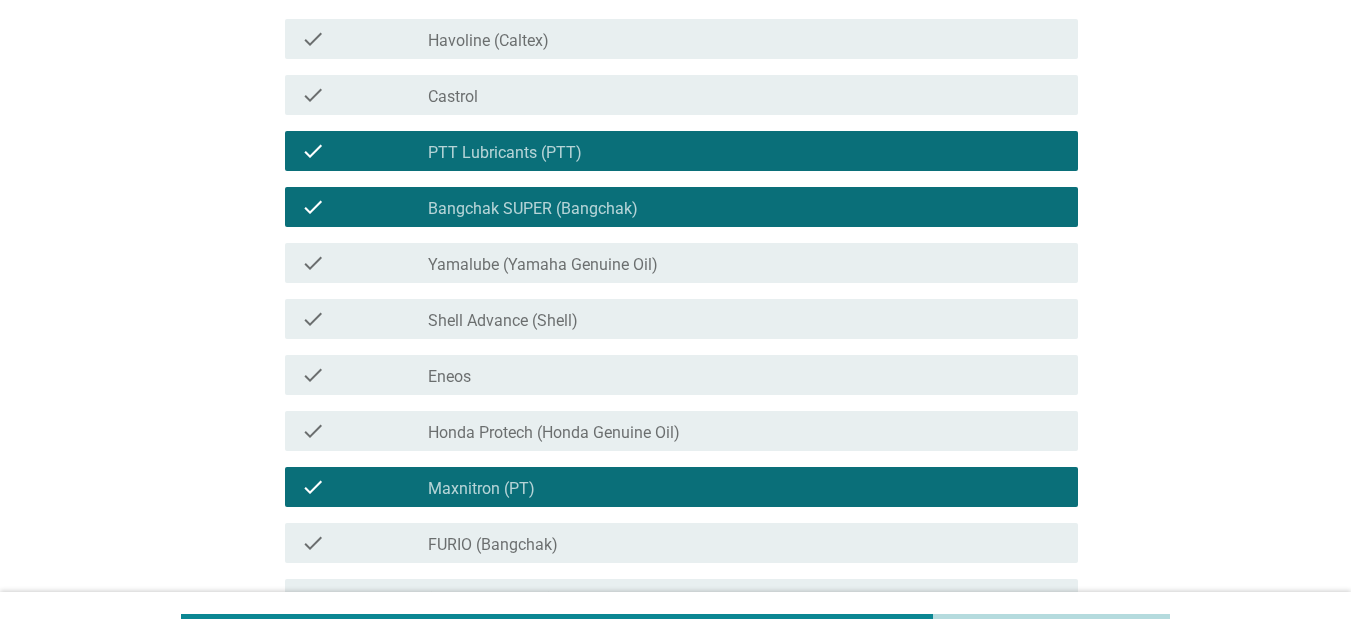 click on "check_box_outline_blank FURIO ([PERSON_NAME])" at bounding box center [745, 543] 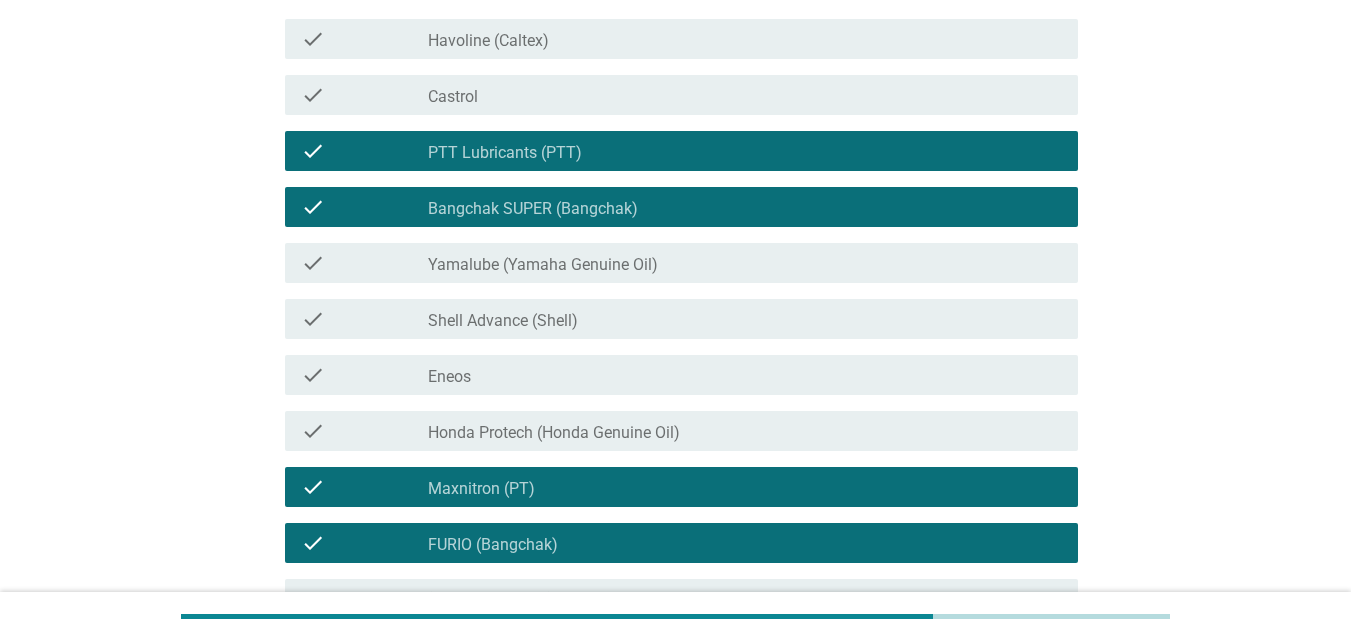 click on "check_box_outline_blank FURIO ([PERSON_NAME])" at bounding box center [745, 543] 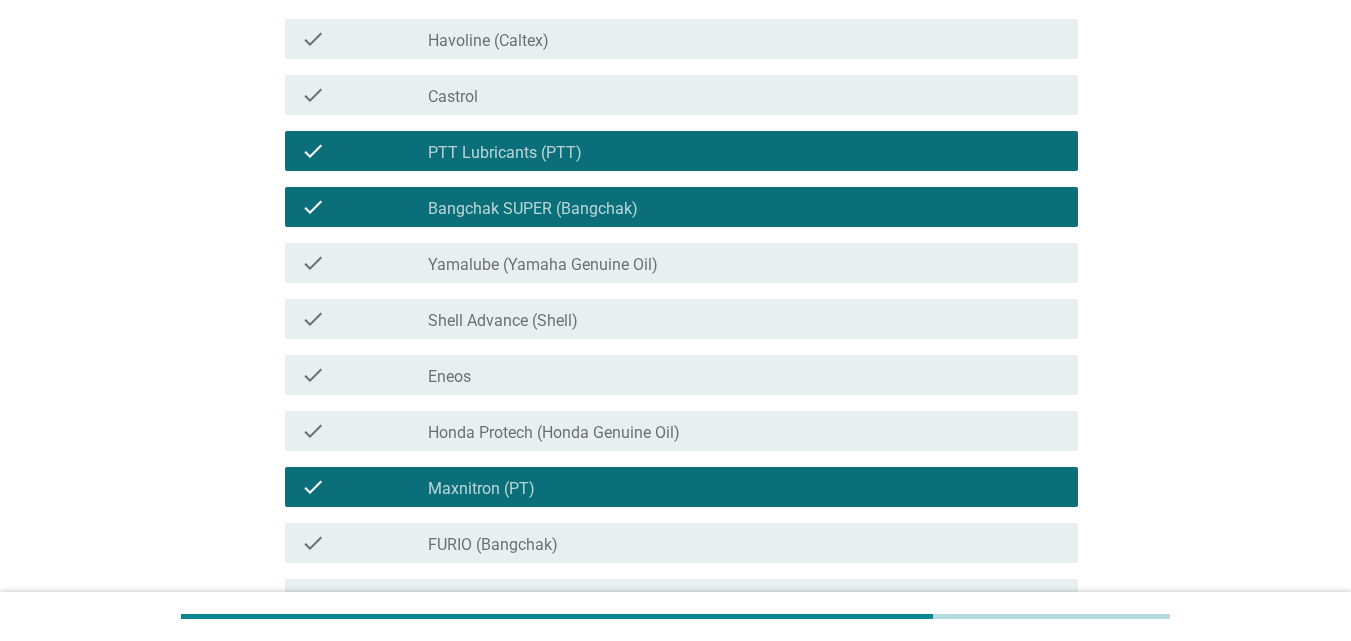 click on "check_box_outline_blank FURIO ([PERSON_NAME])" at bounding box center [745, 543] 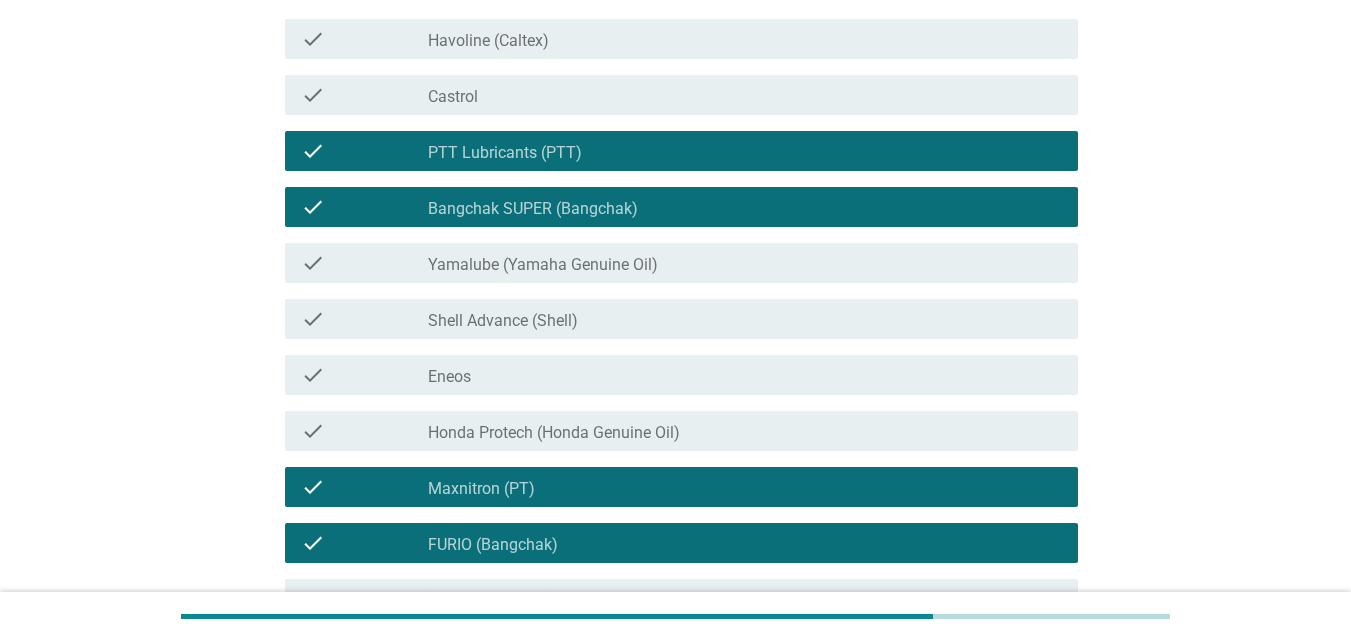click on "check_box_outline_blank Shell Advance (Shell)" at bounding box center [745, 319] 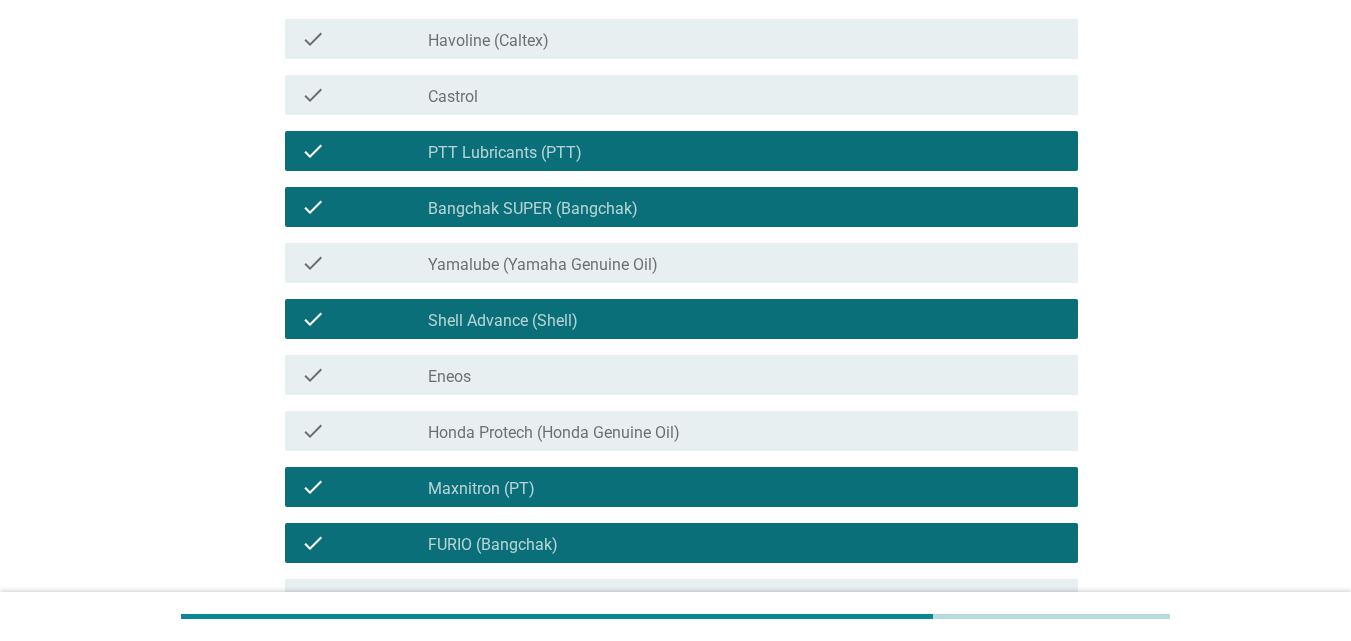 click on "check_box_outline_blank Eneos" at bounding box center (745, 375) 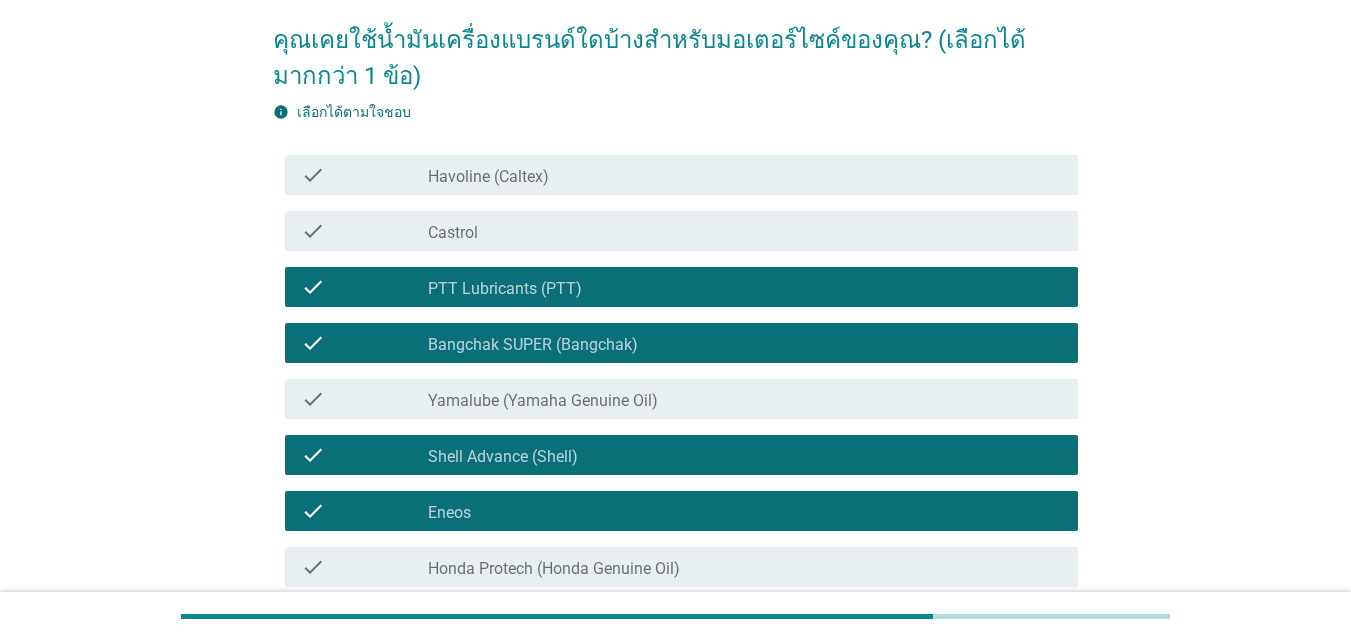 scroll, scrollTop: 153, scrollLeft: 0, axis: vertical 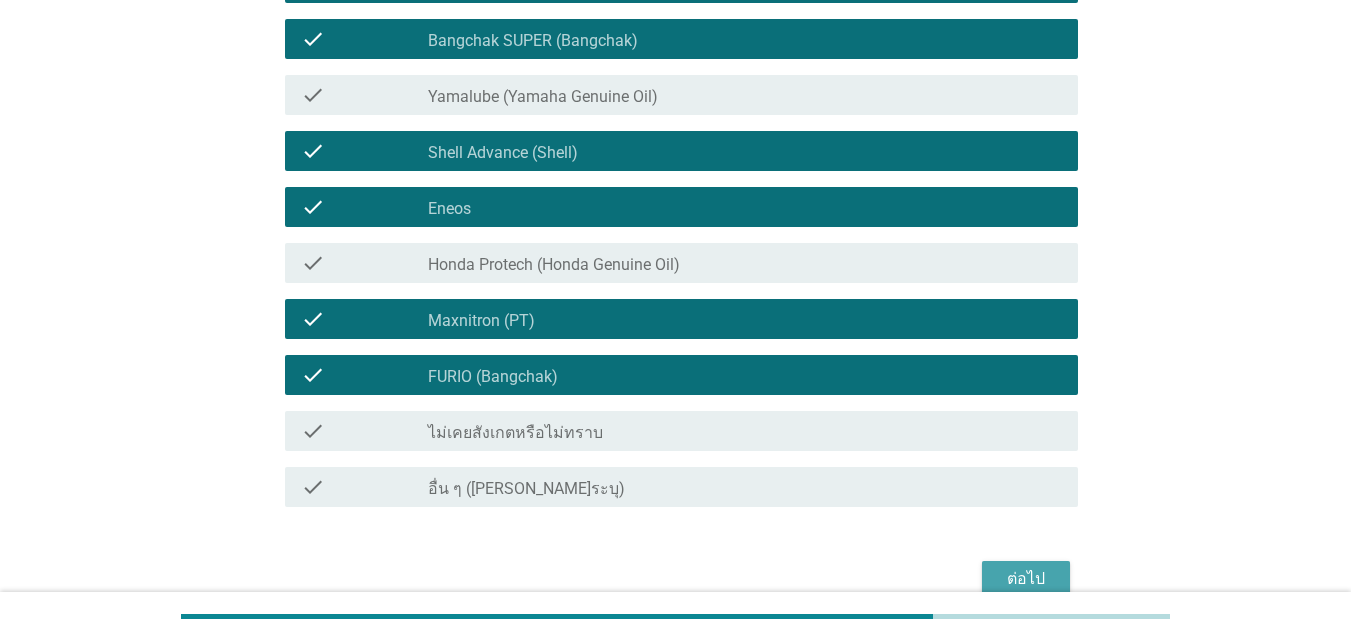 click on "ต่อไป" at bounding box center [1026, 579] 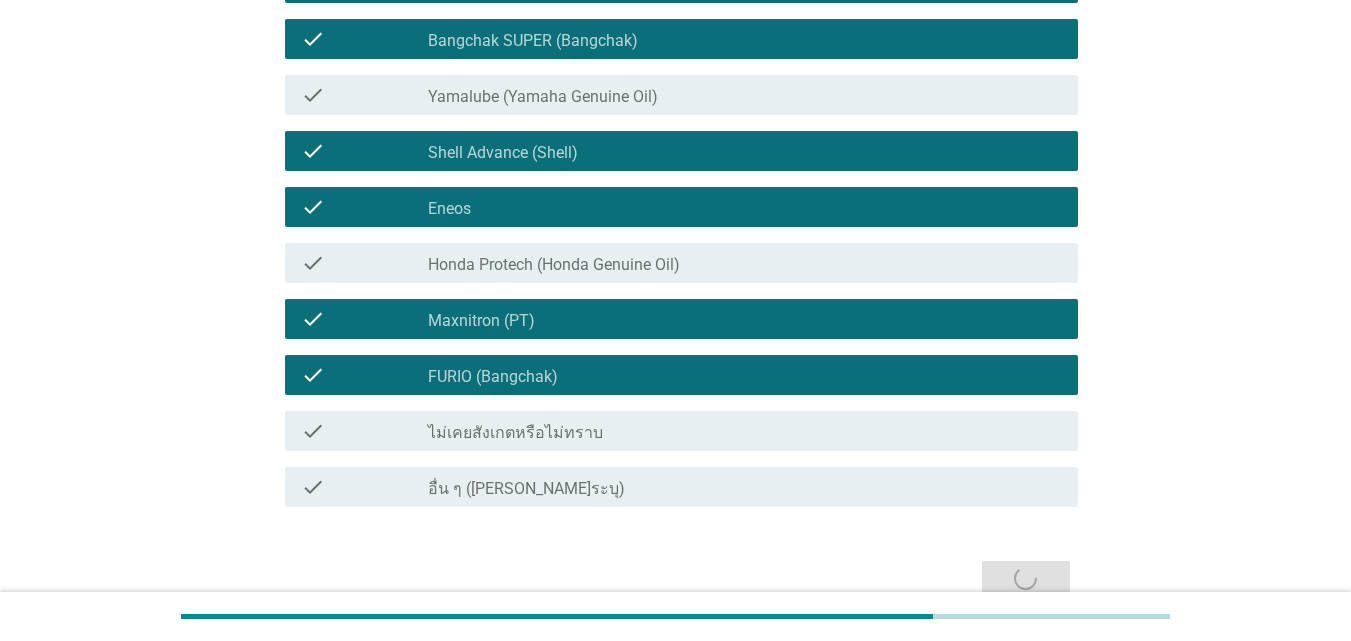 scroll, scrollTop: 0, scrollLeft: 0, axis: both 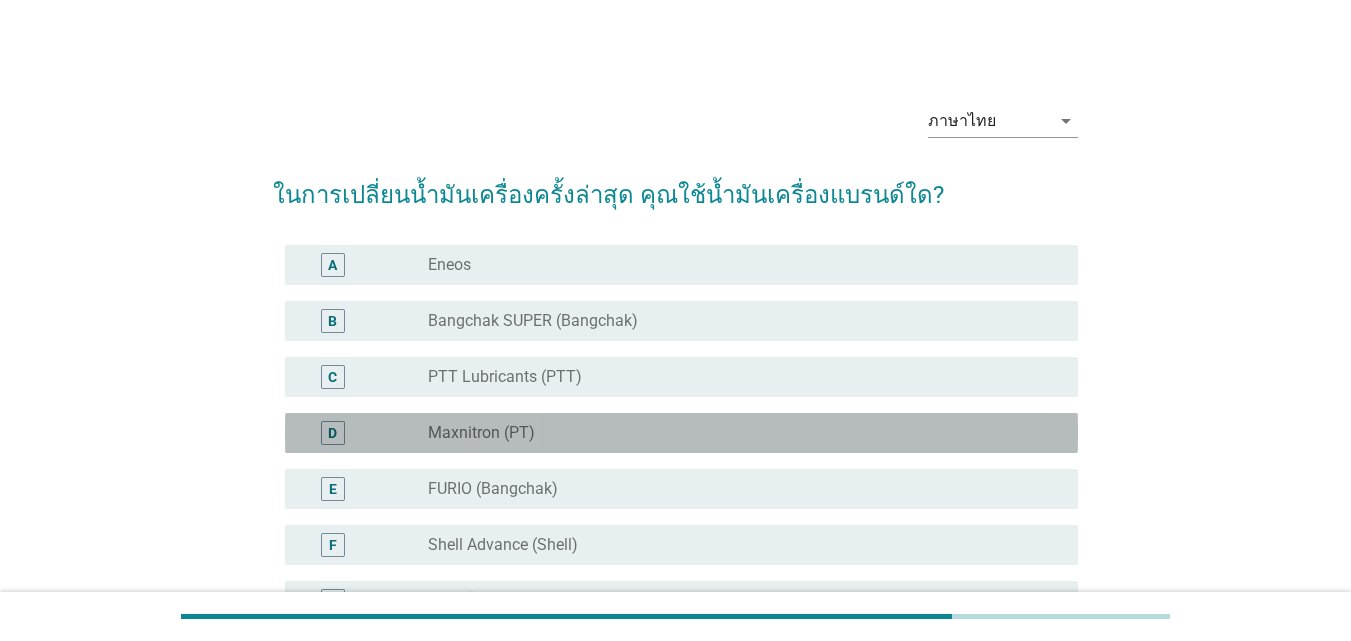 click on "radio_button_unchecked Maxnitron (PT)" at bounding box center (745, 433) 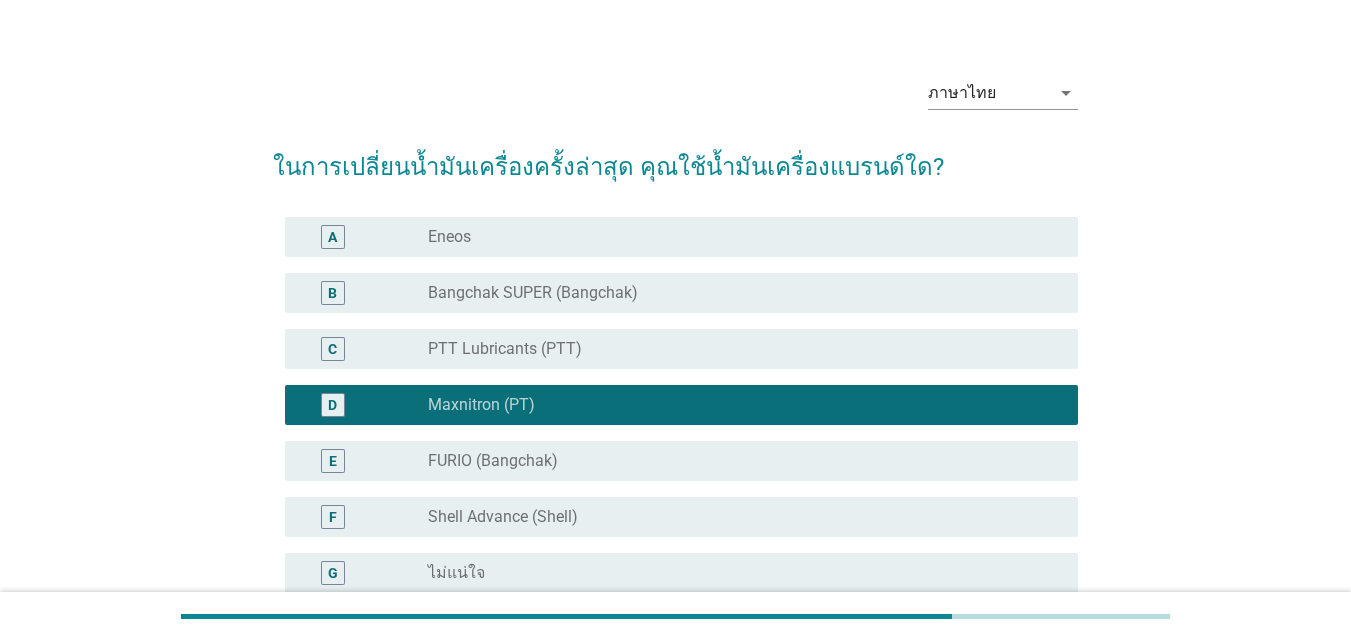 scroll, scrollTop: 30, scrollLeft: 0, axis: vertical 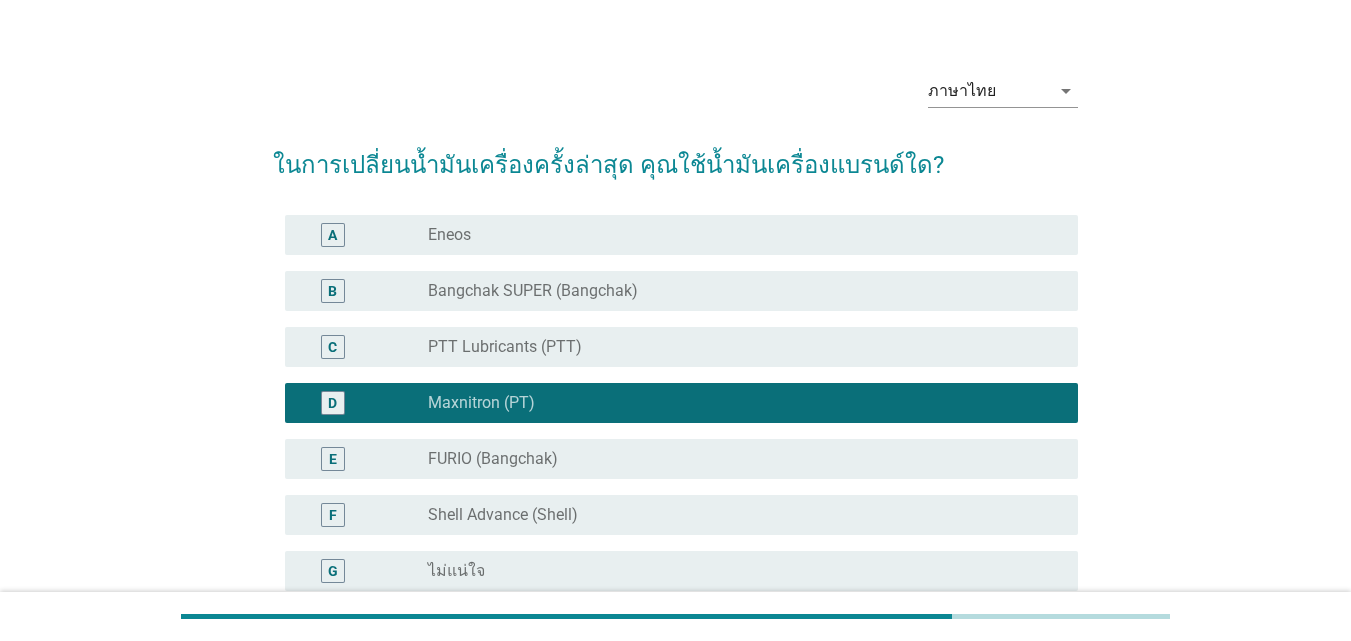 click on "radio_button_unchecked PTT Lubricants (PTT)" at bounding box center [737, 347] 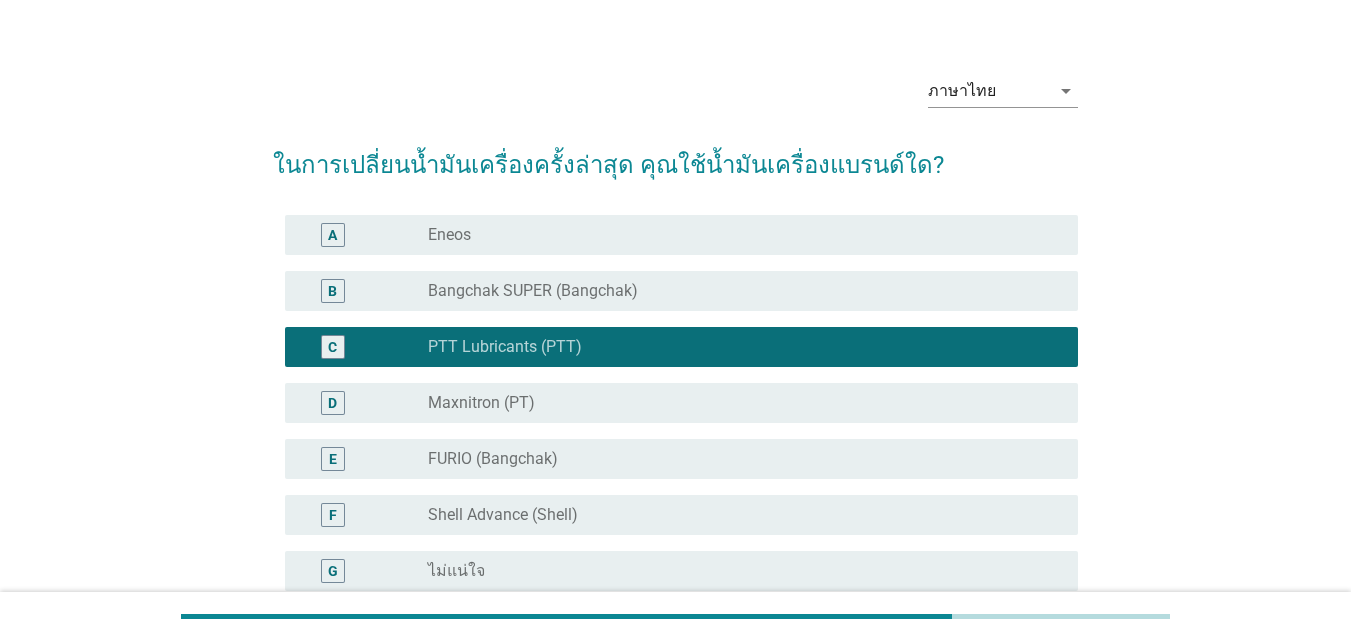click on "radio_button_unchecked Maxnitron (PT)" at bounding box center [737, 403] 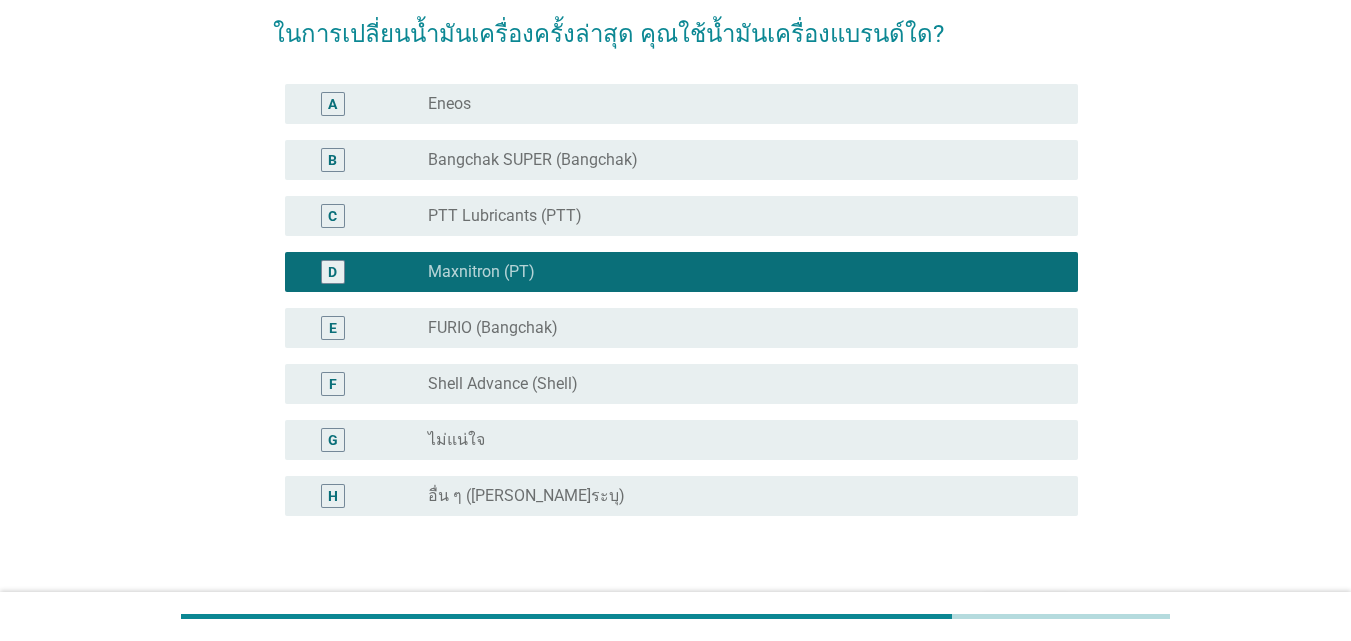 scroll, scrollTop: 185, scrollLeft: 0, axis: vertical 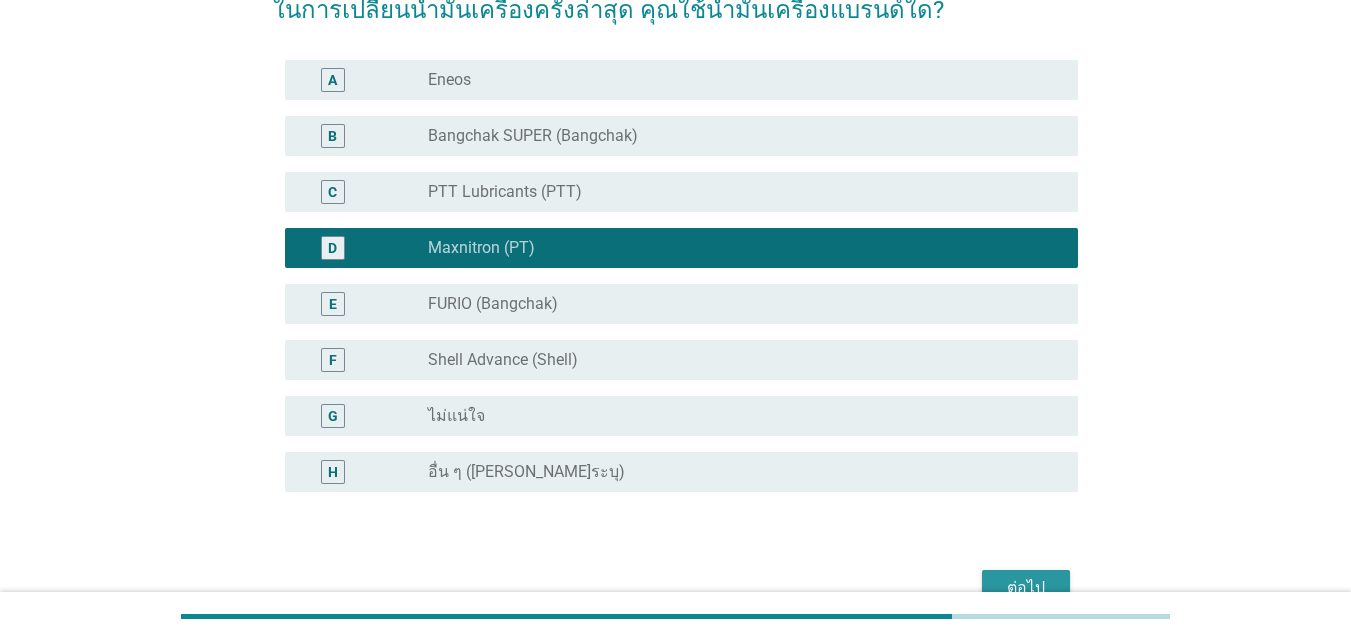 click on "ต่อไป" at bounding box center [1026, 588] 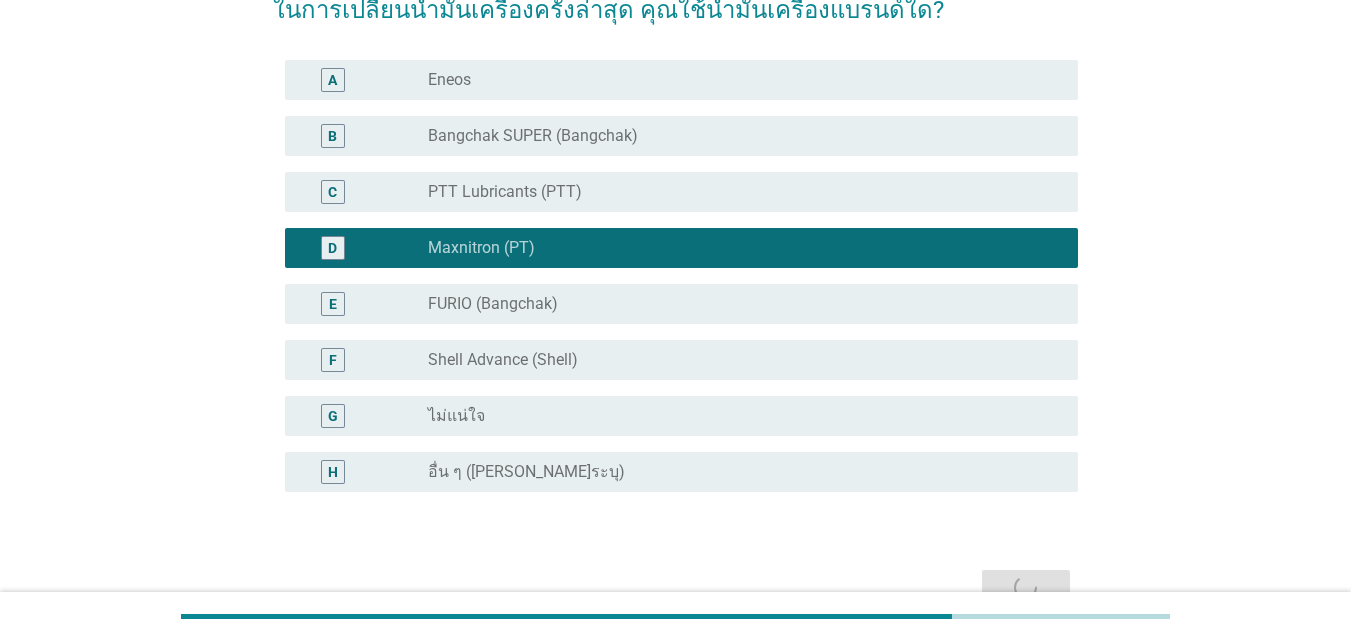 scroll, scrollTop: 0, scrollLeft: 0, axis: both 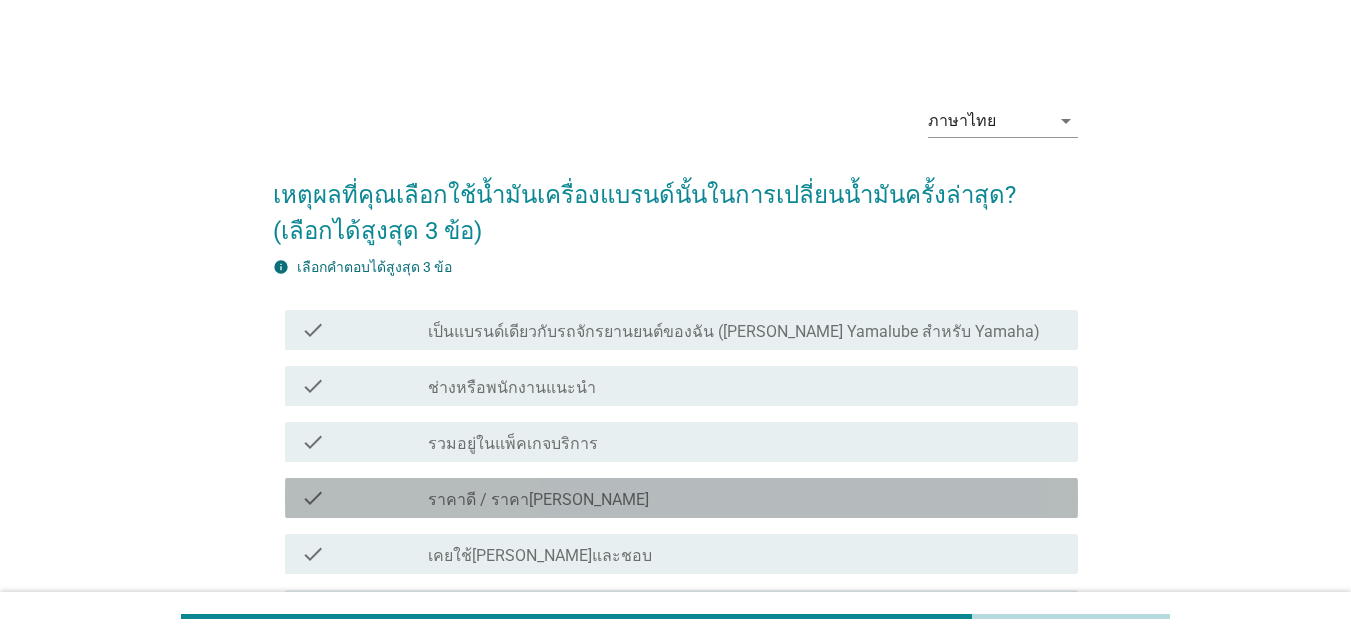 click on "check_box_outline_blank ราคาดี / ราคา[PERSON_NAME]" at bounding box center (745, 498) 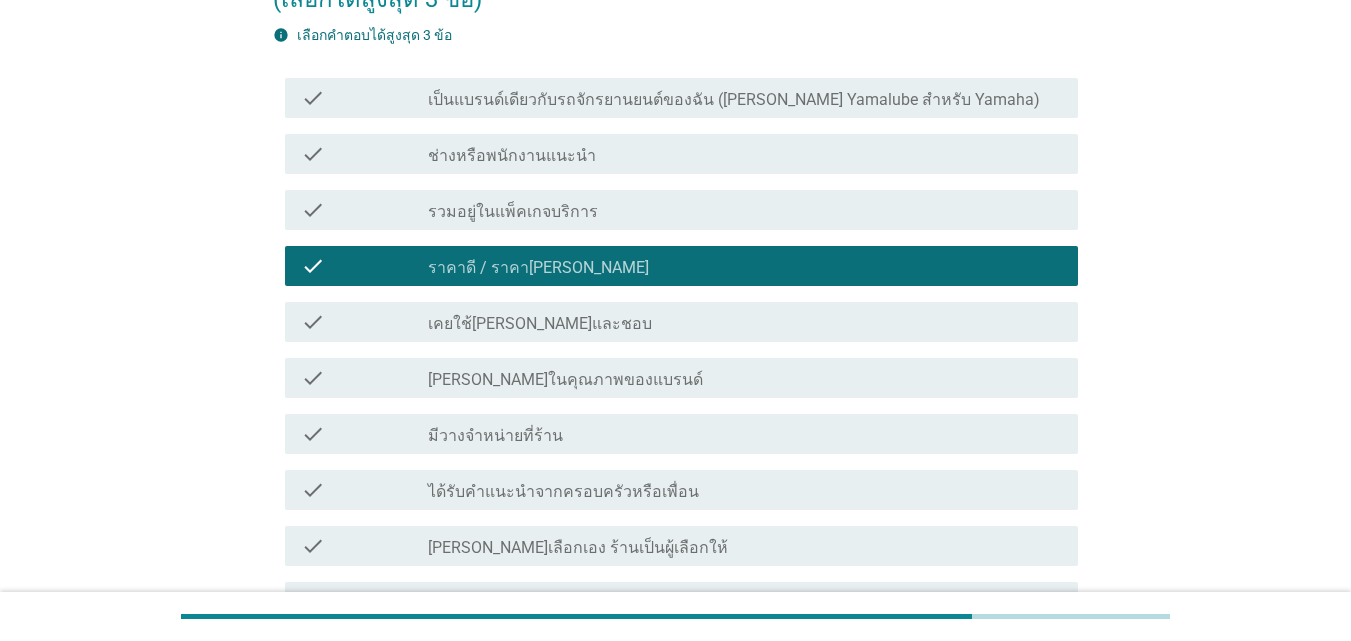 scroll, scrollTop: 282, scrollLeft: 0, axis: vertical 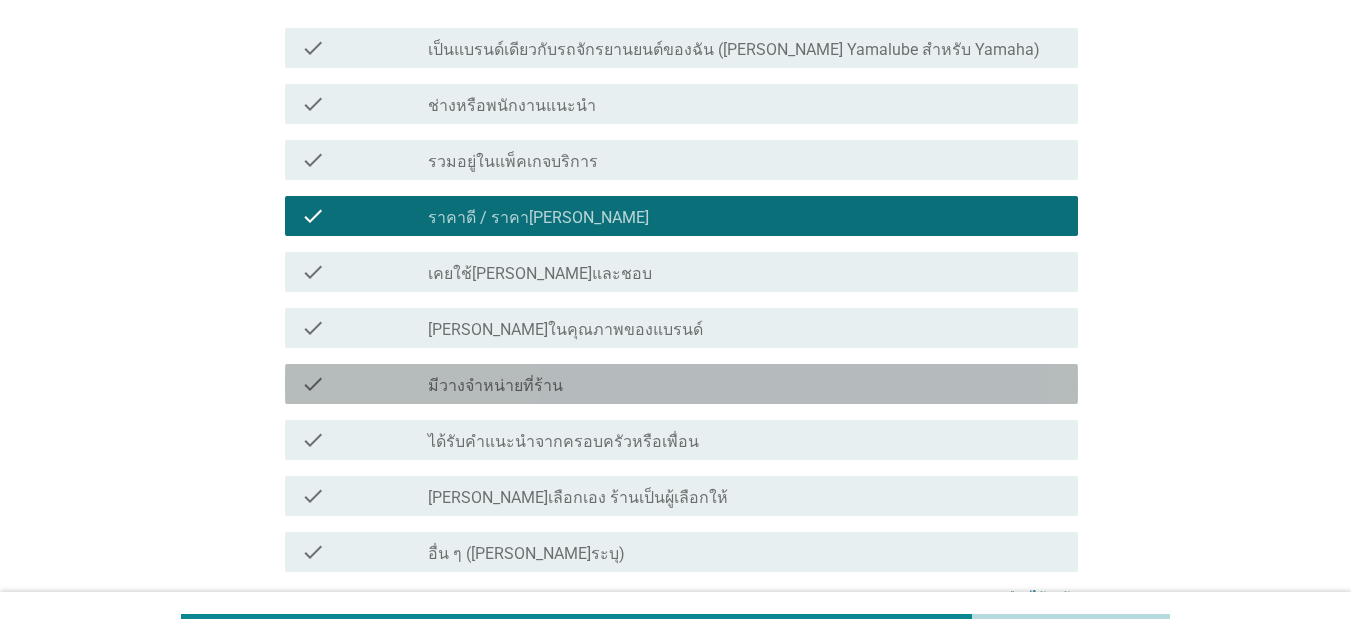 click on "check     check_box_outline_blank มีวางจำหน่ายที่ร้าน" at bounding box center [681, 384] 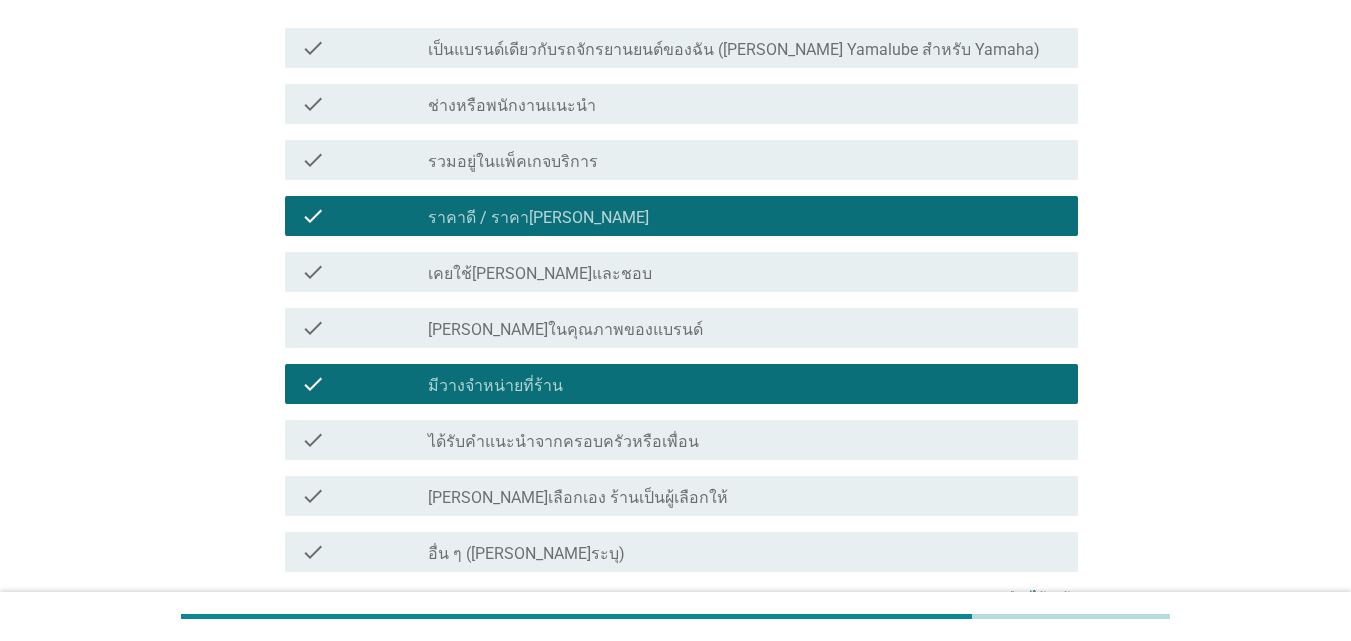 click on "check_box_outline_blank [PERSON_NAME]ในคุณภาพของแบรนด์" at bounding box center (745, 328) 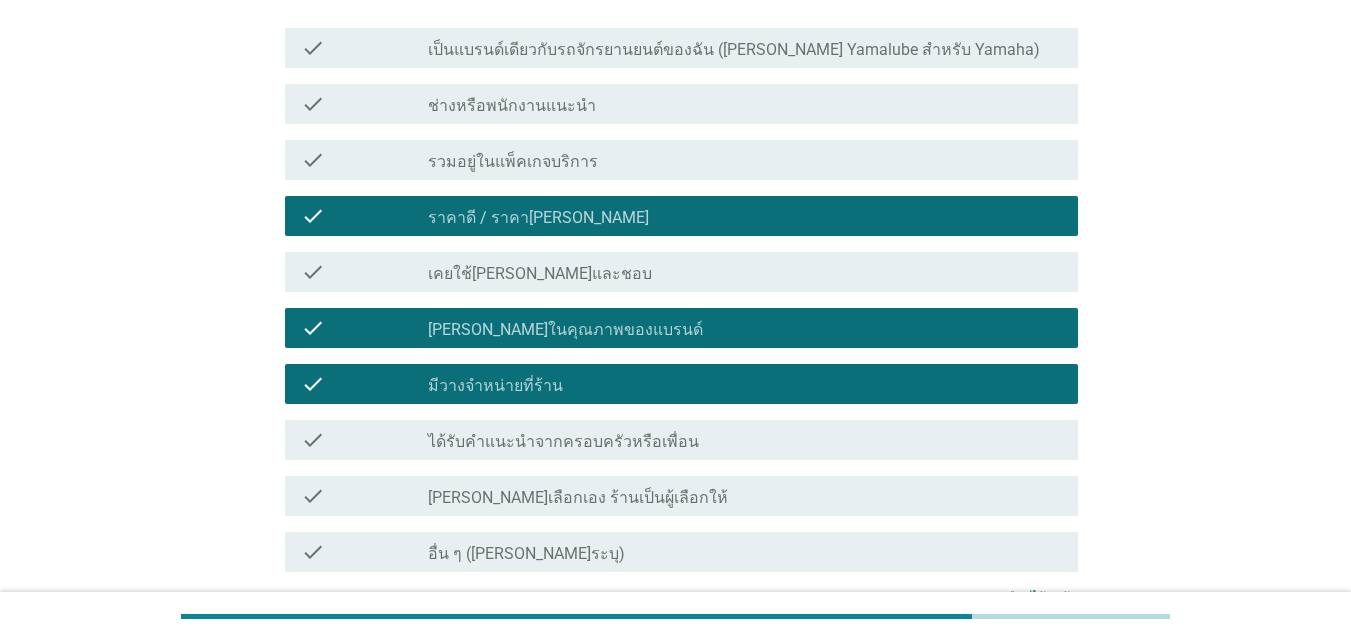 click on "check     check_box_outline_blank [PERSON_NAME]ในคุณภาพของแบรนด์" at bounding box center [681, 328] 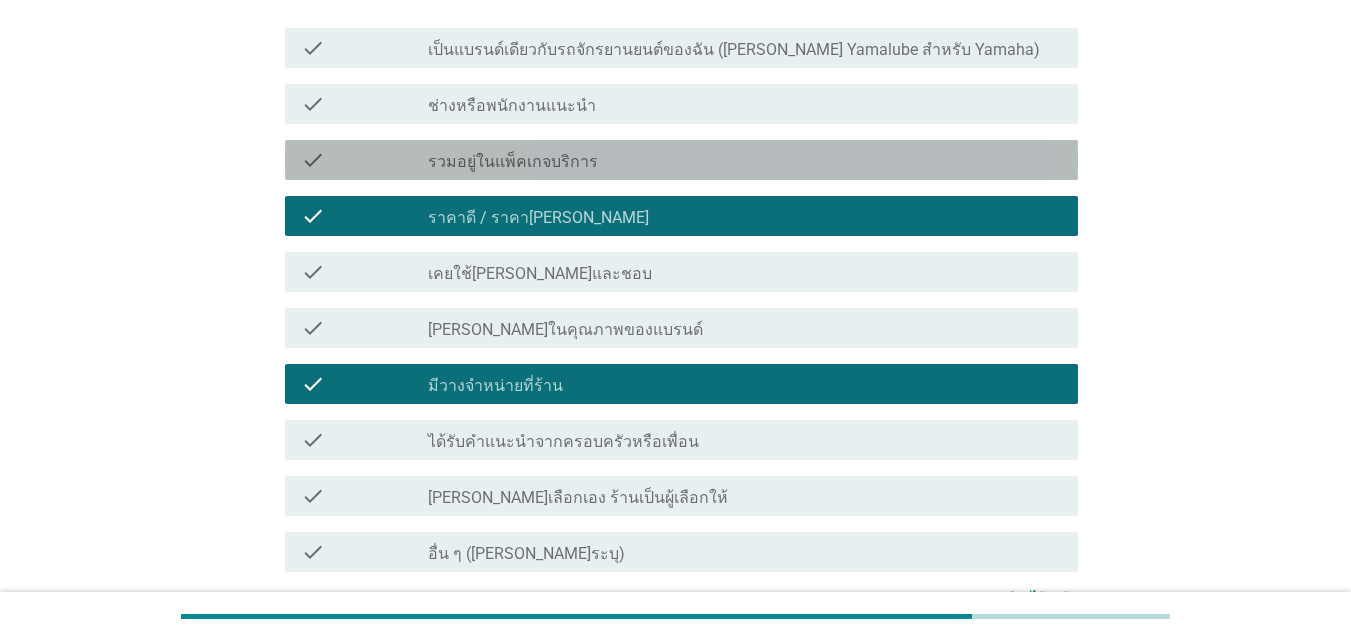 click on "check_box_outline_blank รวมอยู่ในแพ็คเกจบริการ" at bounding box center (745, 160) 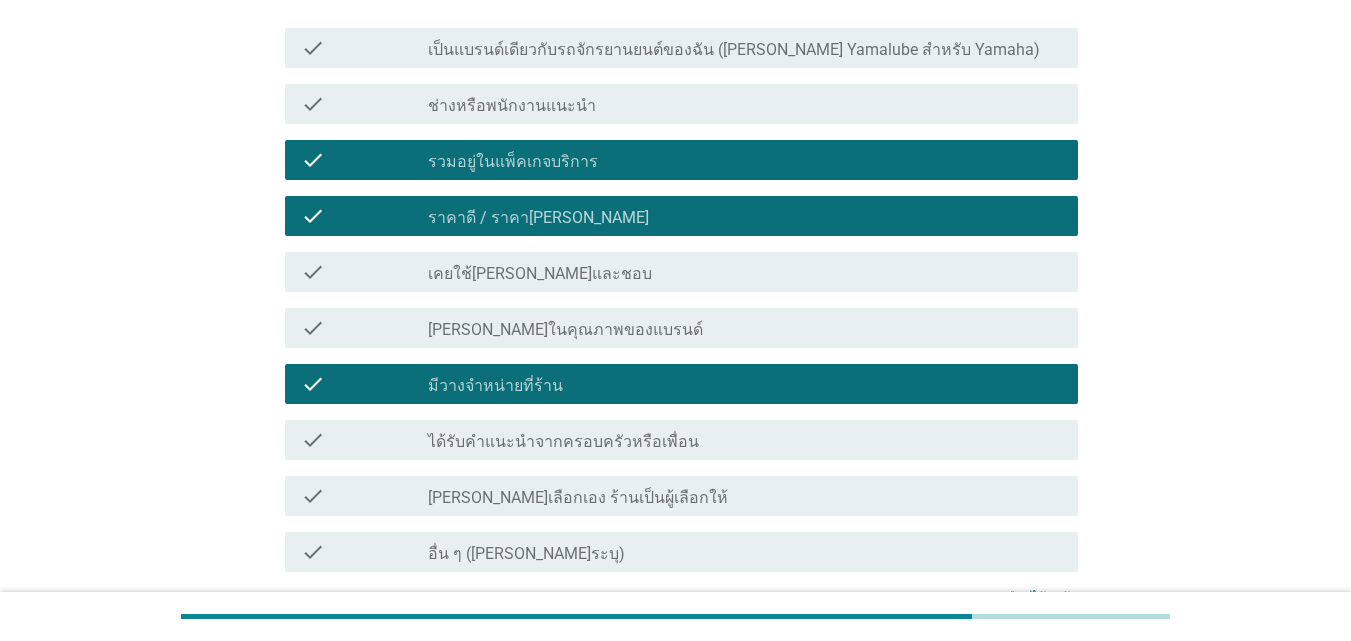 scroll, scrollTop: 475, scrollLeft: 0, axis: vertical 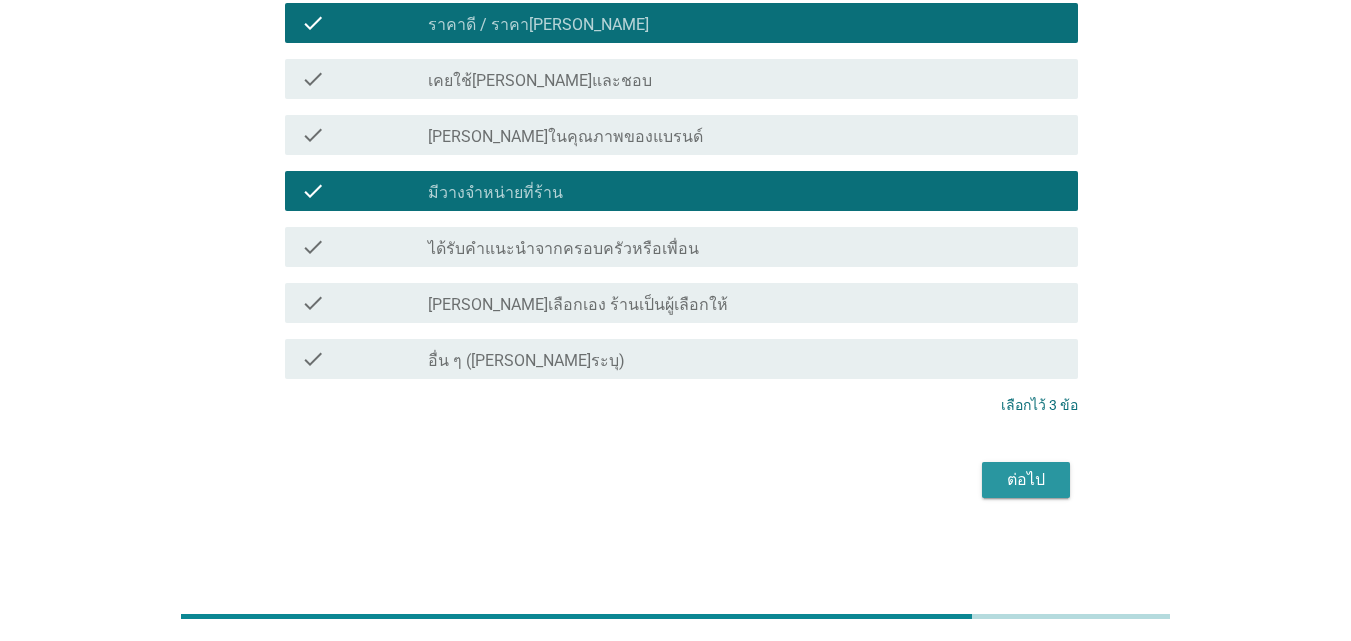 click on "ต่อไป" at bounding box center (1026, 480) 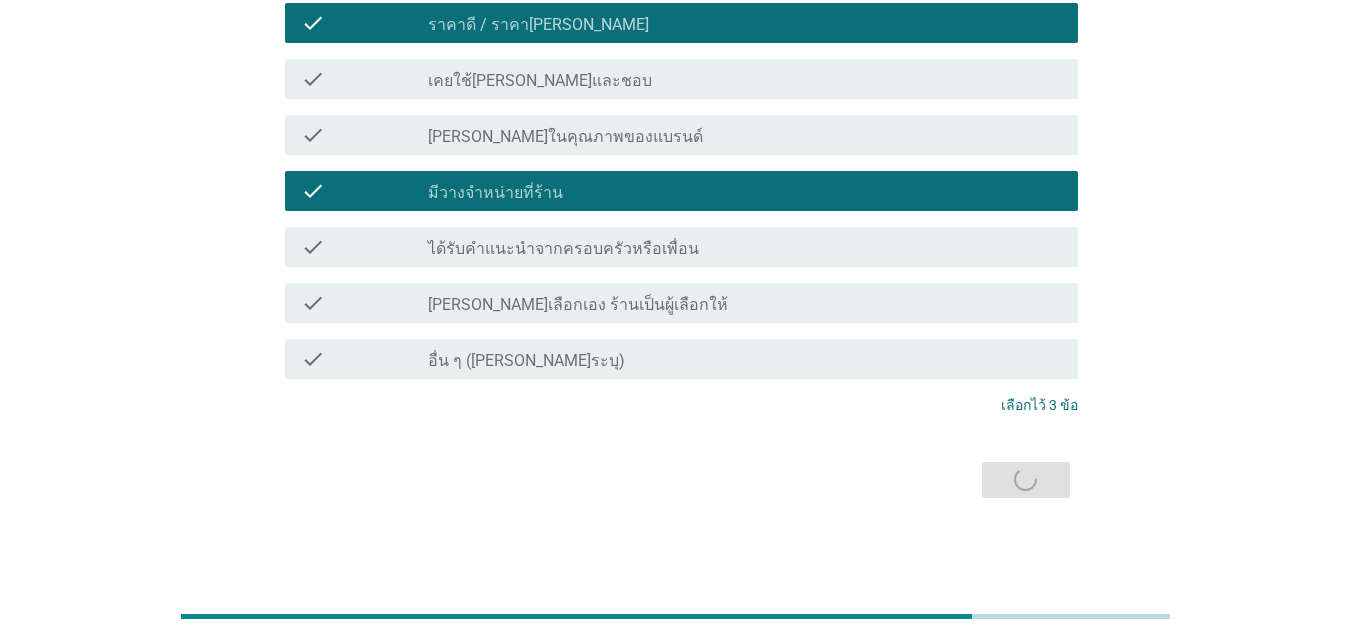 scroll, scrollTop: 0, scrollLeft: 0, axis: both 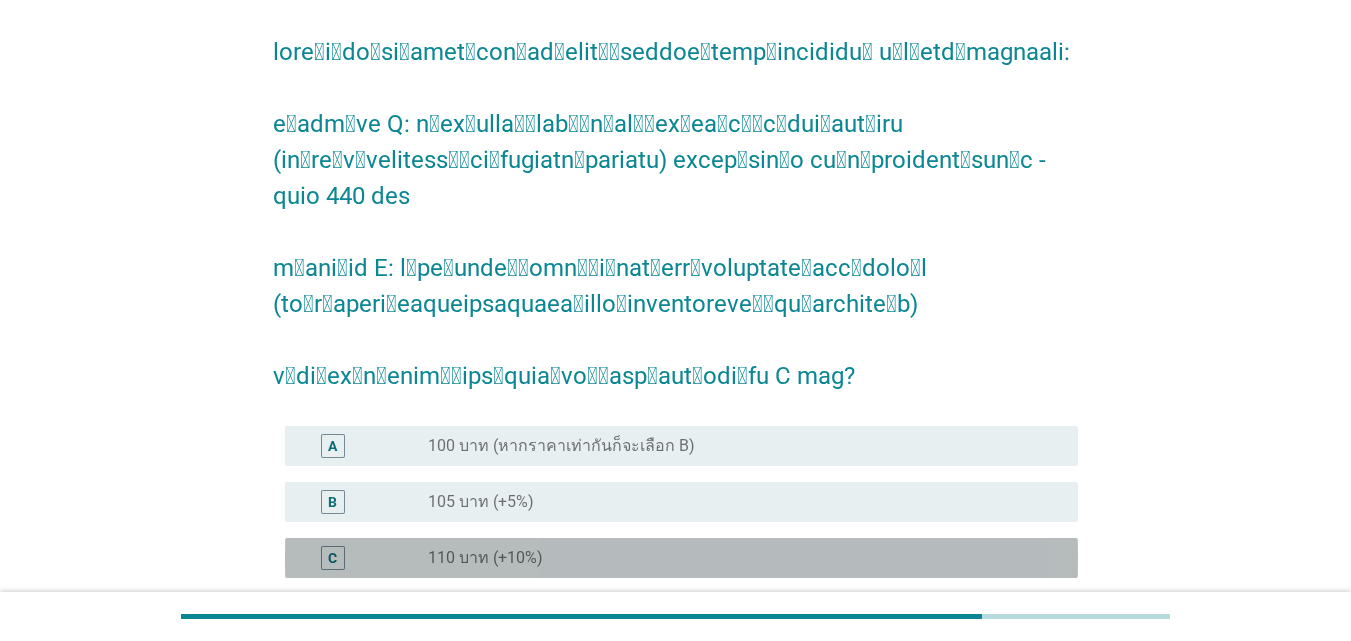 click on "radio_button_unchecked 110 บาท (+10%)" at bounding box center (737, 558) 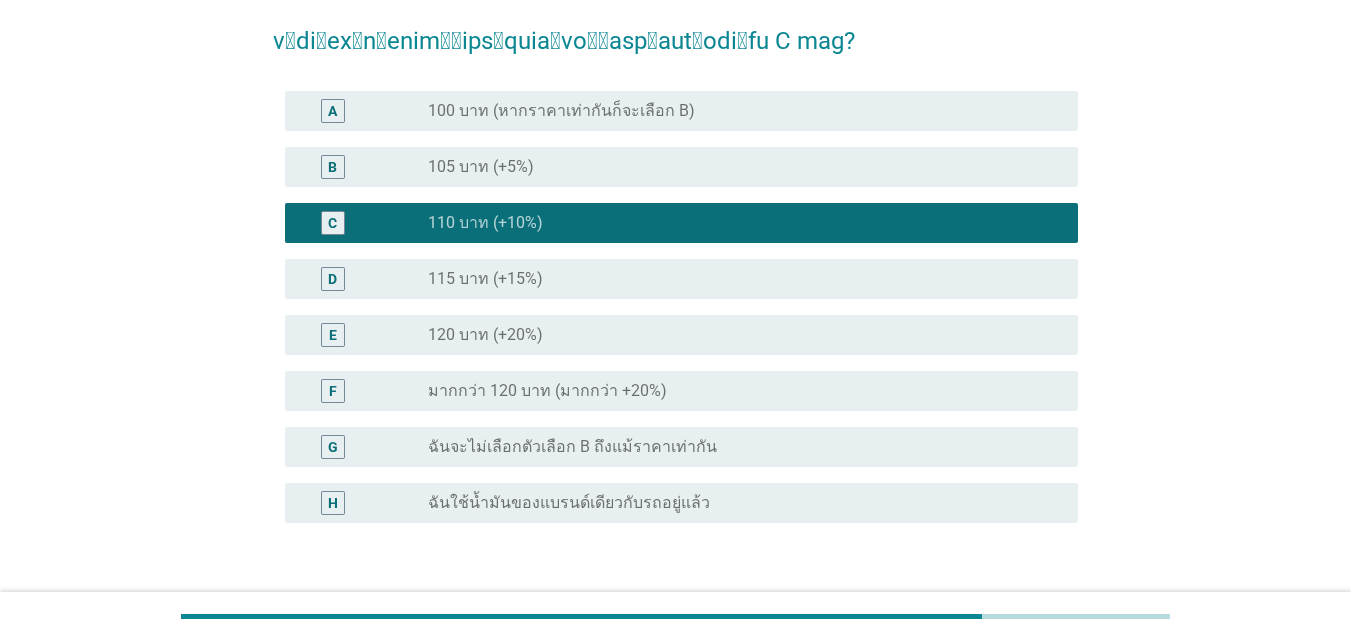 scroll, scrollTop: 551, scrollLeft: 0, axis: vertical 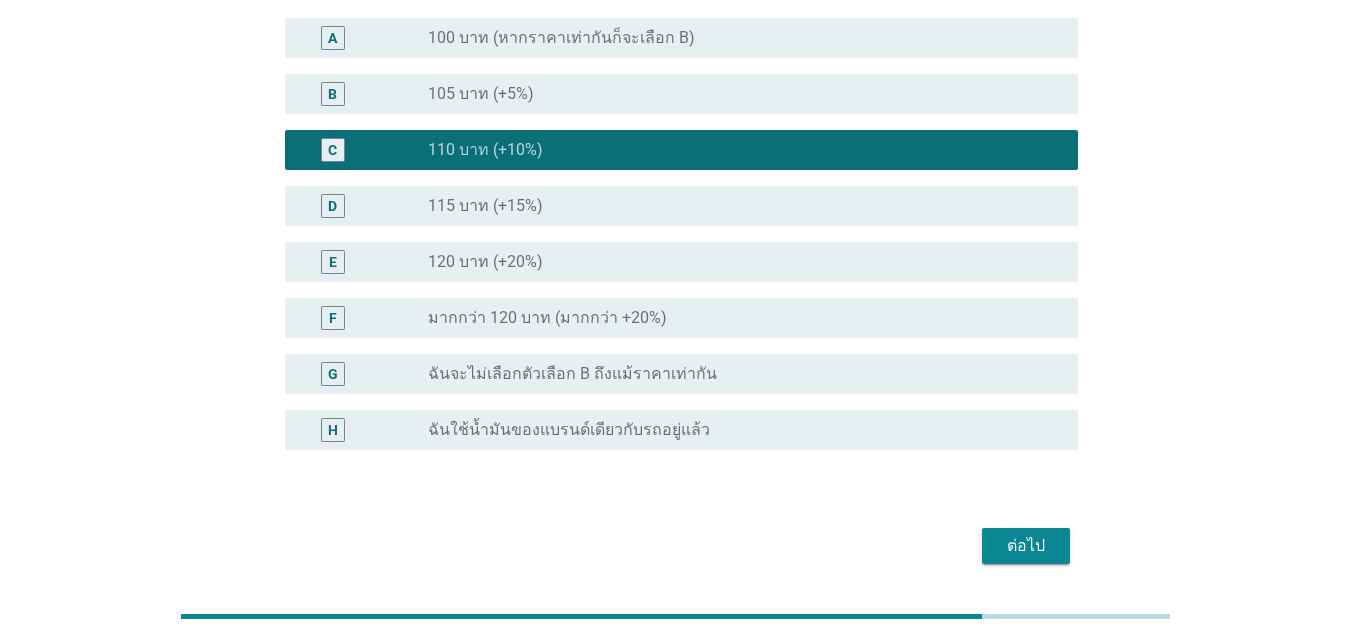 click on "ต่อไป" at bounding box center (1026, 546) 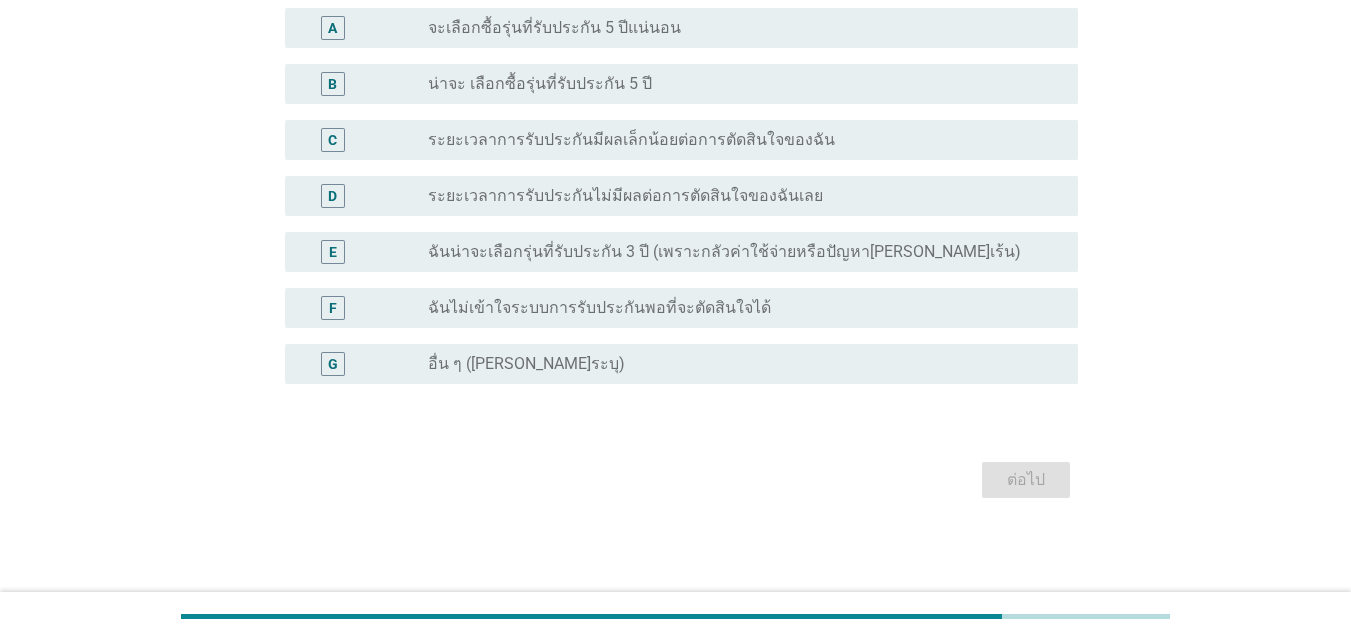 scroll, scrollTop: 0, scrollLeft: 0, axis: both 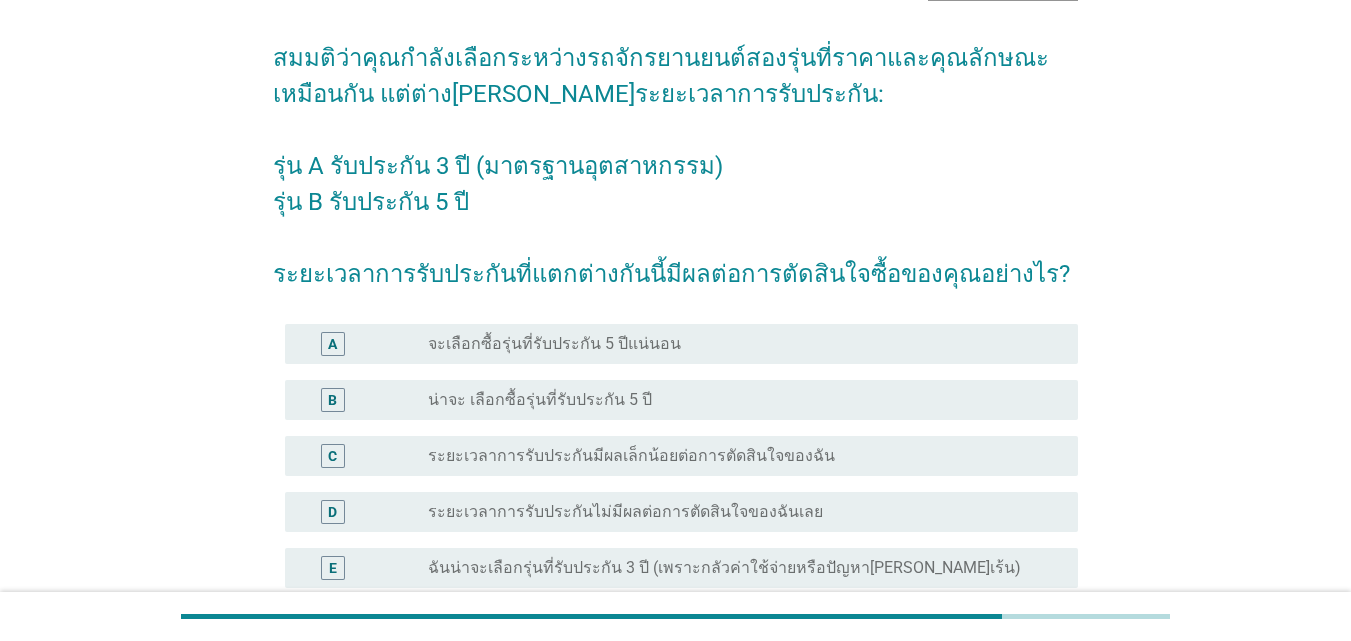 click on "radio_button_unchecked จะเลือกซื้อรุ่นที่รับประกัน 5 ปีแน่นอน" at bounding box center (737, 344) 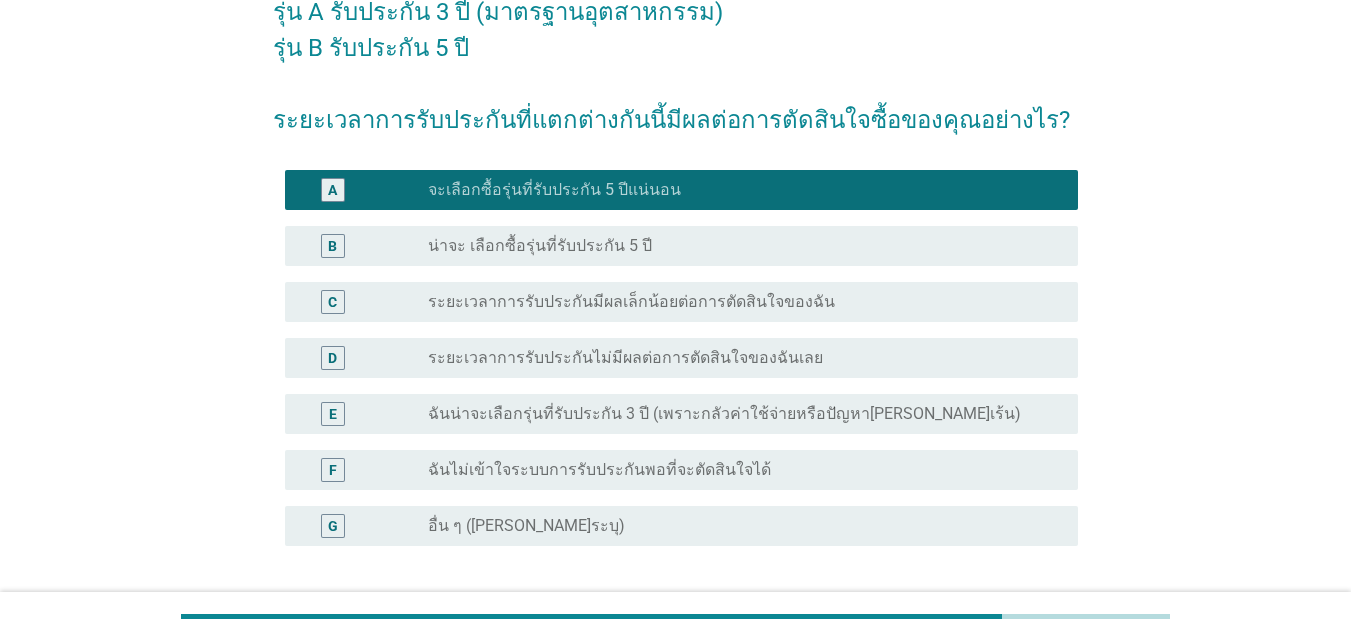 scroll, scrollTop: 325, scrollLeft: 0, axis: vertical 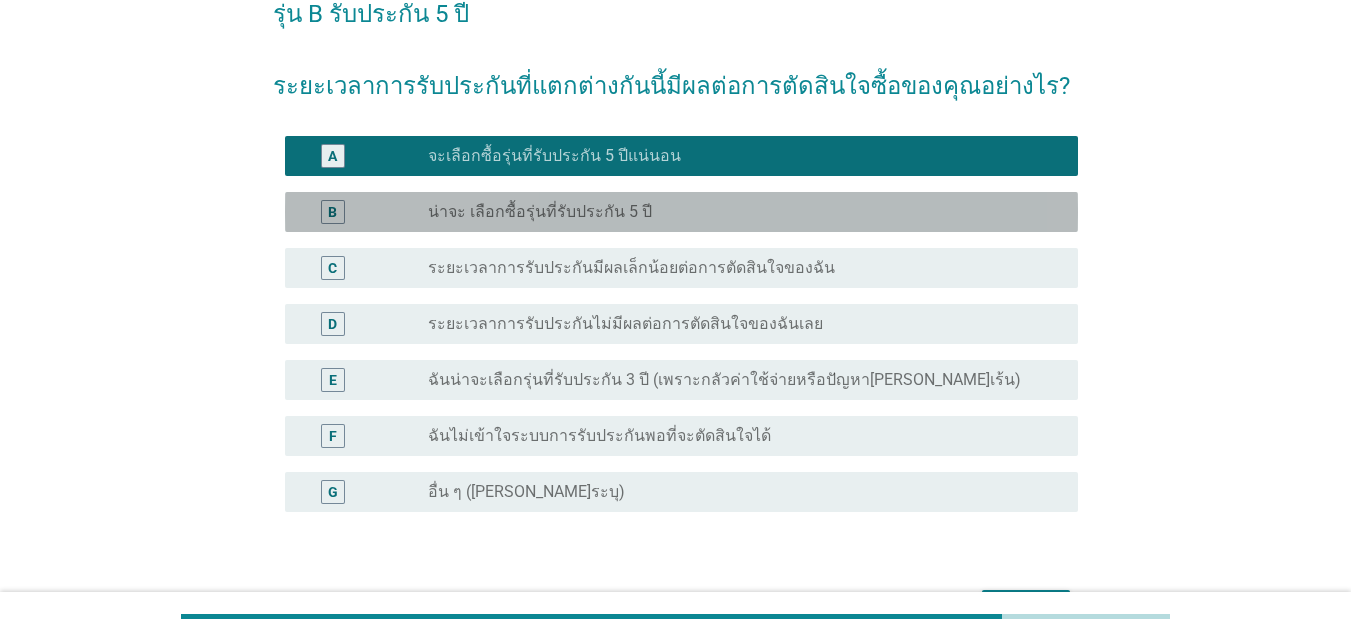 click on "radio_button_unchecked น่าจะ เลือกซื้อรุ่นที่รับประกัน 5 ปี" at bounding box center (737, 212) 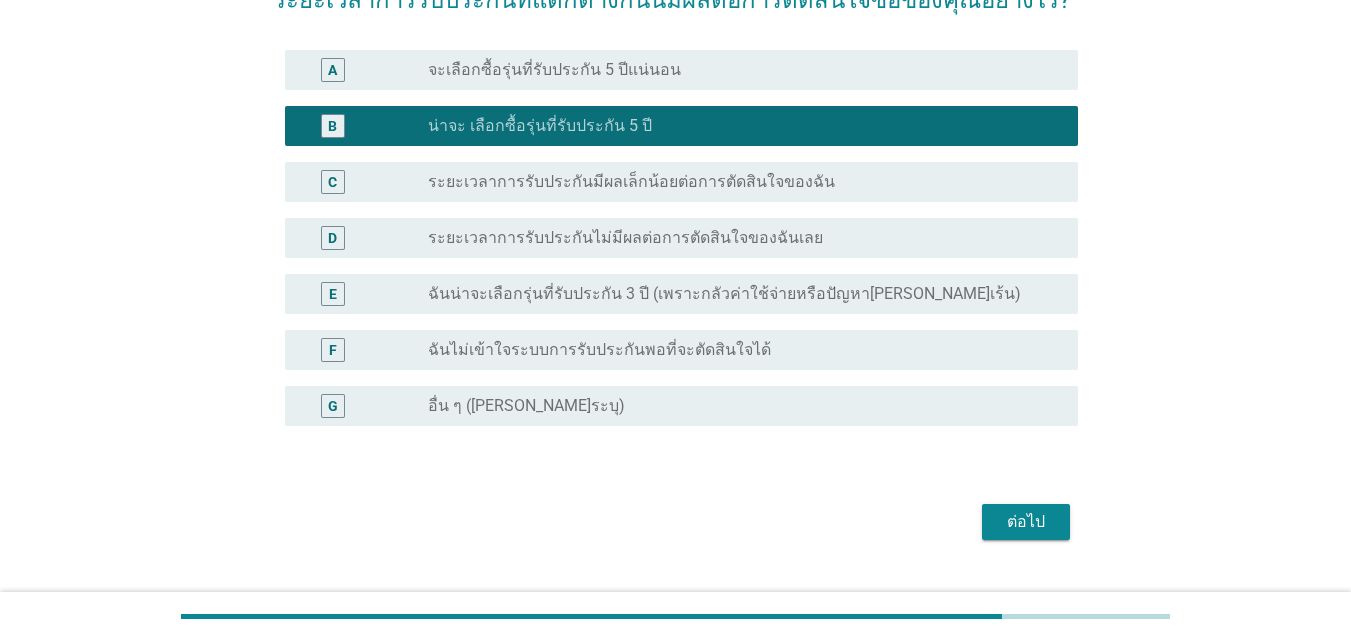 scroll, scrollTop: 413, scrollLeft: 0, axis: vertical 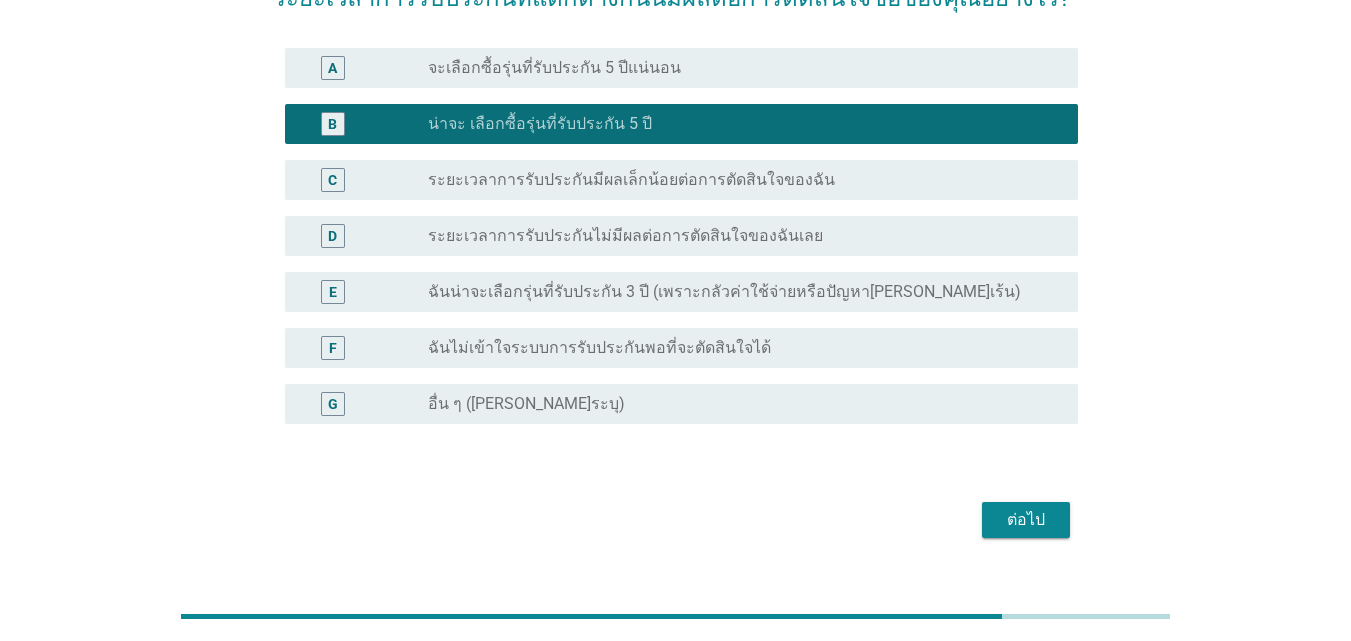 click on "ต่อไป" at bounding box center (1026, 520) 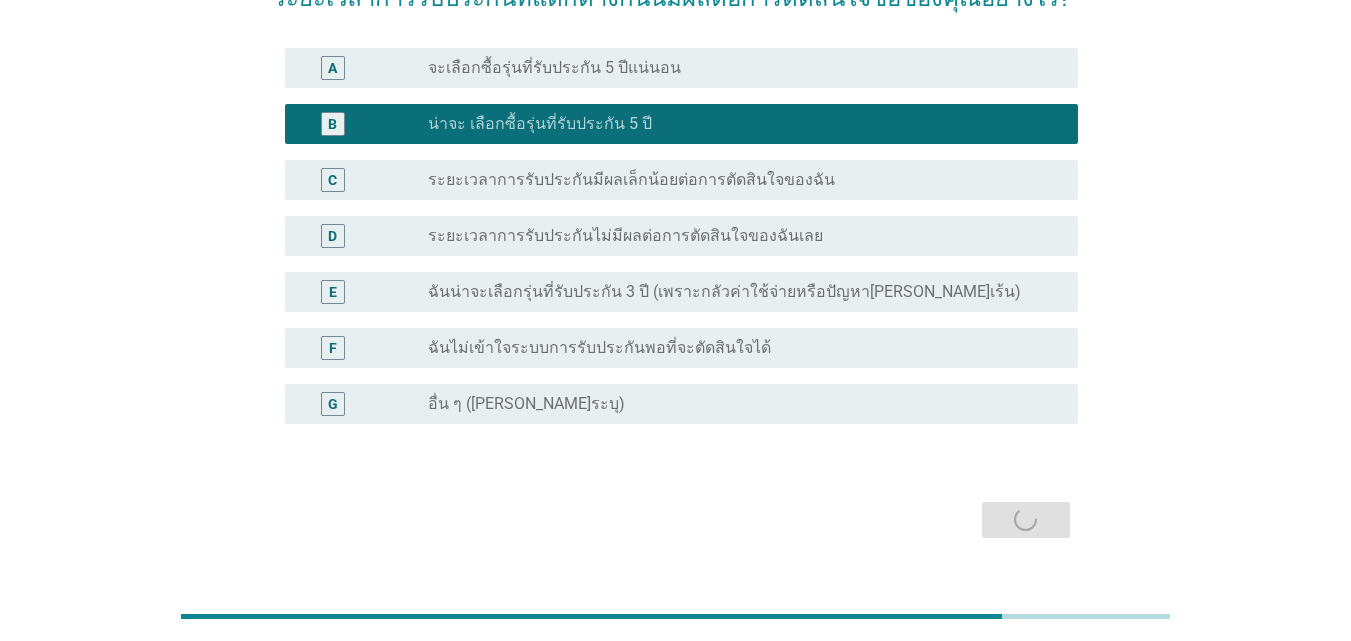 scroll, scrollTop: 0, scrollLeft: 0, axis: both 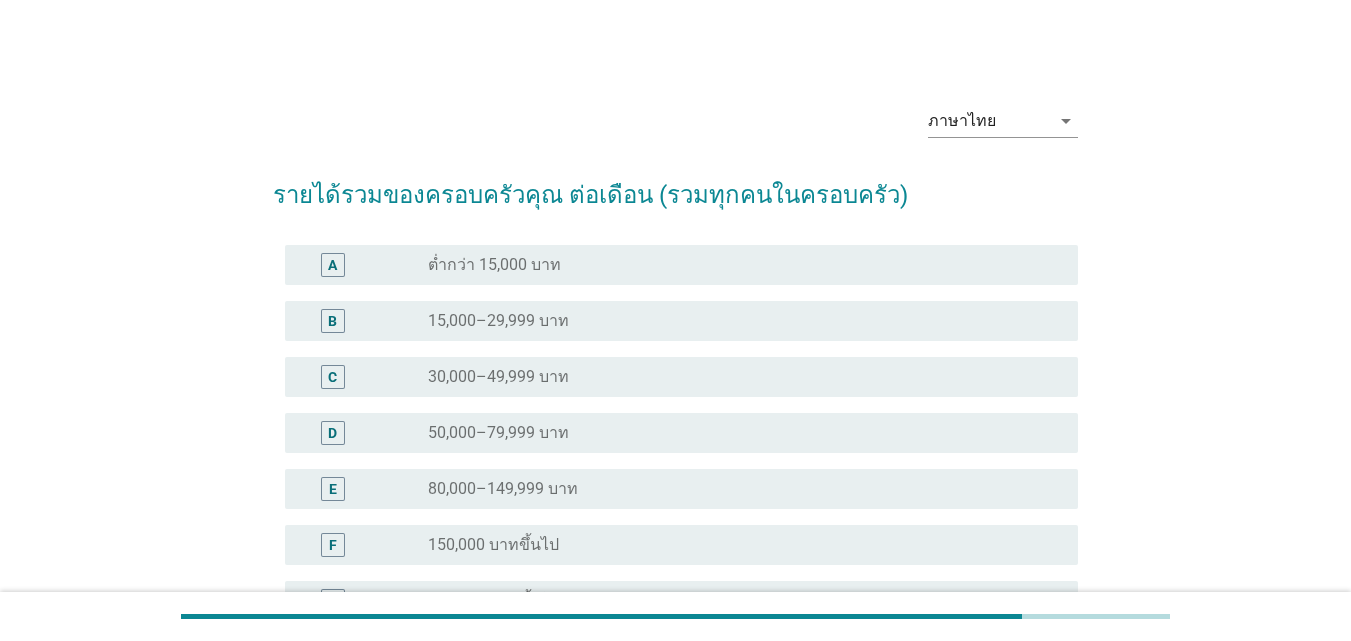 click on "30,000–49,999 บาท" at bounding box center [498, 377] 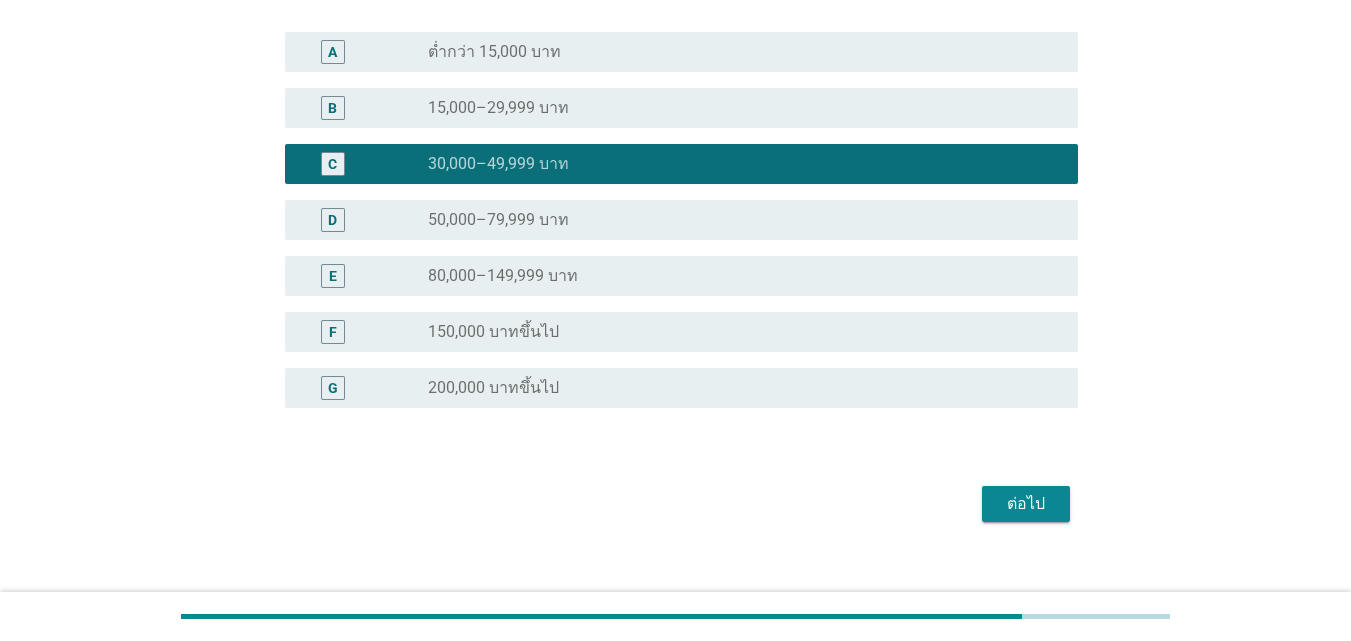 scroll, scrollTop: 237, scrollLeft: 0, axis: vertical 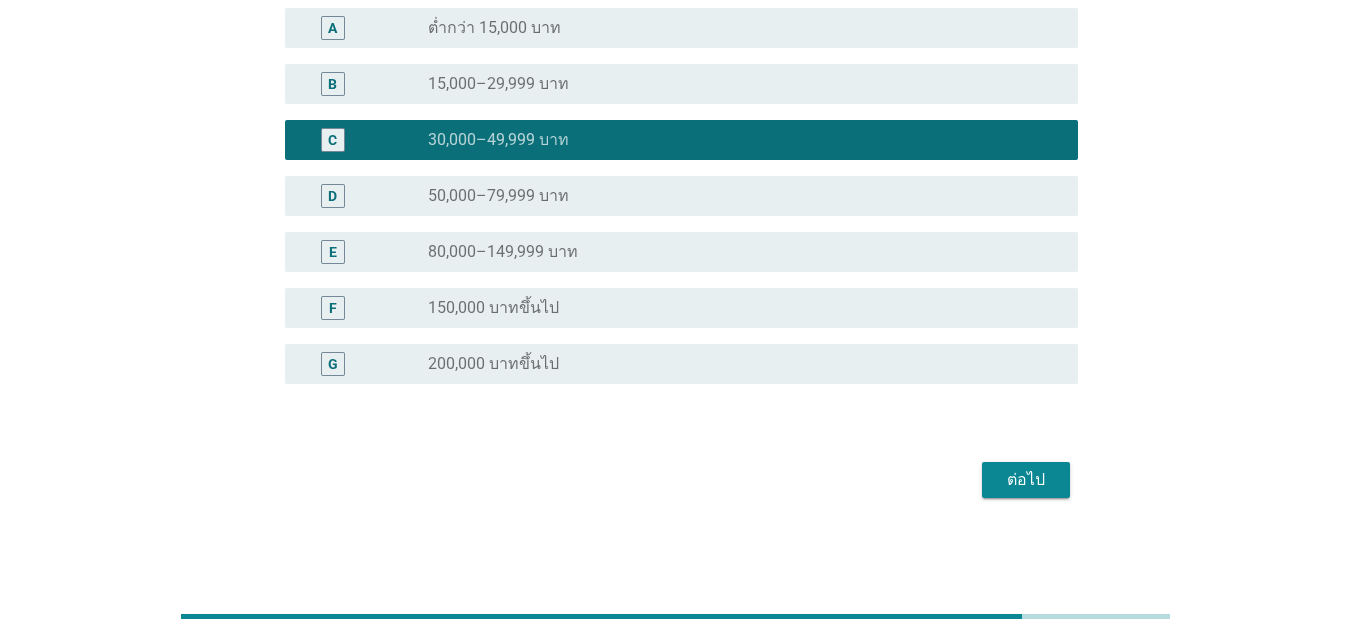 click on "ต่อไป" at bounding box center [1026, 480] 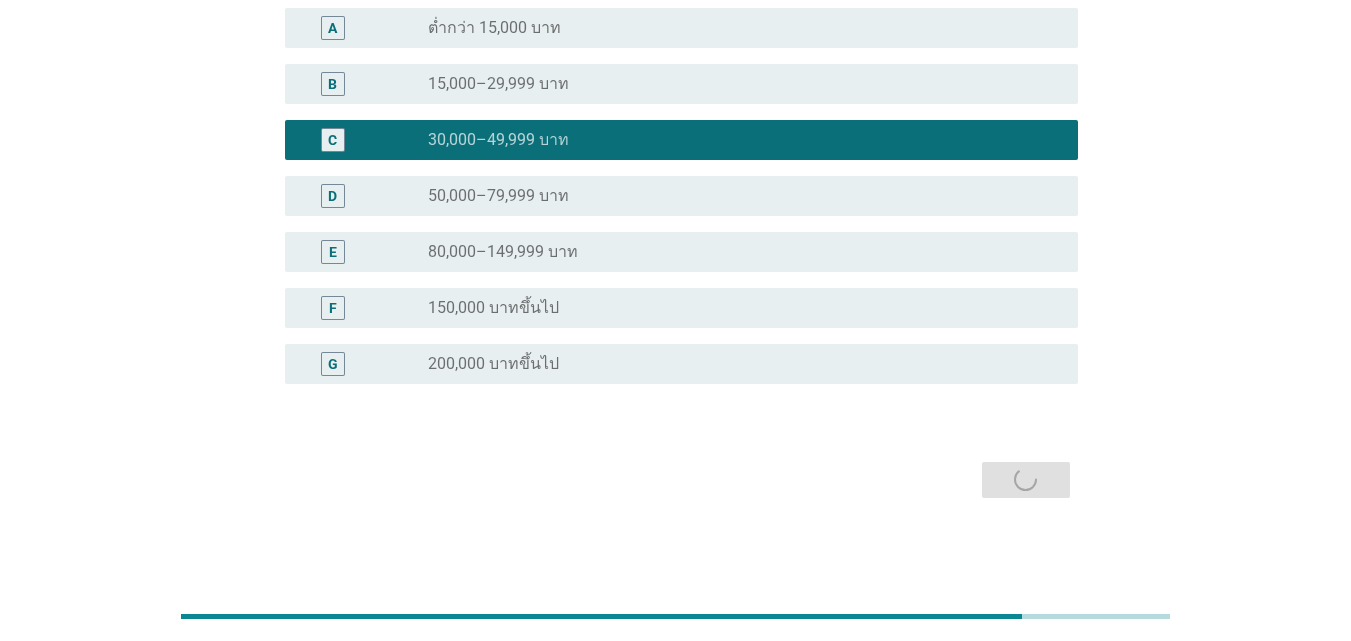 scroll, scrollTop: 0, scrollLeft: 0, axis: both 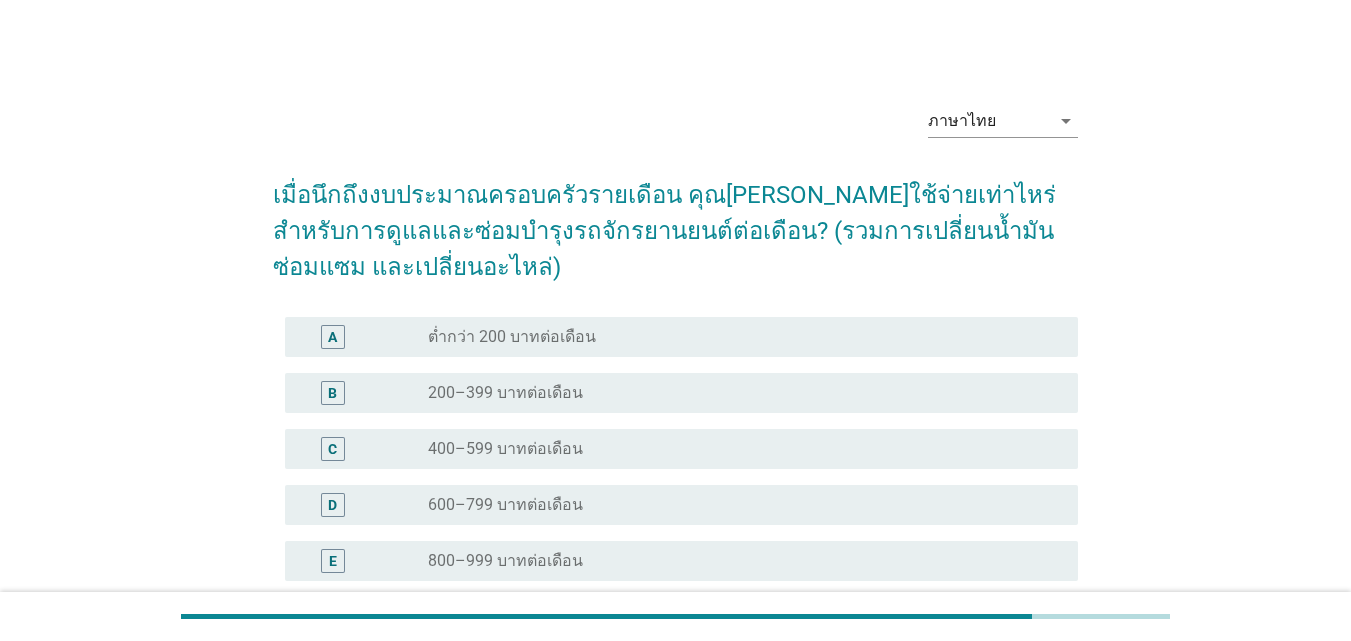 click on "radio_button_unchecked 400–599 บาทต่อเดือน" at bounding box center (737, 449) 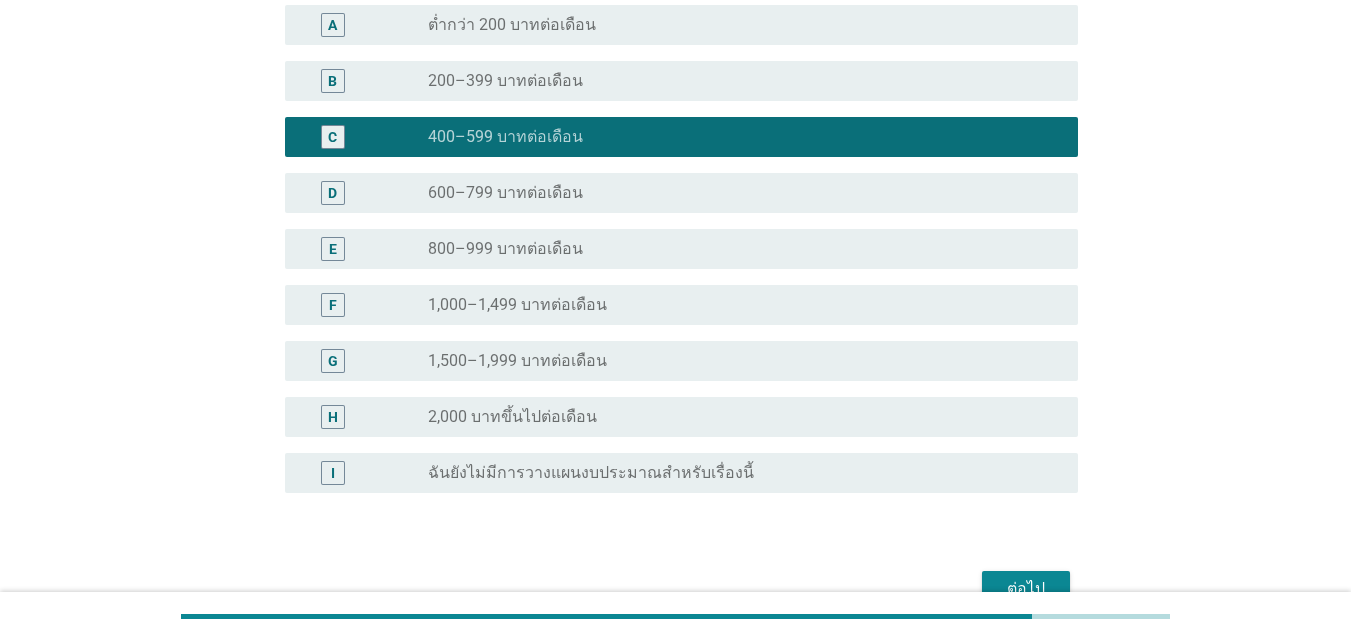 scroll, scrollTop: 318, scrollLeft: 0, axis: vertical 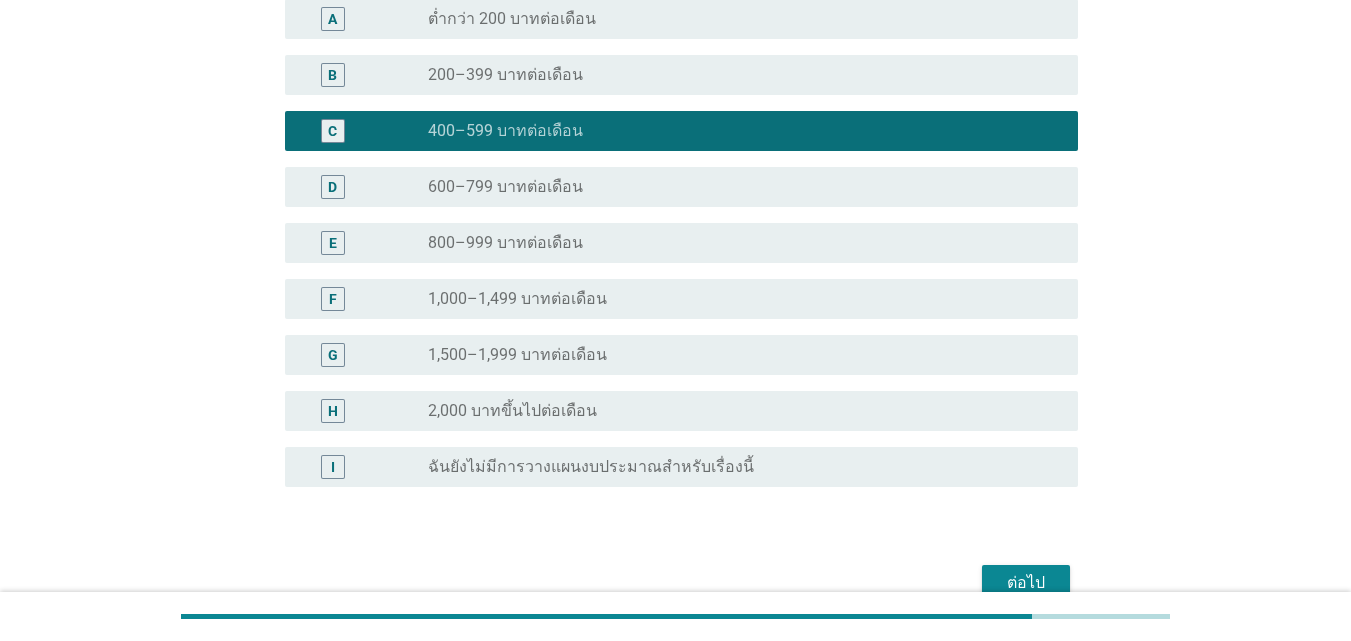 click on "ต่อไป" at bounding box center [1026, 583] 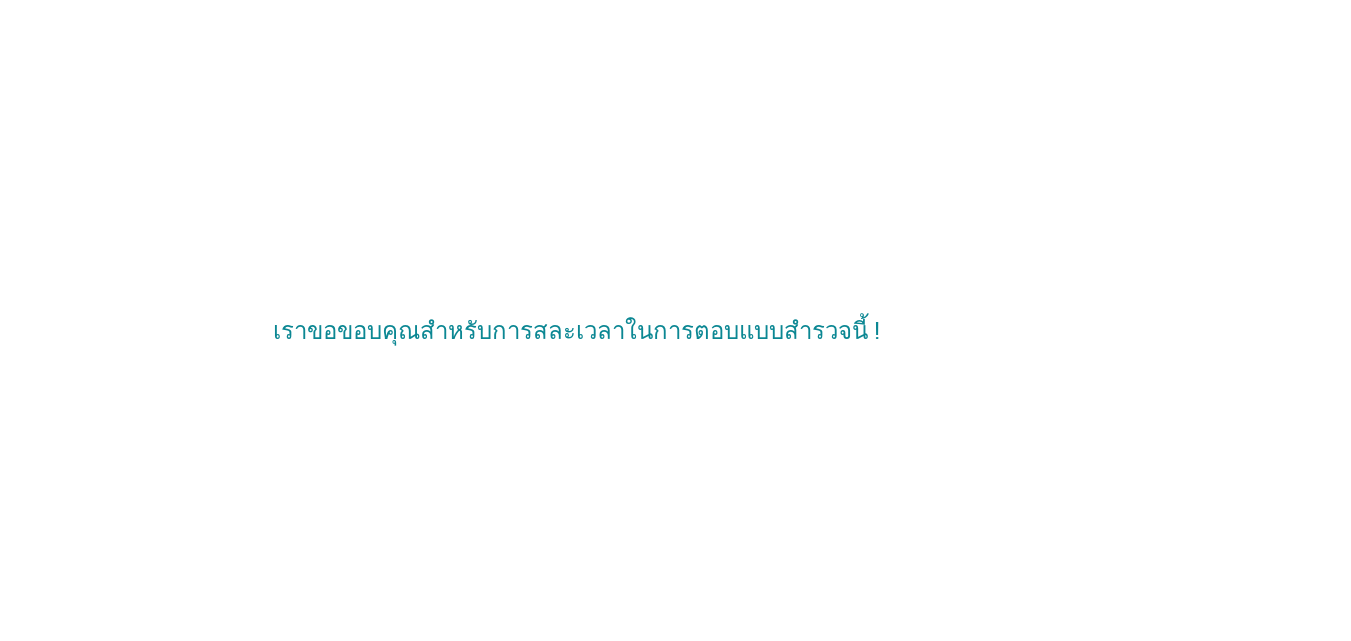 scroll, scrollTop: 0, scrollLeft: 0, axis: both 